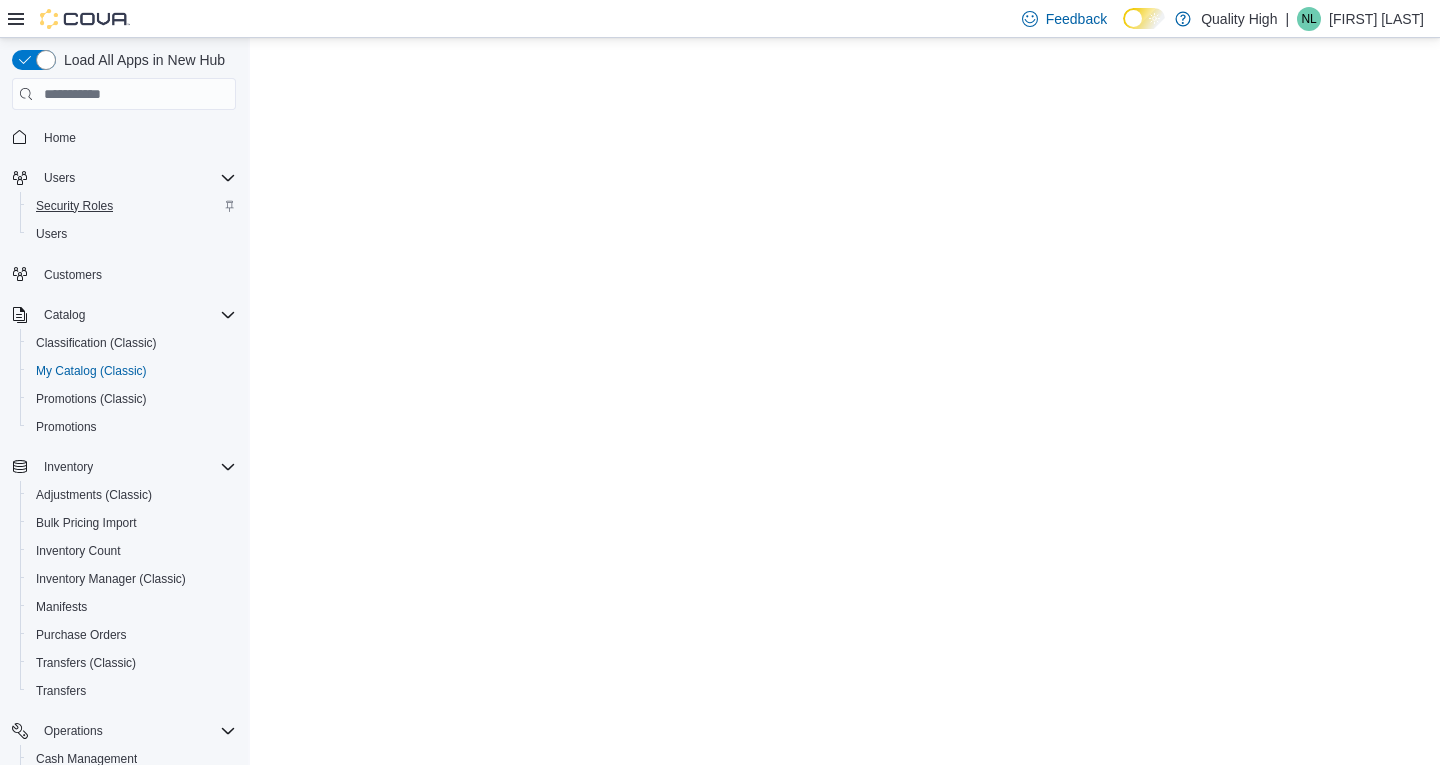 scroll, scrollTop: 0, scrollLeft: 0, axis: both 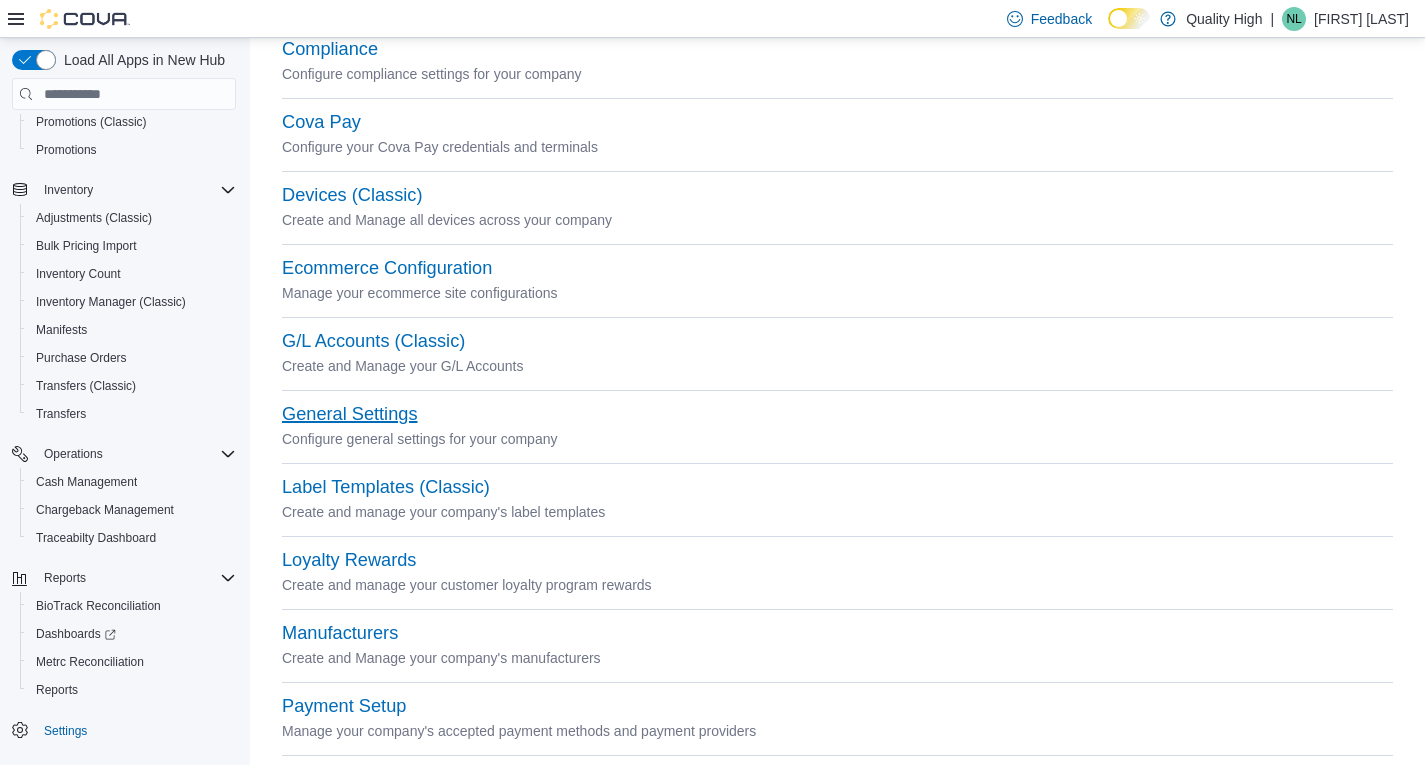 click on "General Settings" at bounding box center (349, 414) 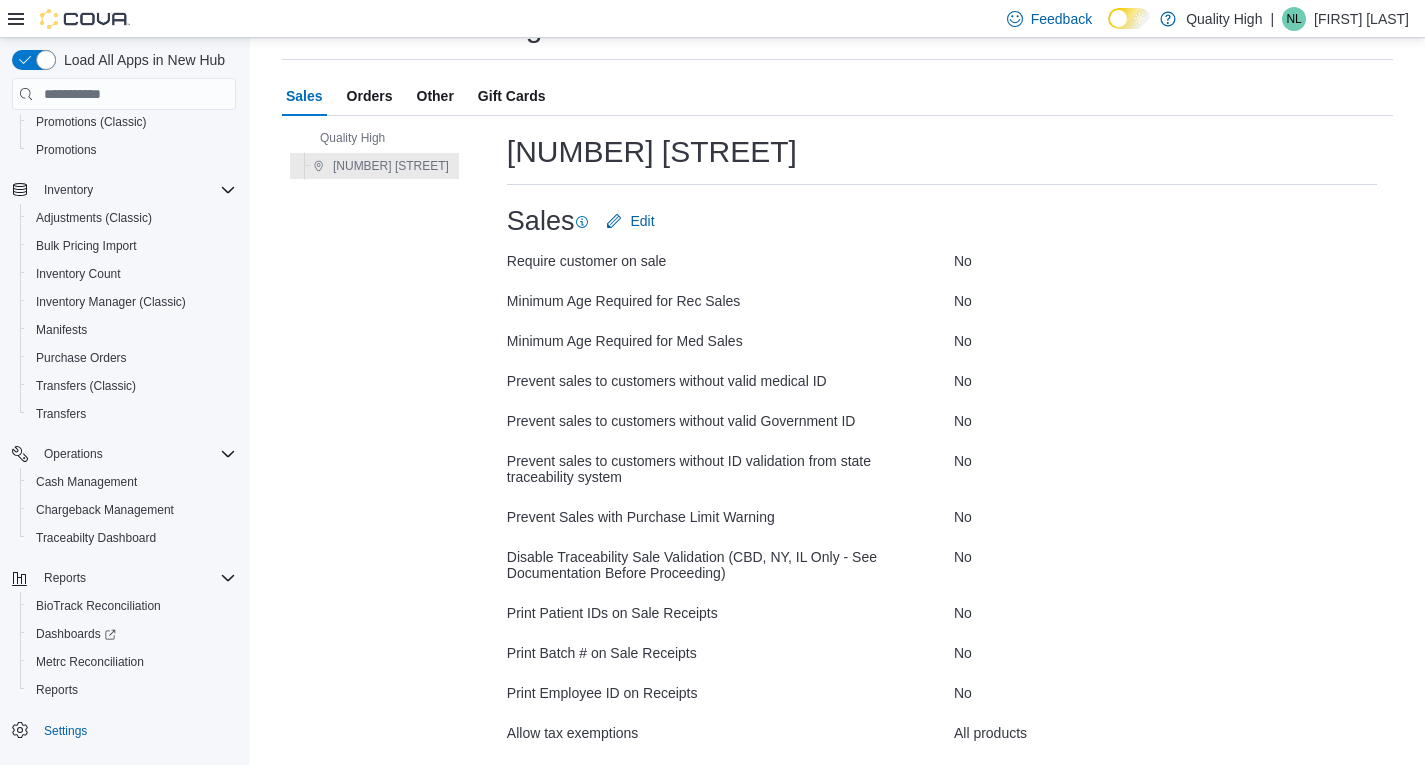 scroll, scrollTop: 112, scrollLeft: 0, axis: vertical 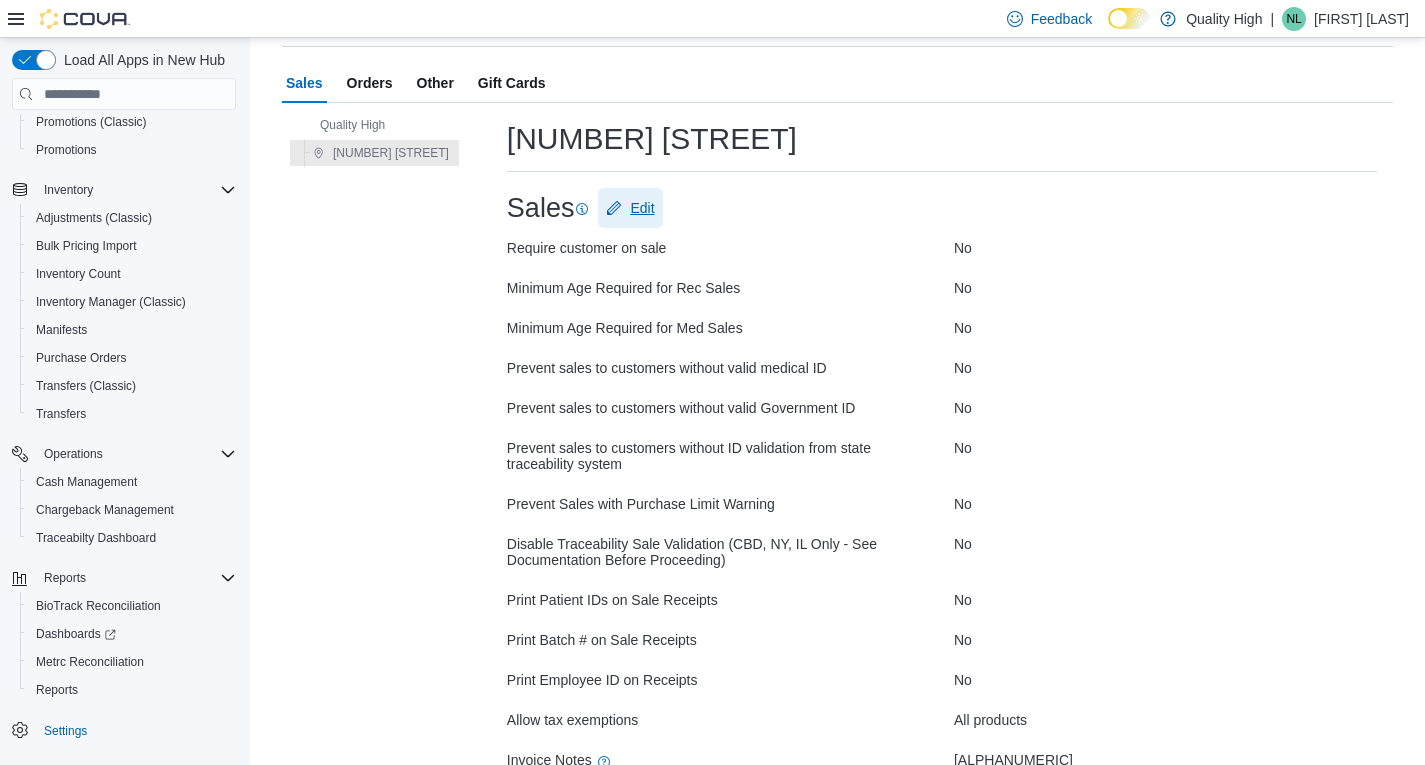click on "Edit" at bounding box center [642, 208] 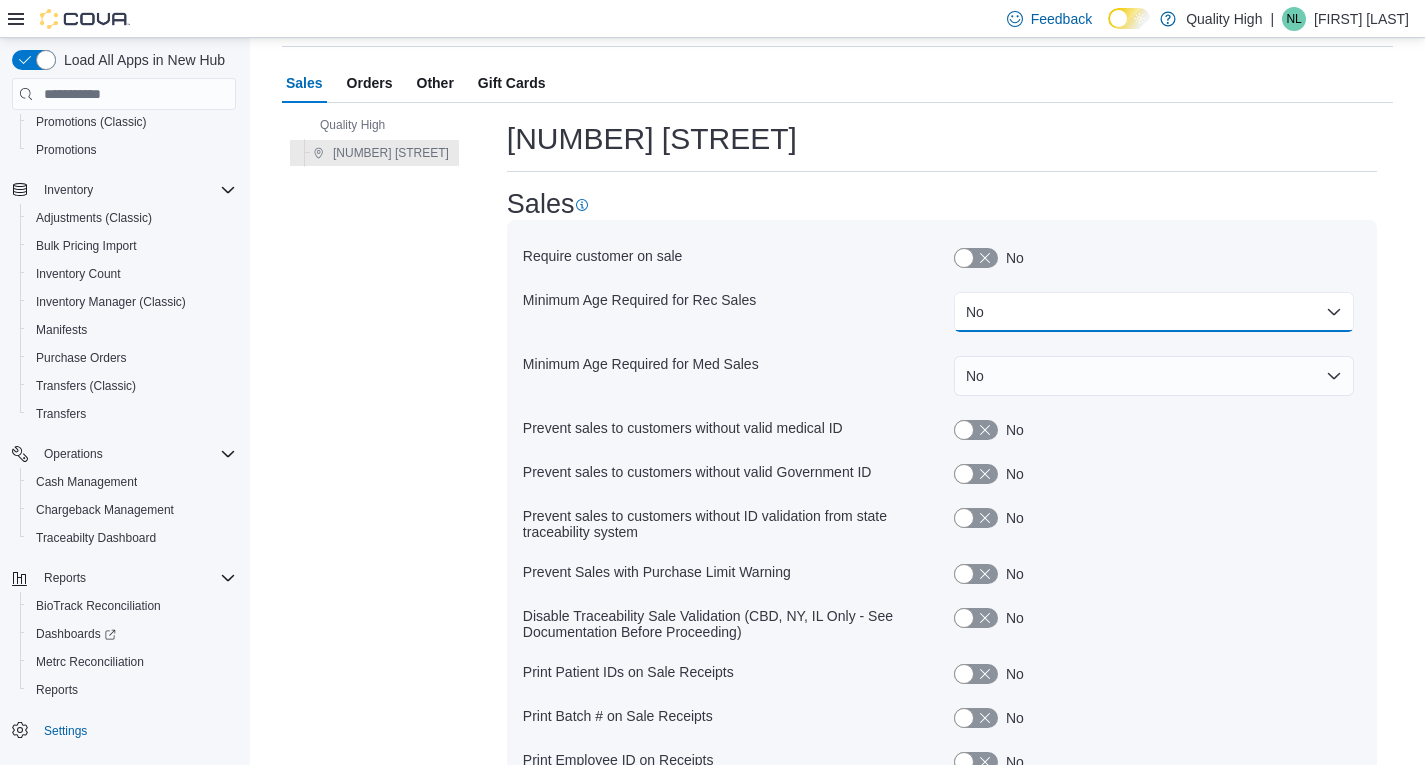 click on "No" at bounding box center [1154, 312] 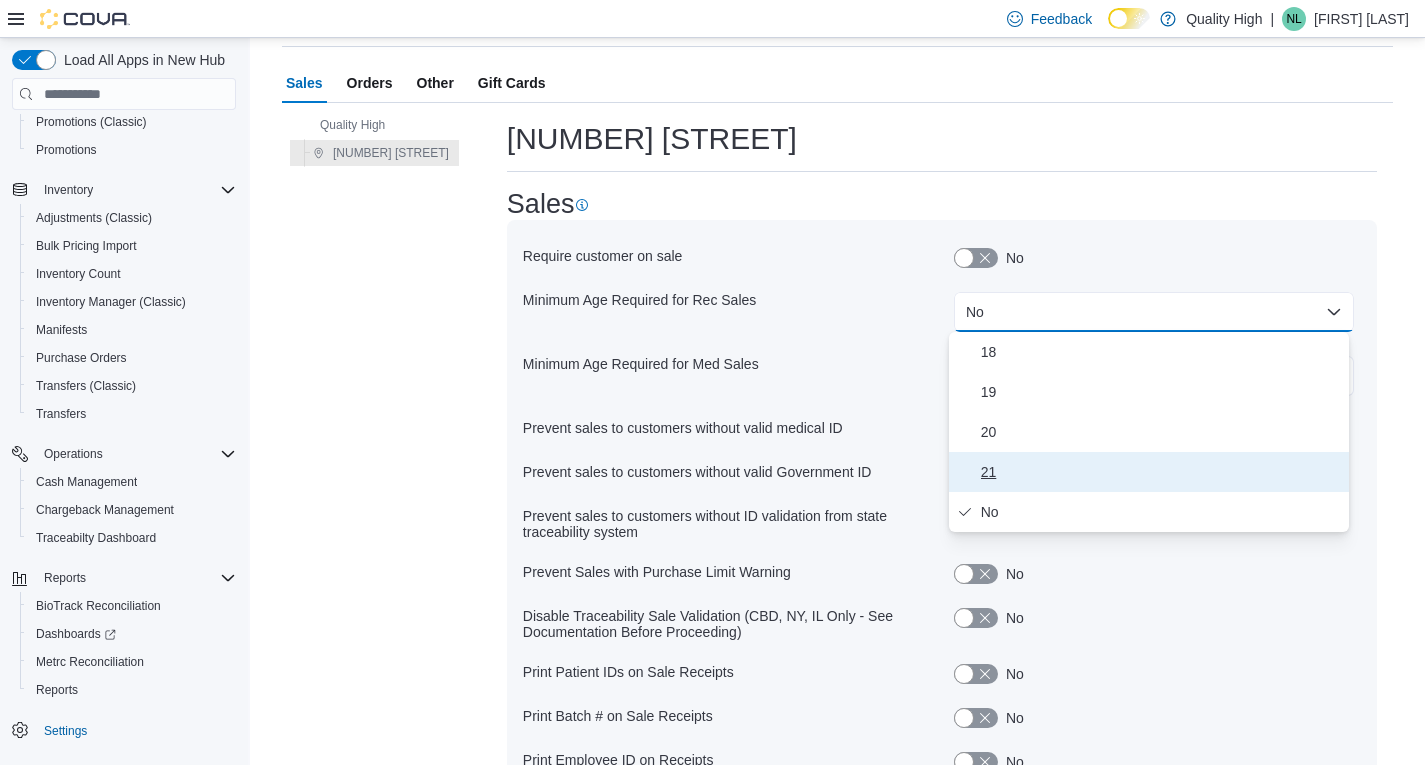 click on "21" at bounding box center [1161, 472] 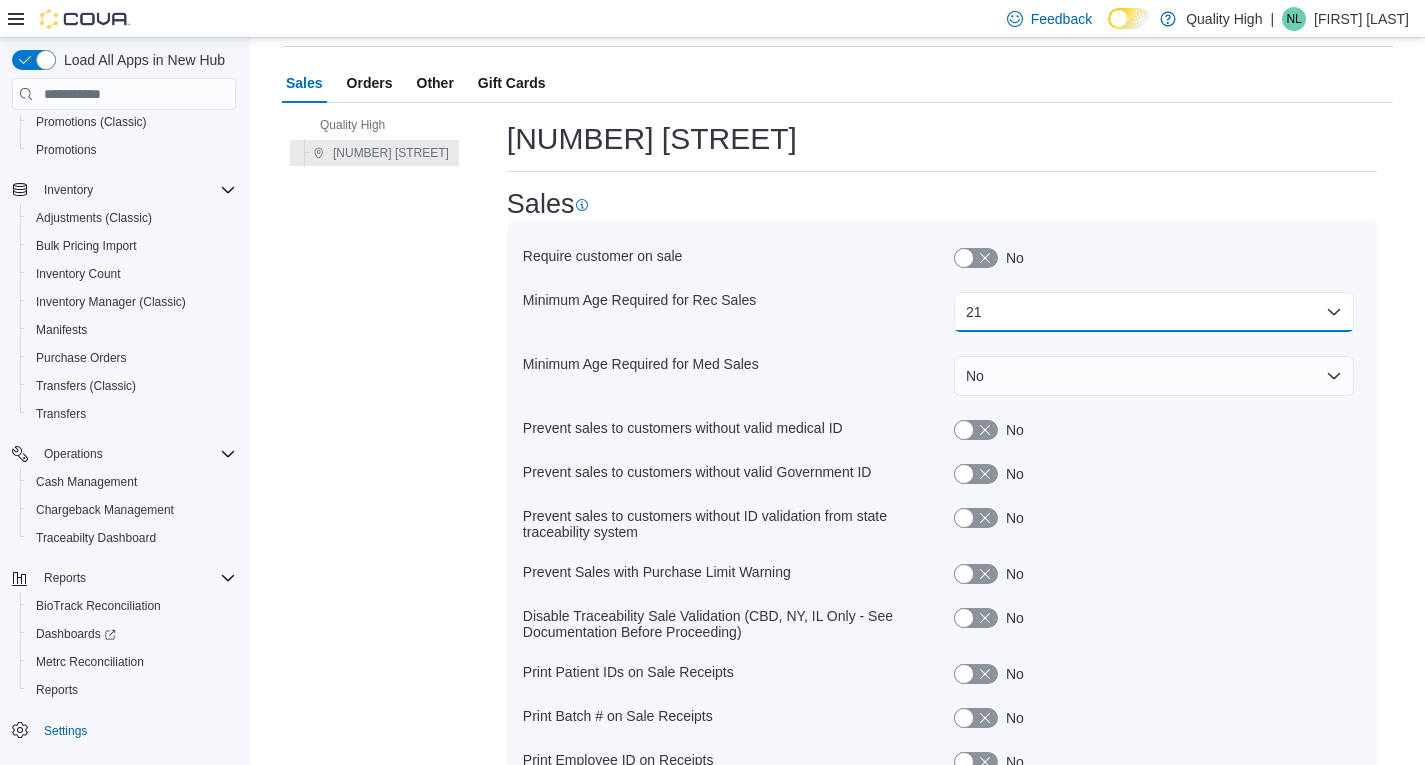 click on "21" at bounding box center (1154, 312) 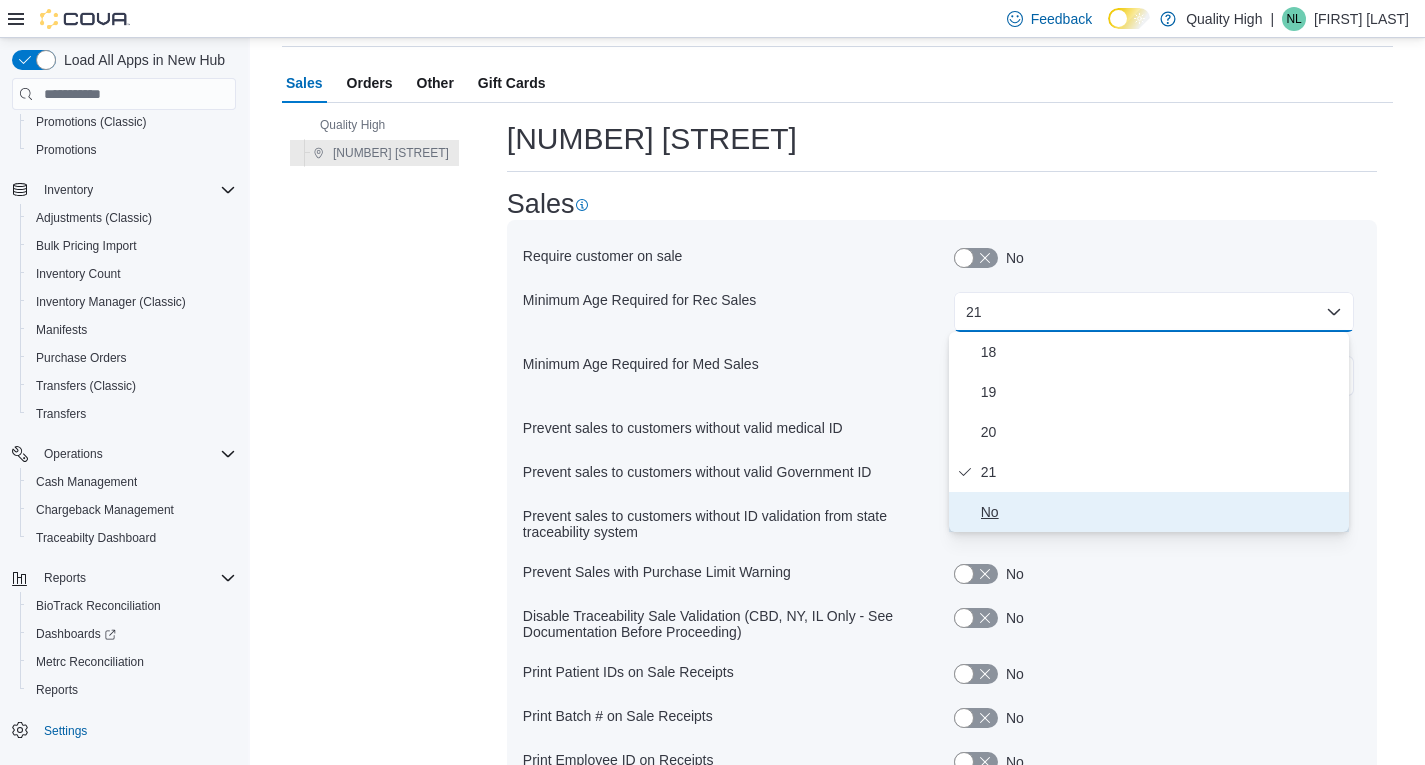 click on "No" at bounding box center (1161, 512) 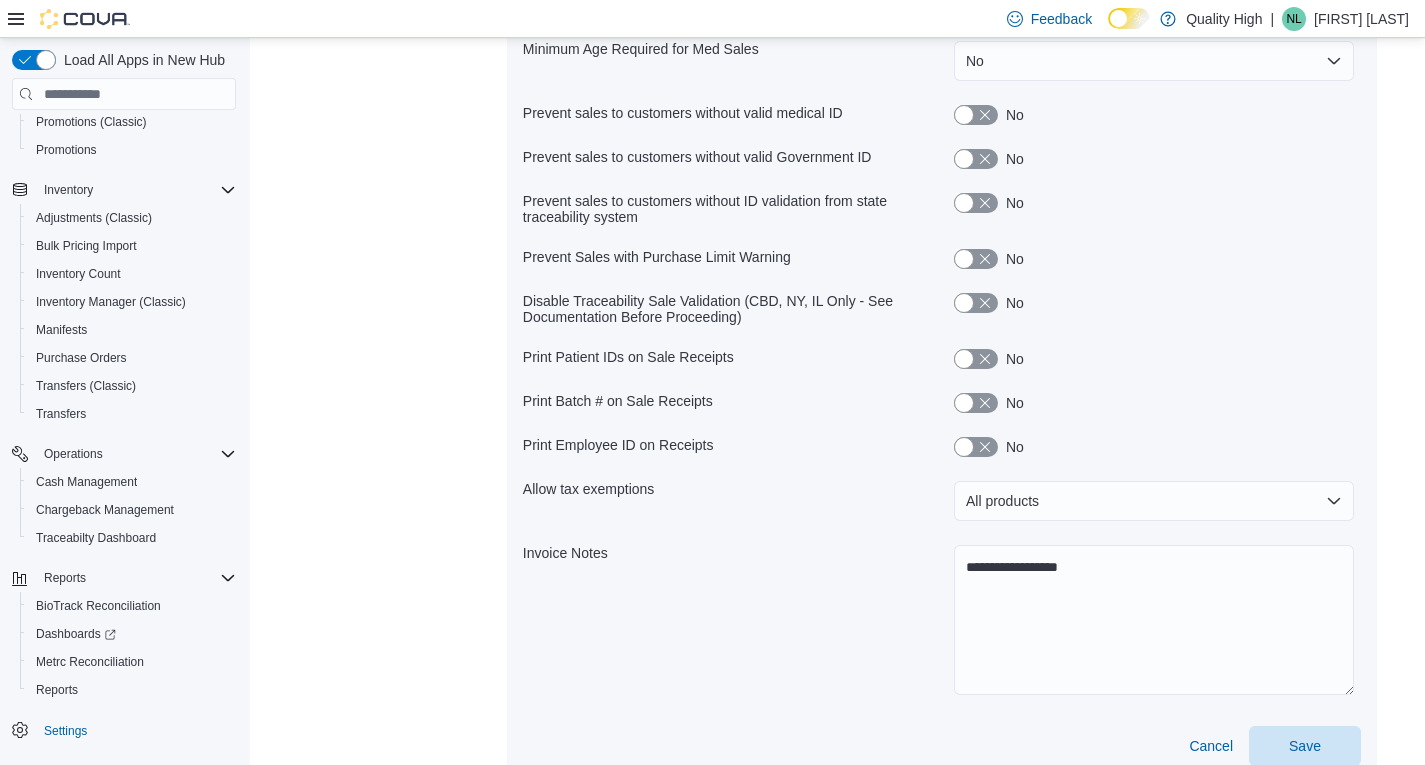 scroll, scrollTop: 509, scrollLeft: 0, axis: vertical 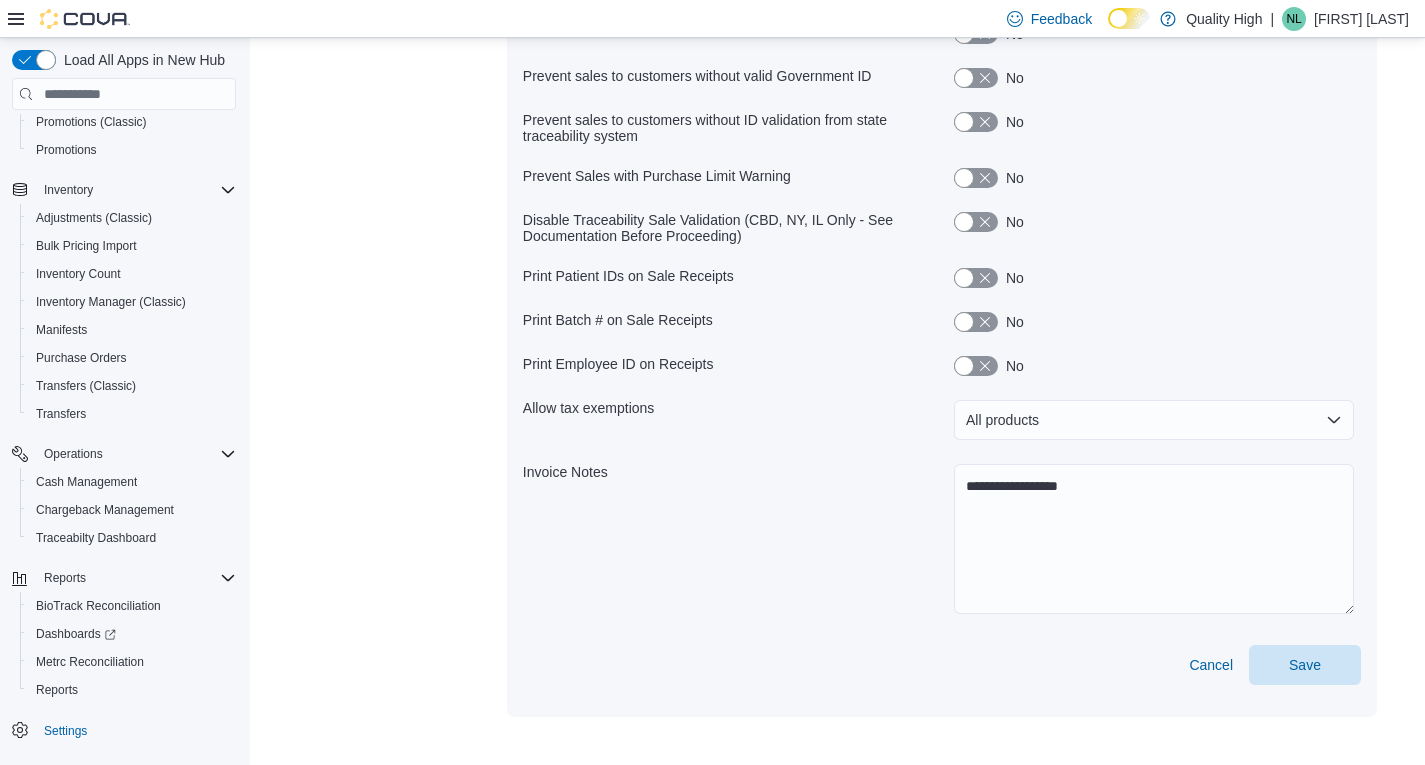 type 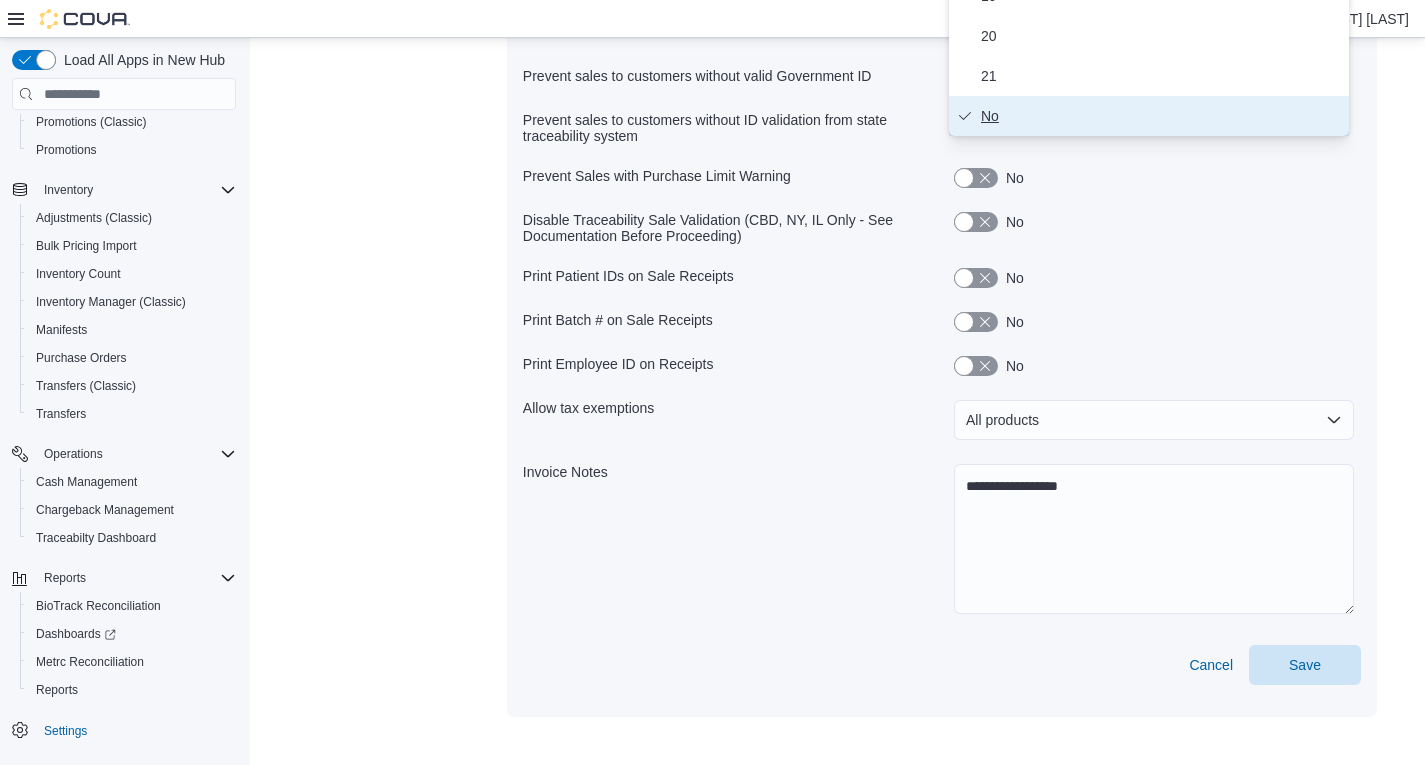 scroll, scrollTop: 444, scrollLeft: 0, axis: vertical 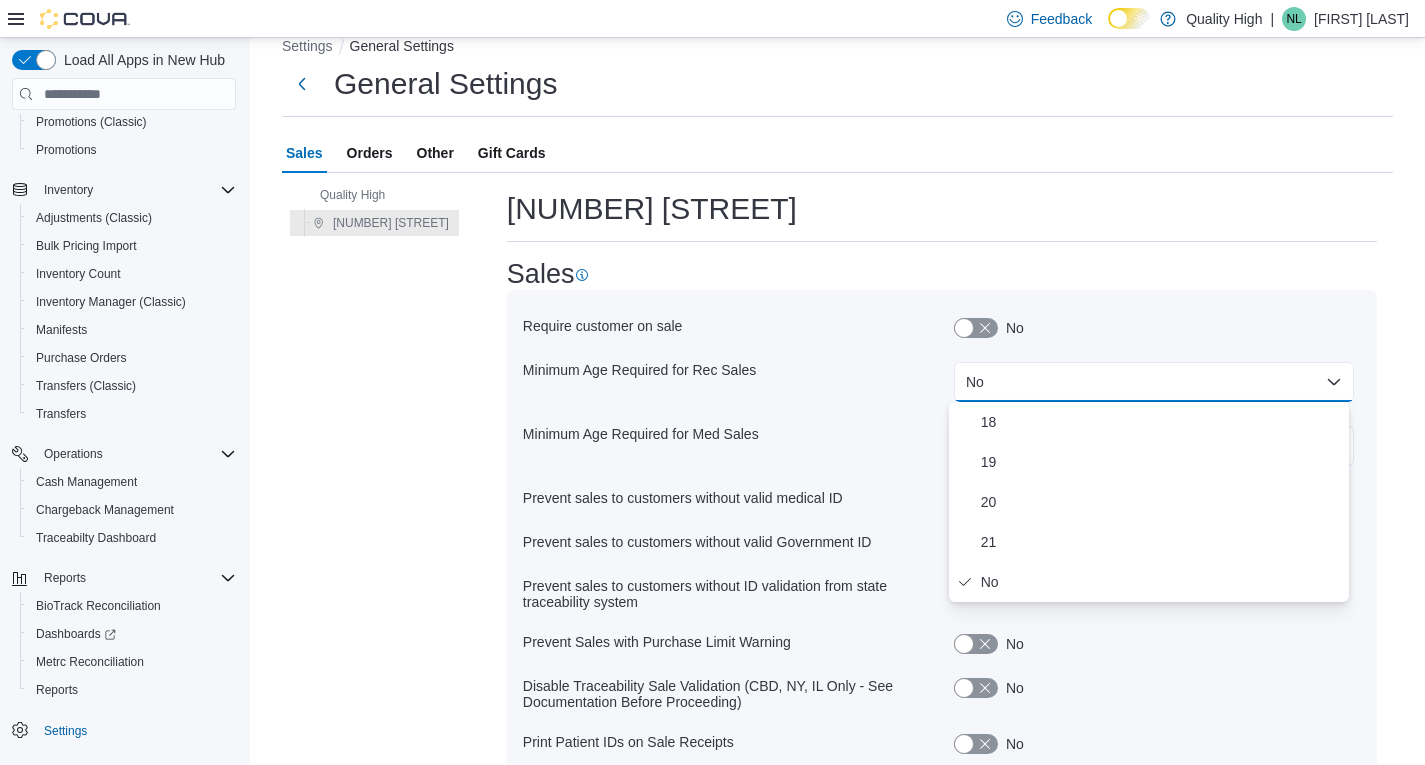 click on "Quality High 25 Beekman Ave" at bounding box center (374, 686) 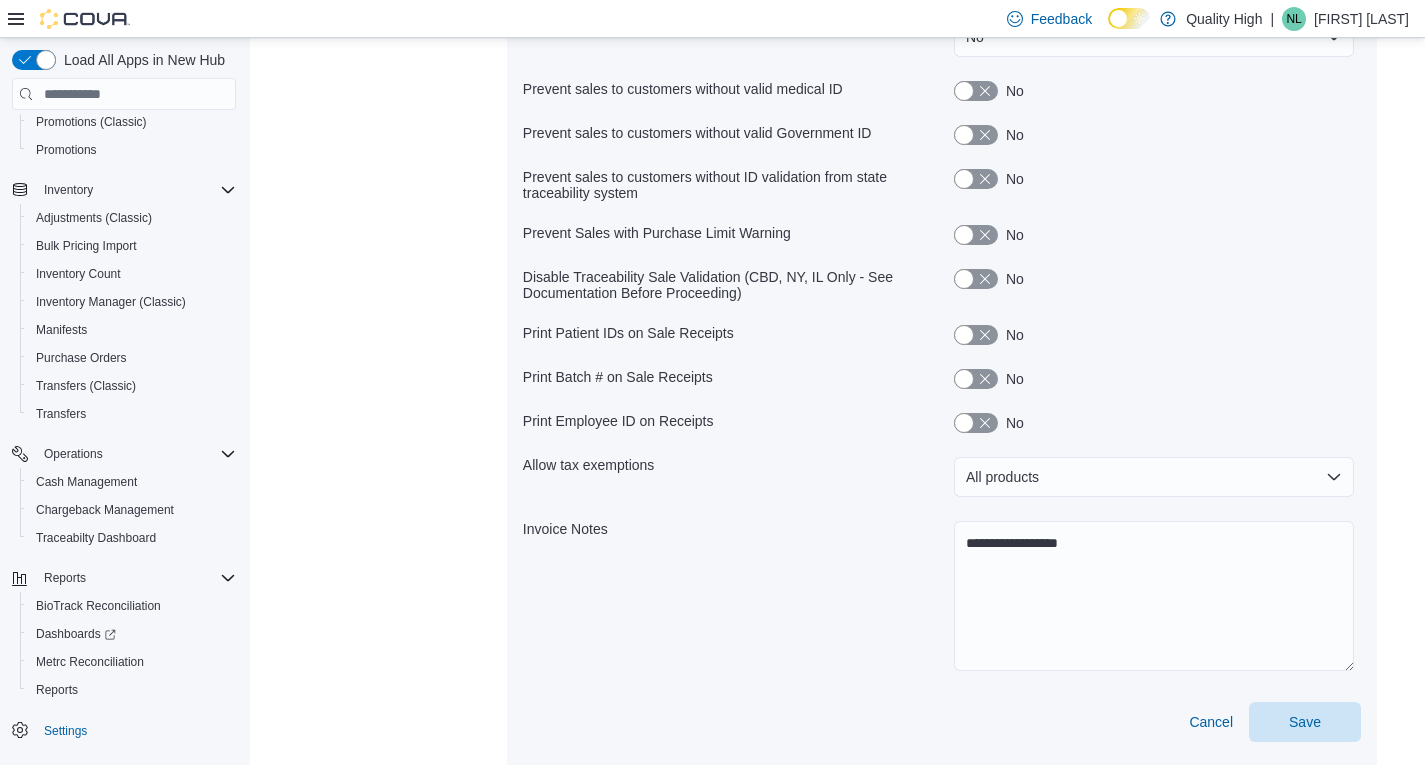 scroll, scrollTop: 509, scrollLeft: 0, axis: vertical 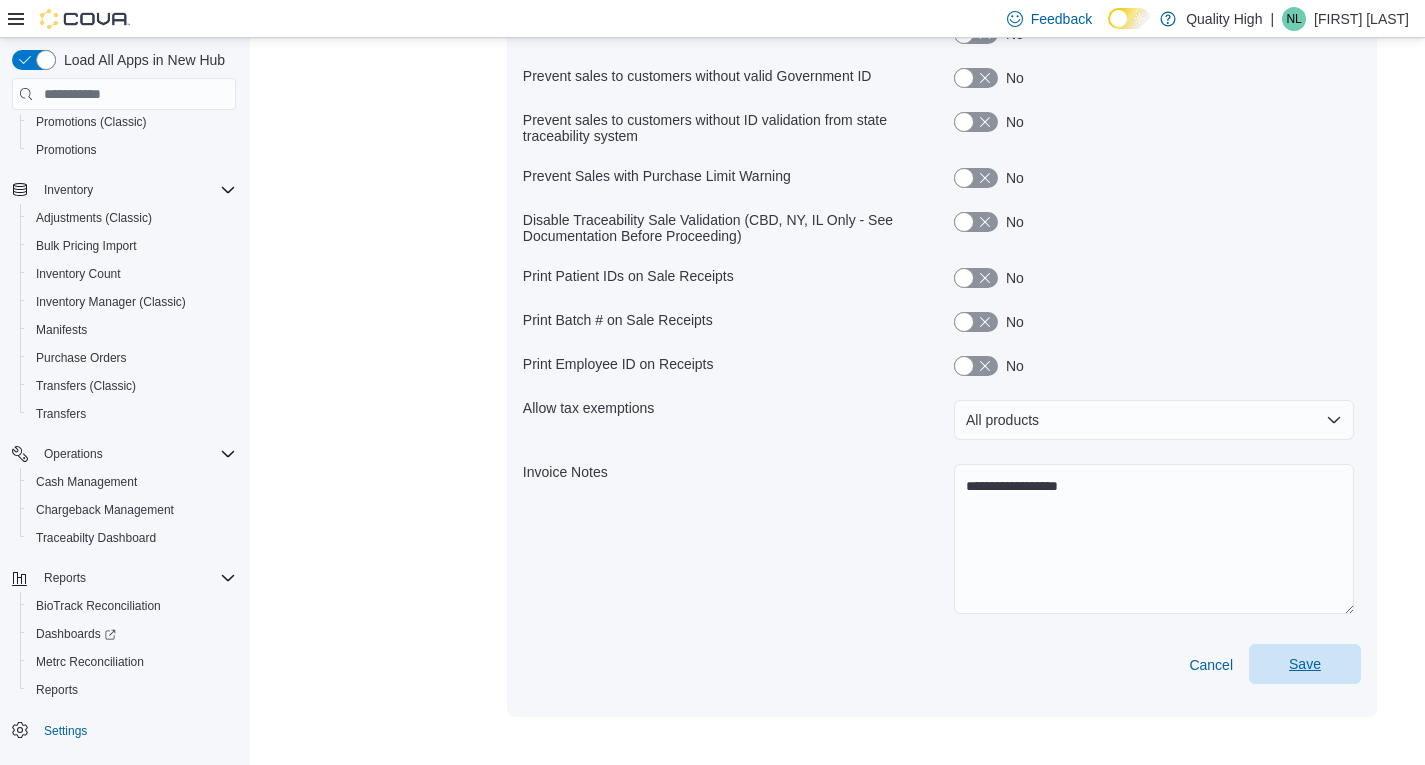 click on "Save" at bounding box center (1305, 664) 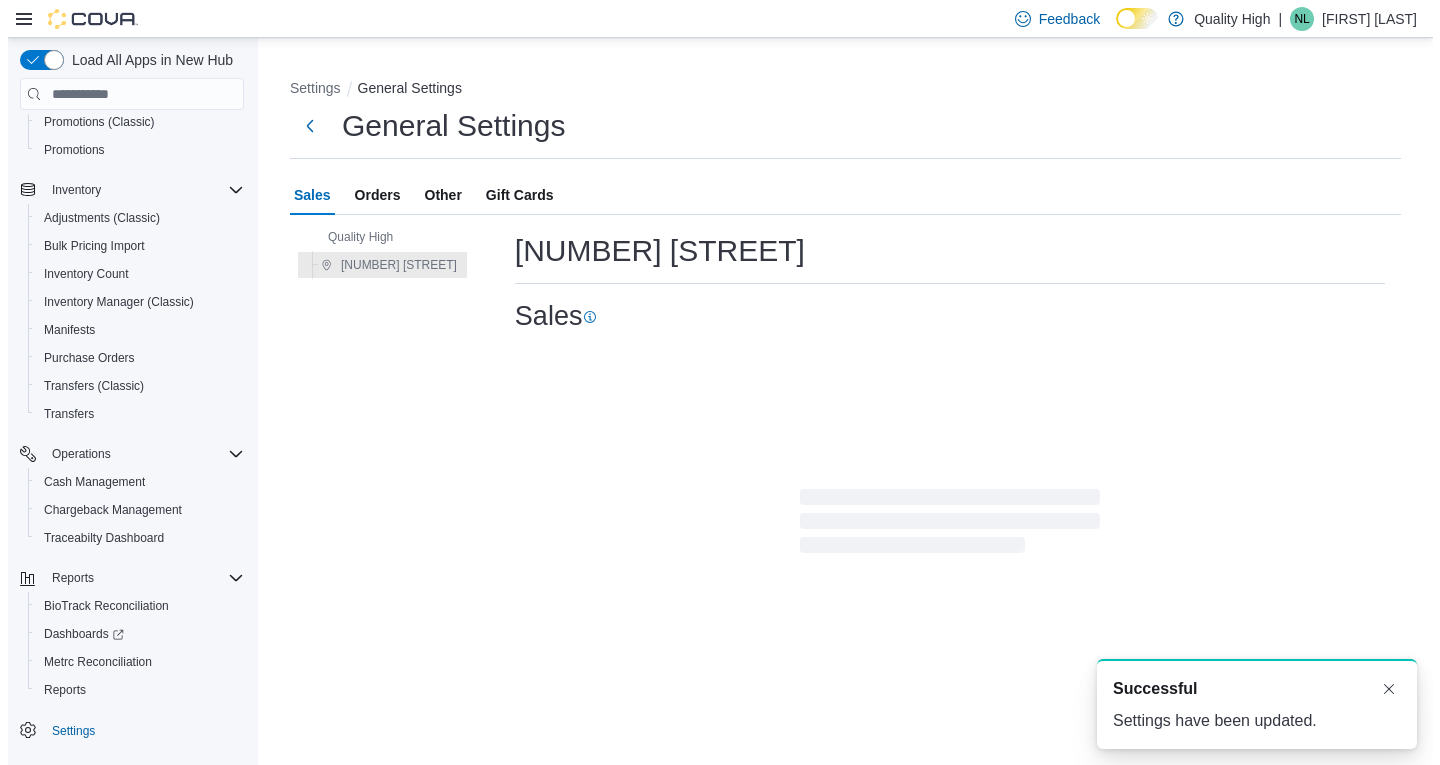 scroll, scrollTop: 0, scrollLeft: 0, axis: both 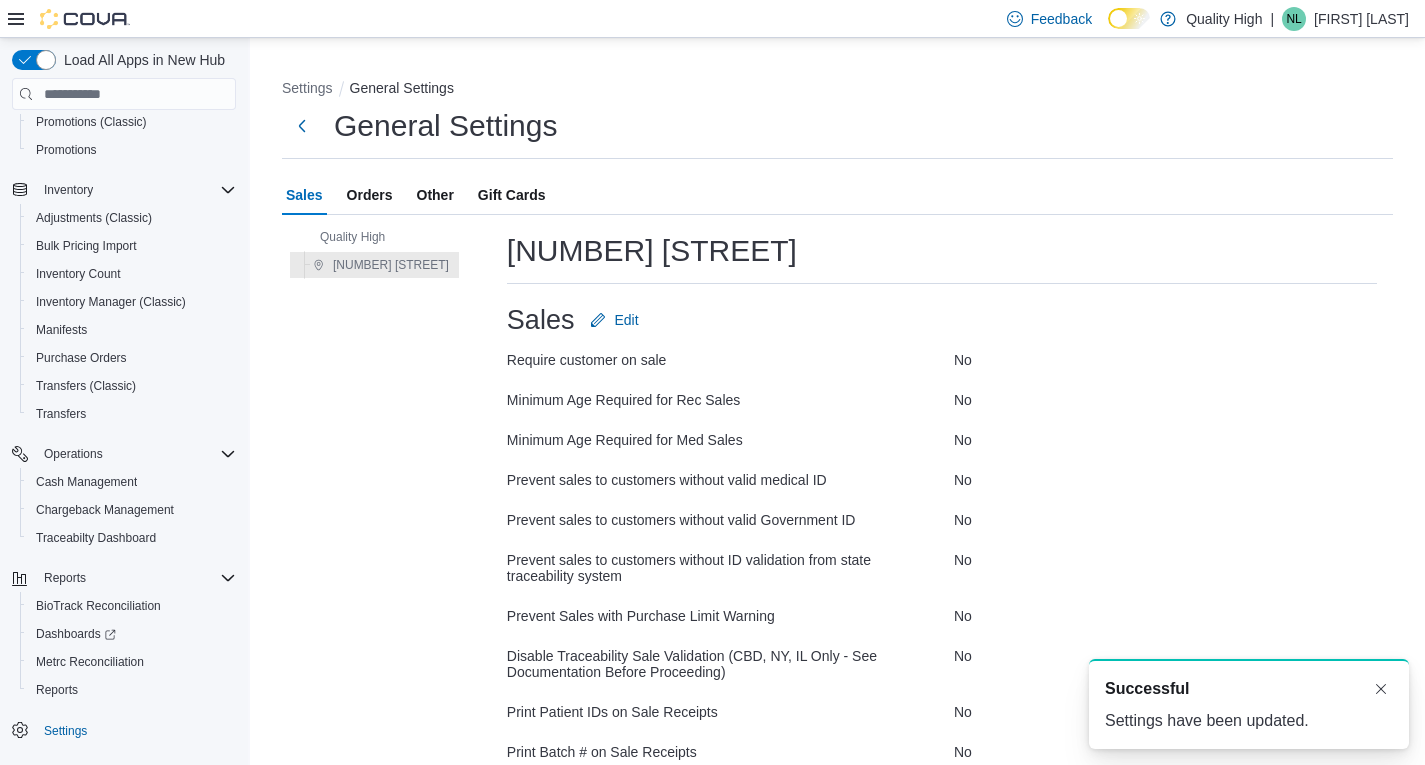 click on "Orders" at bounding box center (370, 195) 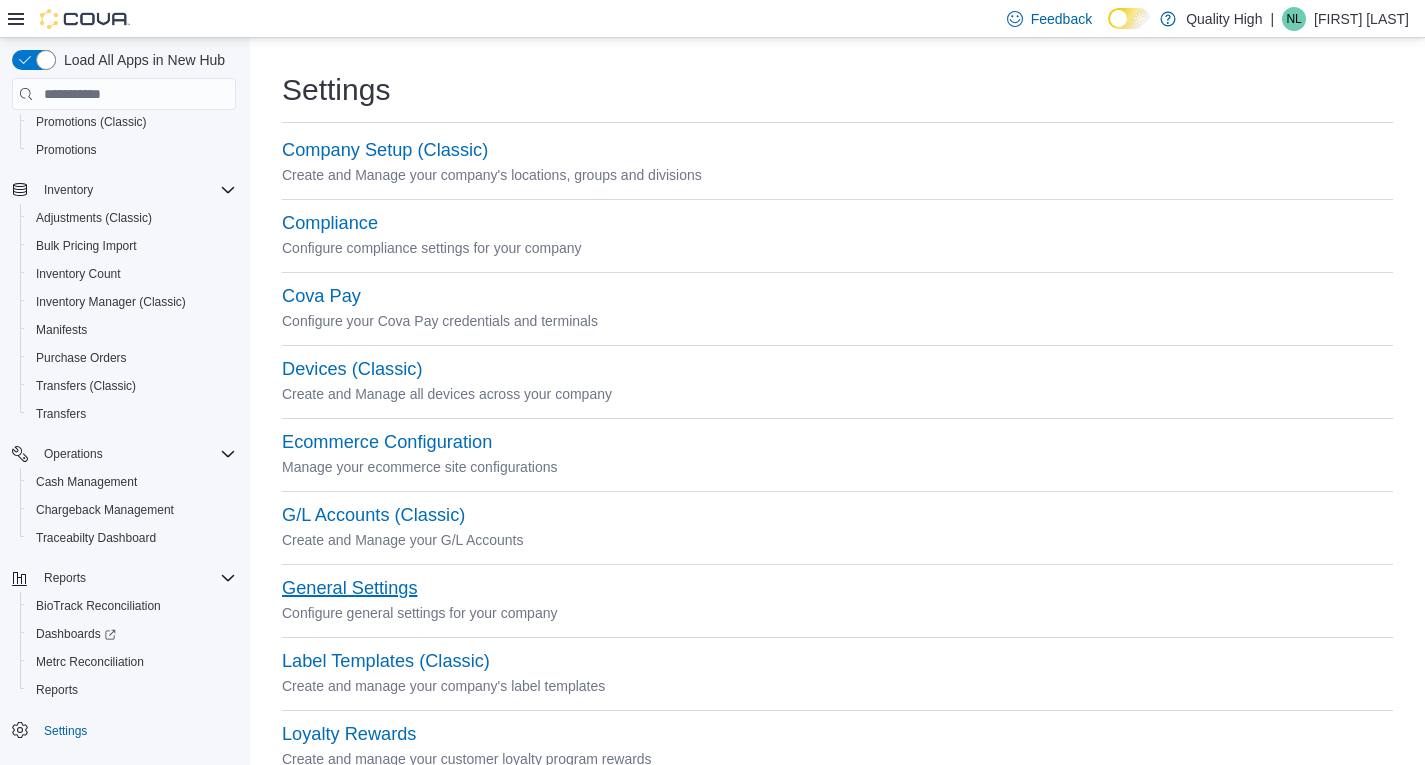click on "General Settings" at bounding box center [349, 588] 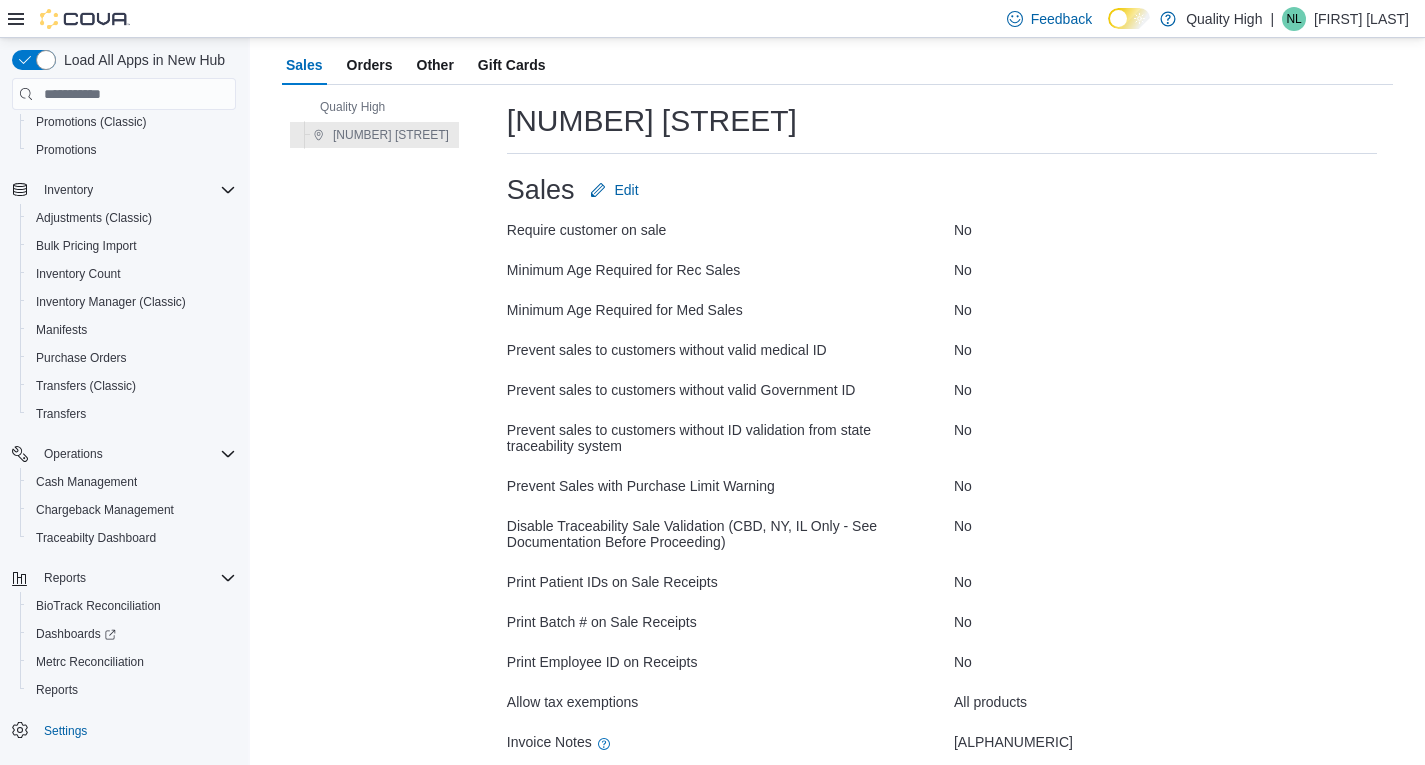 scroll, scrollTop: 176, scrollLeft: 0, axis: vertical 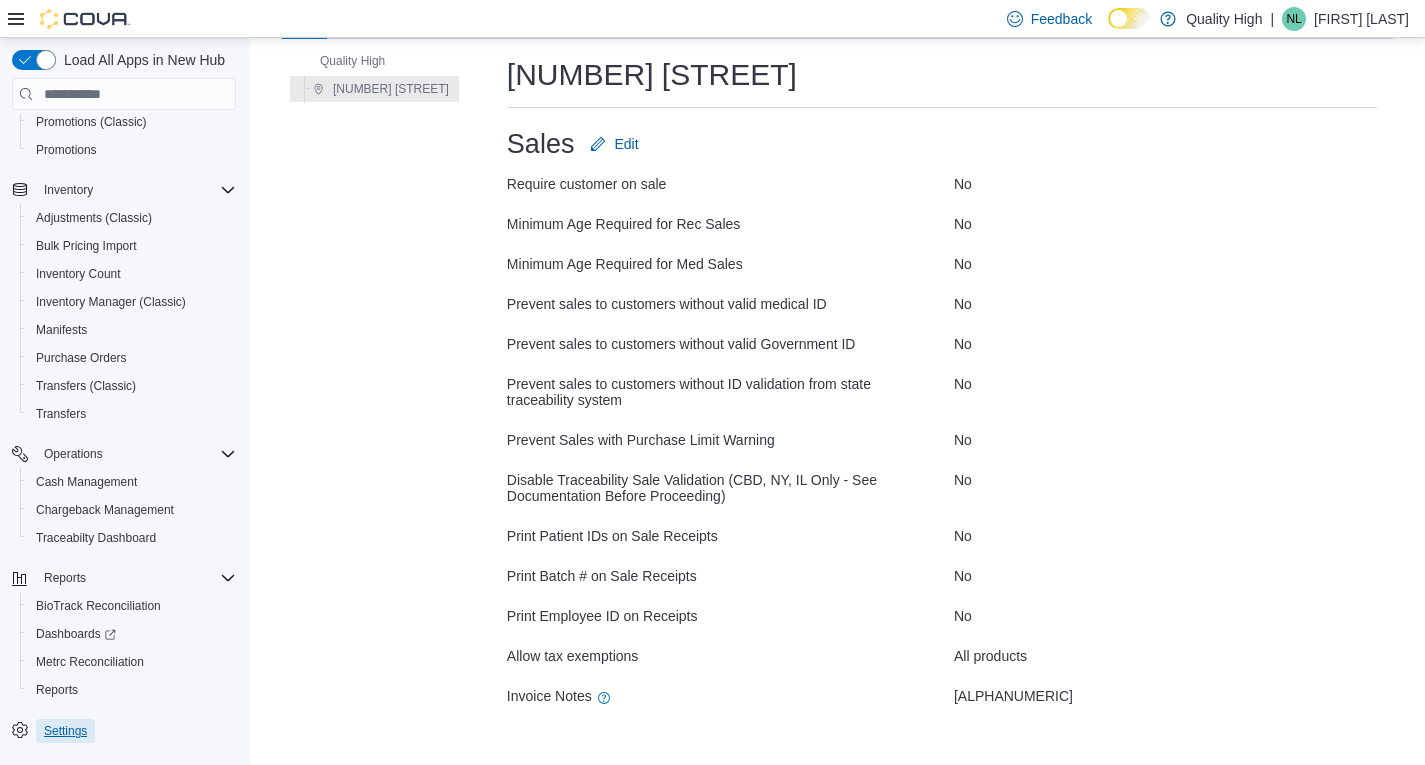 click on "Settings" at bounding box center [65, 731] 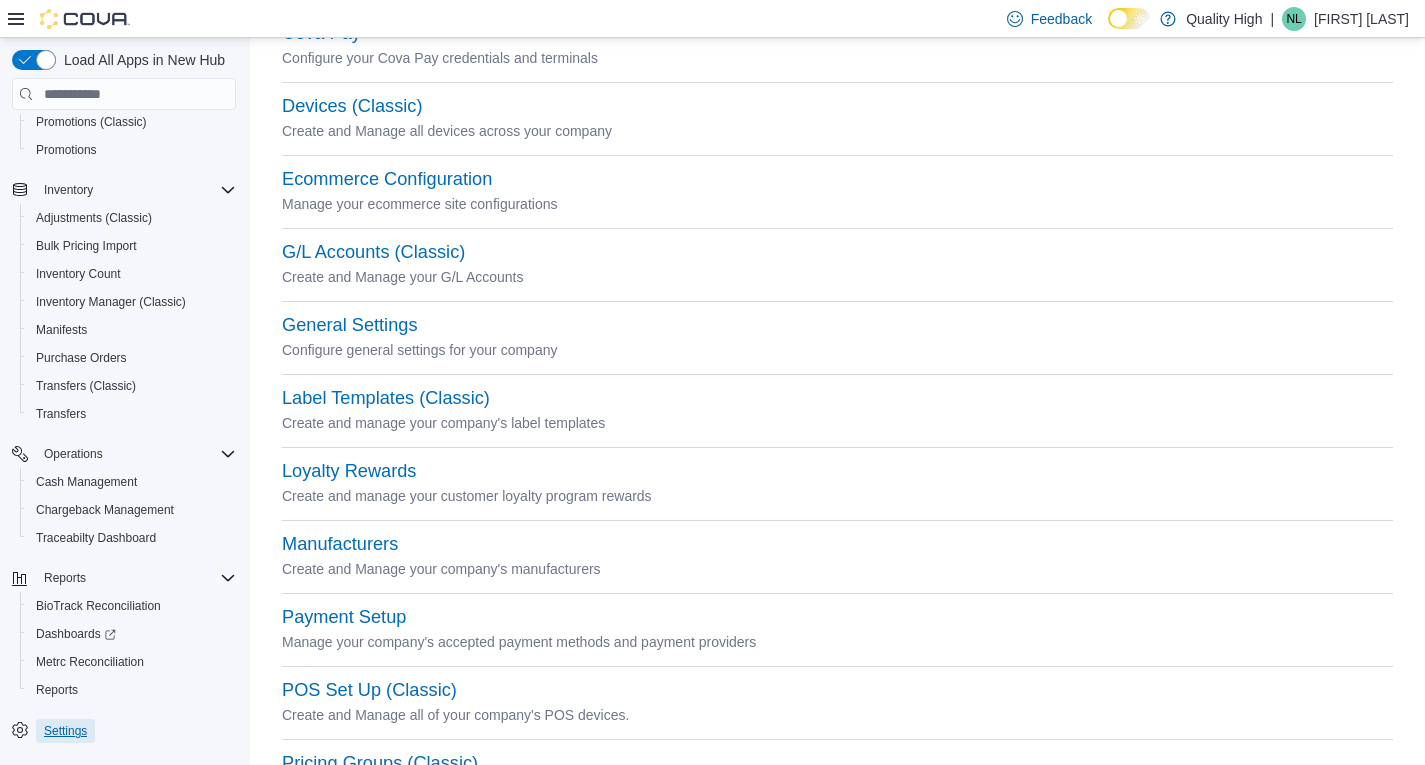 scroll, scrollTop: 273, scrollLeft: 0, axis: vertical 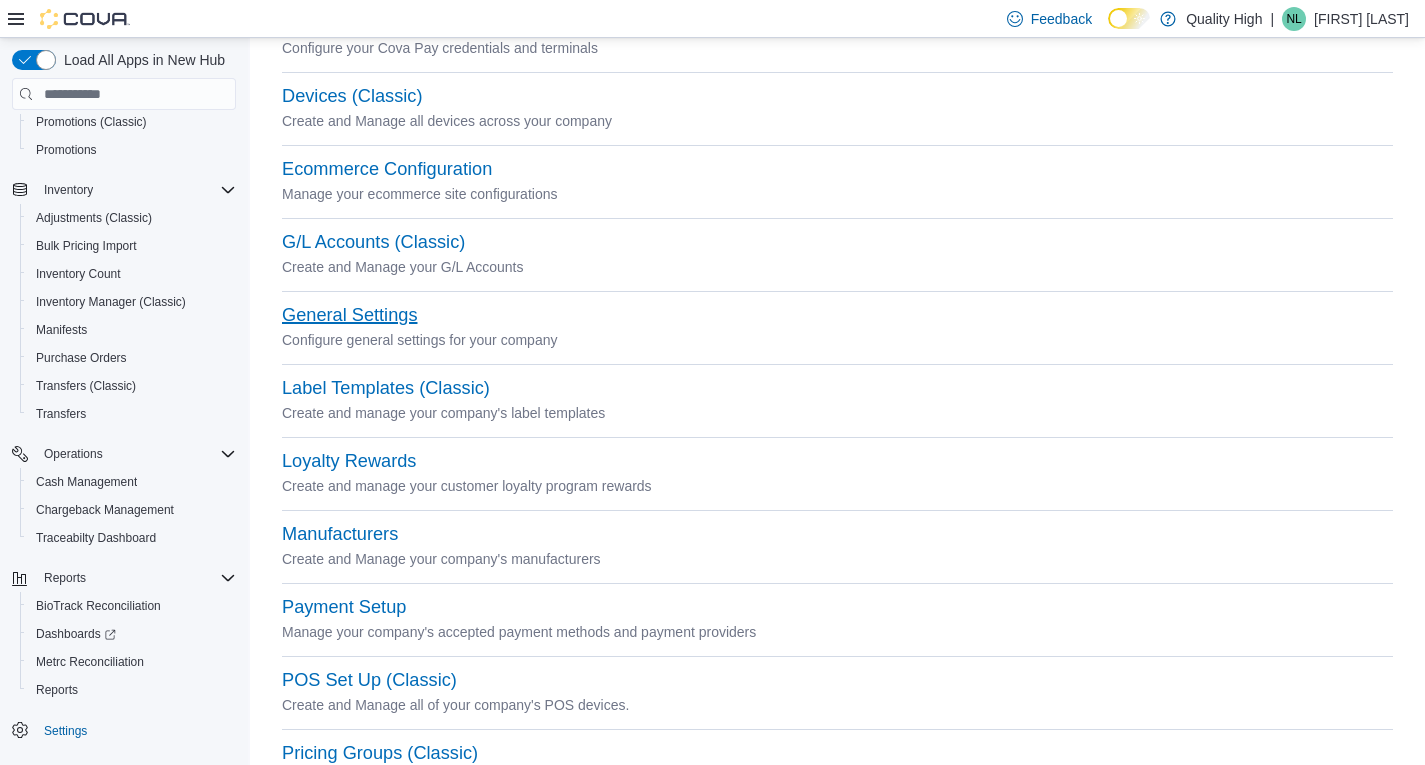 click on "General Settings" at bounding box center (349, 315) 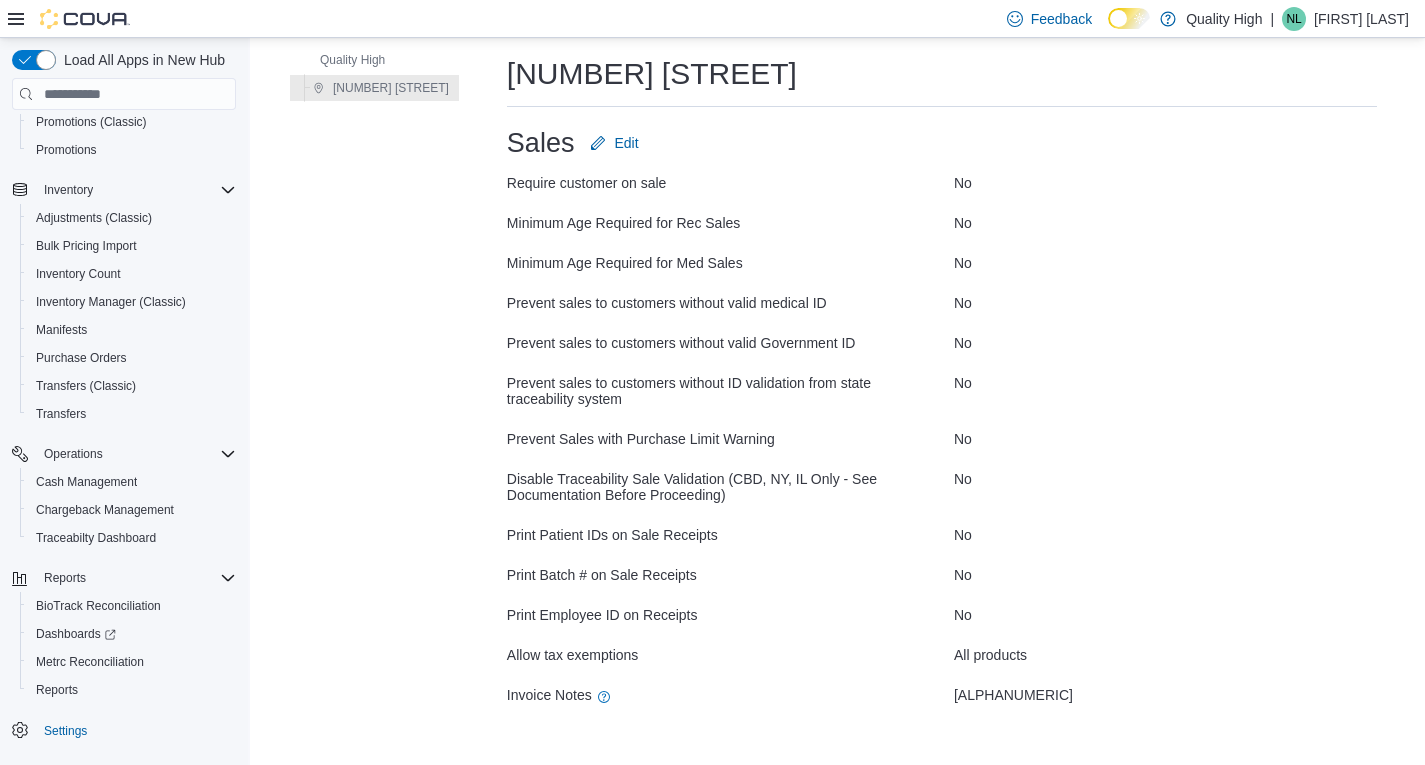 scroll, scrollTop: 0, scrollLeft: 0, axis: both 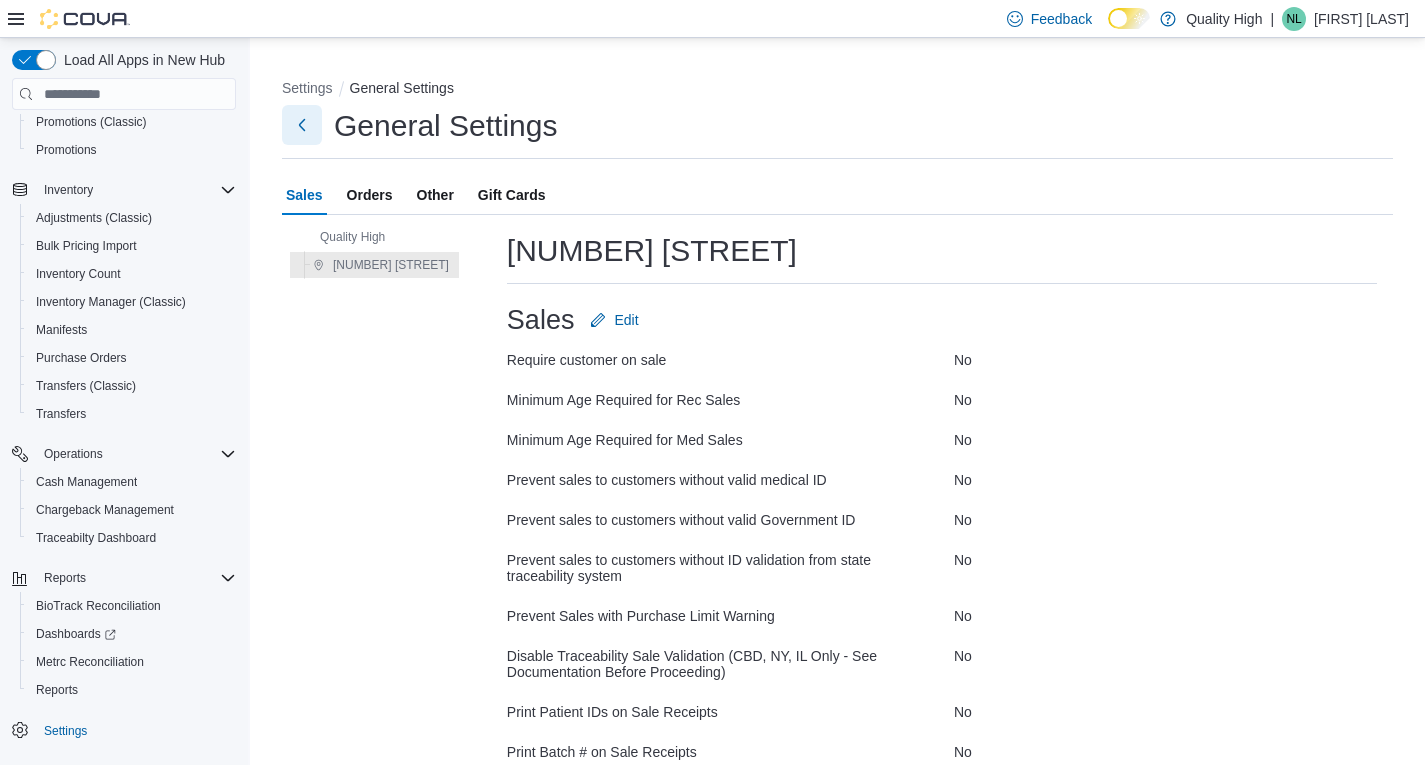 click at bounding box center (302, 125) 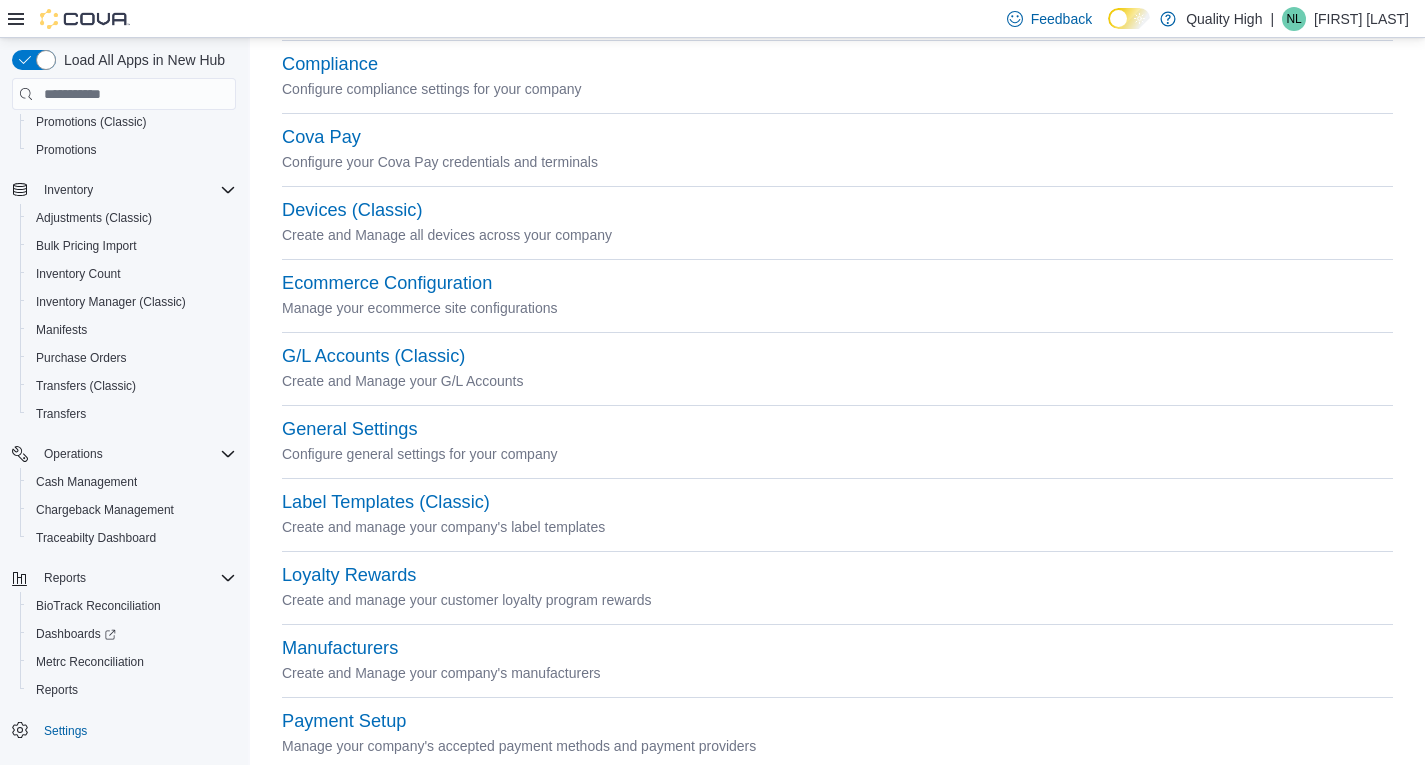 scroll, scrollTop: 192, scrollLeft: 0, axis: vertical 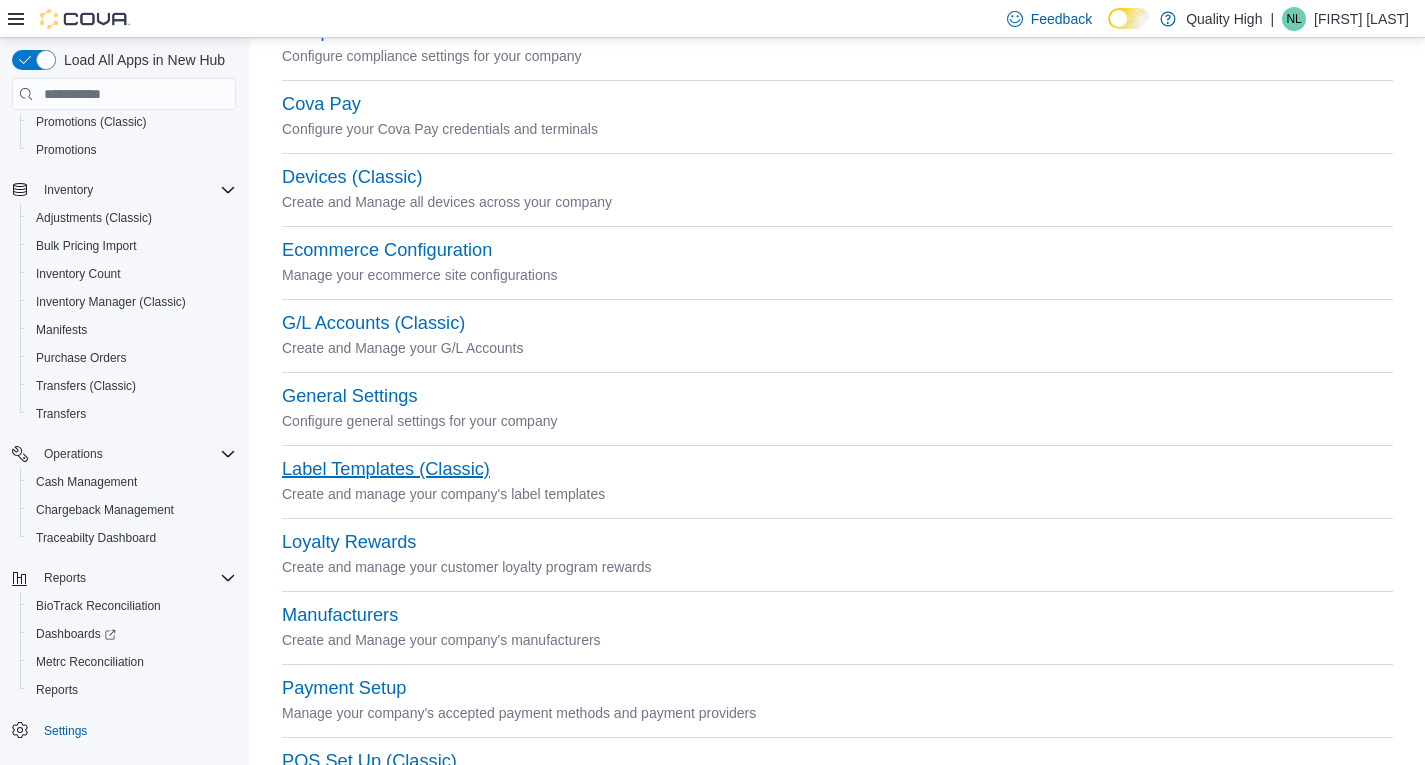 click on "Label Templates (Classic)" at bounding box center (386, 469) 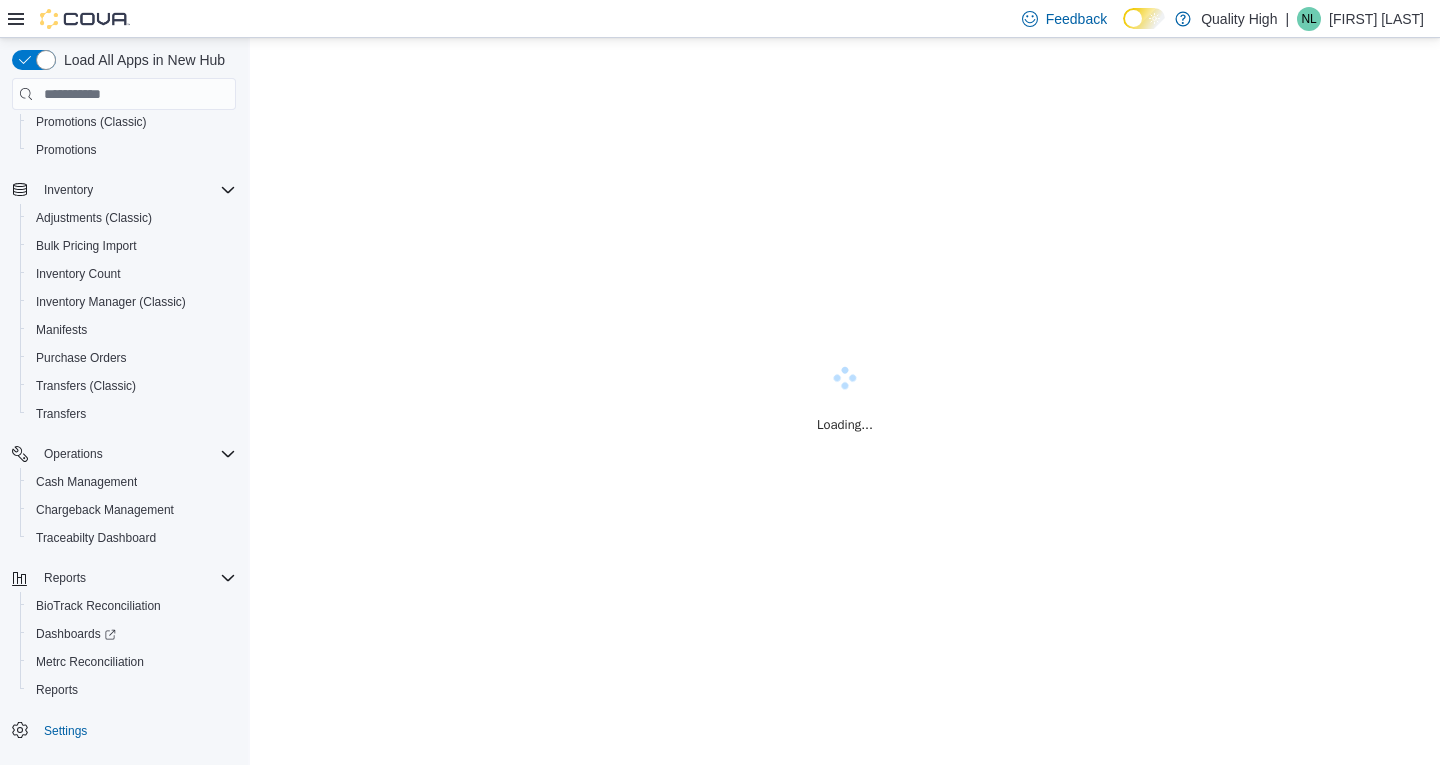 scroll, scrollTop: 0, scrollLeft: 0, axis: both 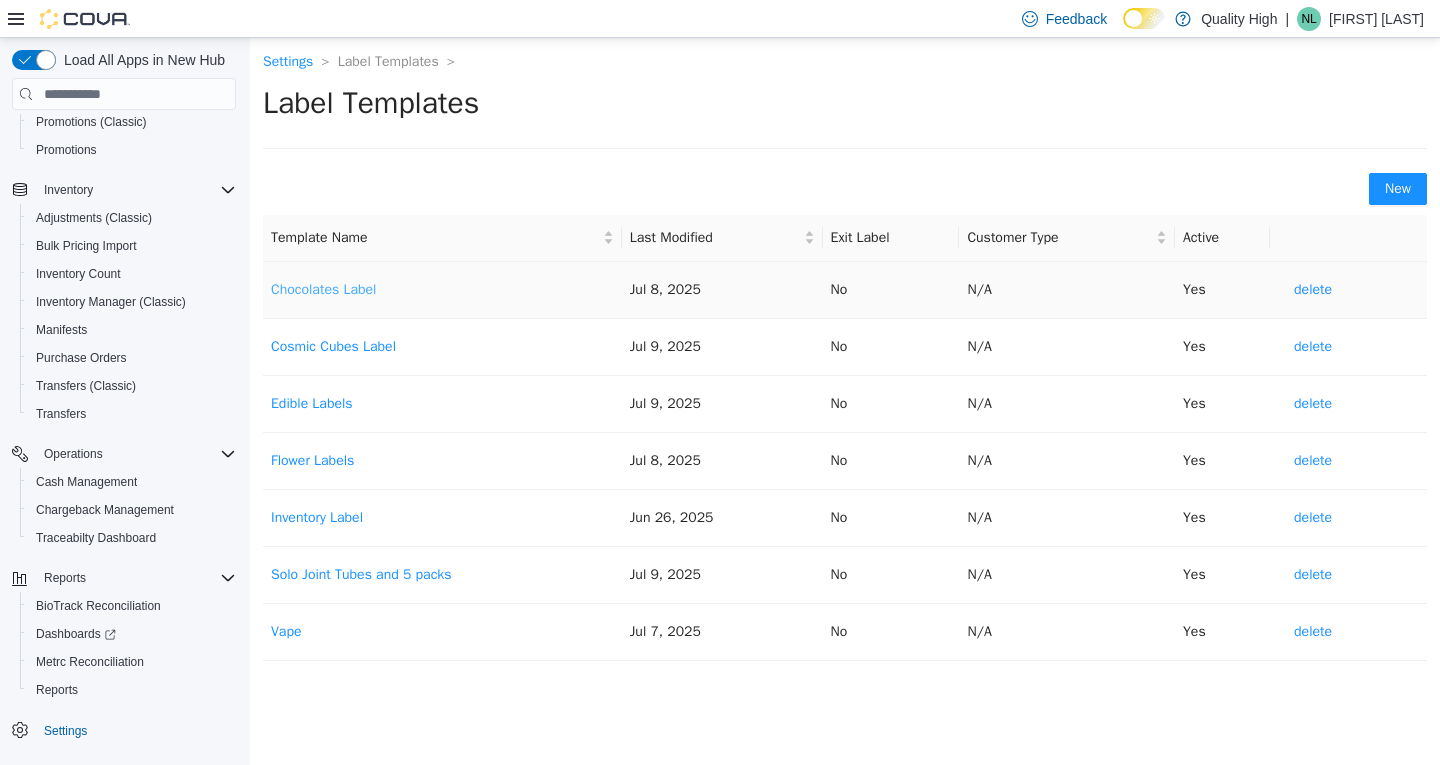 click on "Chocolates Label" at bounding box center [323, 289] 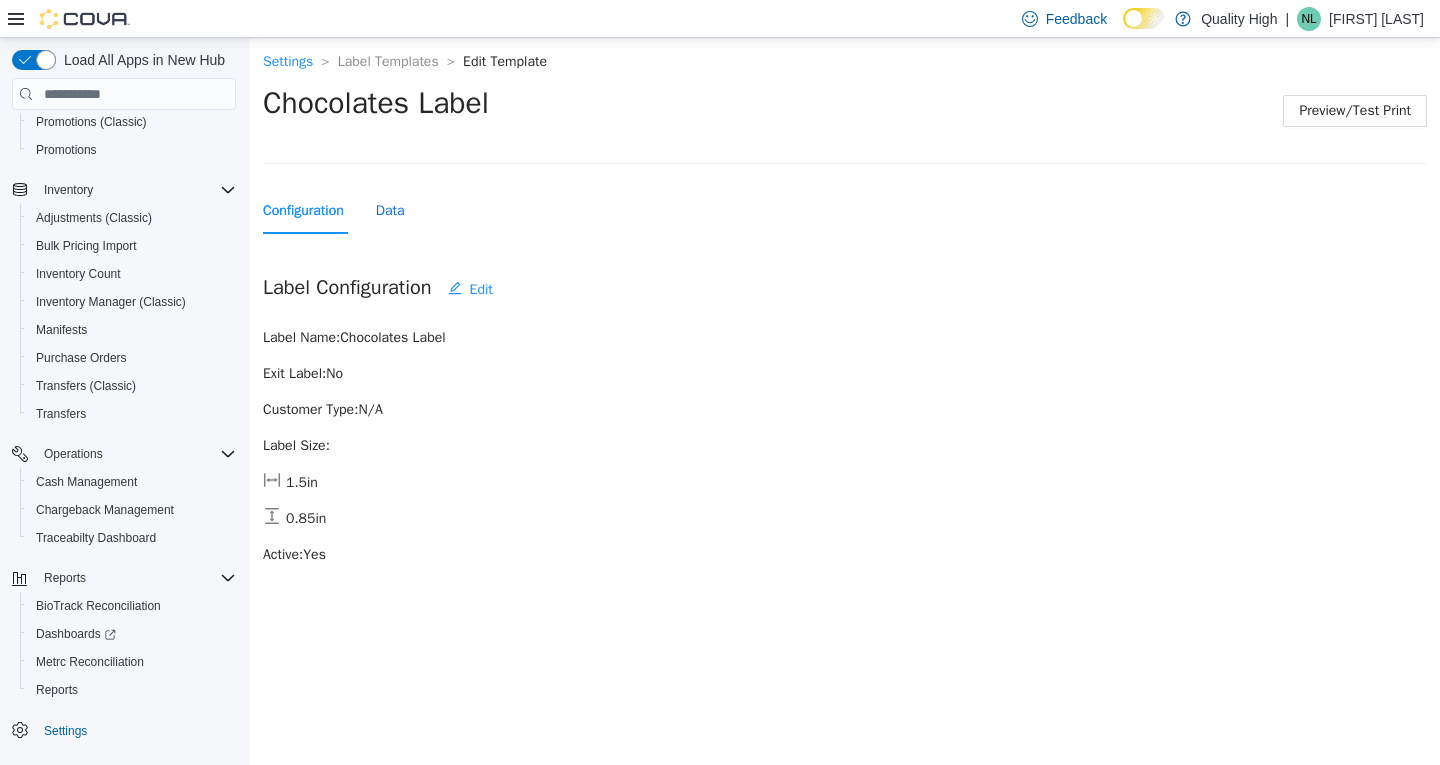 click on "Data" at bounding box center (390, 211) 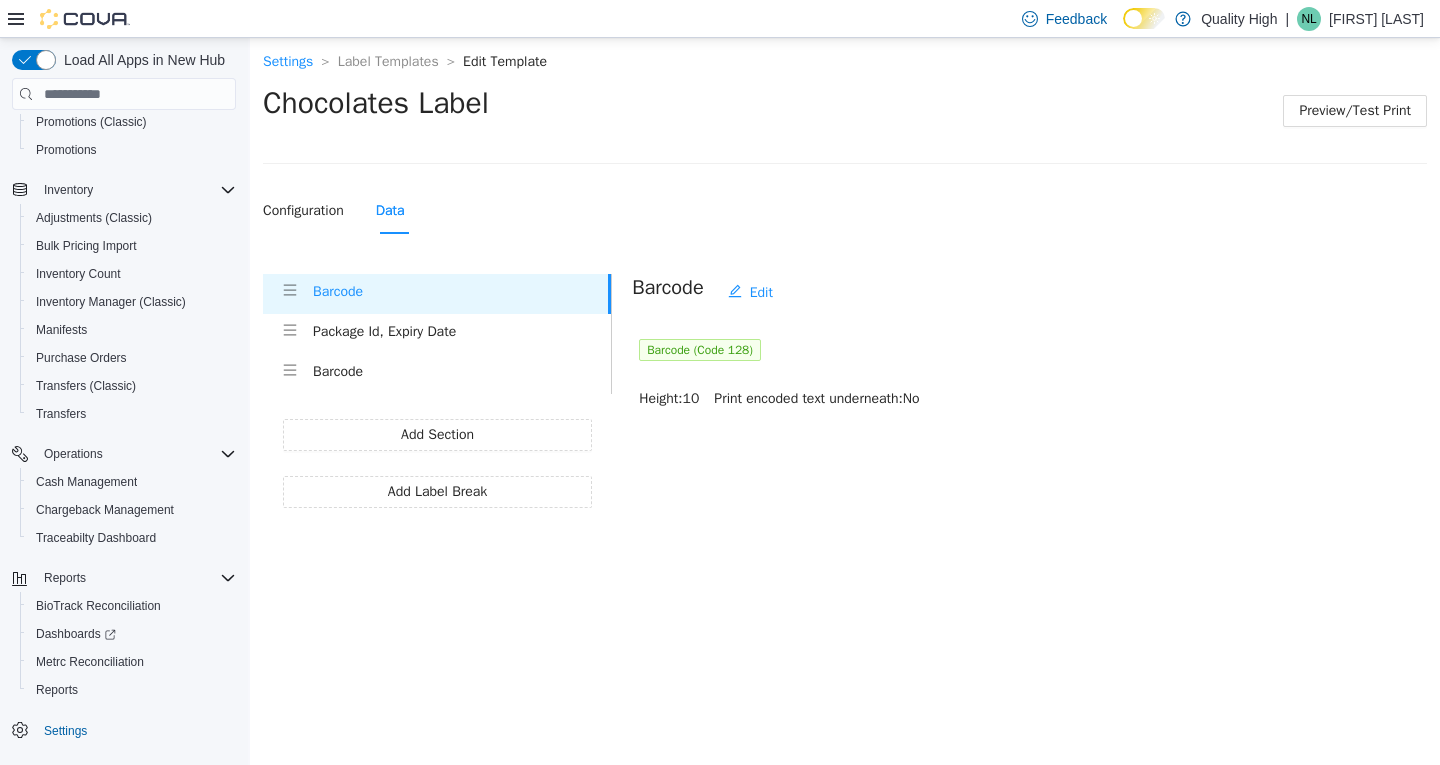 click on "Barcode" at bounding box center (460, 292) 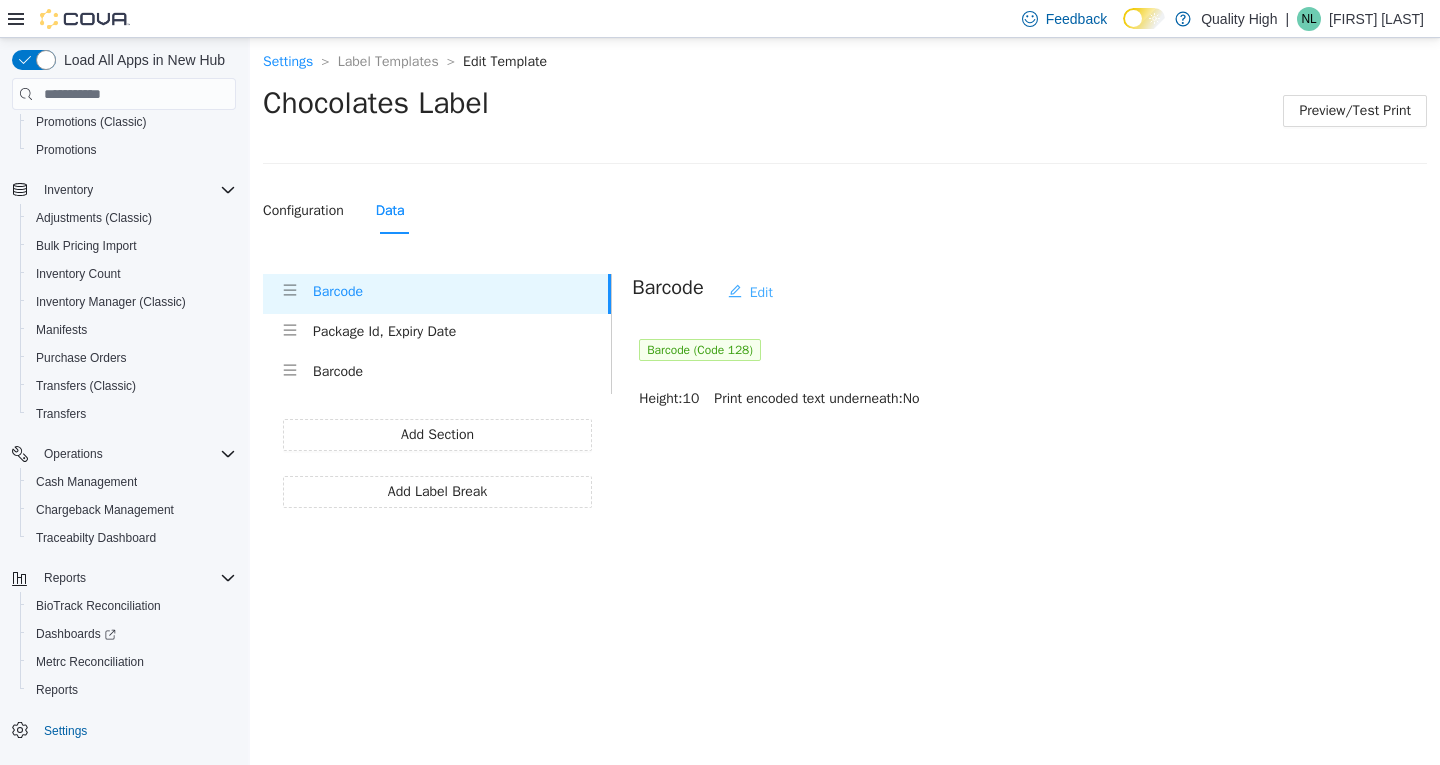 click on "Edit" at bounding box center (761, 293) 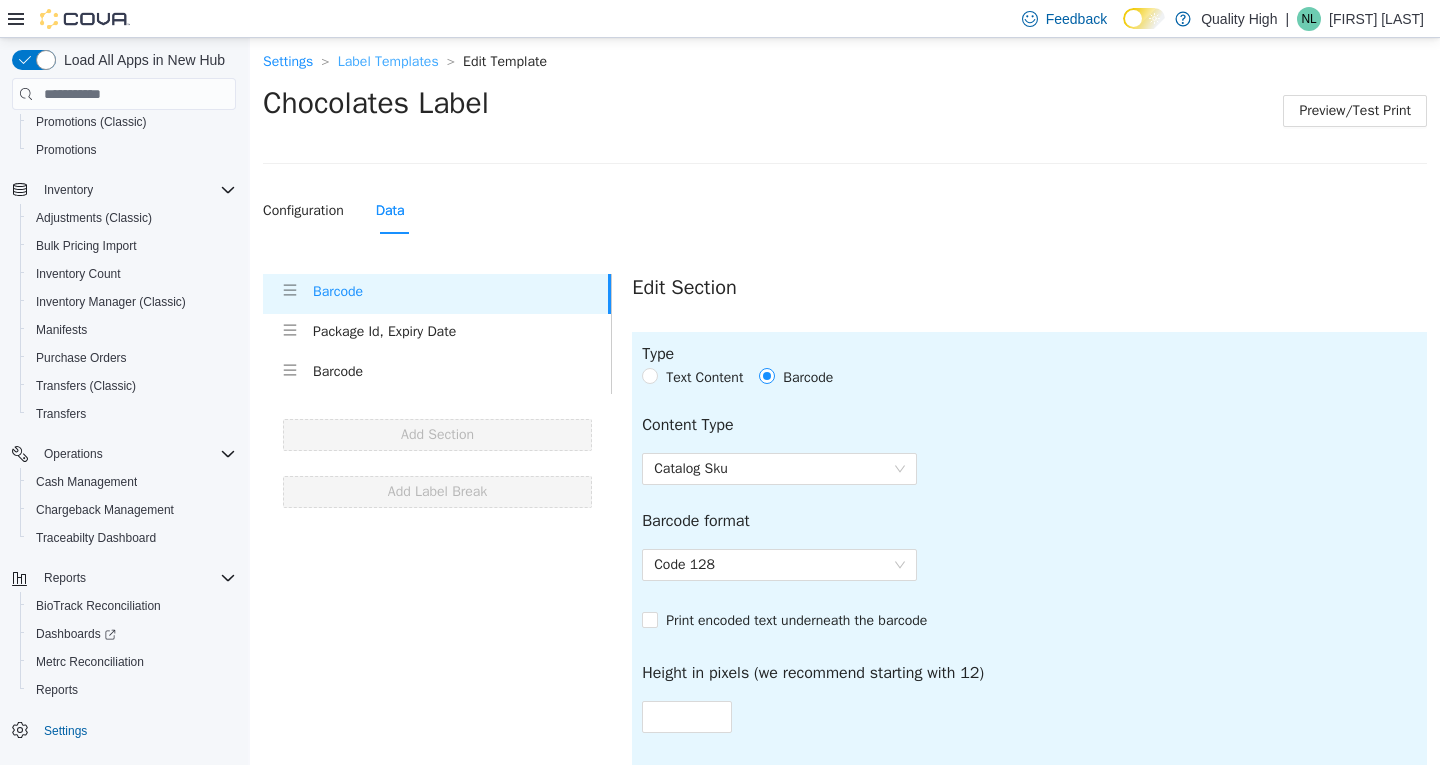 click on "Label Templates" at bounding box center (388, 61) 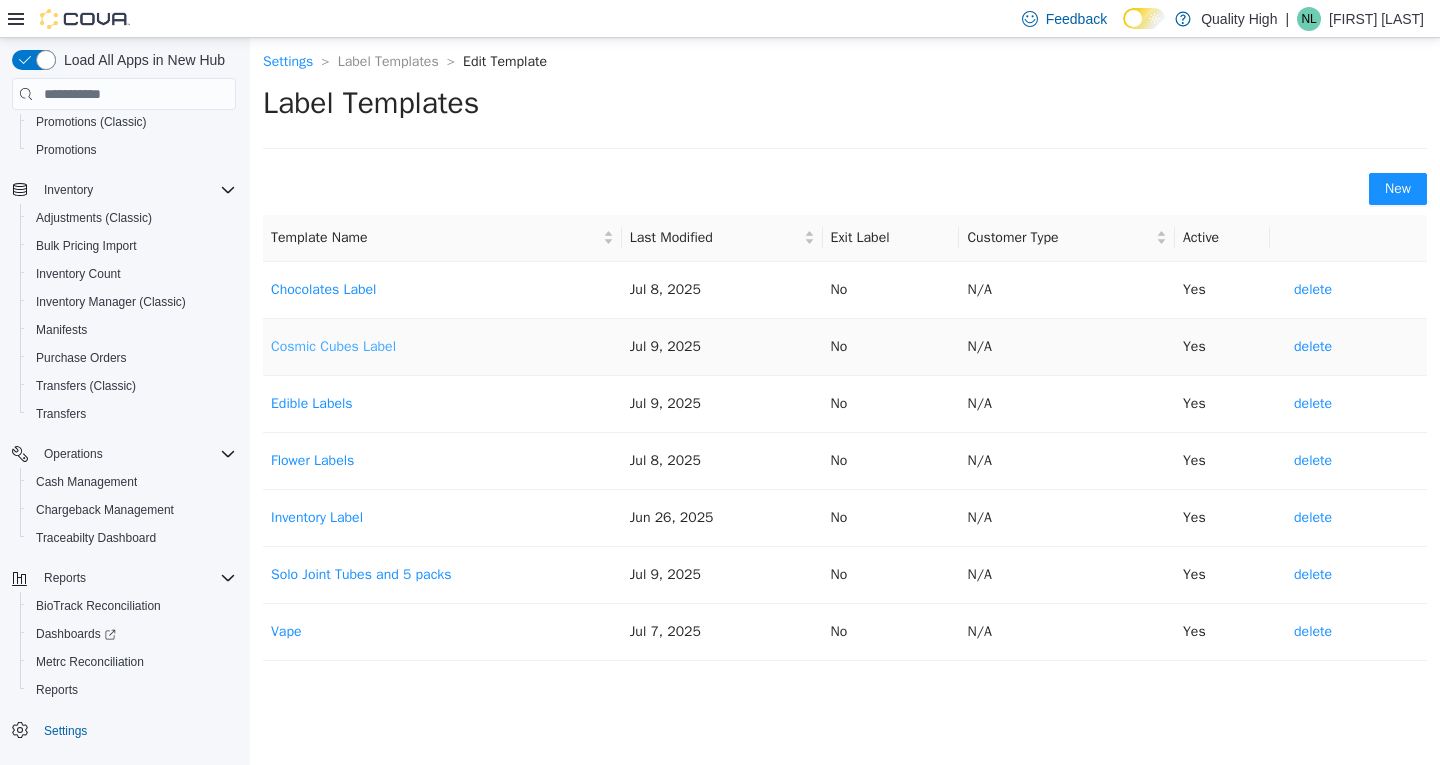 click on "Cosmic Cubes Label" at bounding box center [333, 346] 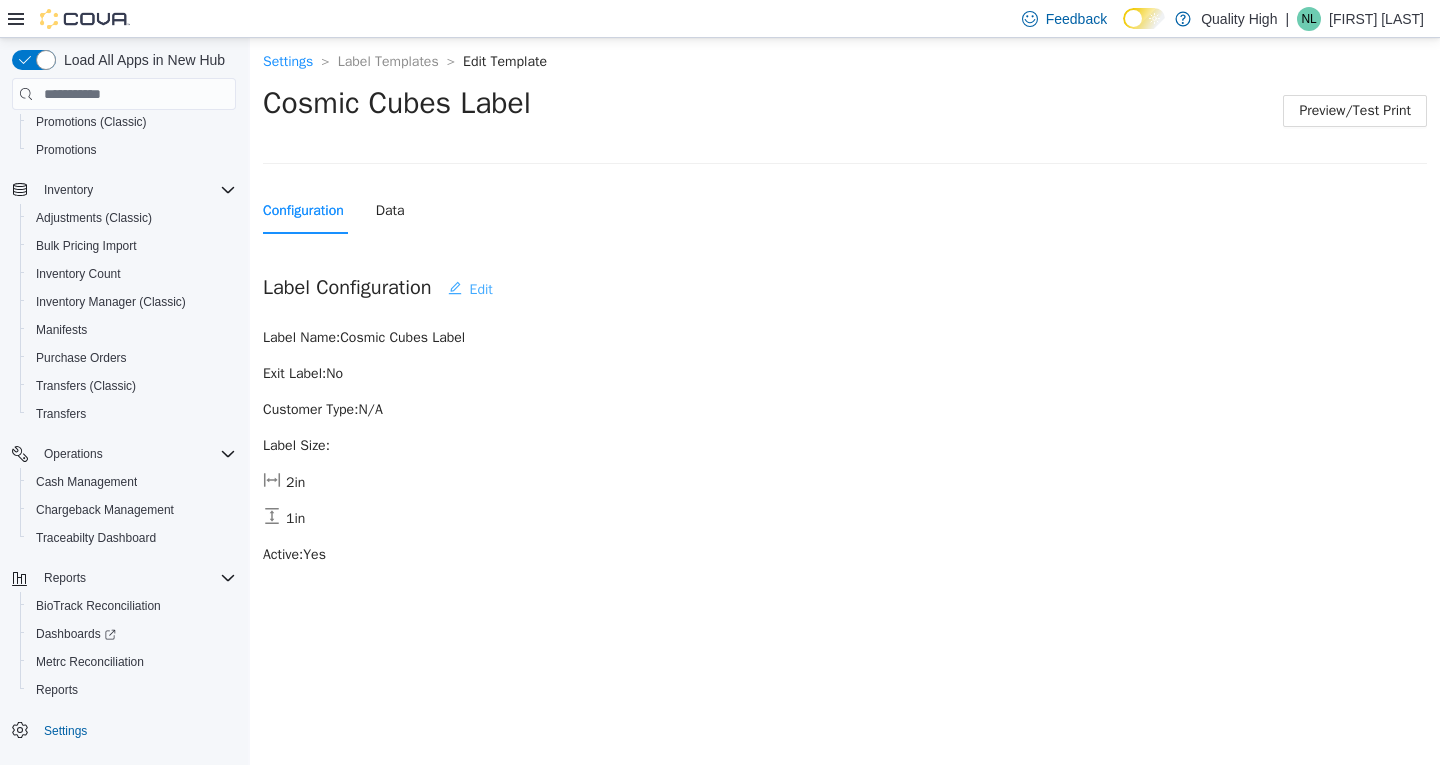 click on "Edit" at bounding box center [481, 290] 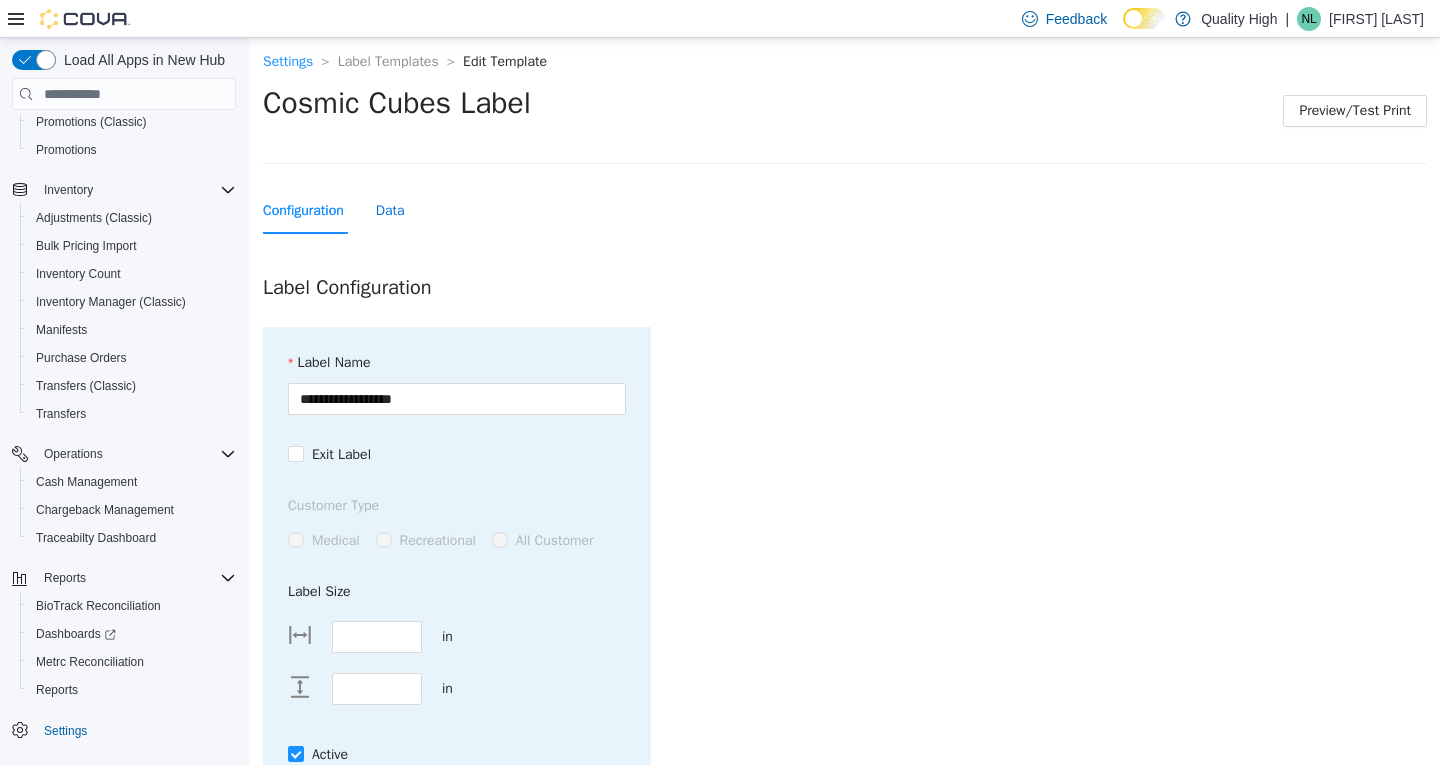 click on "Data" at bounding box center (390, 211) 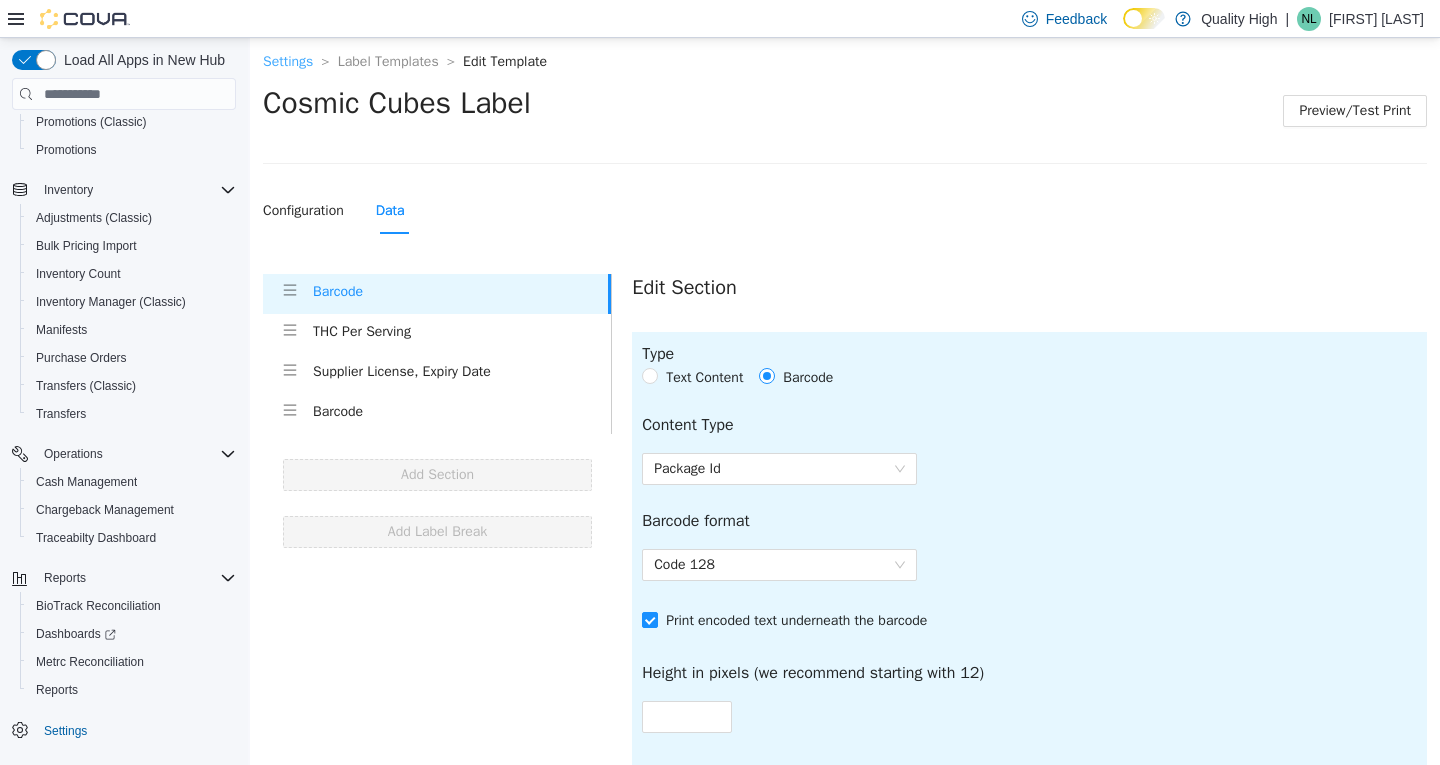 click on "Settings" at bounding box center (288, 61) 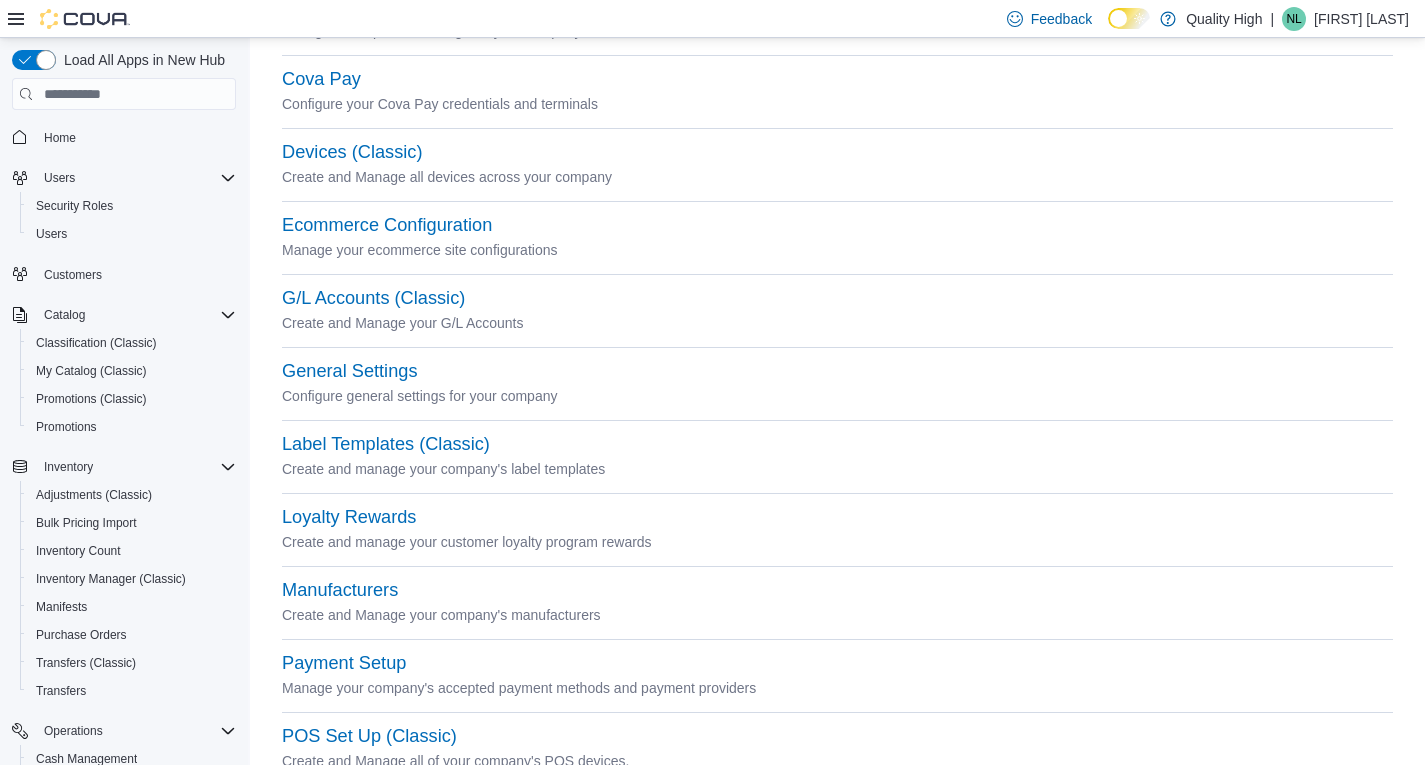 scroll, scrollTop: 228, scrollLeft: 0, axis: vertical 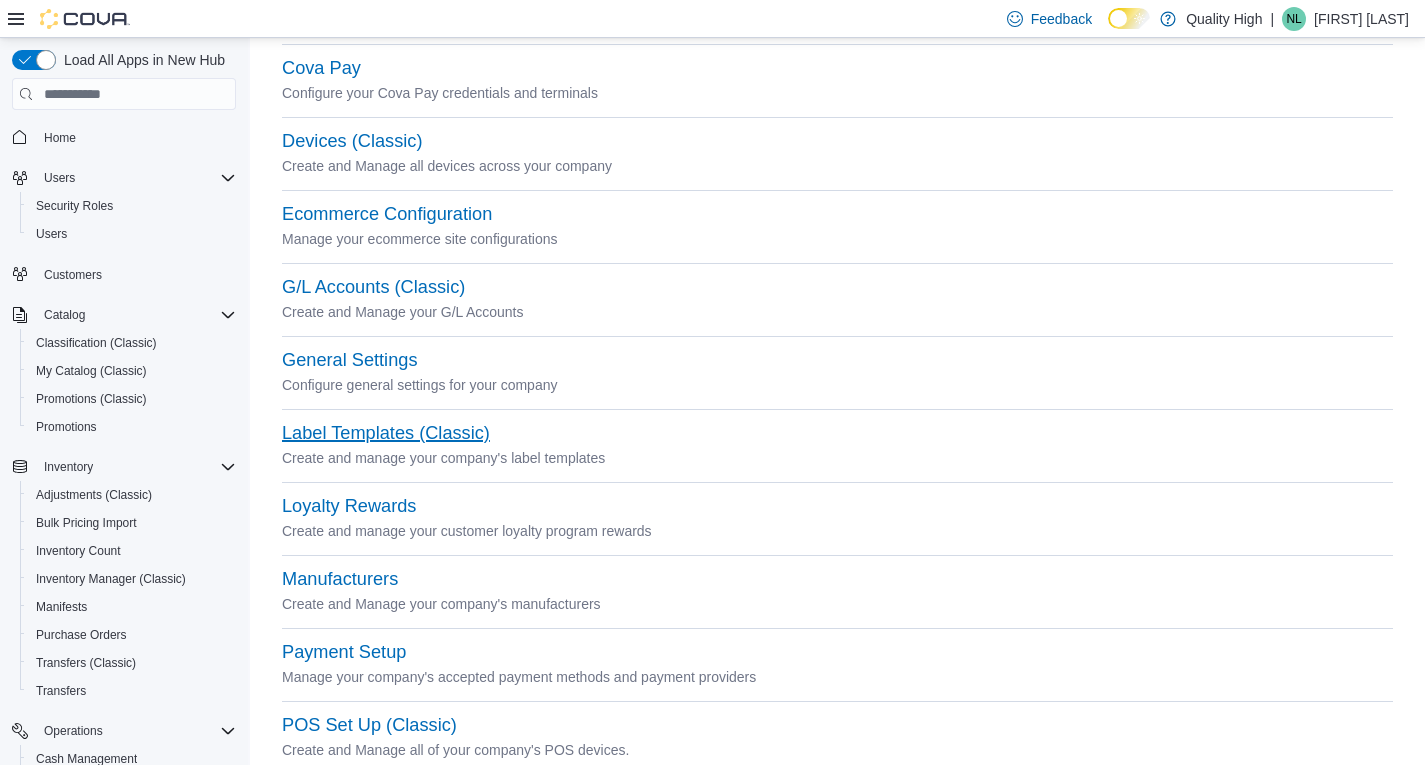 click on "Label Templates (Classic)" at bounding box center [386, 433] 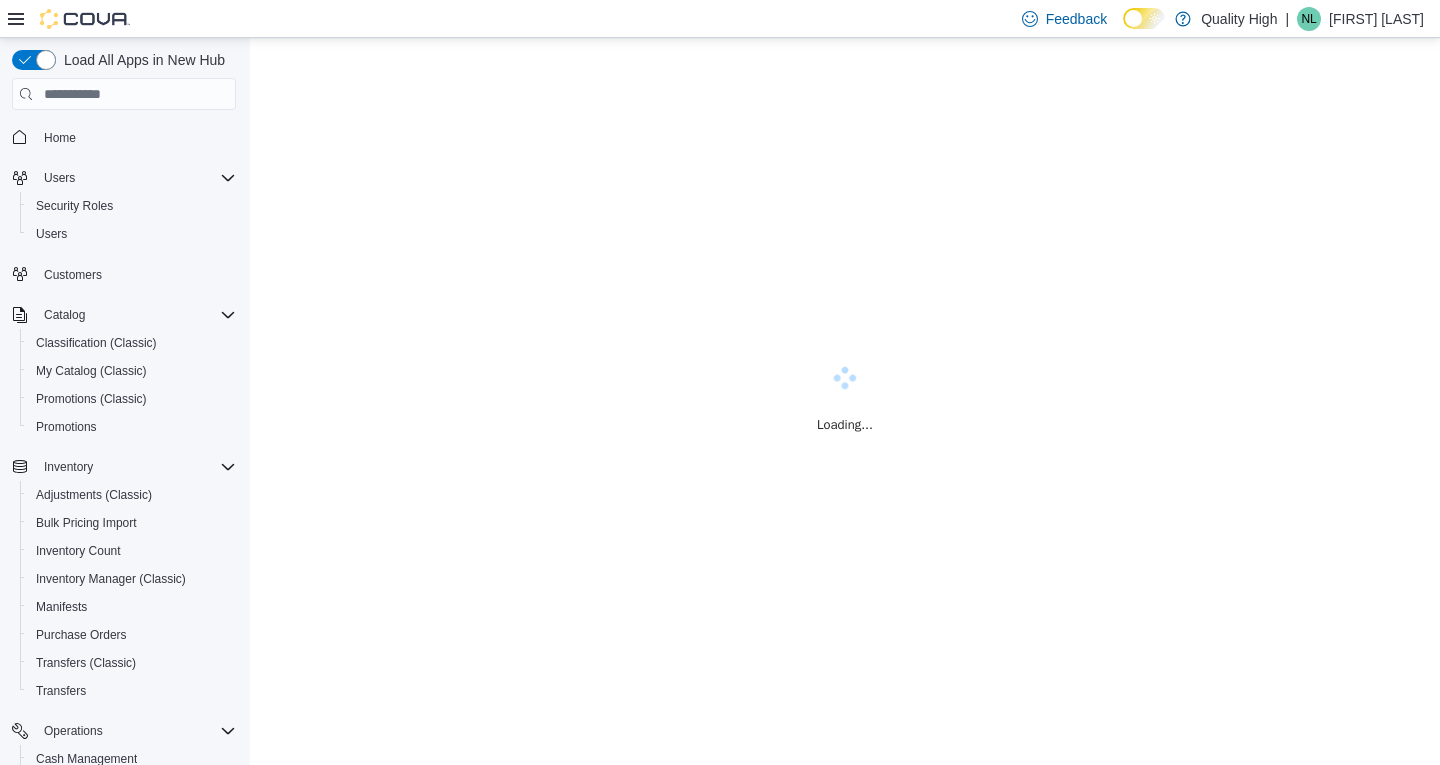 scroll, scrollTop: 0, scrollLeft: 0, axis: both 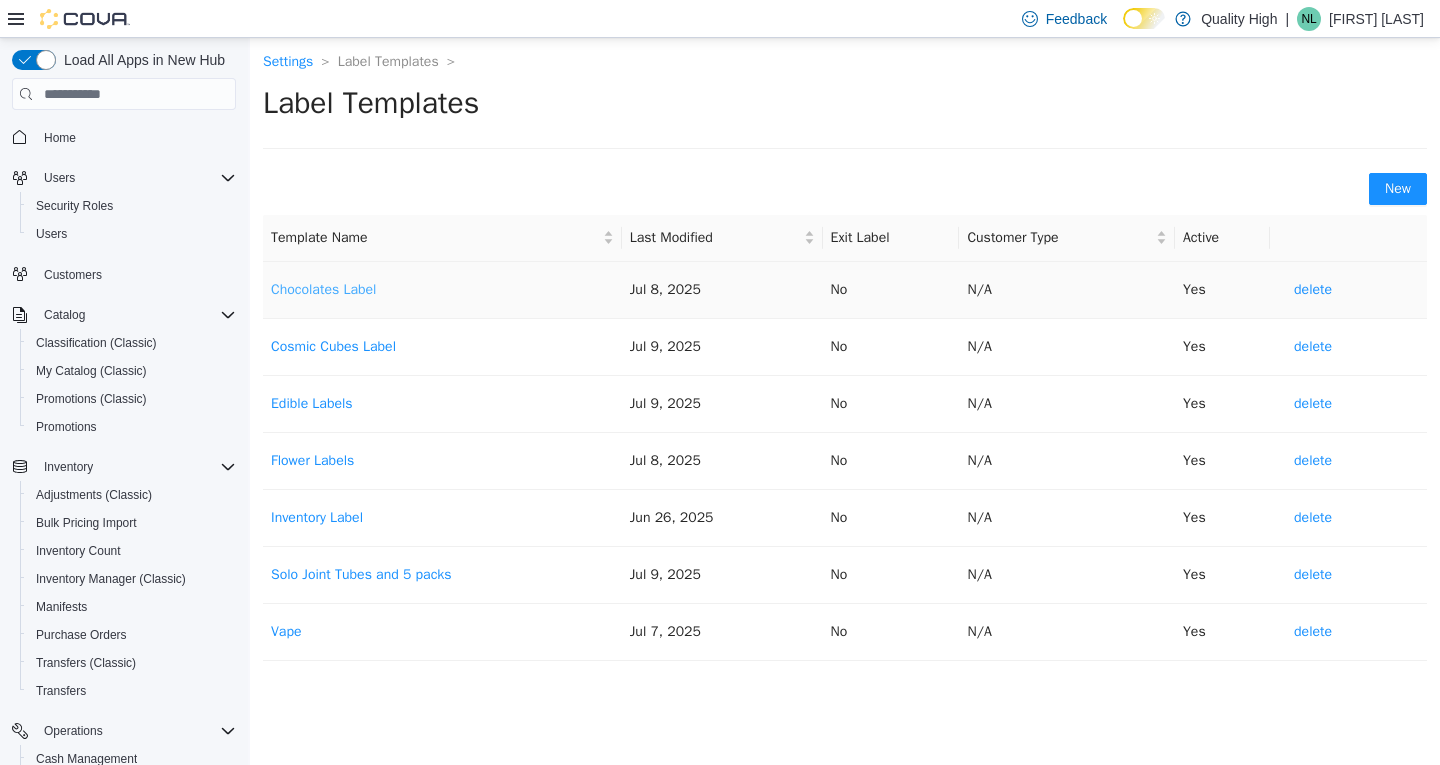 click on "Chocolates Label" at bounding box center [323, 289] 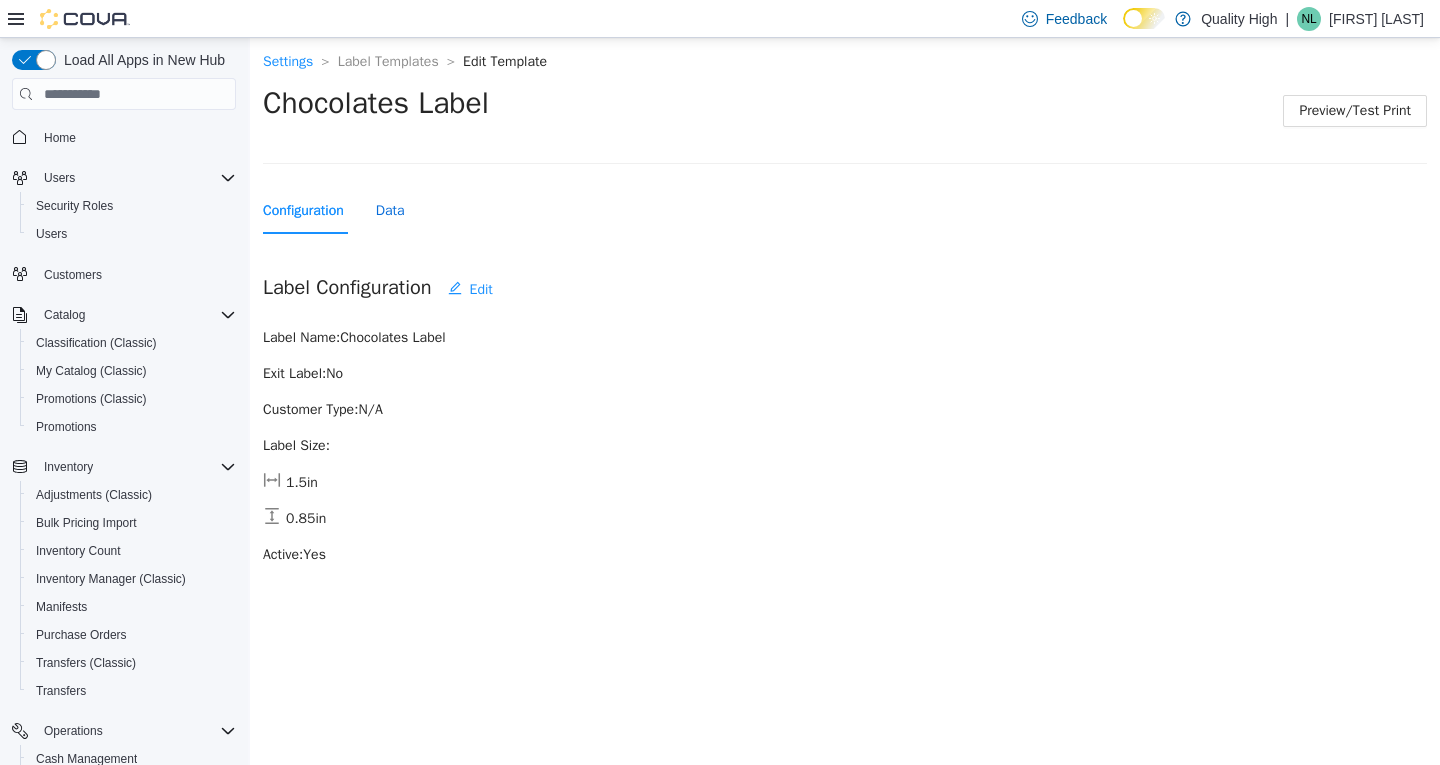 click on "Data" at bounding box center [390, 211] 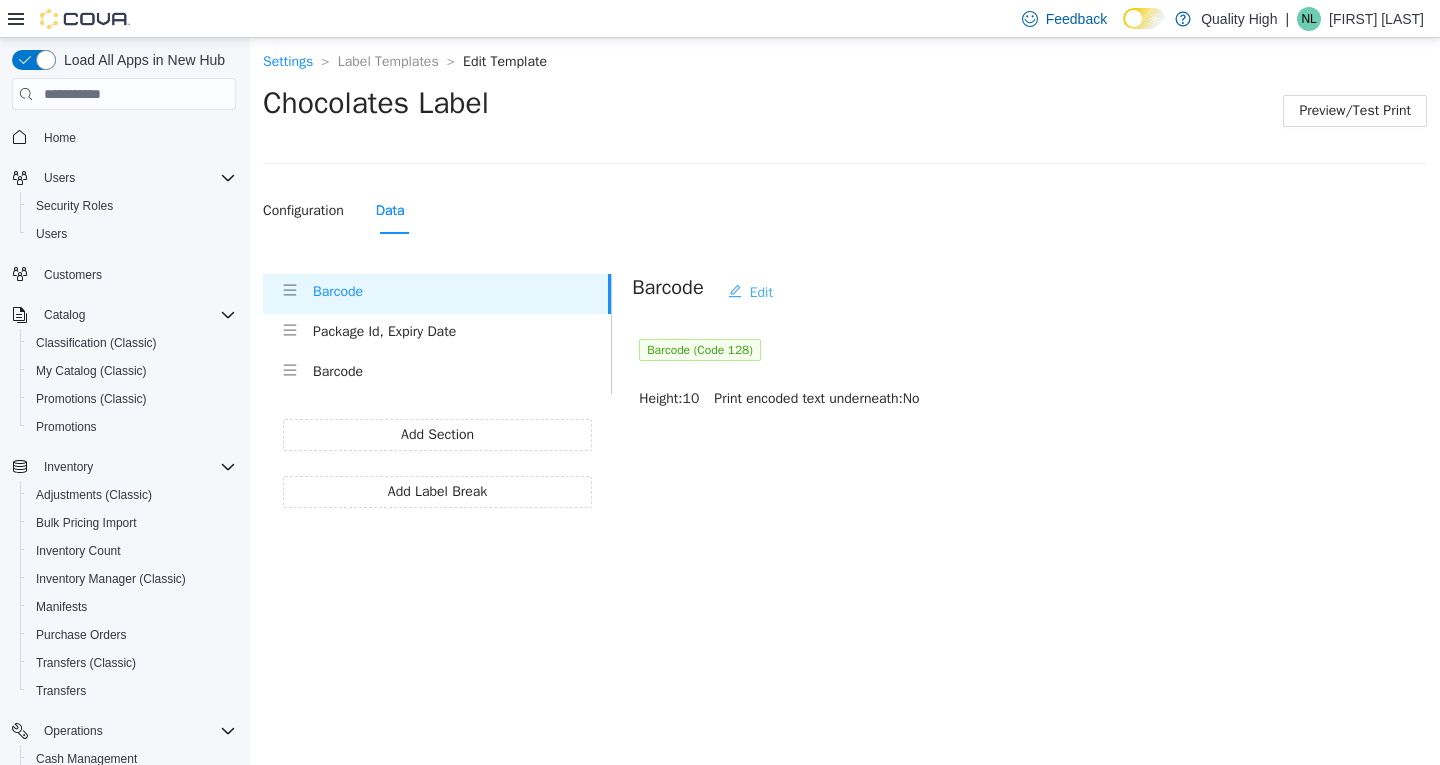 click on "Edit" at bounding box center (761, 293) 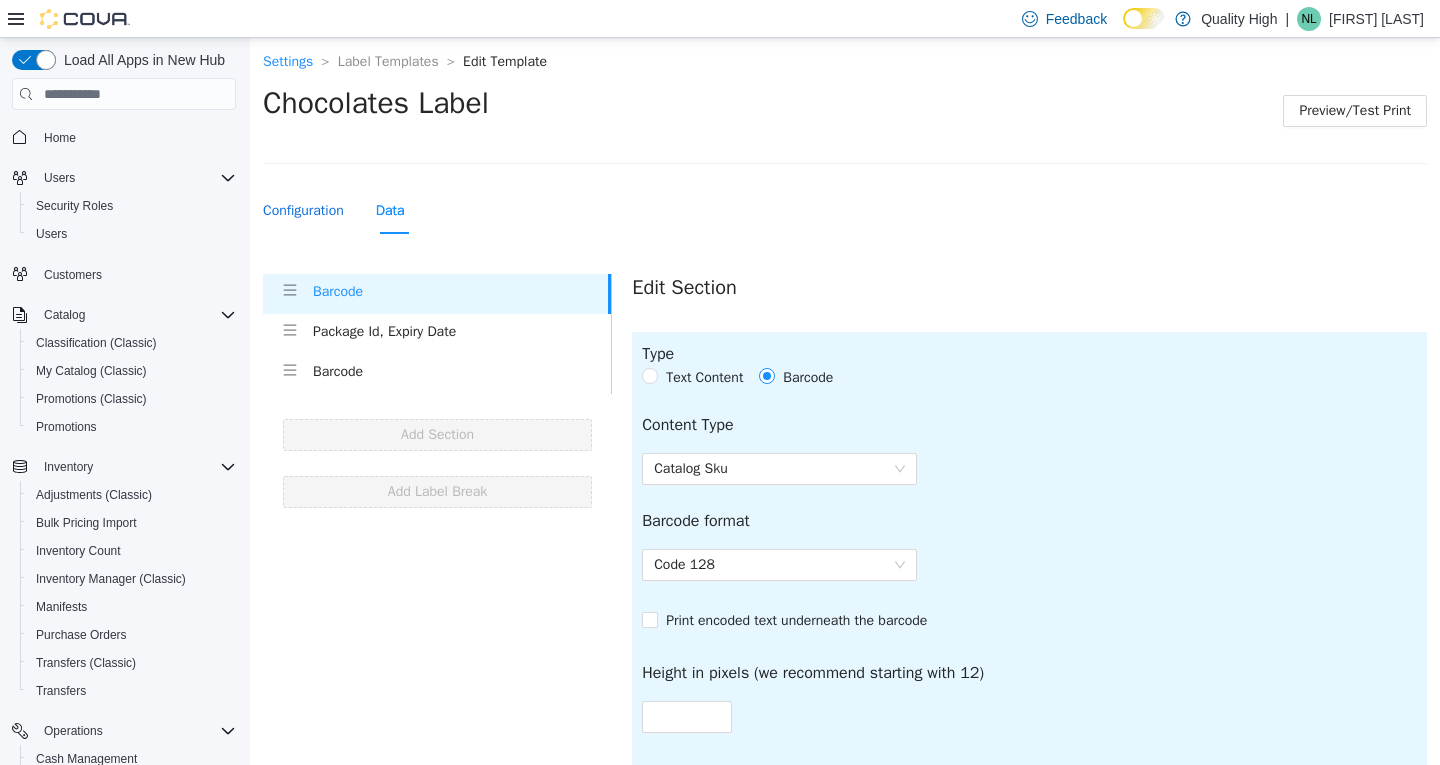 click on "Configuration" at bounding box center (303, 211) 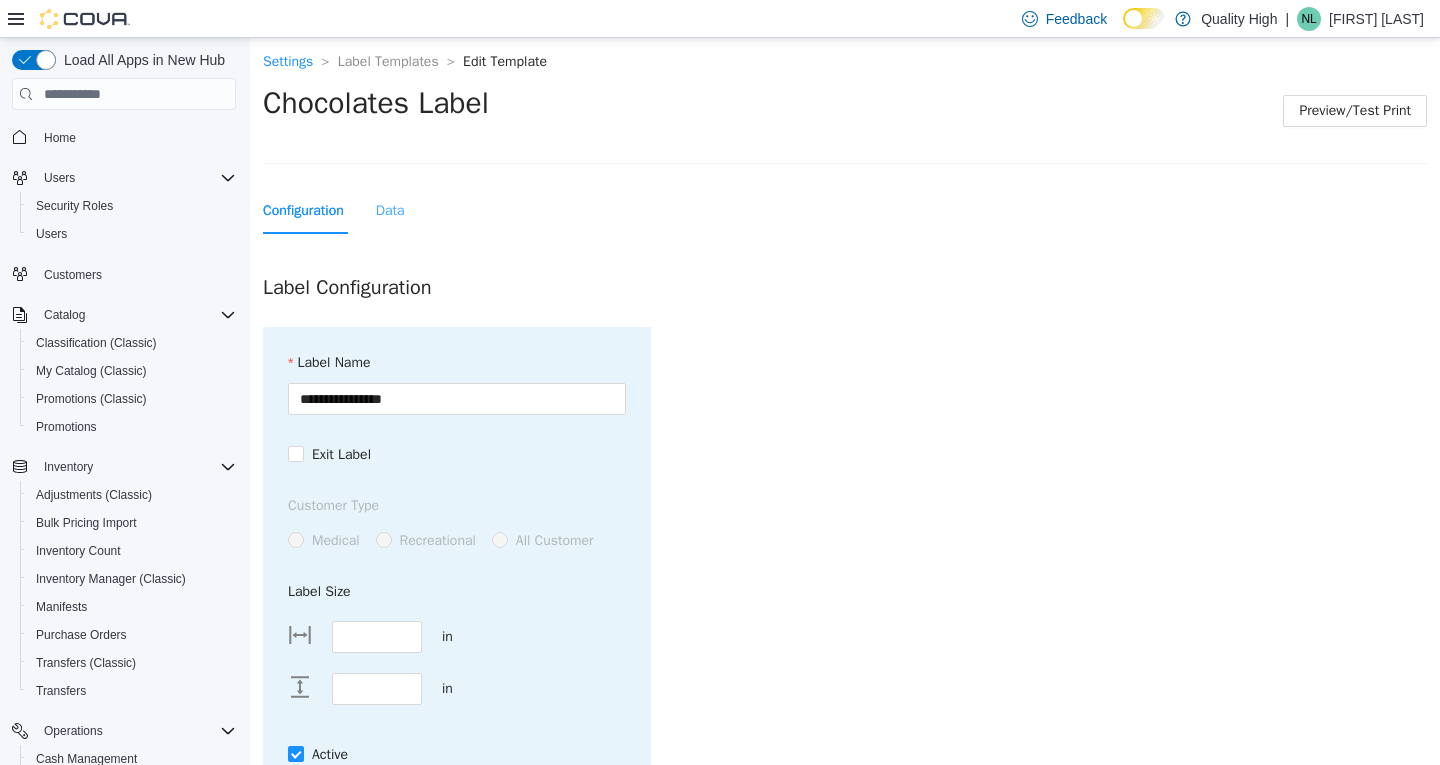 click on "Data" at bounding box center (390, 211) 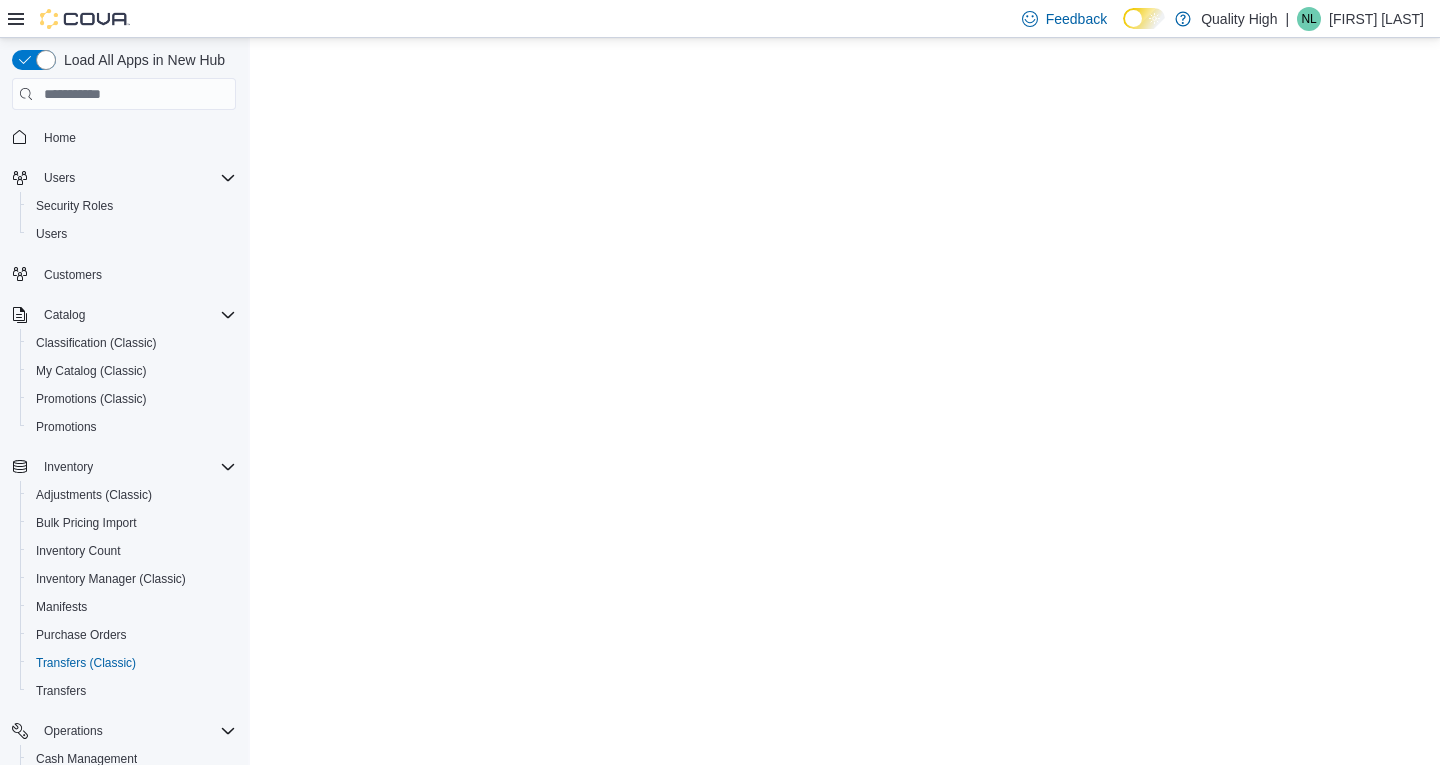 scroll, scrollTop: 277, scrollLeft: 0, axis: vertical 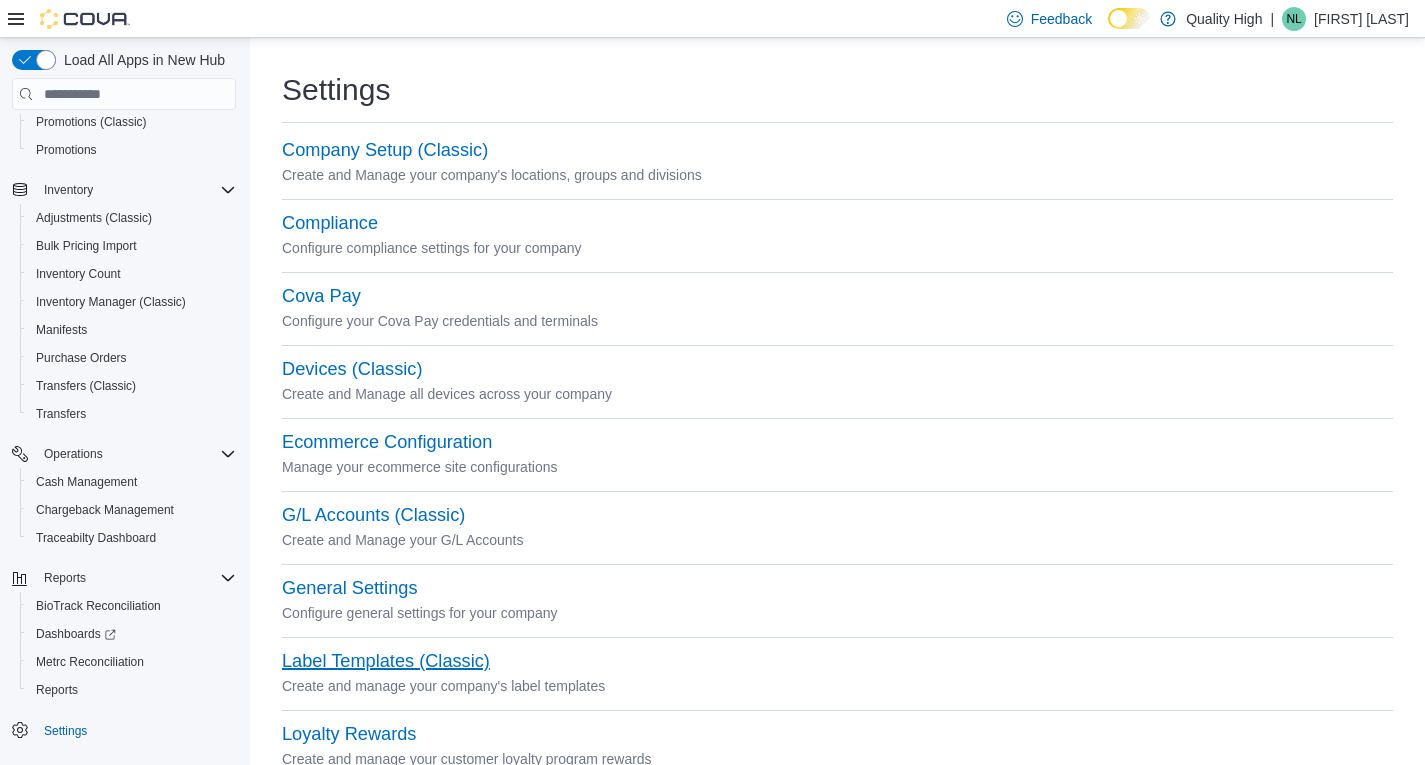 click on "Label Templates (Classic)" at bounding box center (386, 661) 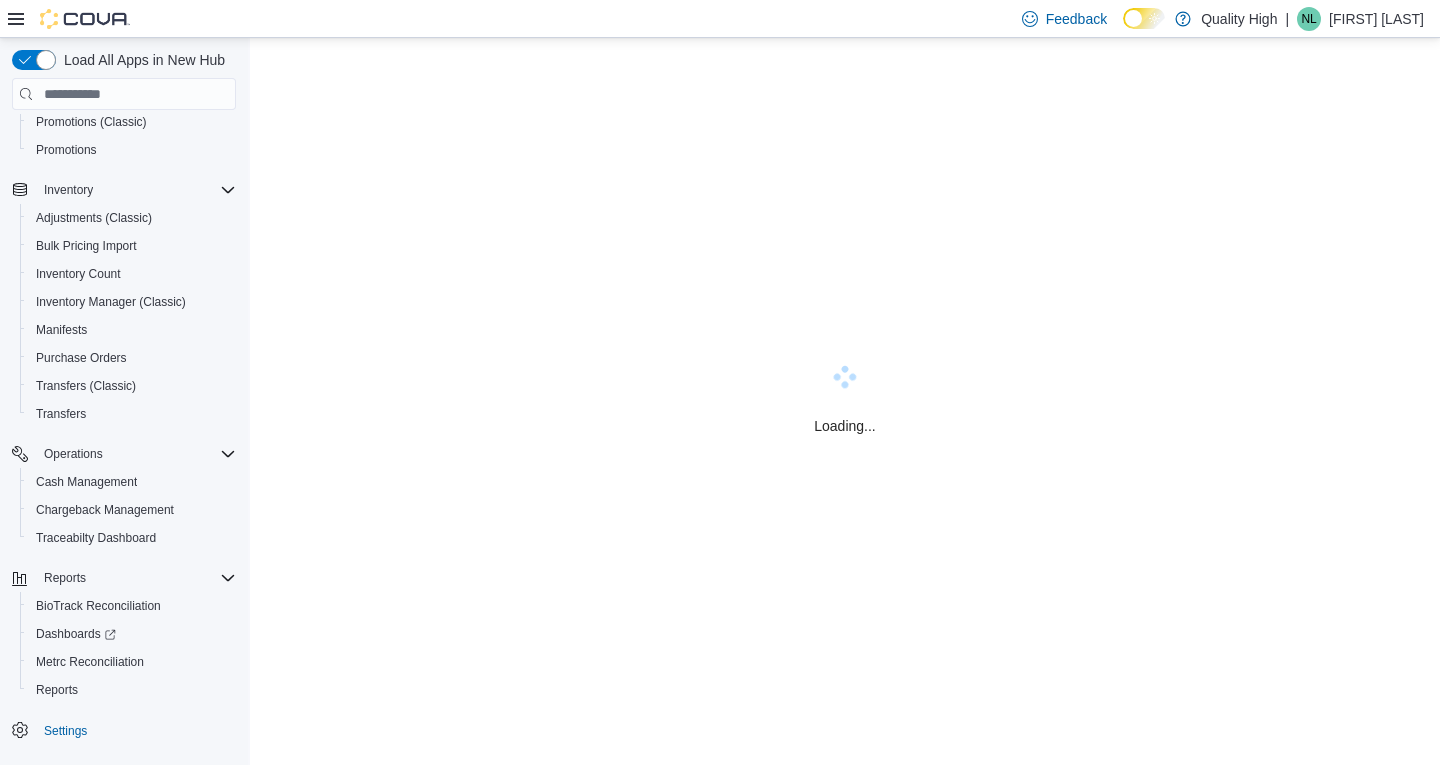 scroll, scrollTop: 0, scrollLeft: 0, axis: both 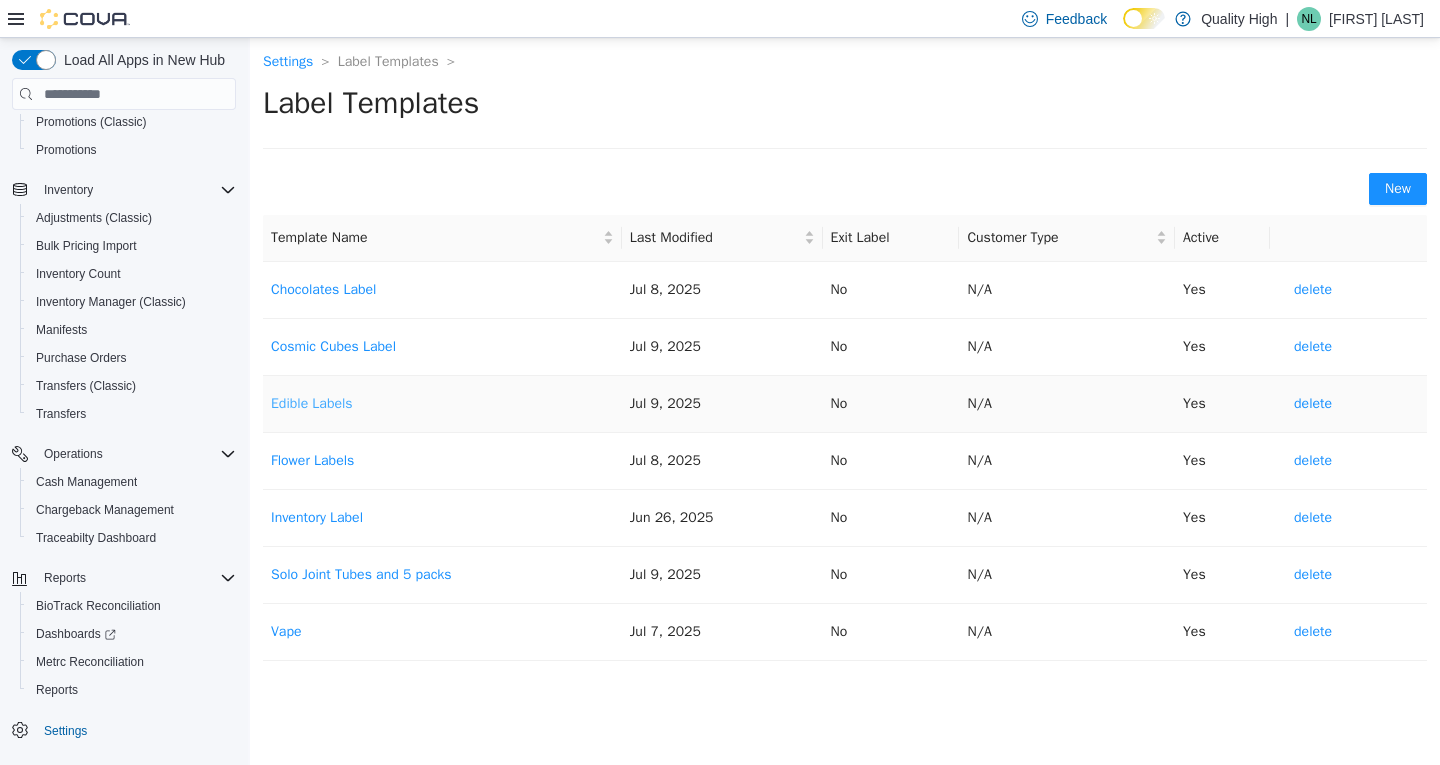 click on "Edible Labels" at bounding box center [312, 403] 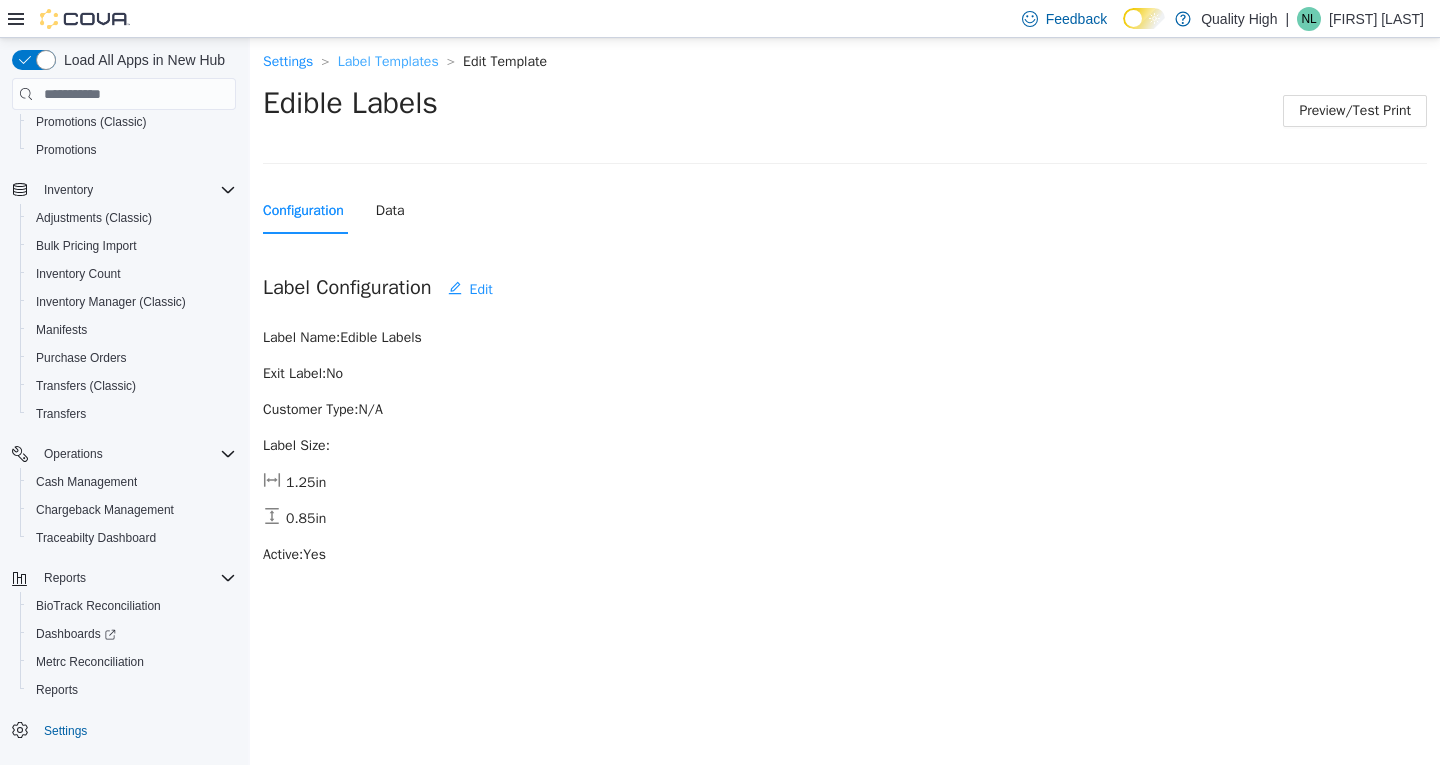 click on "Label Templates" at bounding box center (388, 61) 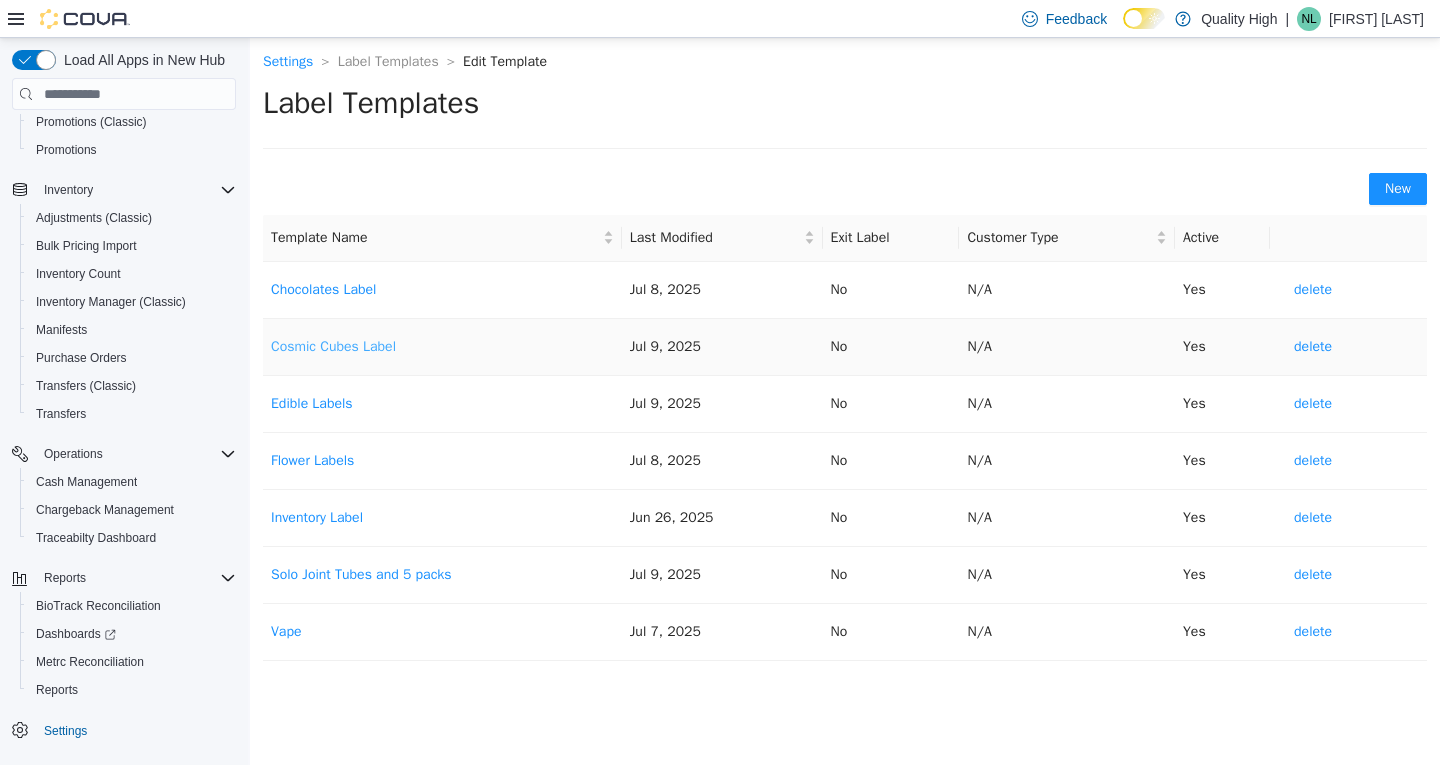 click on "Cosmic Cubes Label" at bounding box center [333, 346] 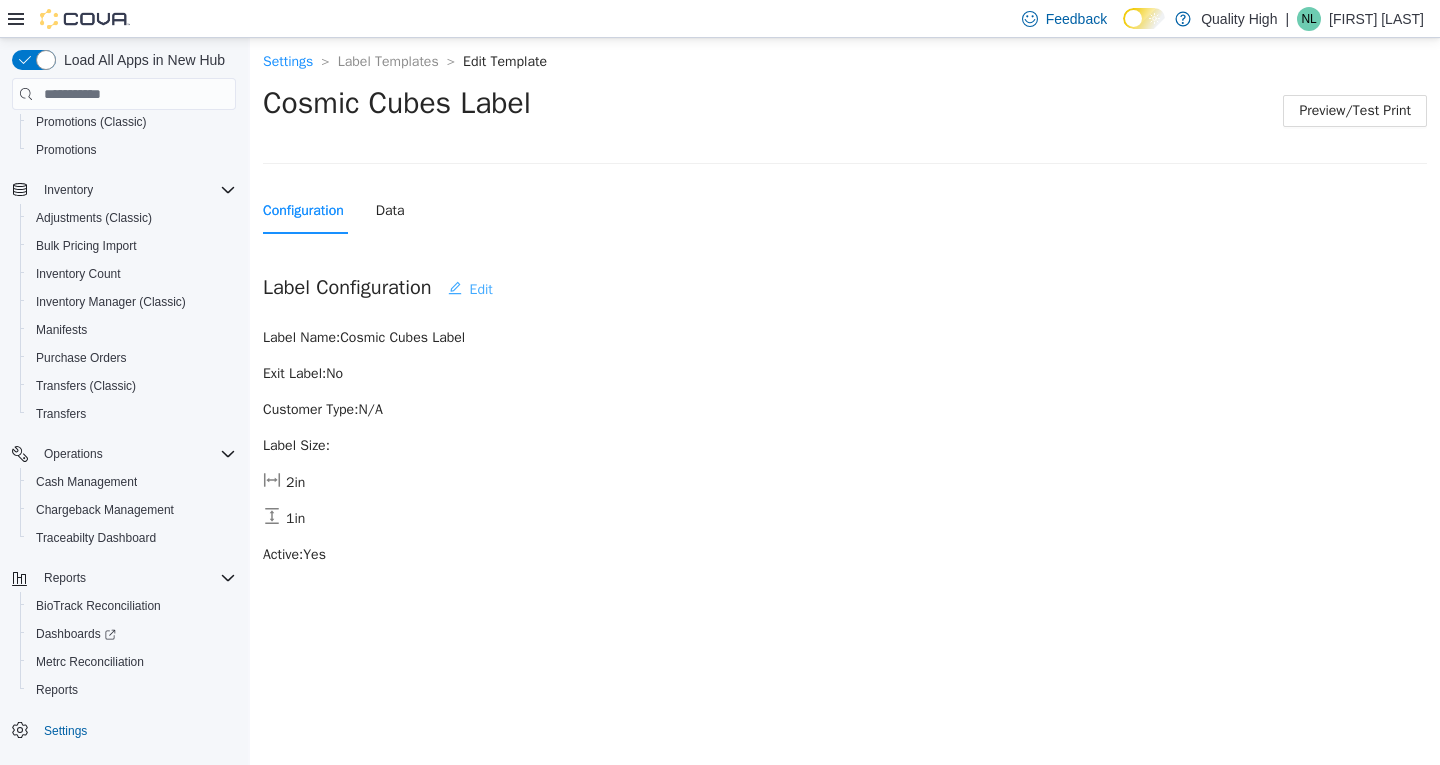 click on "Edit" at bounding box center [481, 290] 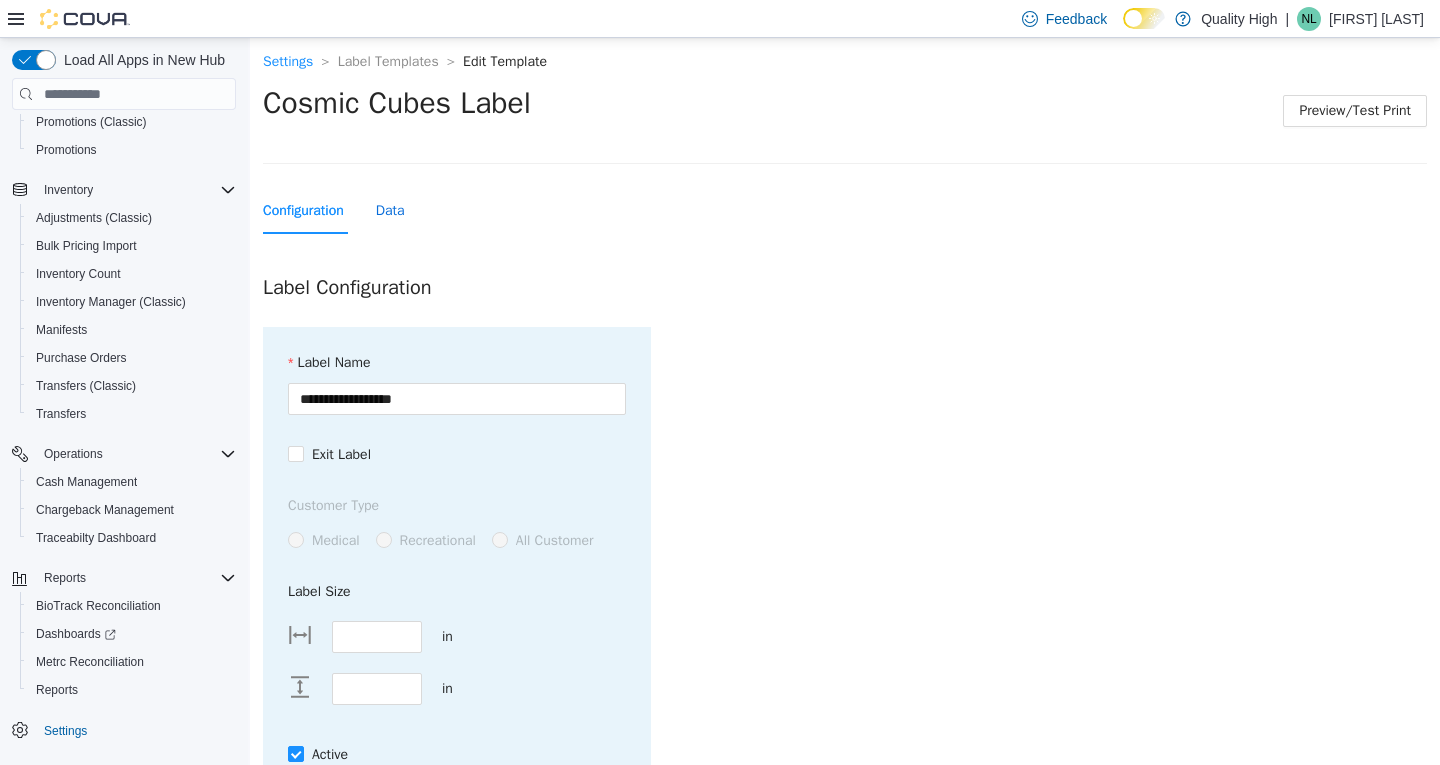 click on "Data" at bounding box center [390, 211] 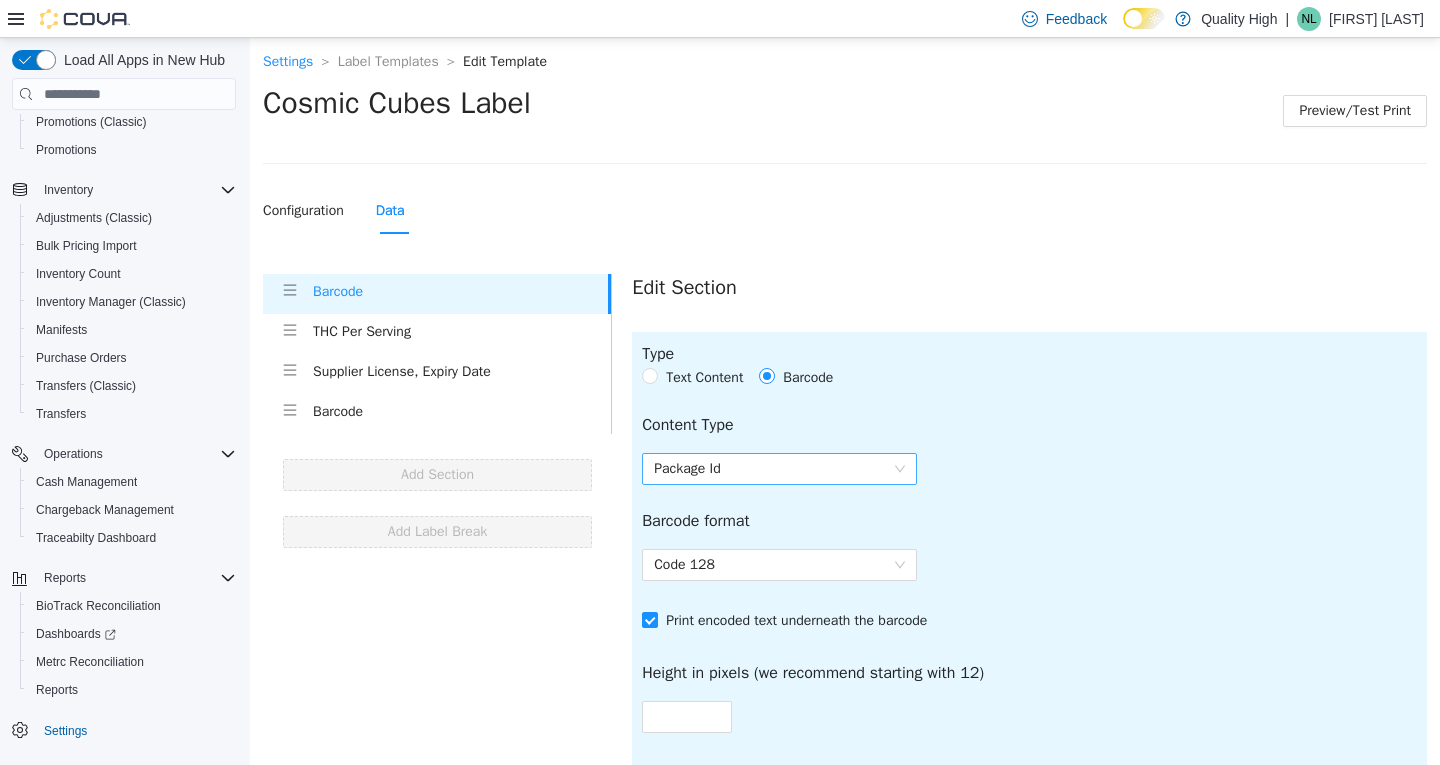click on "Package Id" at bounding box center (779, 469) 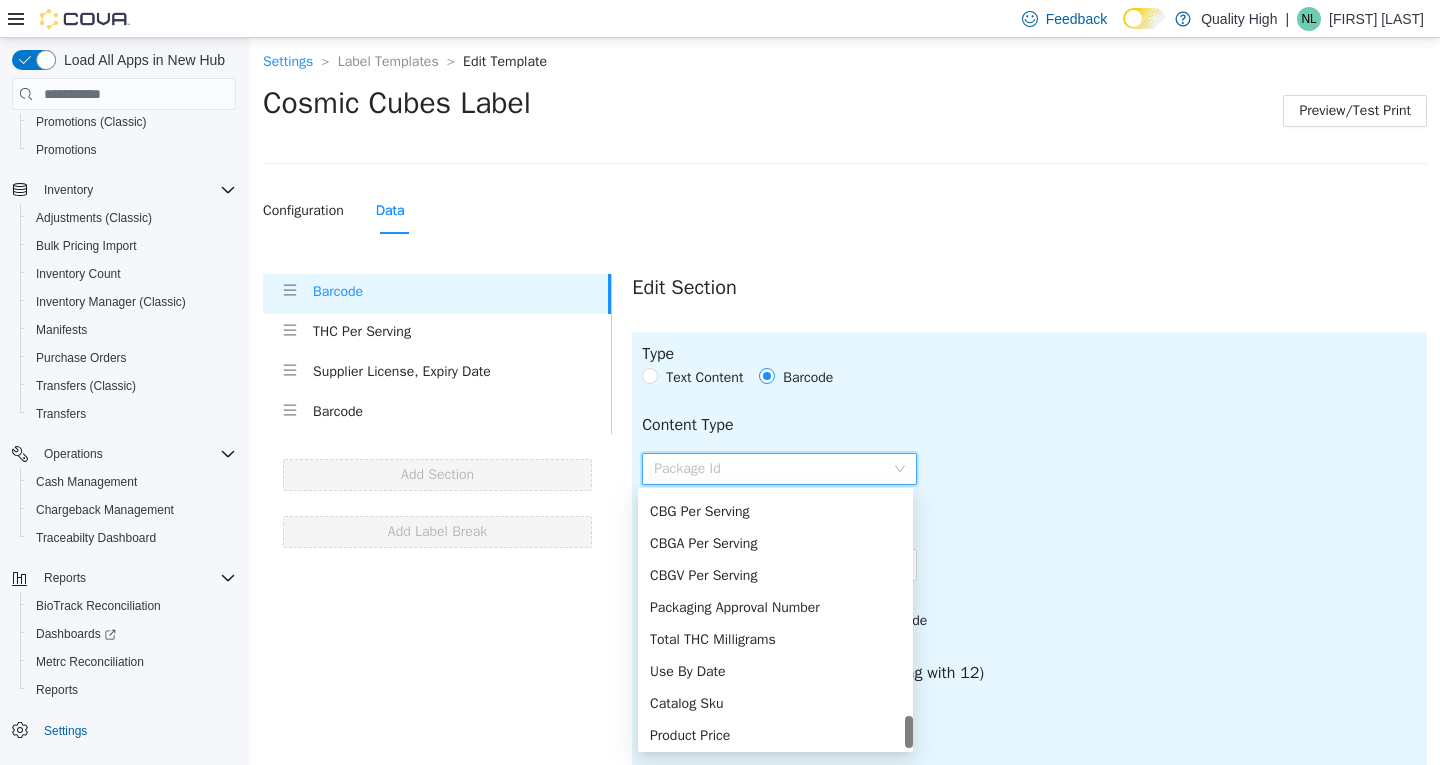 scroll, scrollTop: 2304, scrollLeft: 0, axis: vertical 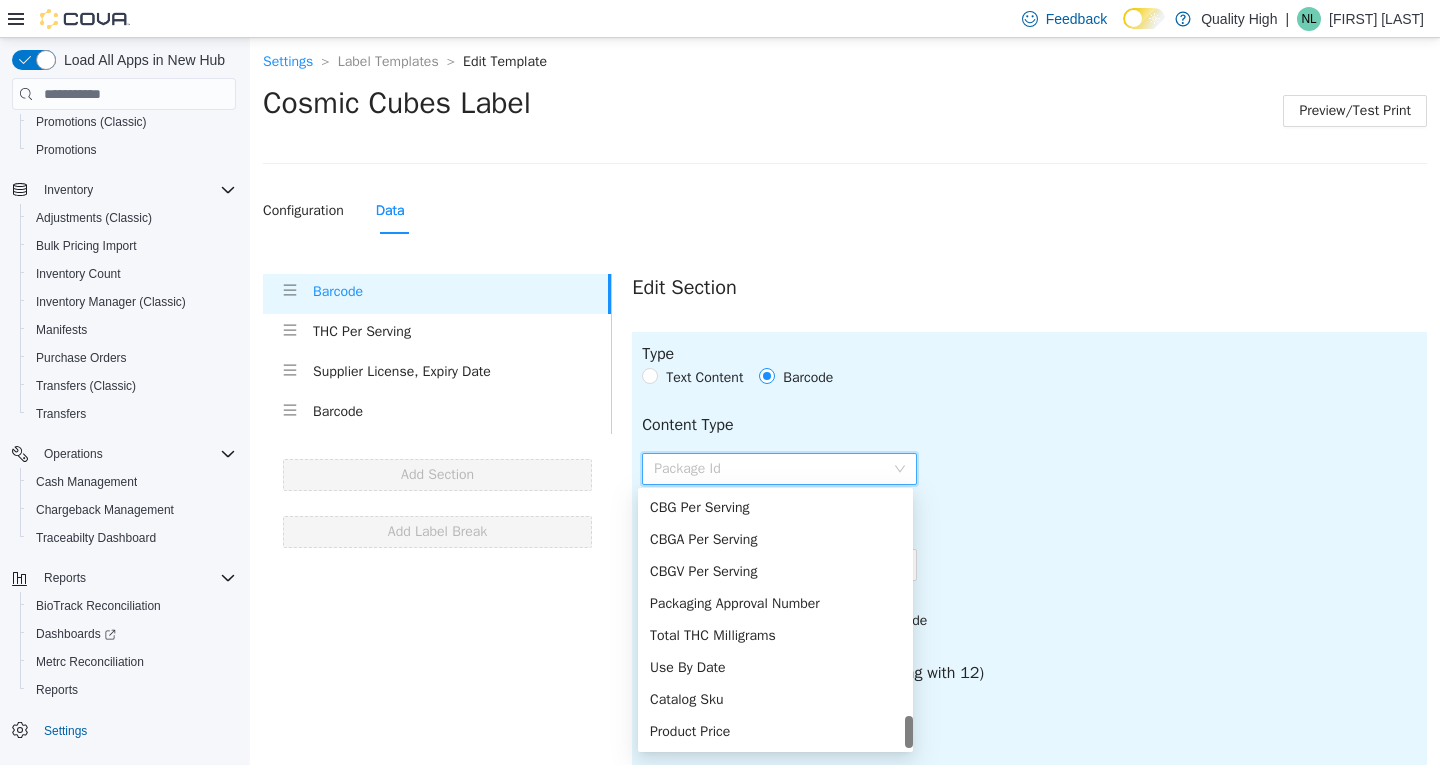 click on "Catalog Sku" at bounding box center (775, 700) 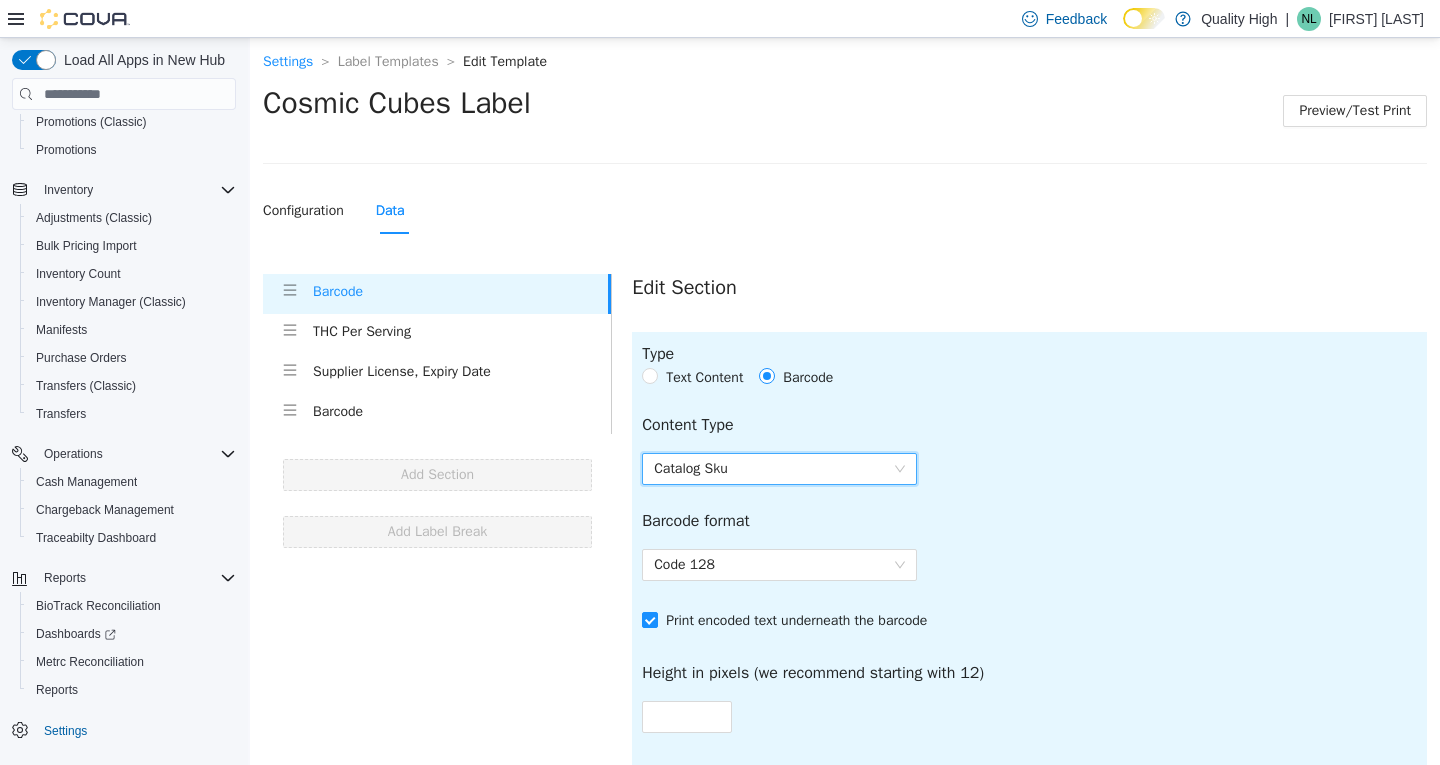 click on "Load All Apps in New Hub Home   Users   Security Roles   Users   Customers   Catalog   Classification (Classic)   My Catalog (Classic)   Promotions (Classic)   Promotions   Inventory   Adjustments (Classic)   Bulk Pricing Import   Inventory Count   Inventory Manager (Classic)   Manifests   Purchase Orders   Transfers (Classic)   Transfers   Operations   Cash Management   Chargeback Management   Traceabilty Dashboard   Reports   BioTrack Reconciliation   Dashboards   Metrc Reconciliation   Reports   Settings" at bounding box center (124, 405) 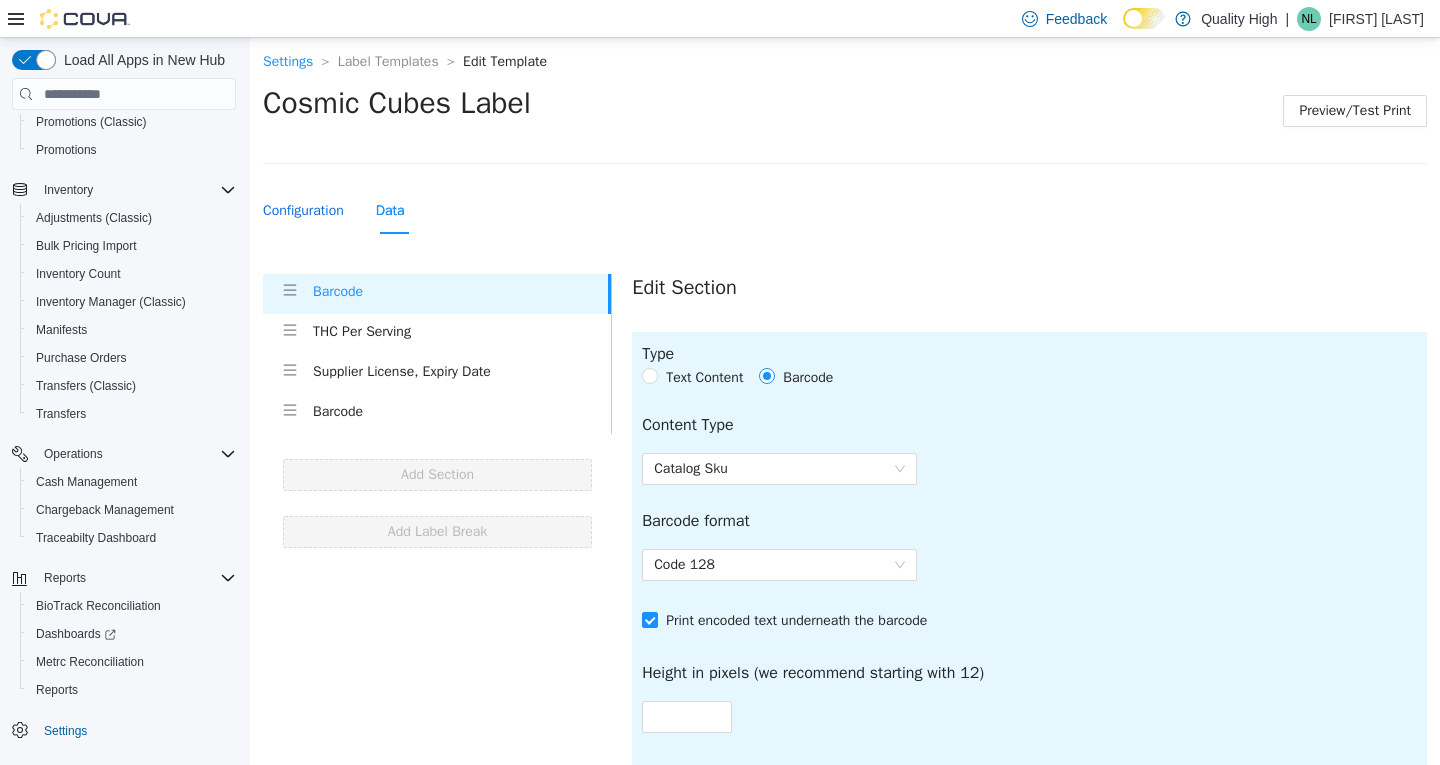 click on "Configuration" at bounding box center (303, 211) 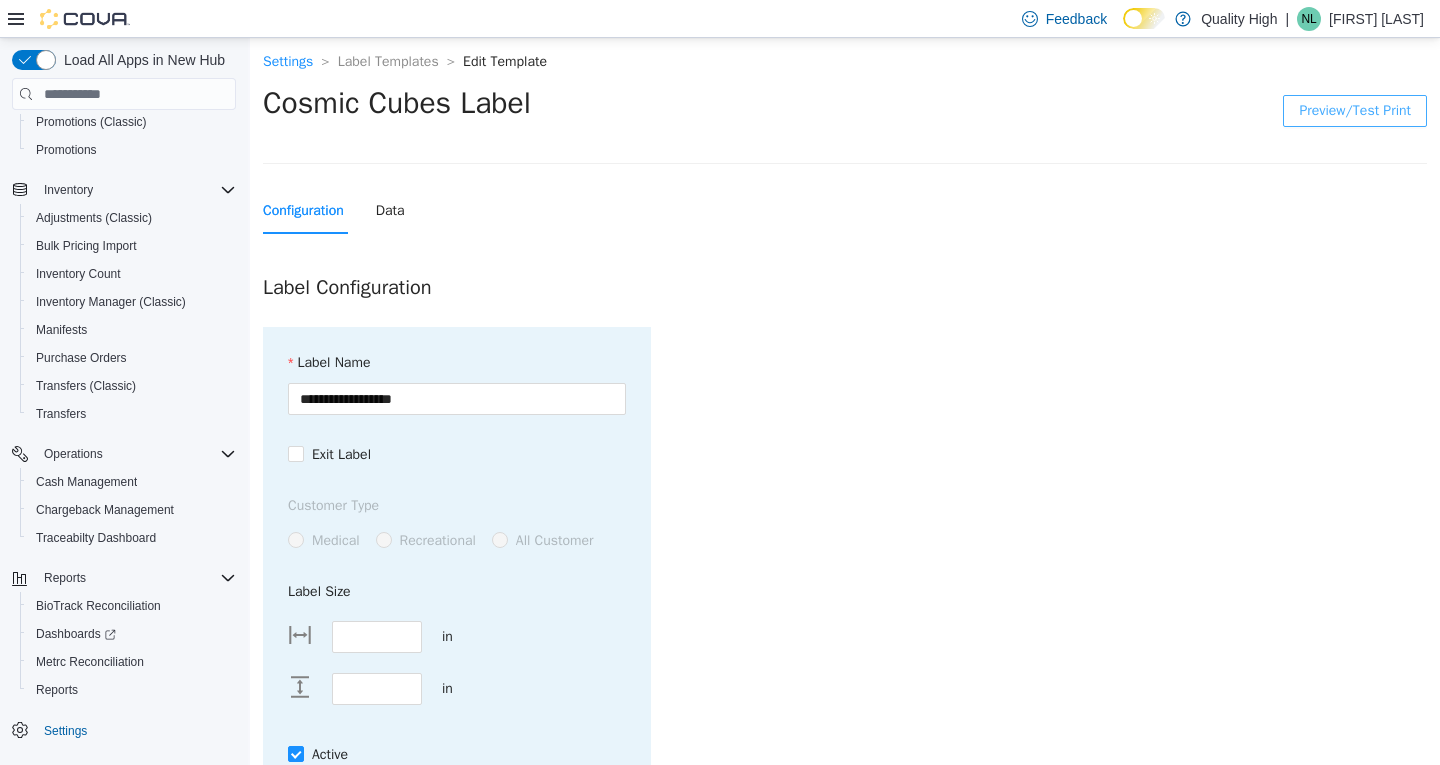 click on "Preview/Test Print" at bounding box center (1355, 111) 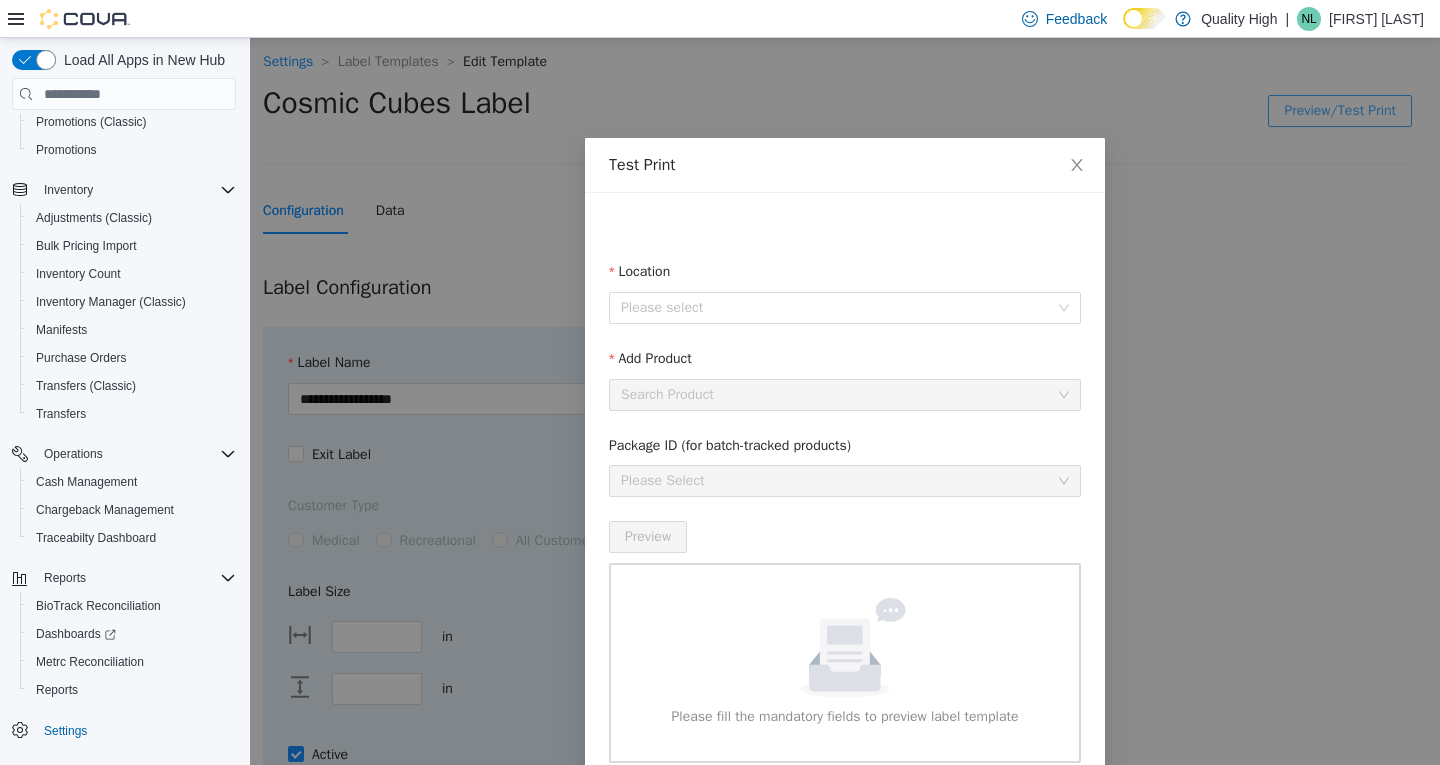 scroll, scrollTop: 98, scrollLeft: 0, axis: vertical 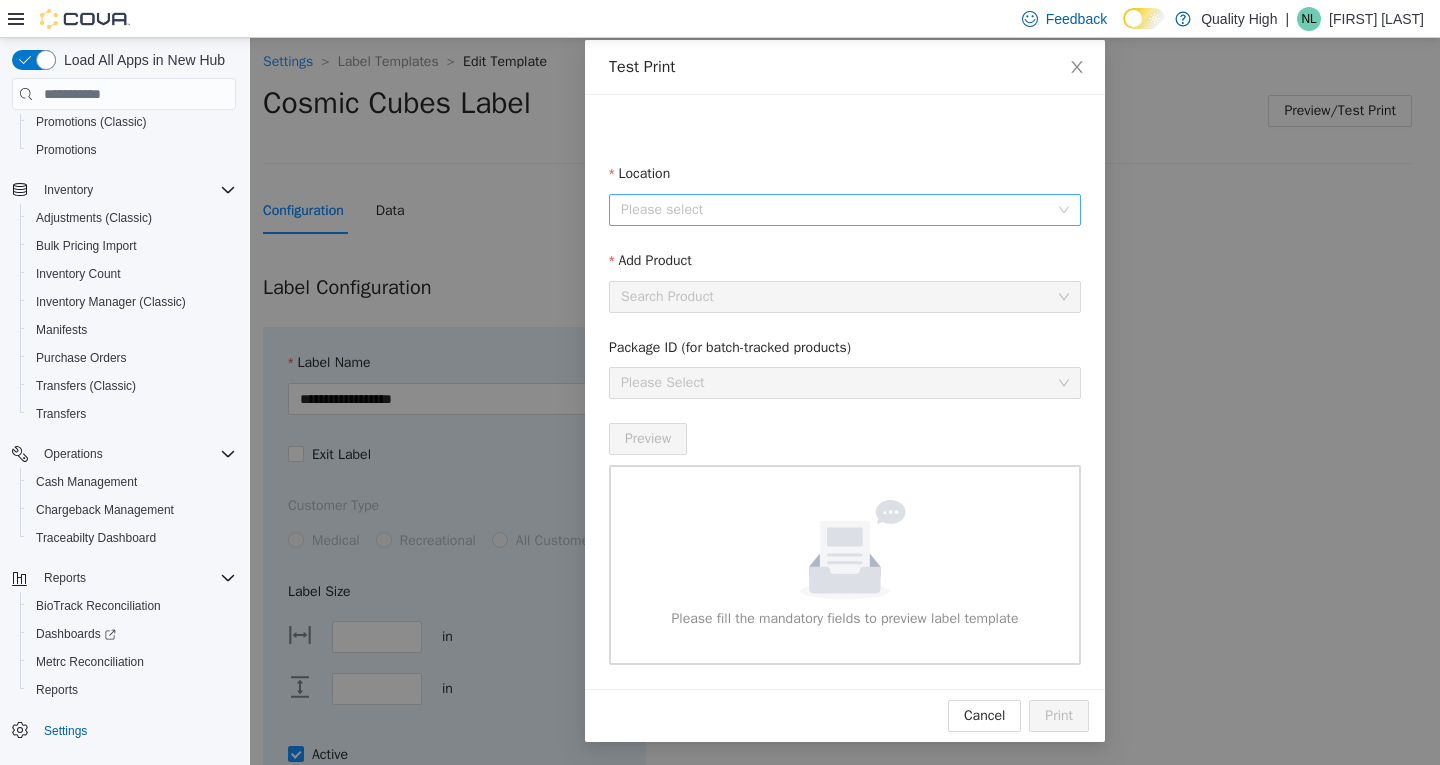 click on "Location" at bounding box center [838, 210] 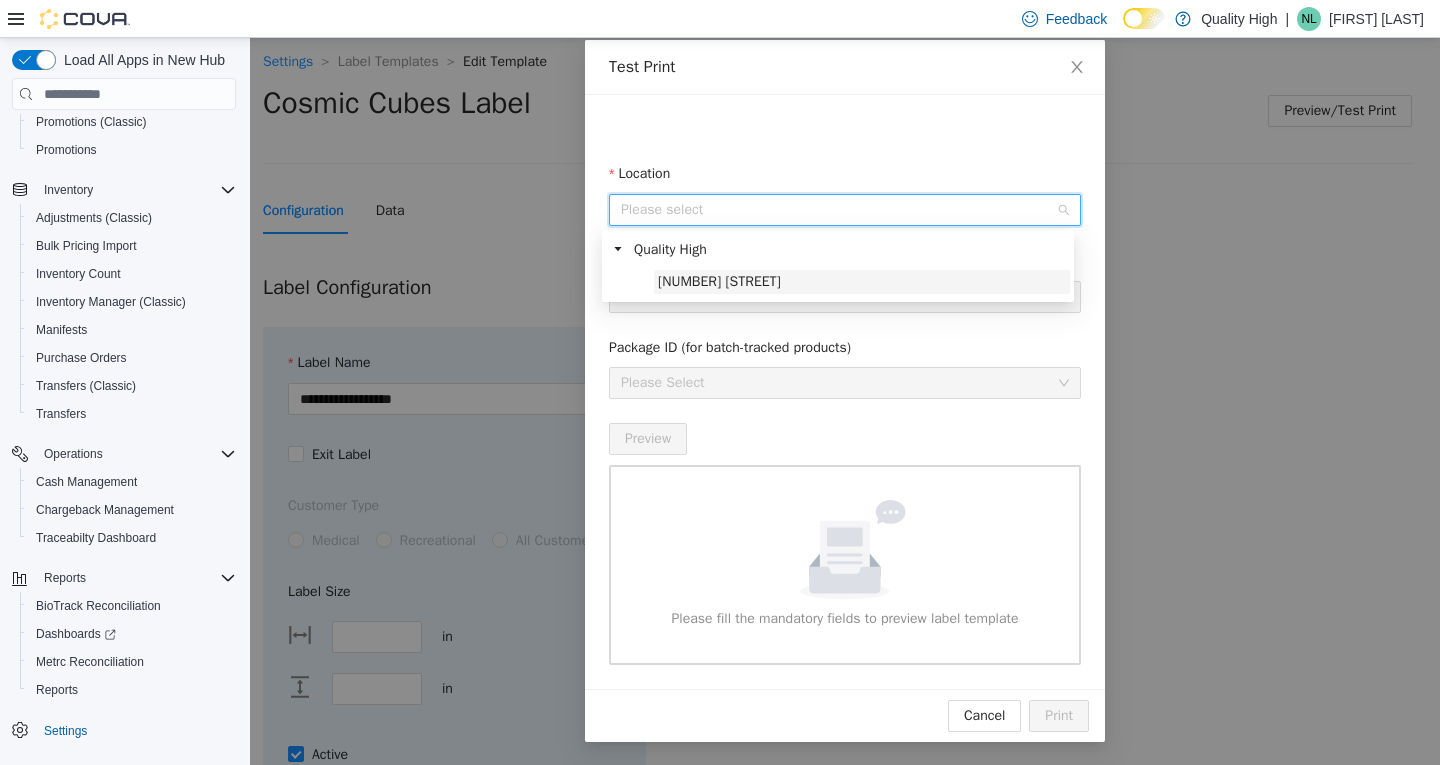 click on "[NUMBER] [STREET]" at bounding box center [719, 281] 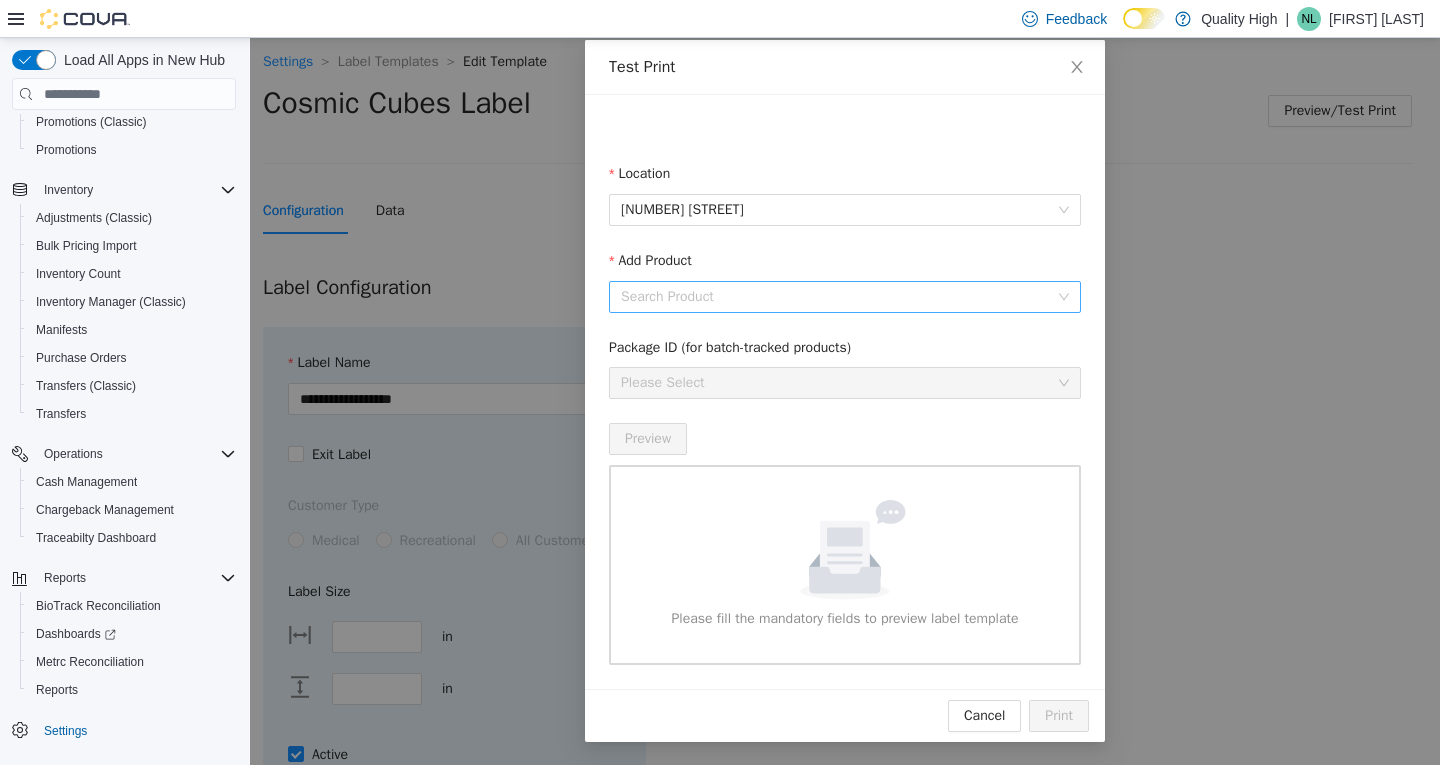 click on "Add Product" at bounding box center (838, 297) 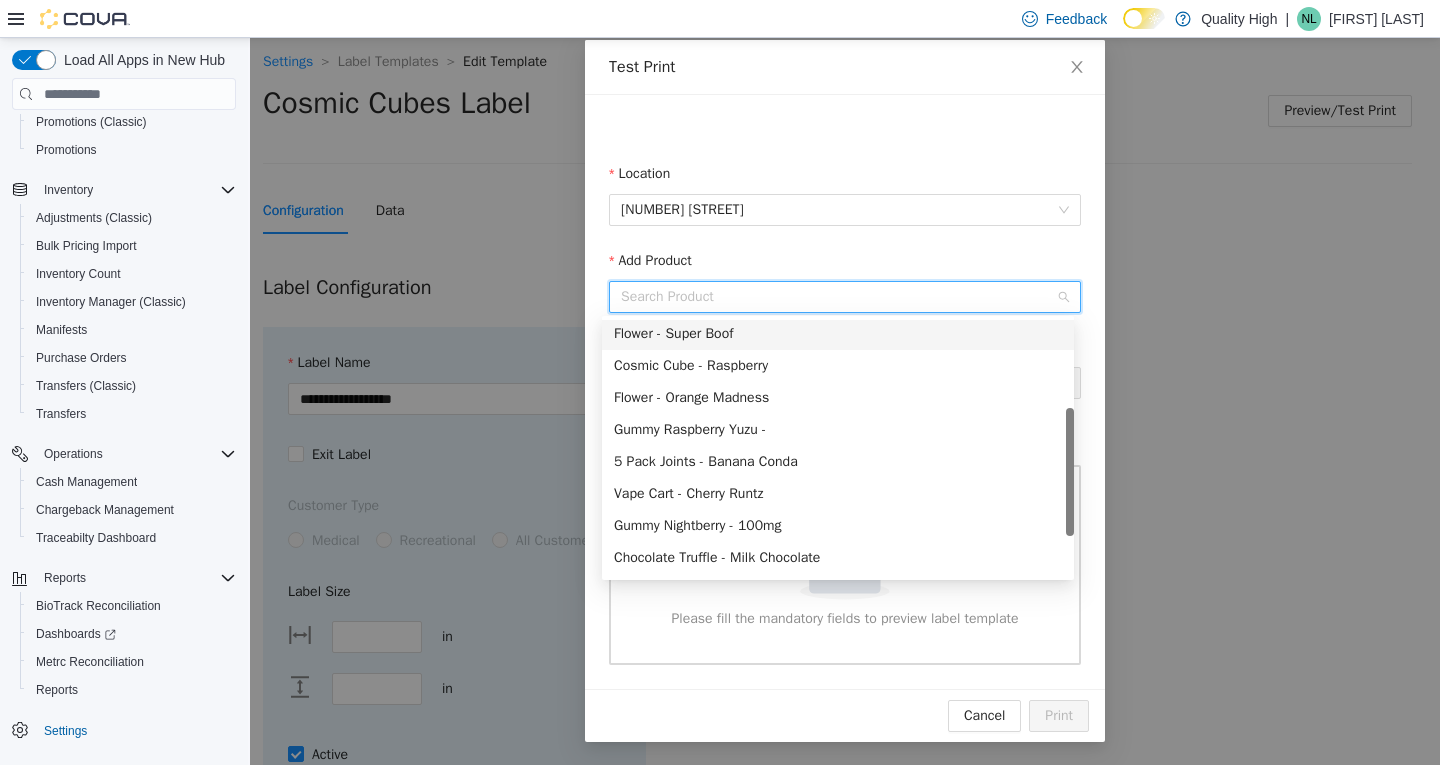scroll, scrollTop: 0, scrollLeft: 0, axis: both 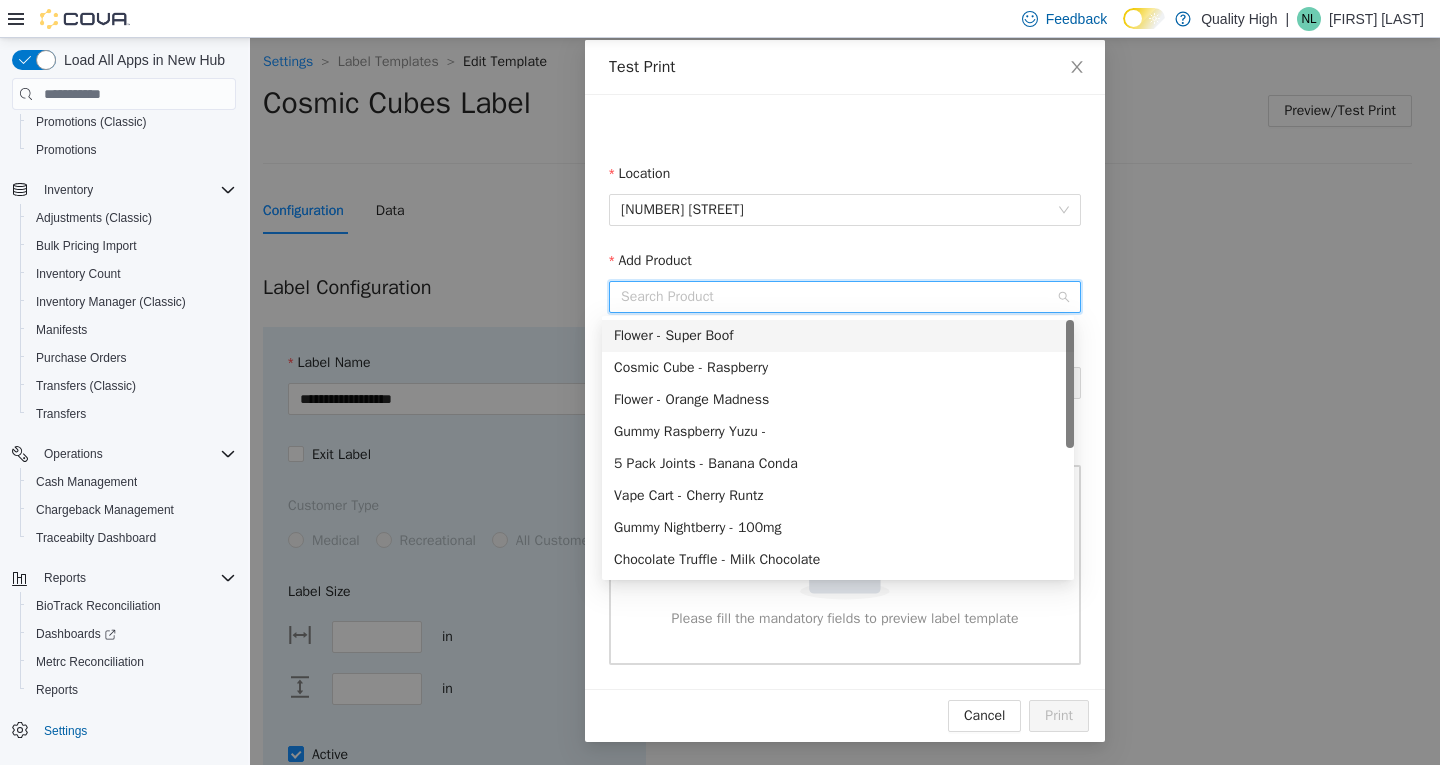 click on "Cosmic Cube - Raspberry" at bounding box center [838, 368] 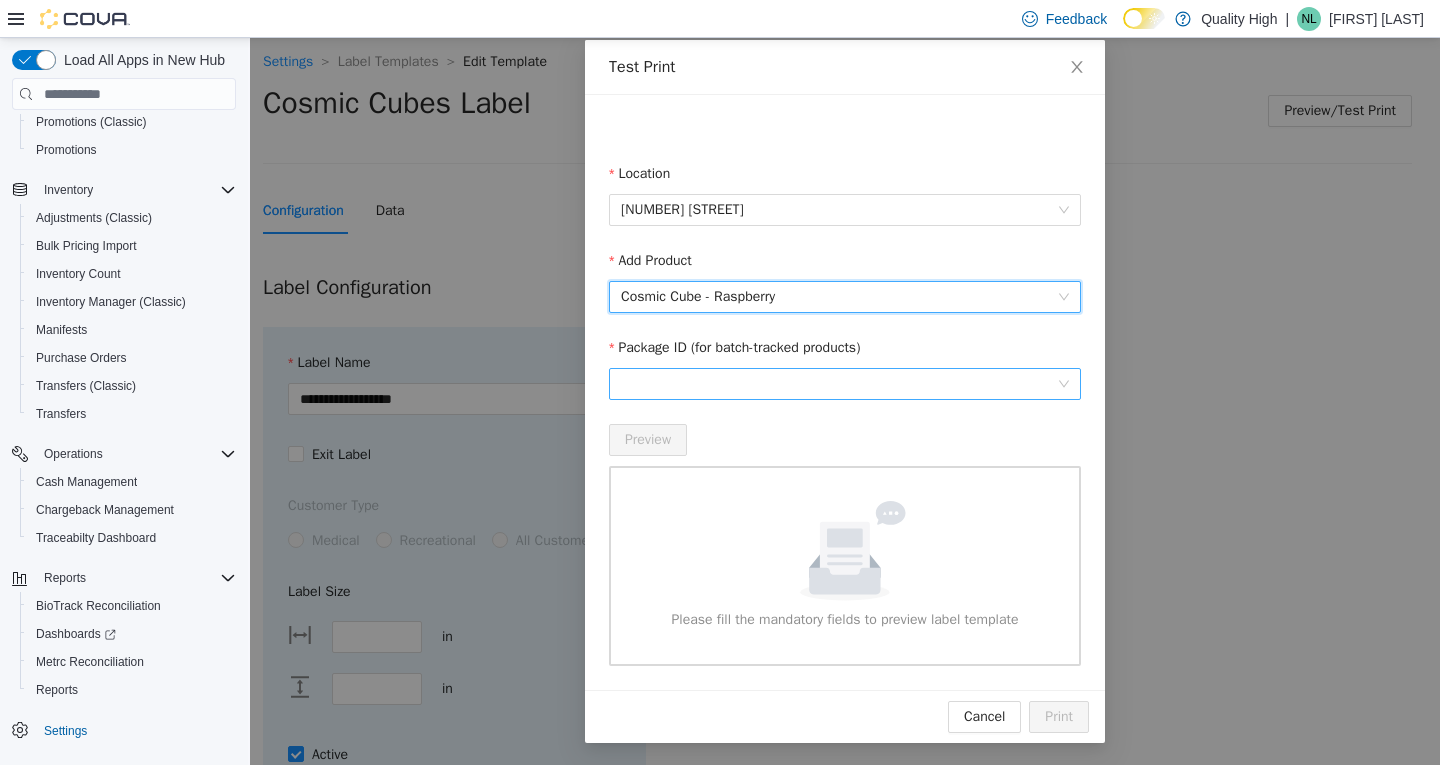 click at bounding box center [845, 384] 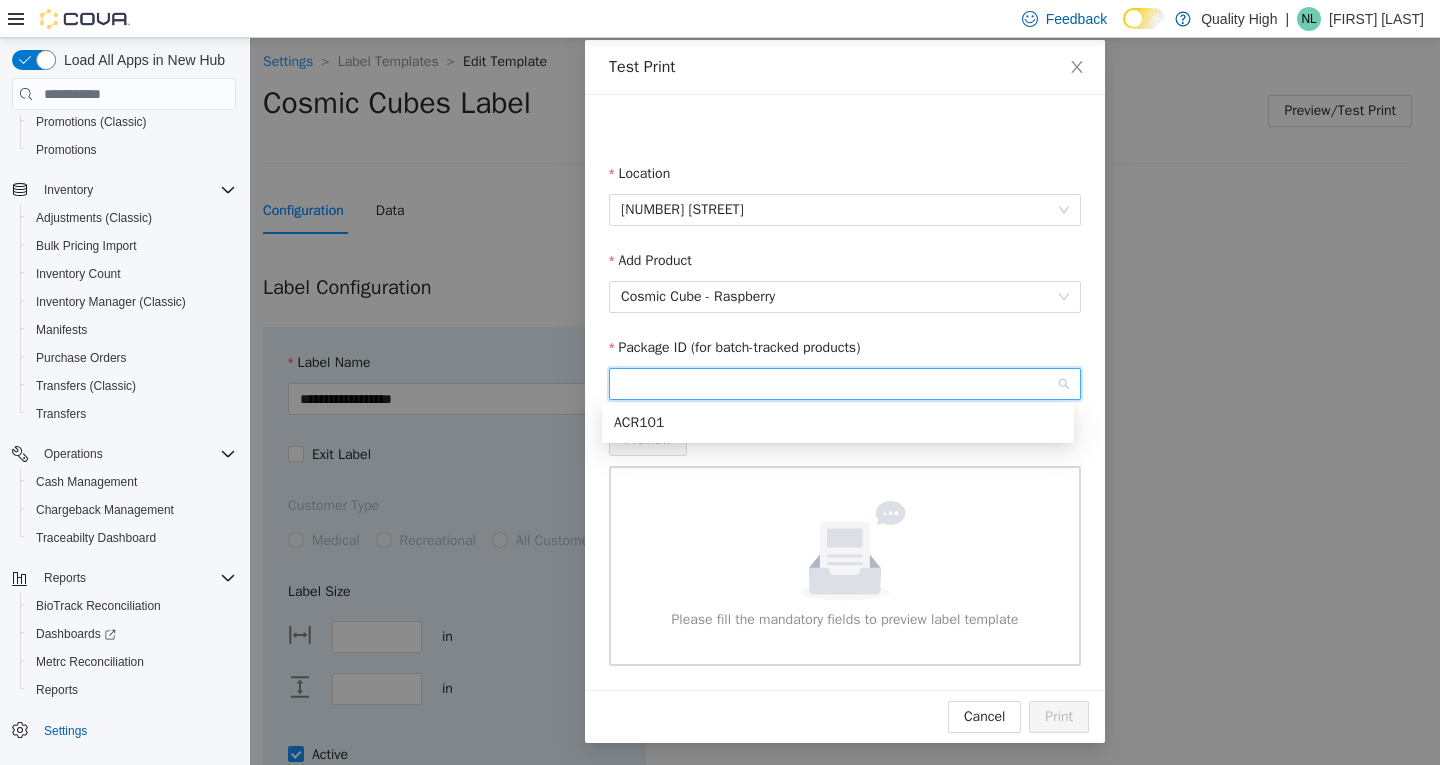 click on "ACR101" at bounding box center [838, 423] 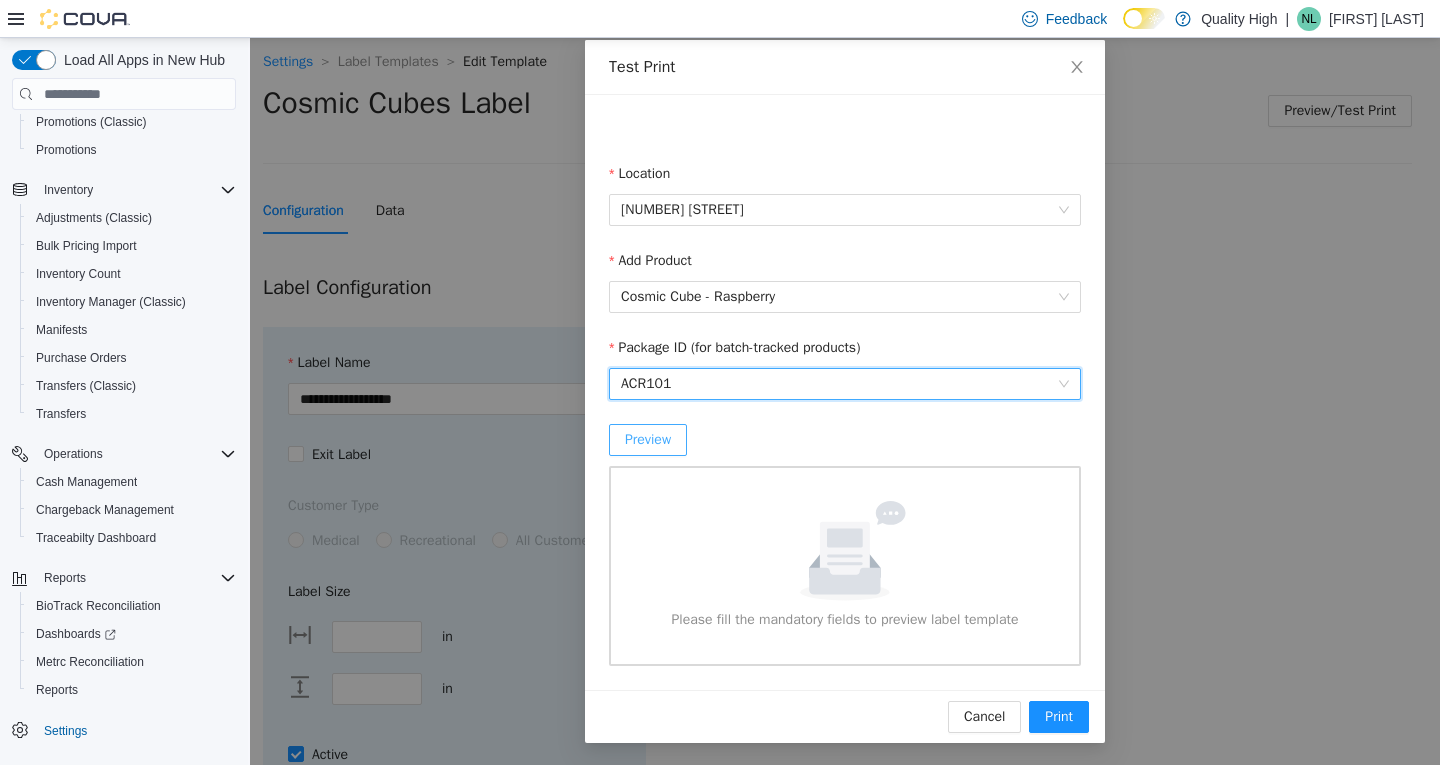 click on "Preview" at bounding box center [648, 440] 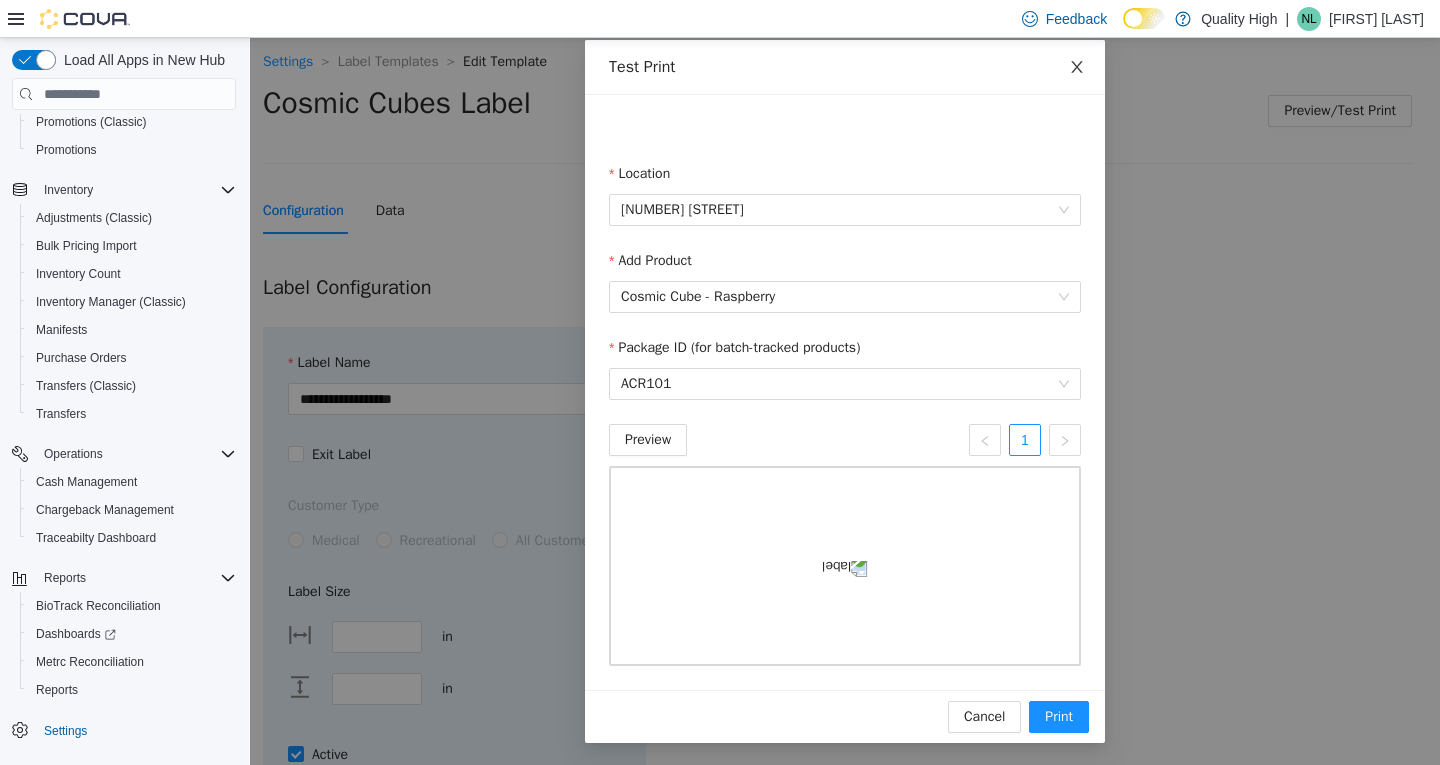 click at bounding box center [1077, 68] 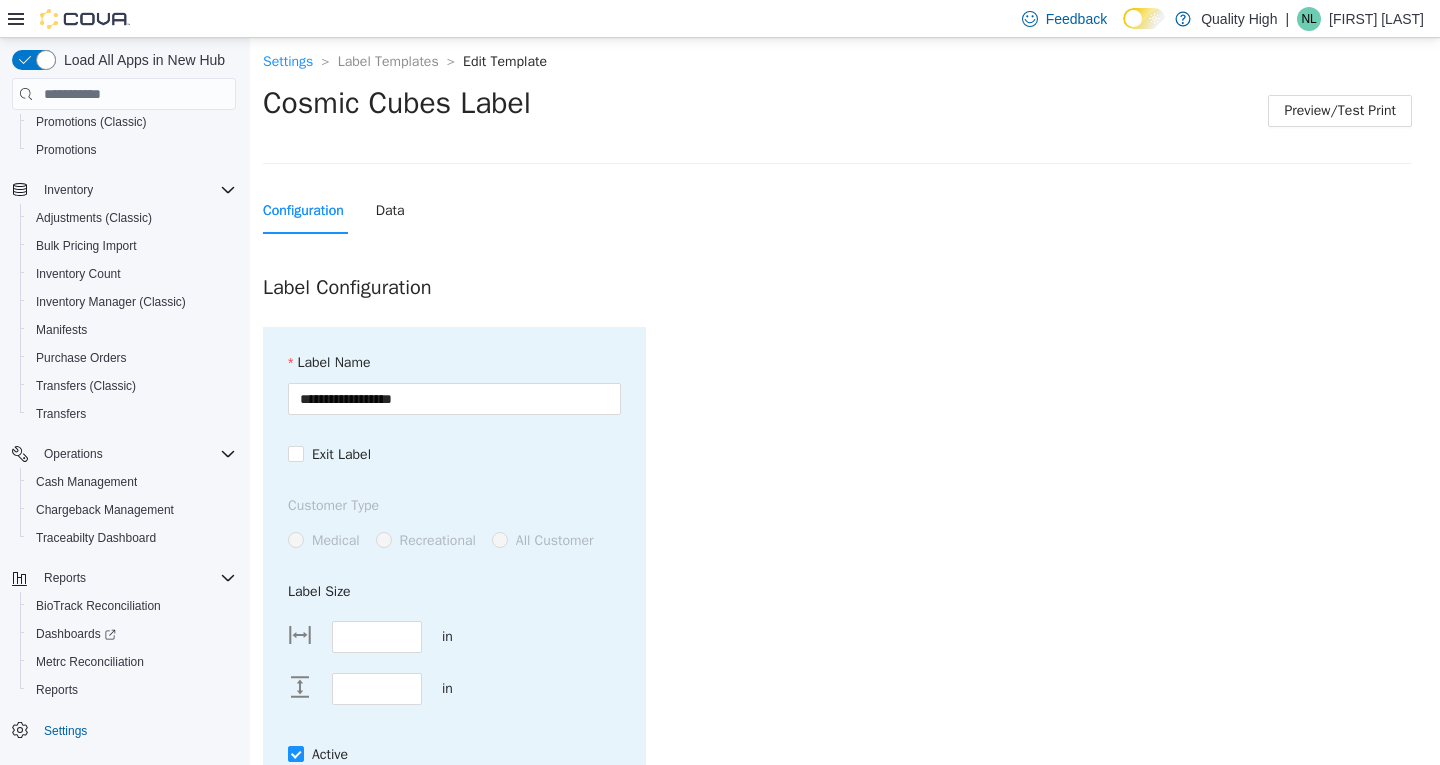 scroll, scrollTop: 45, scrollLeft: 0, axis: vertical 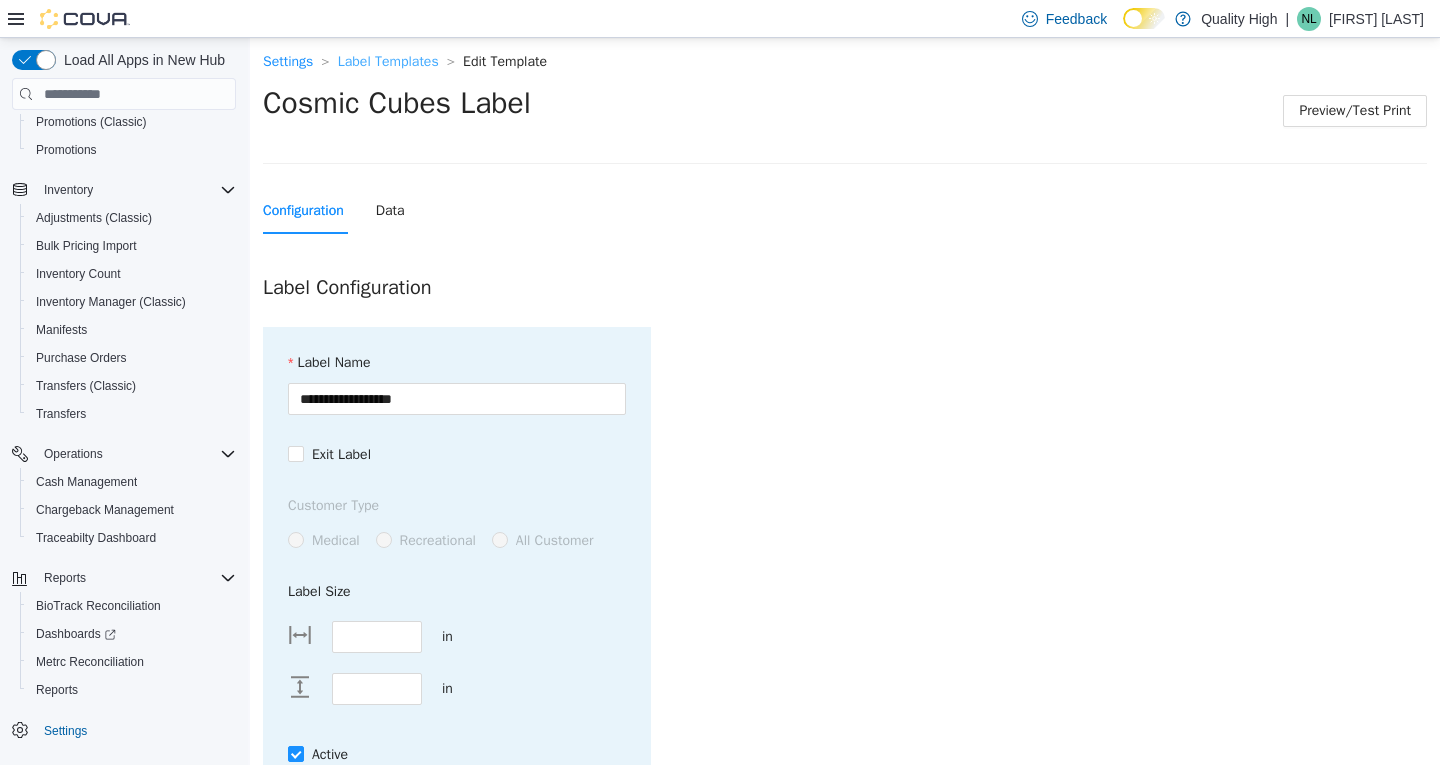 click on "Label Templates" at bounding box center (388, 61) 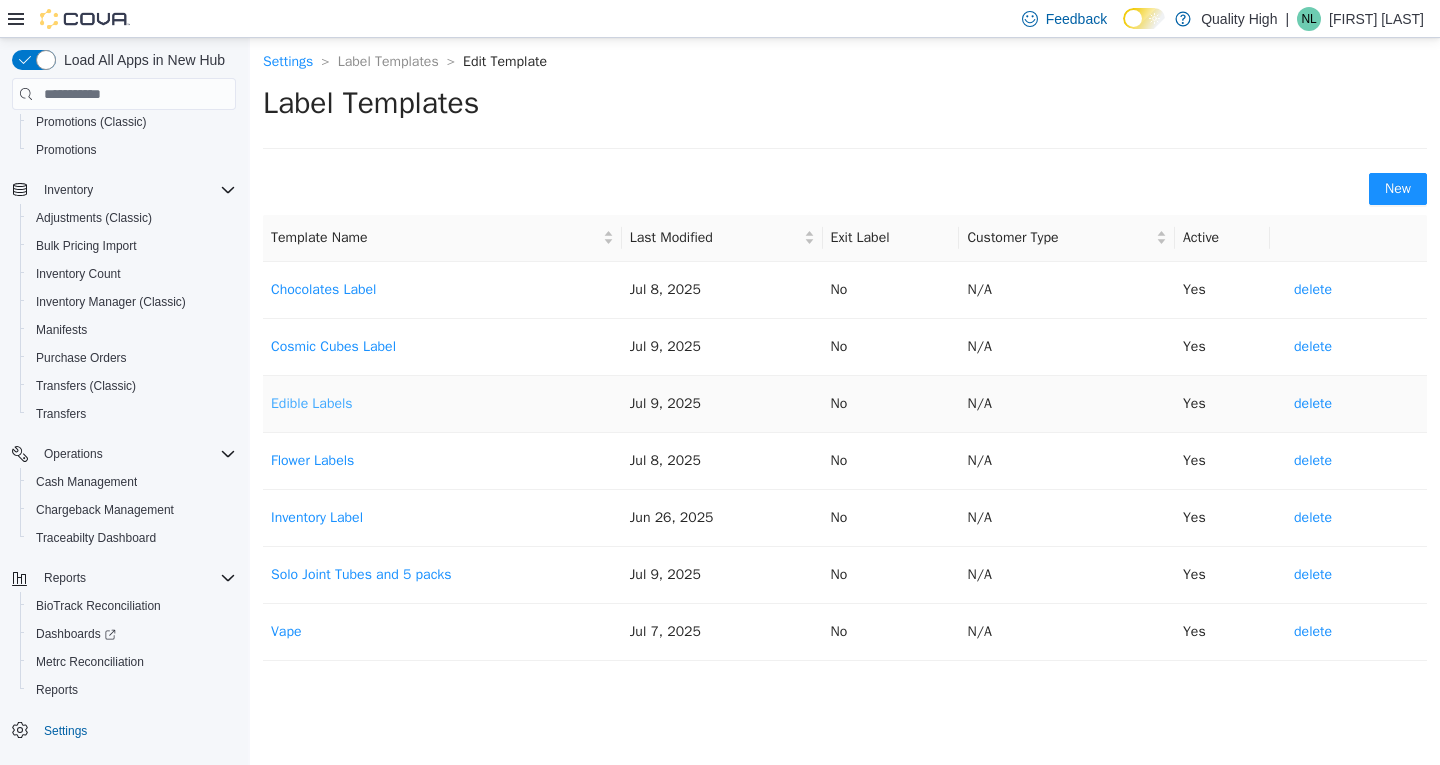 click on "Edible Labels" at bounding box center [442, 404] 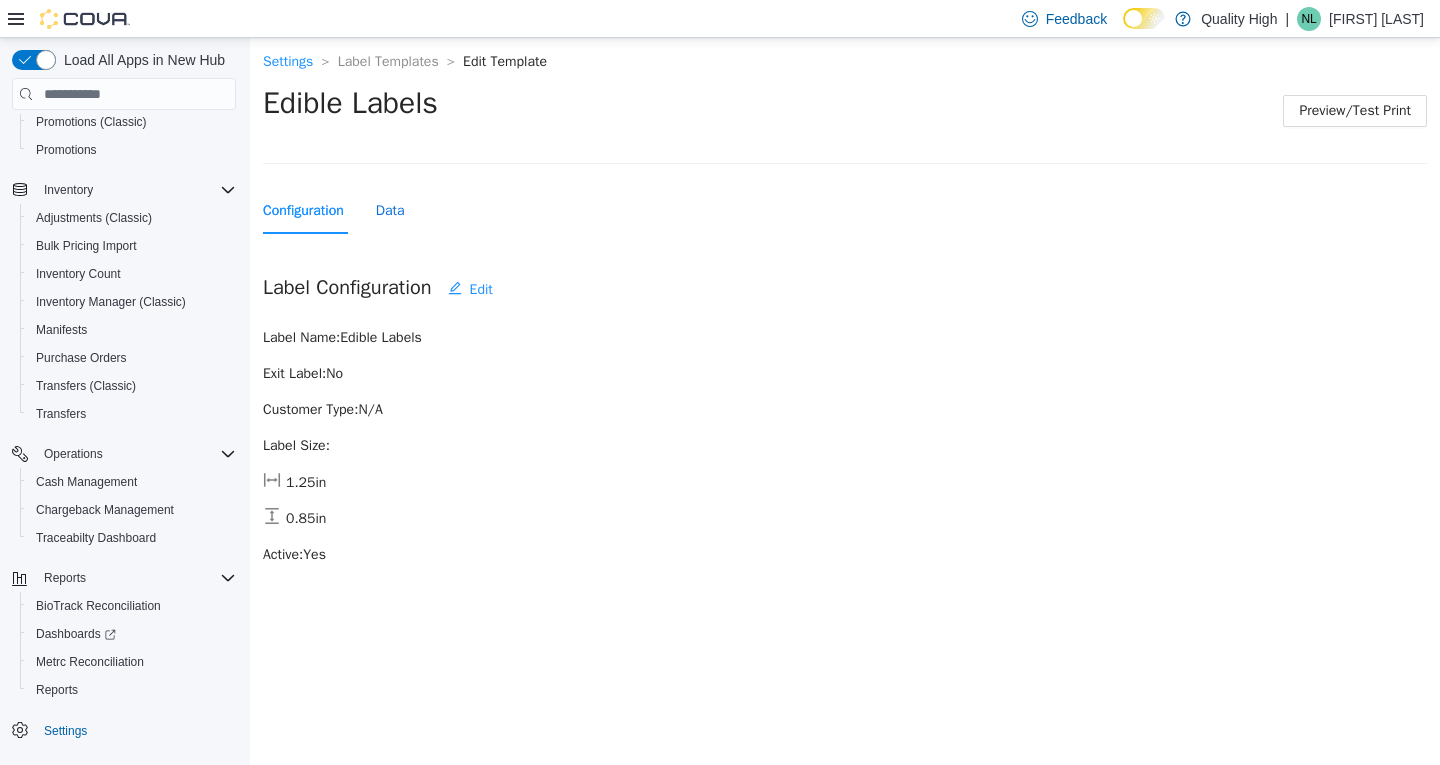 click on "Data" at bounding box center (390, 211) 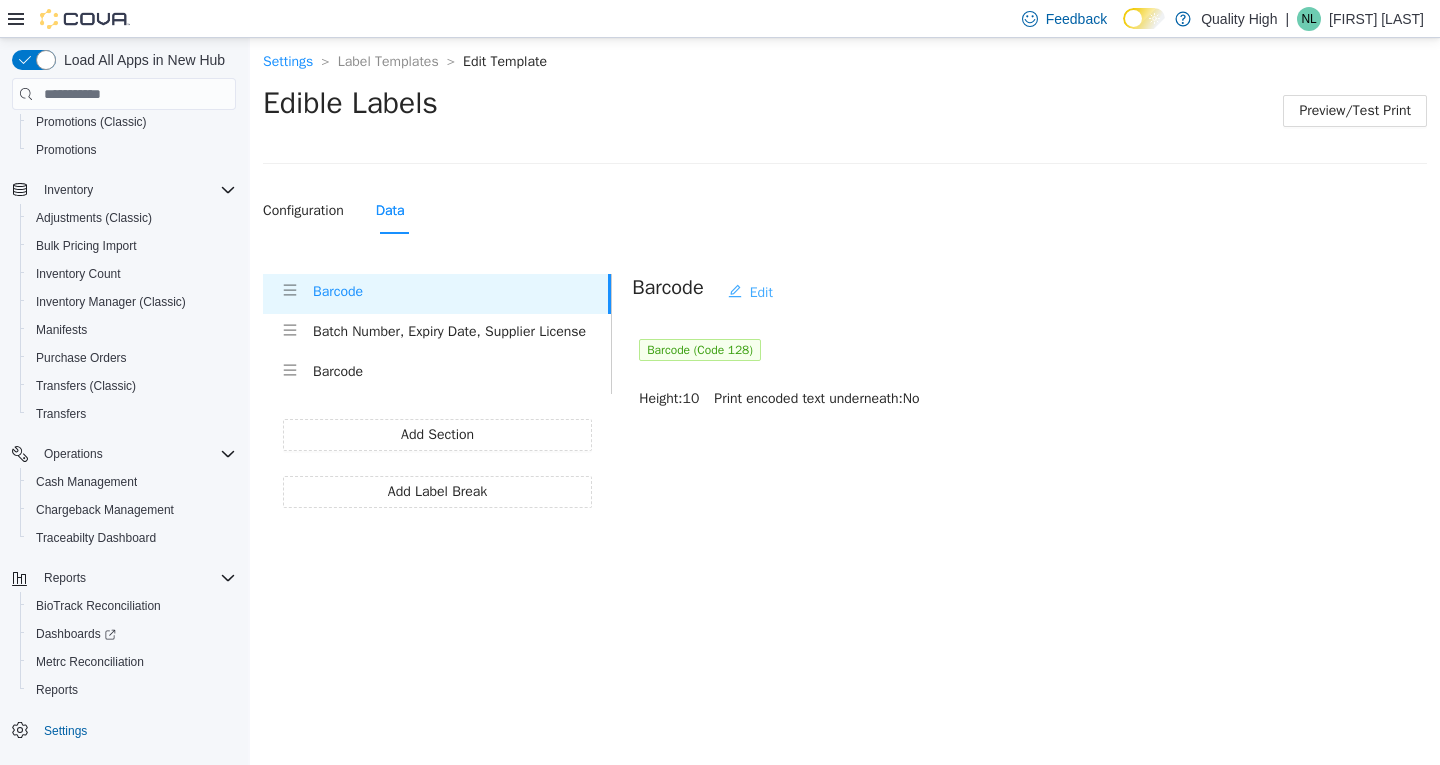 click on "Edit" at bounding box center [761, 293] 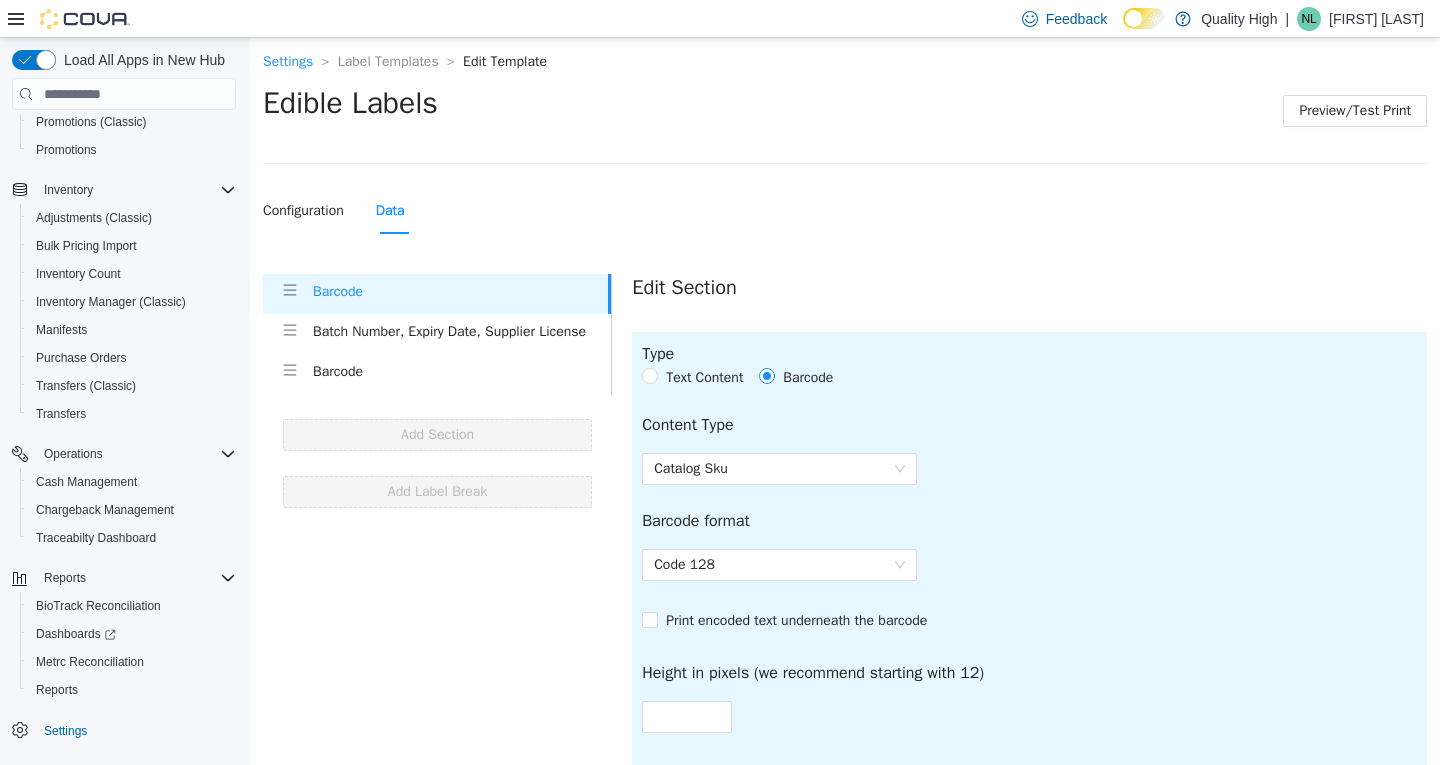 click on "Batch Number, Expiry Date, Supplier License" at bounding box center (462, 334) 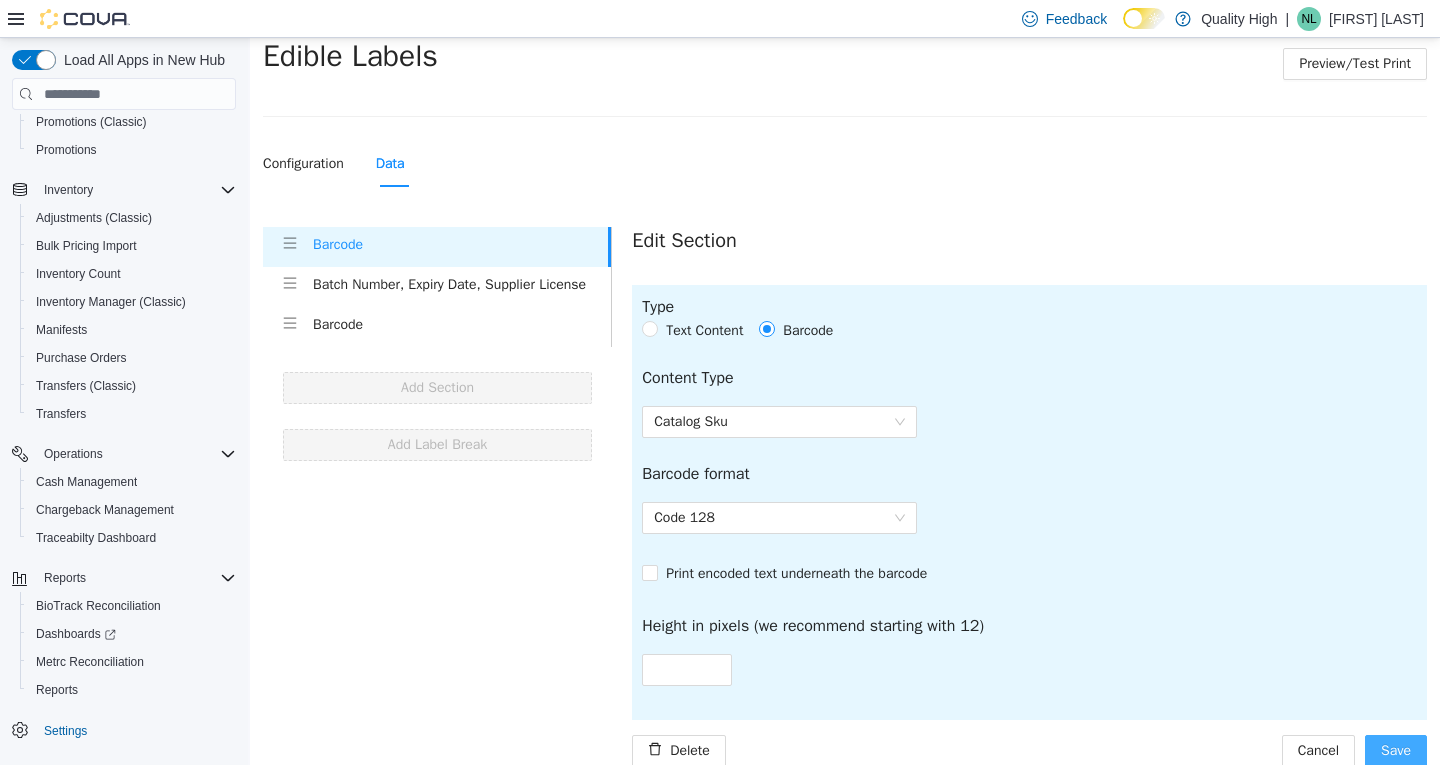 click on "Save" at bounding box center [1396, 751] 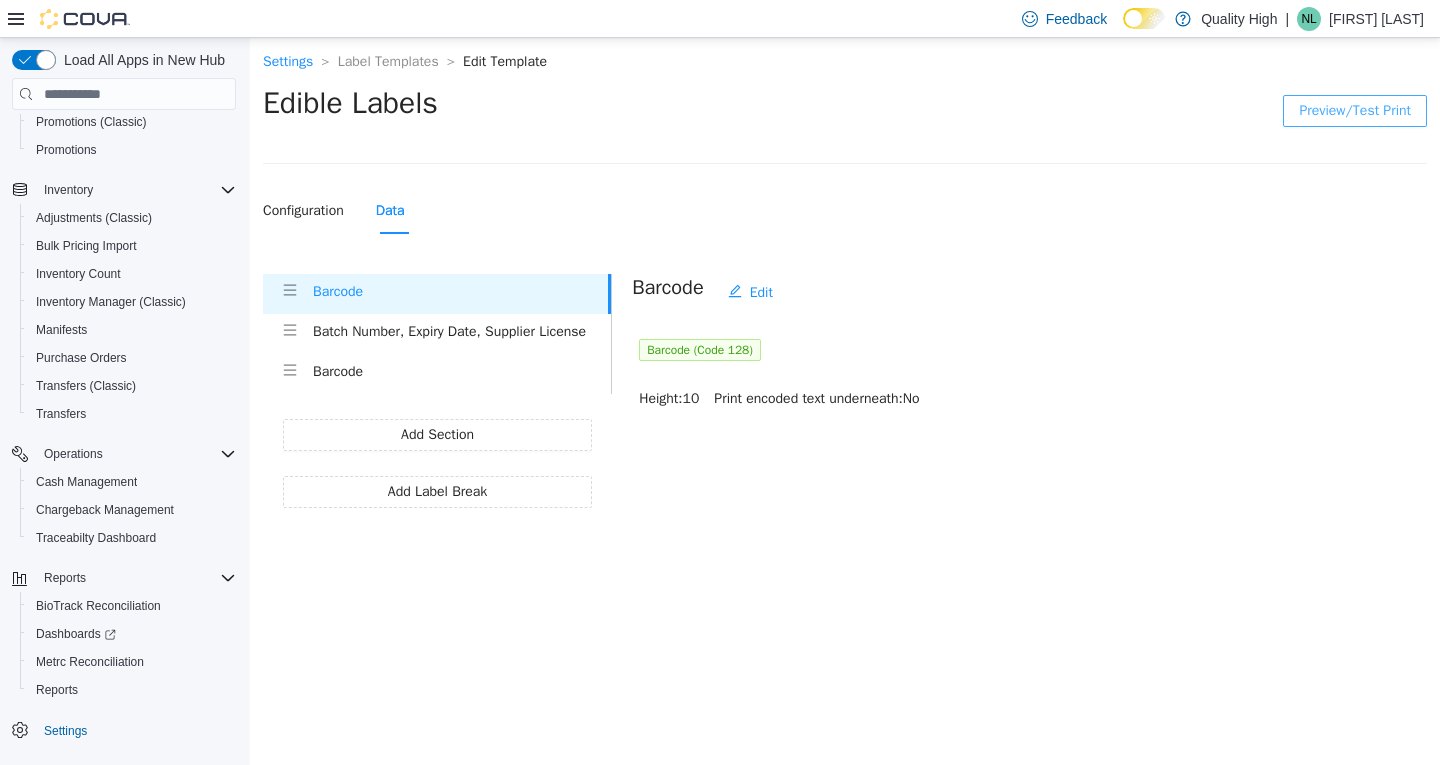click on "Preview/Test Print" at bounding box center [1355, 111] 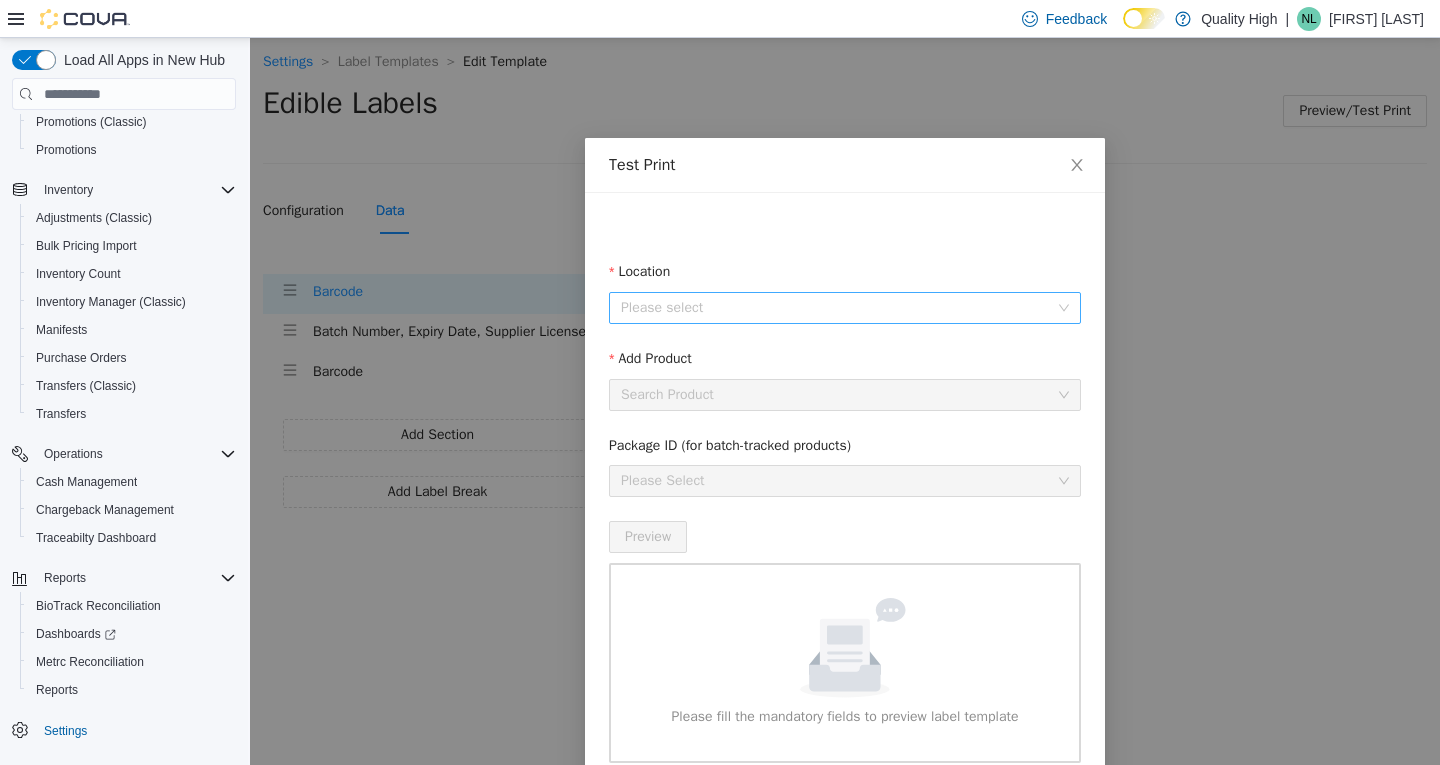 click on "Location" at bounding box center [838, 308] 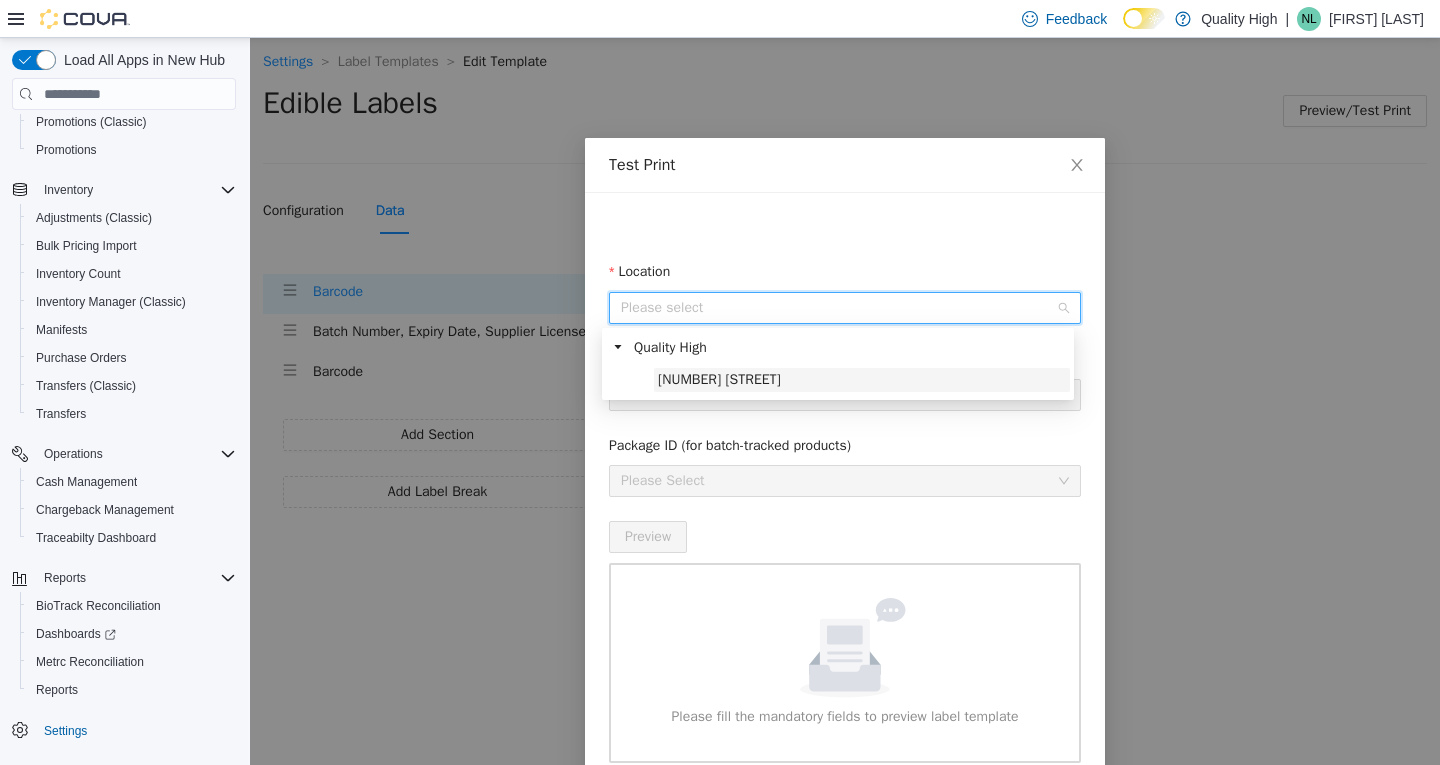 click on "25 Beekman Ave" at bounding box center [719, 379] 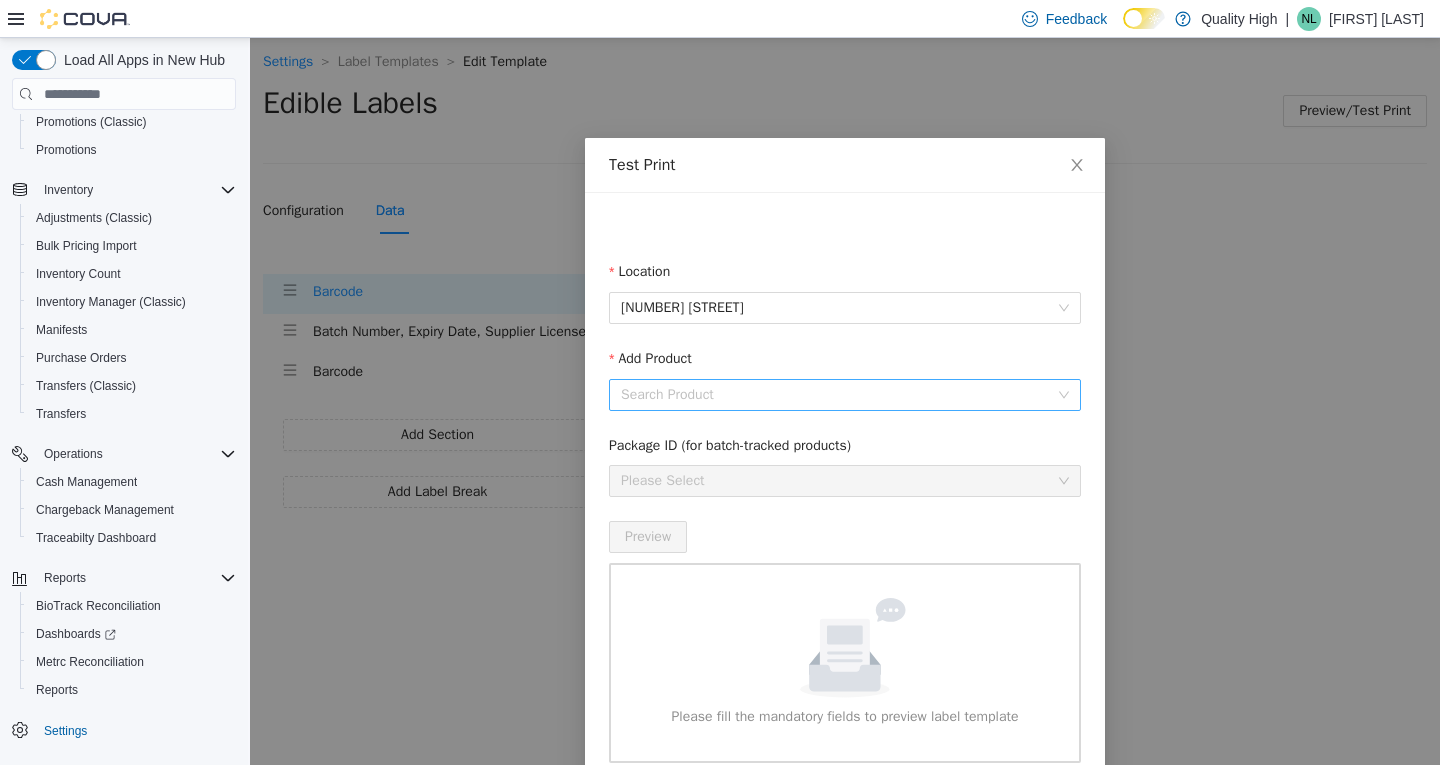 click on "Add Product" at bounding box center [838, 395] 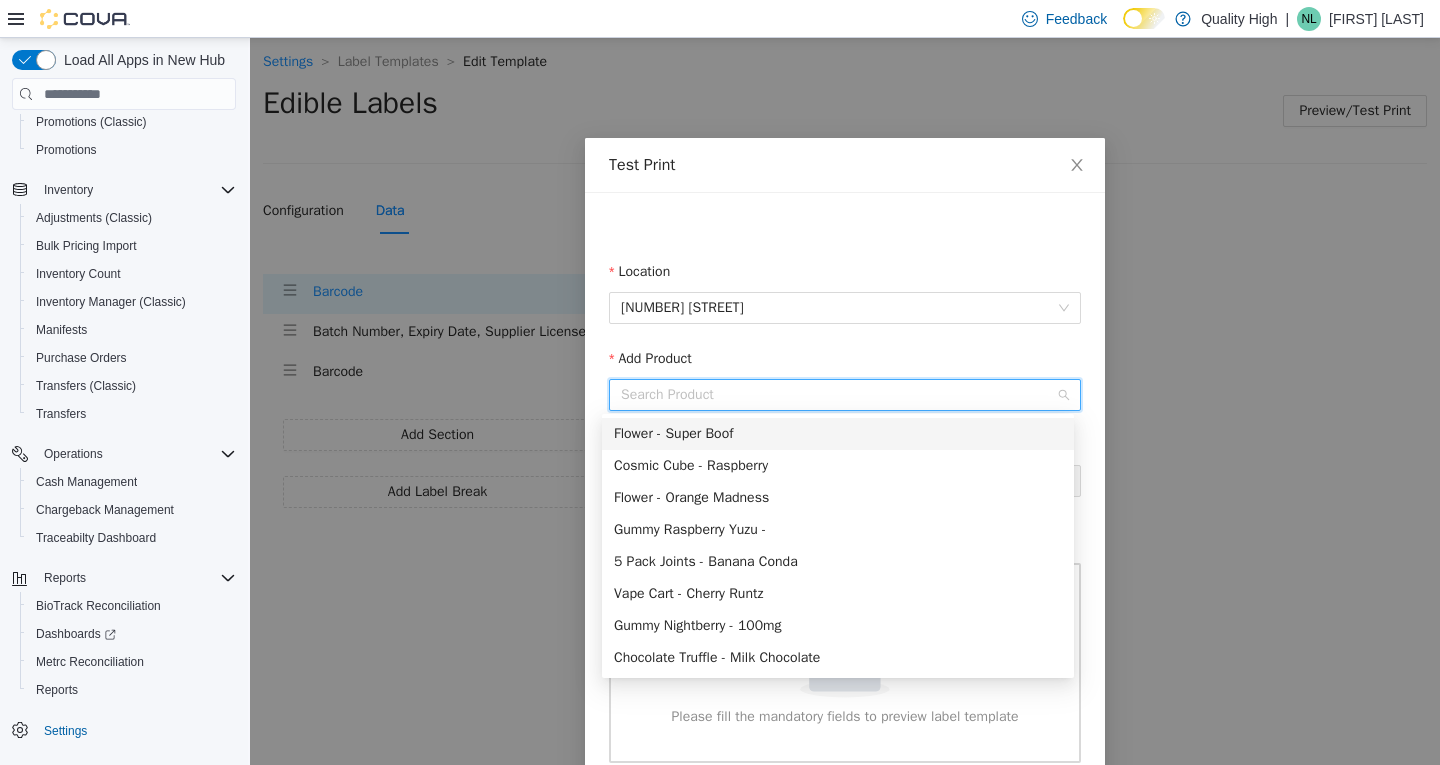 click on "Gummy Raspberry Yuzu -" at bounding box center (838, 530) 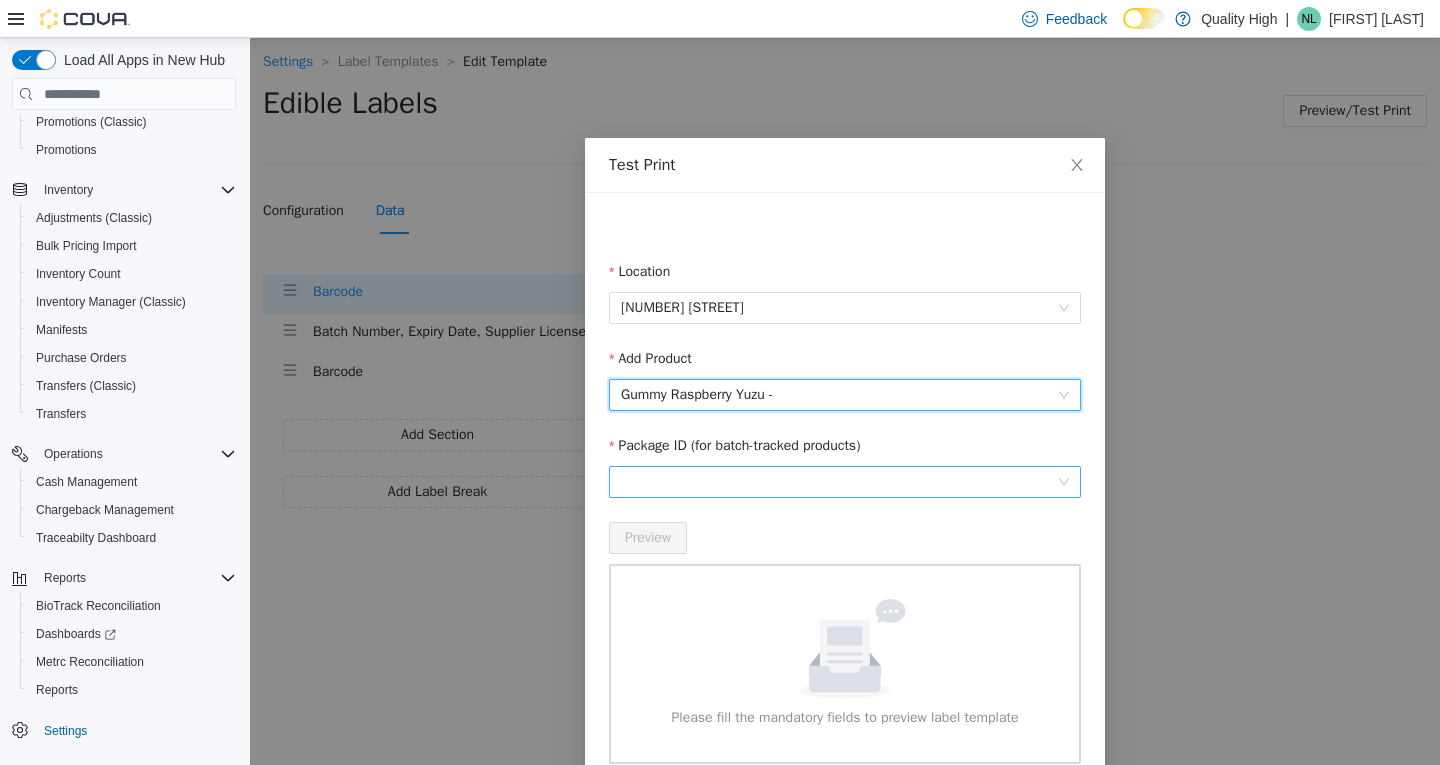 click at bounding box center [845, 482] 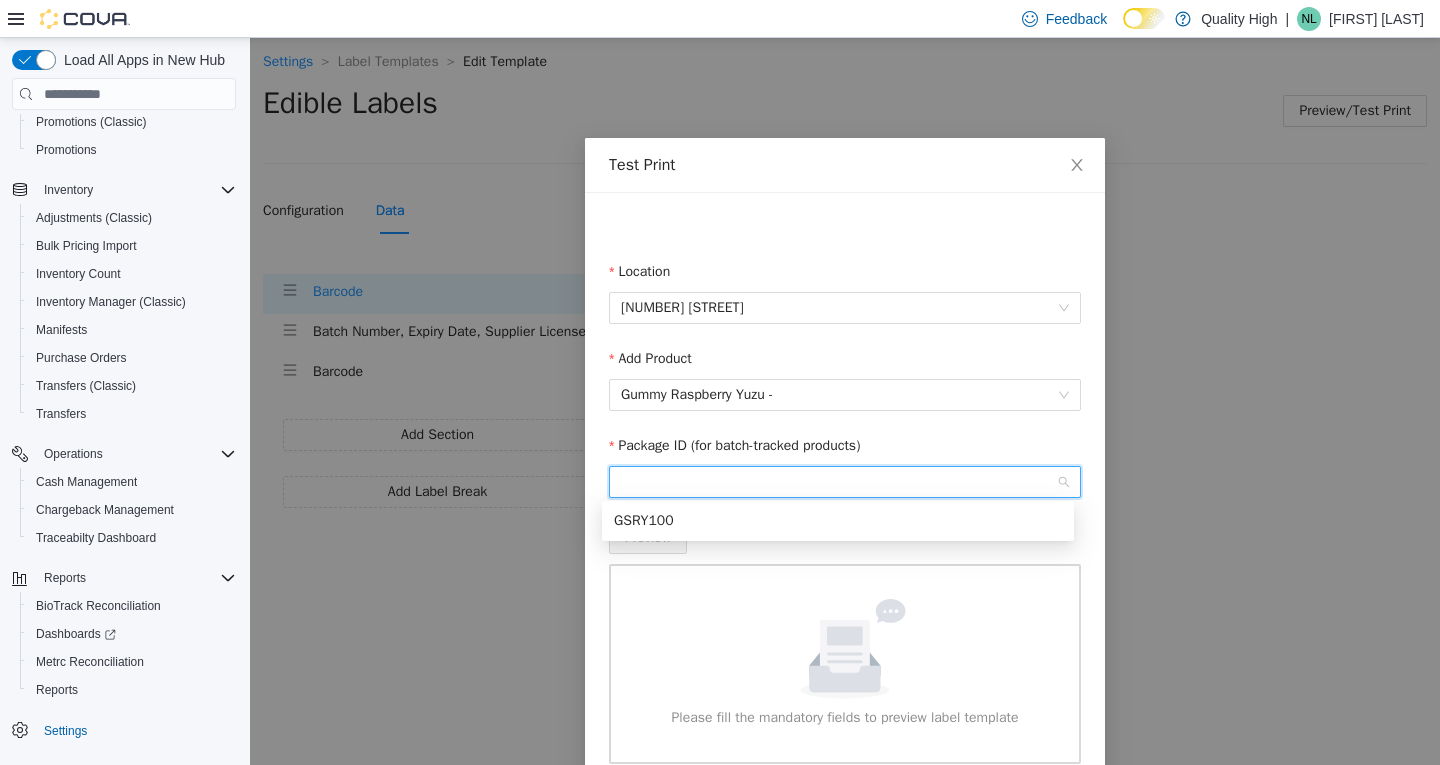 click on "GSRY100" at bounding box center [838, 521] 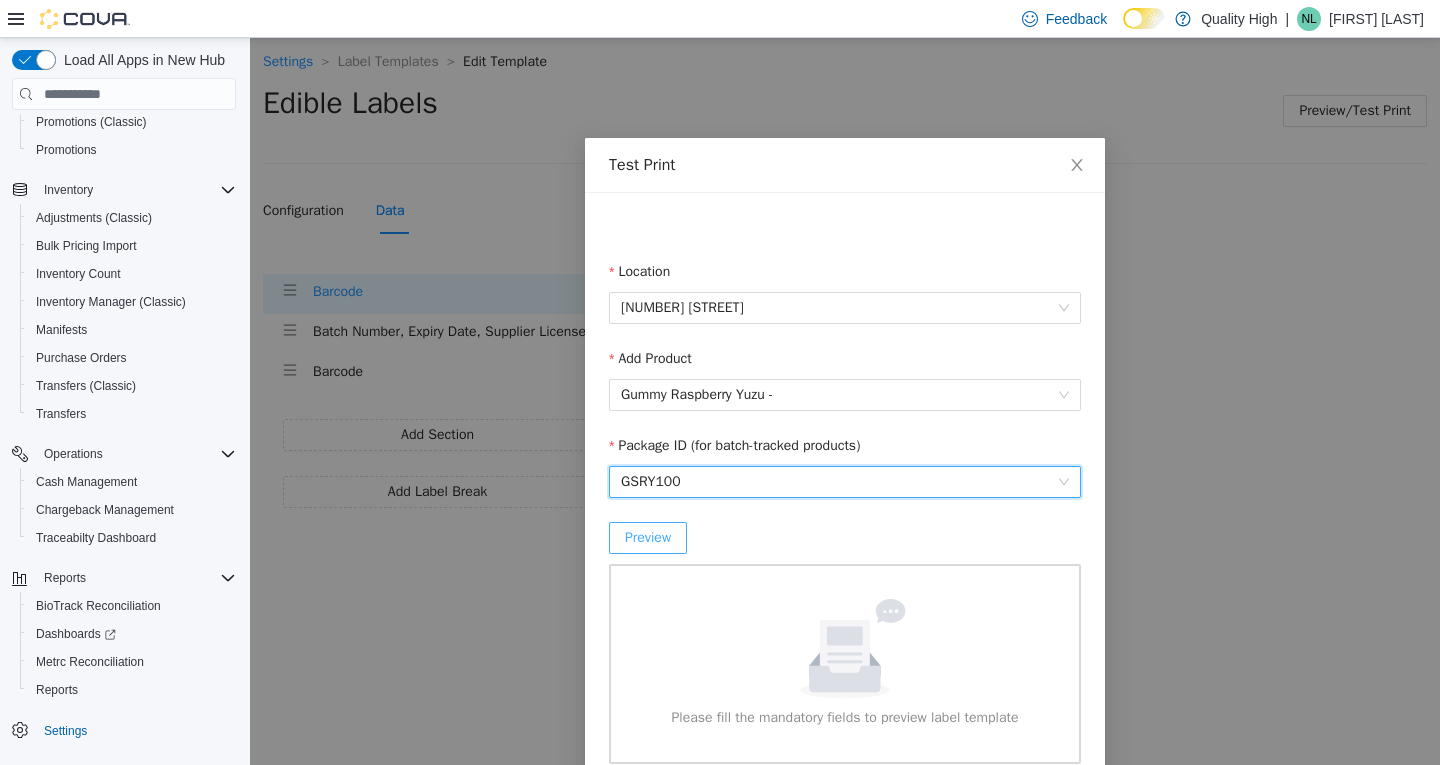 click on "Preview" at bounding box center [648, 538] 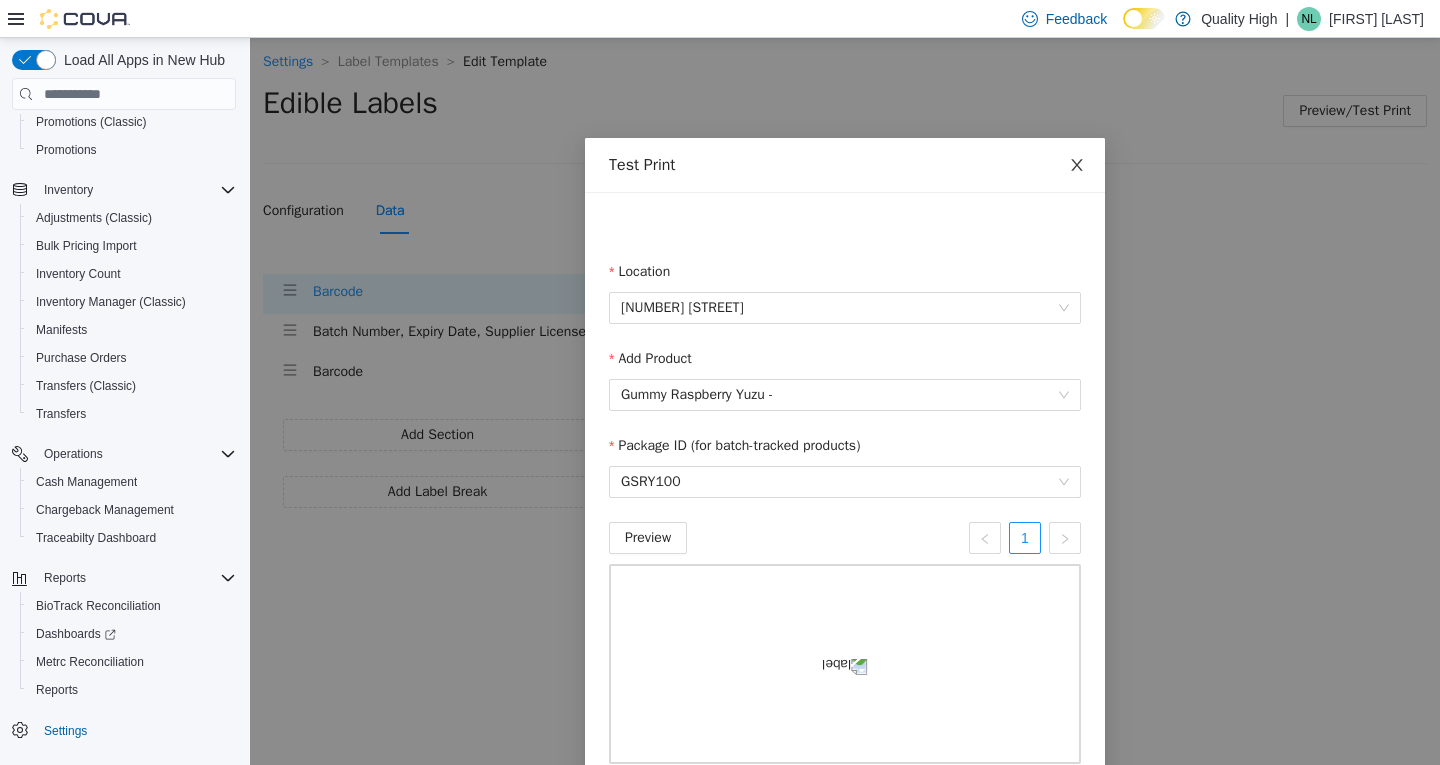 click at bounding box center (1077, 166) 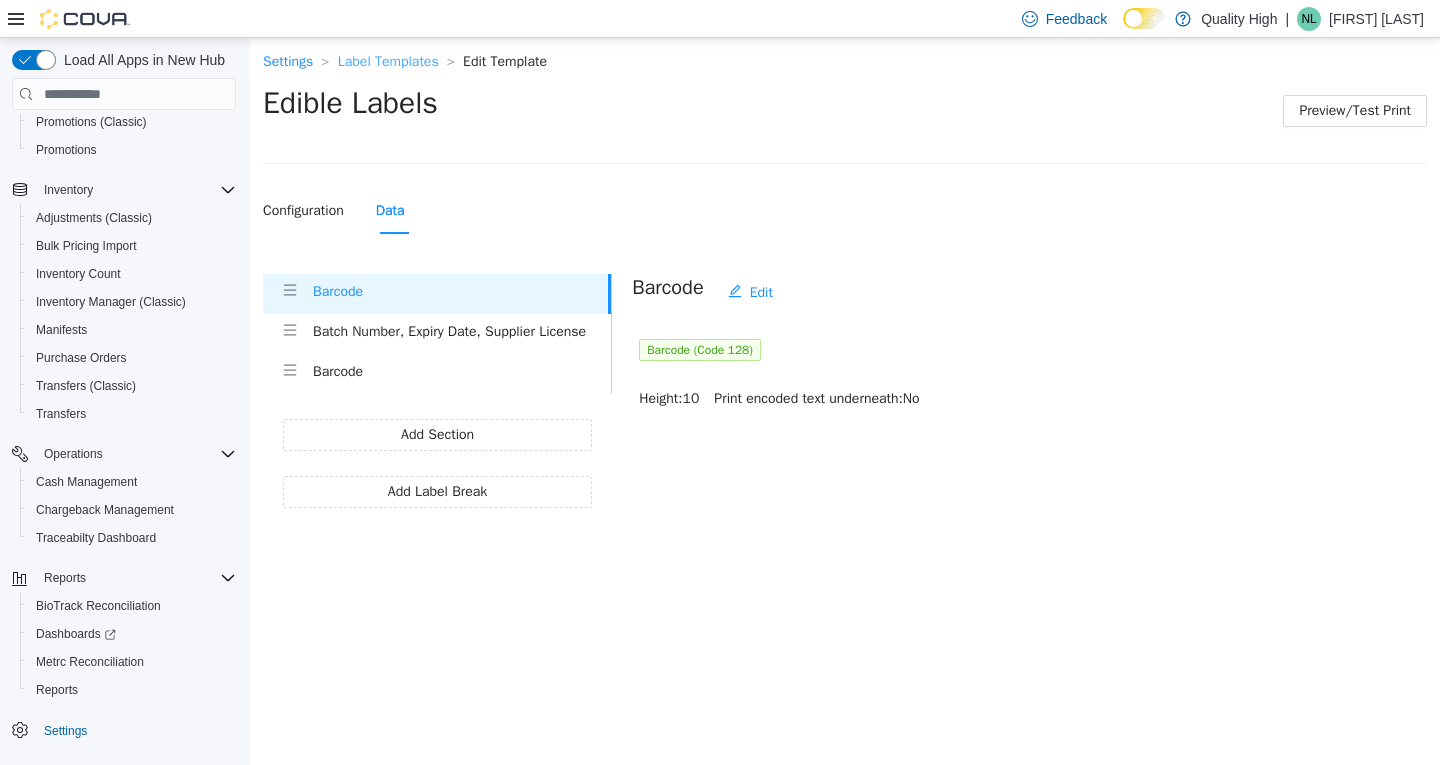 click on "Label Templates" at bounding box center [388, 61] 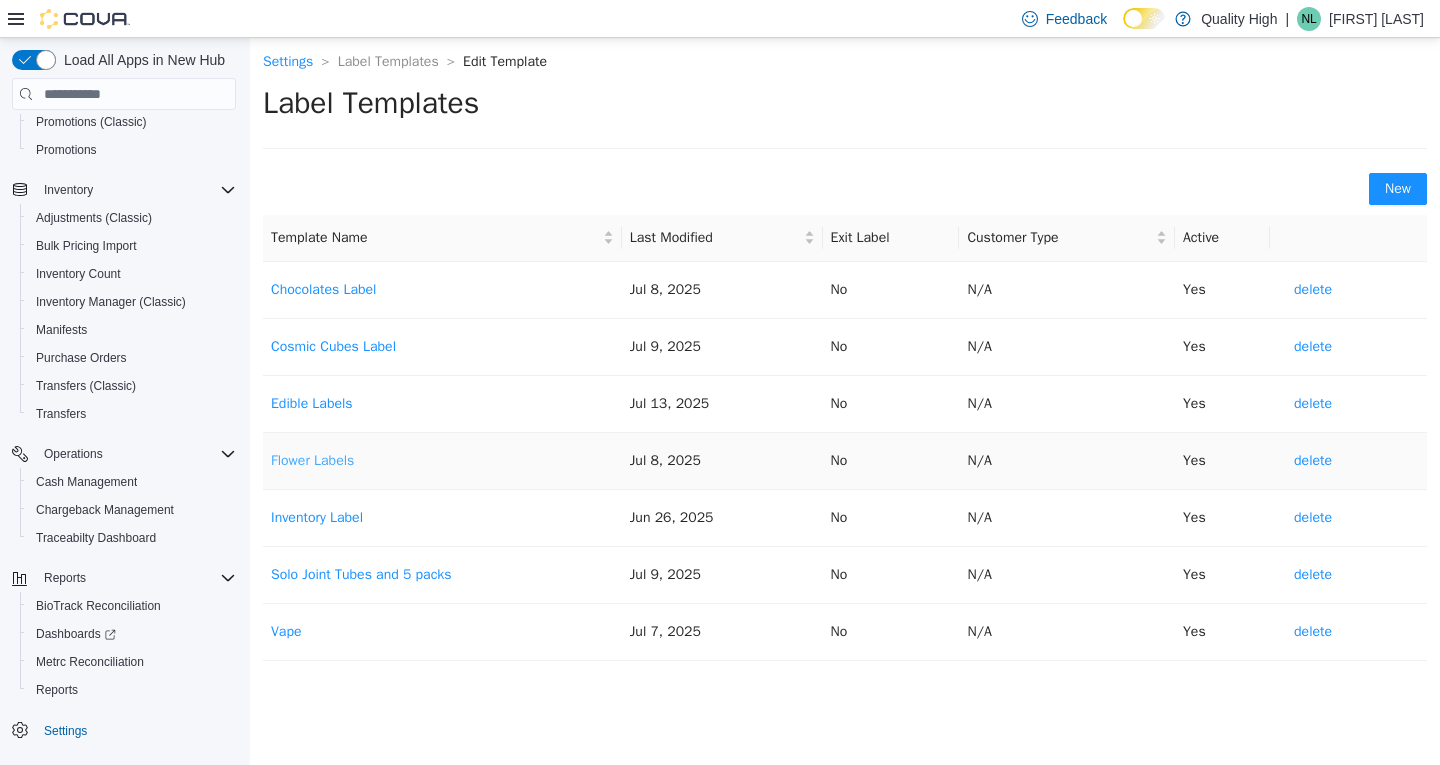click on "Flower Labels" at bounding box center [442, 461] 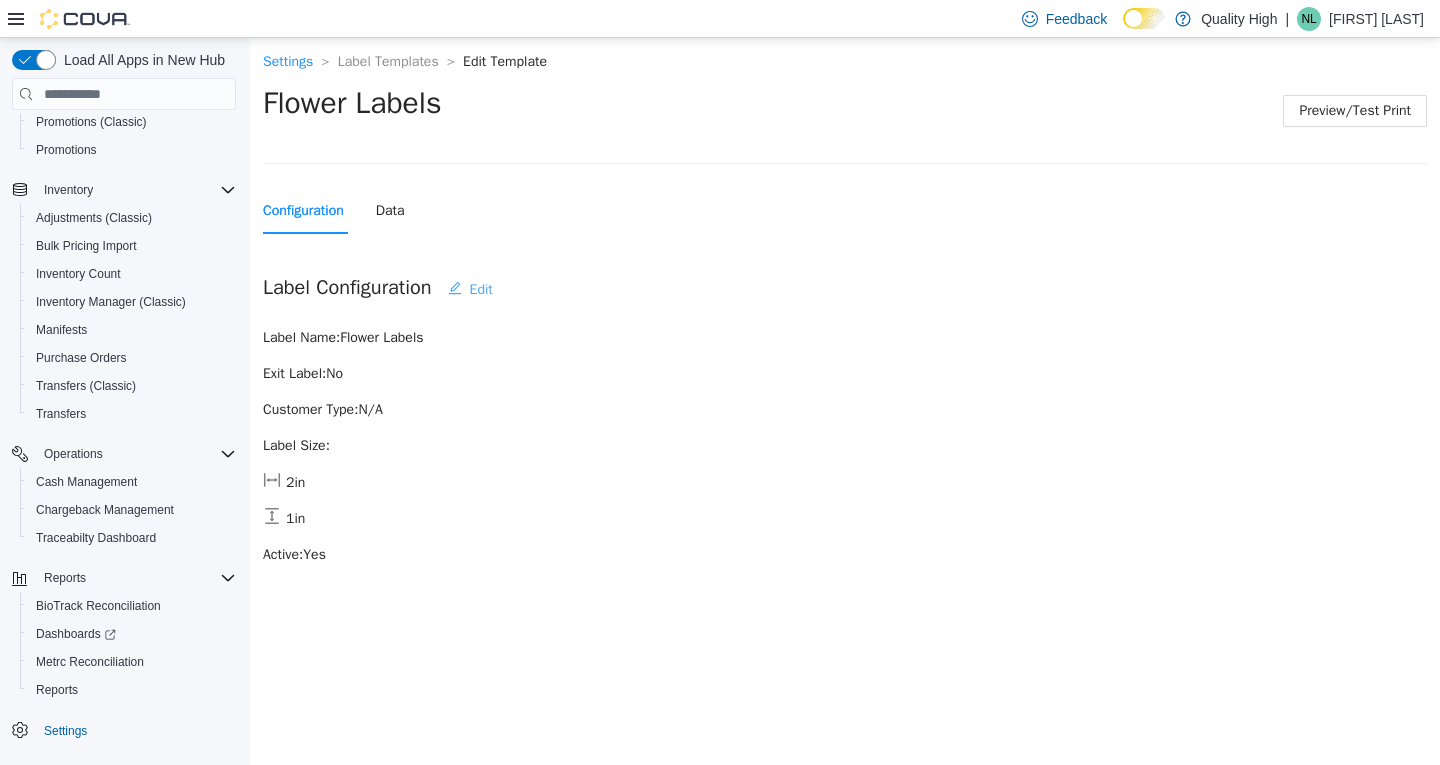 click on "Edit" at bounding box center [470, 290] 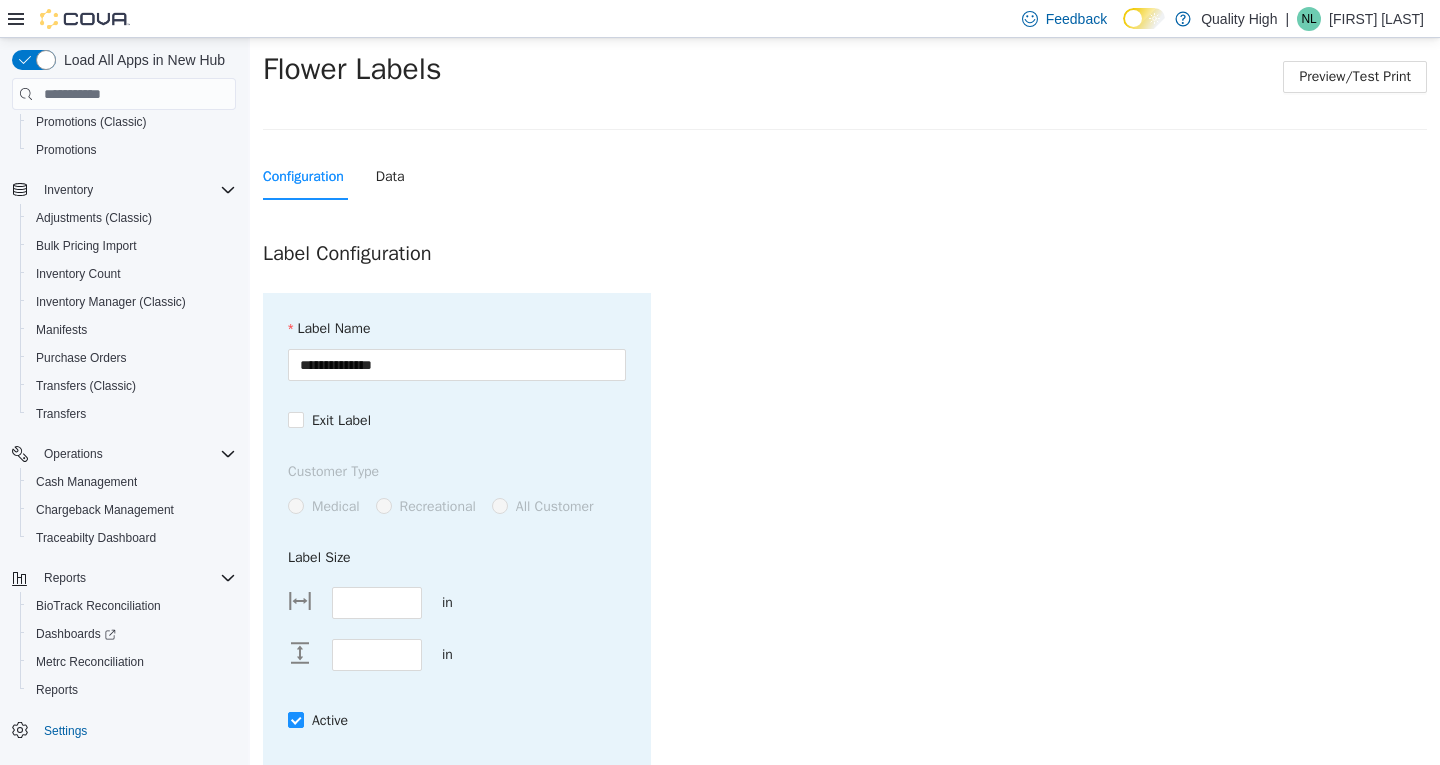 scroll, scrollTop: 23, scrollLeft: 0, axis: vertical 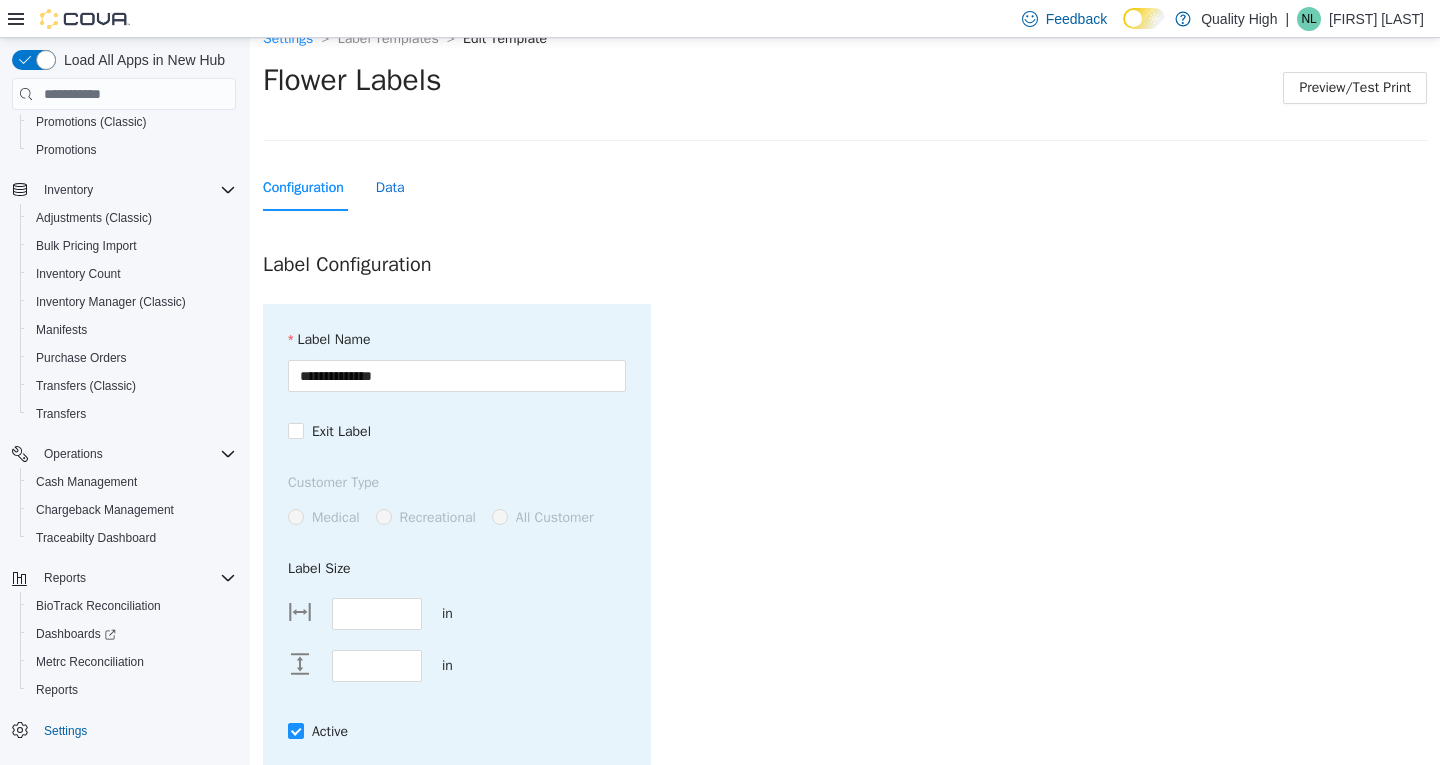 click on "Data" at bounding box center [390, 188] 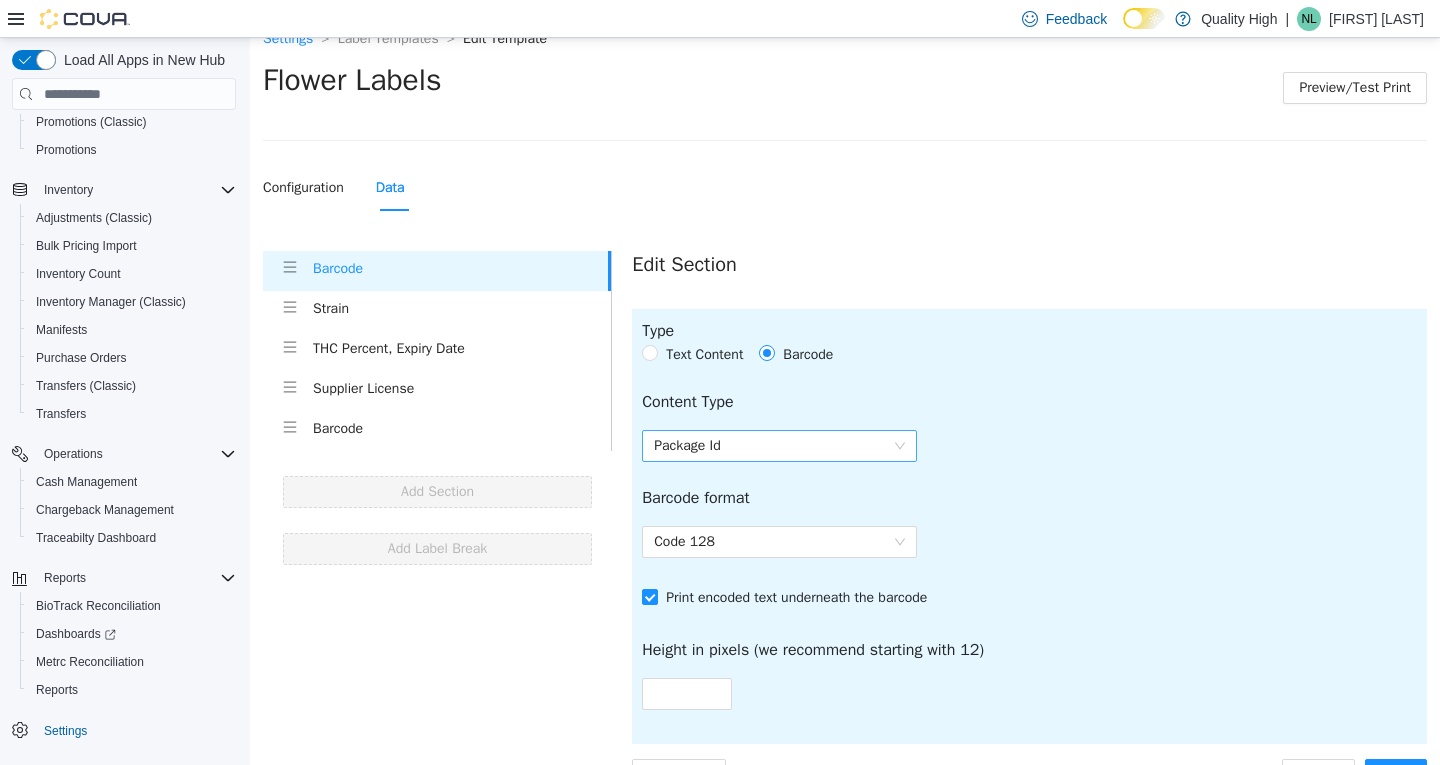 click on "Package Id" at bounding box center (779, 446) 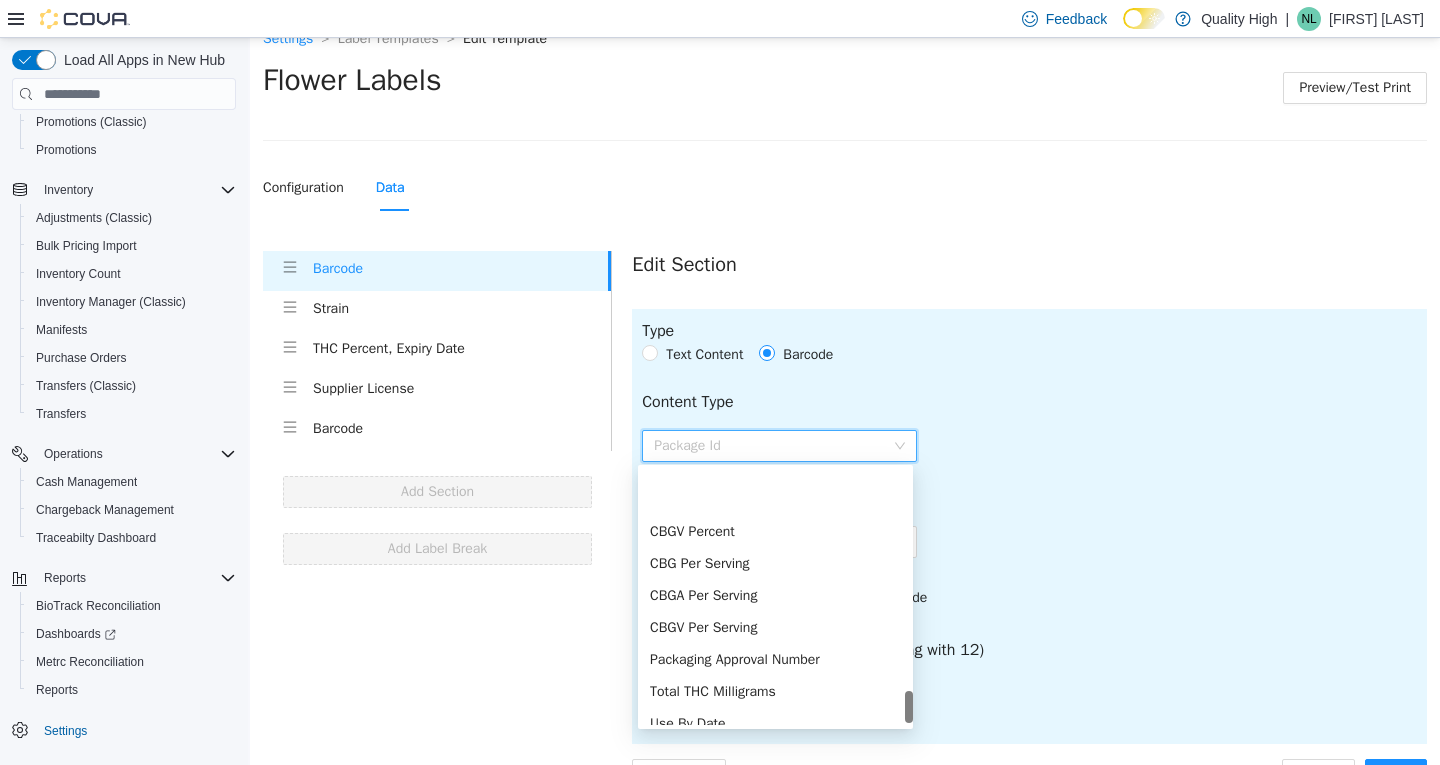 scroll, scrollTop: 2298, scrollLeft: 0, axis: vertical 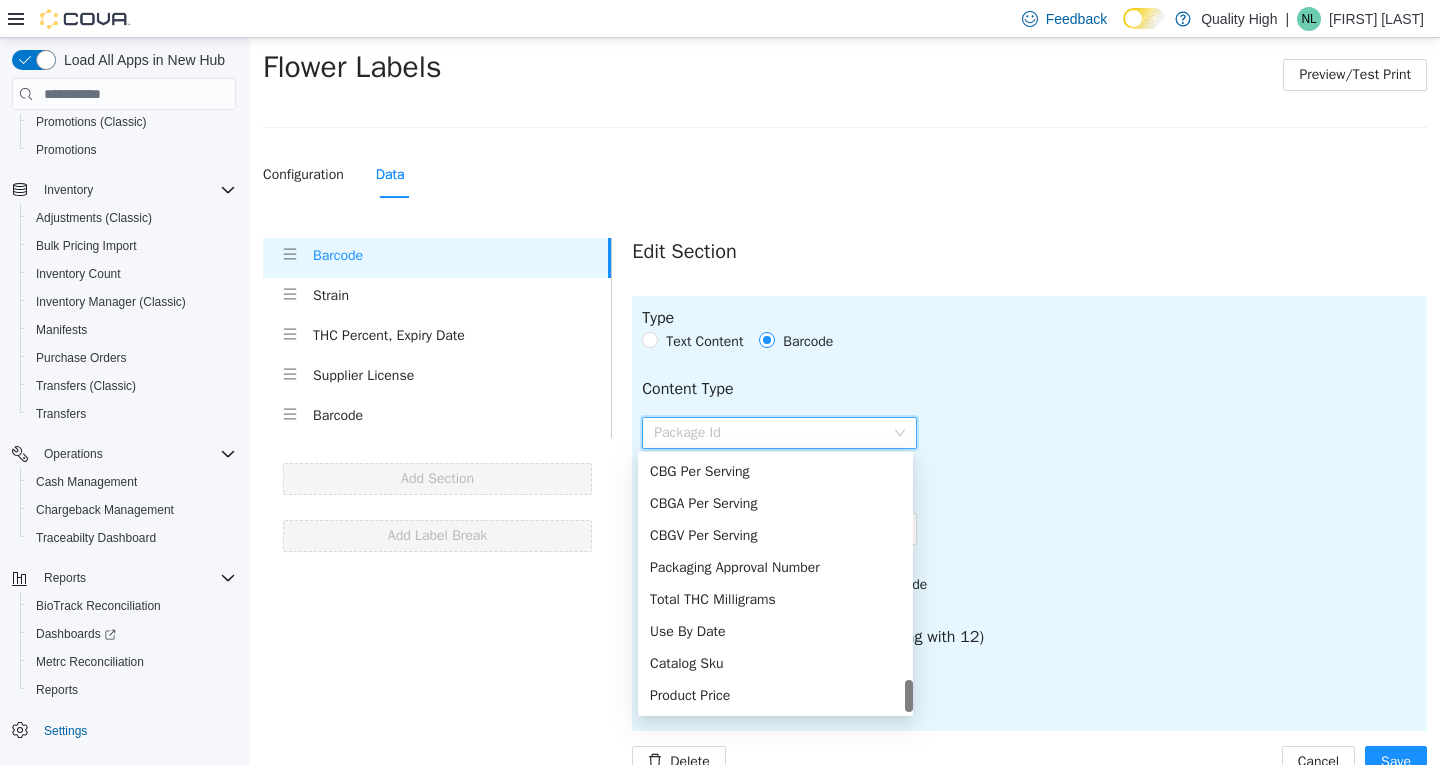click on "Catalog Sku" at bounding box center (775, 664) 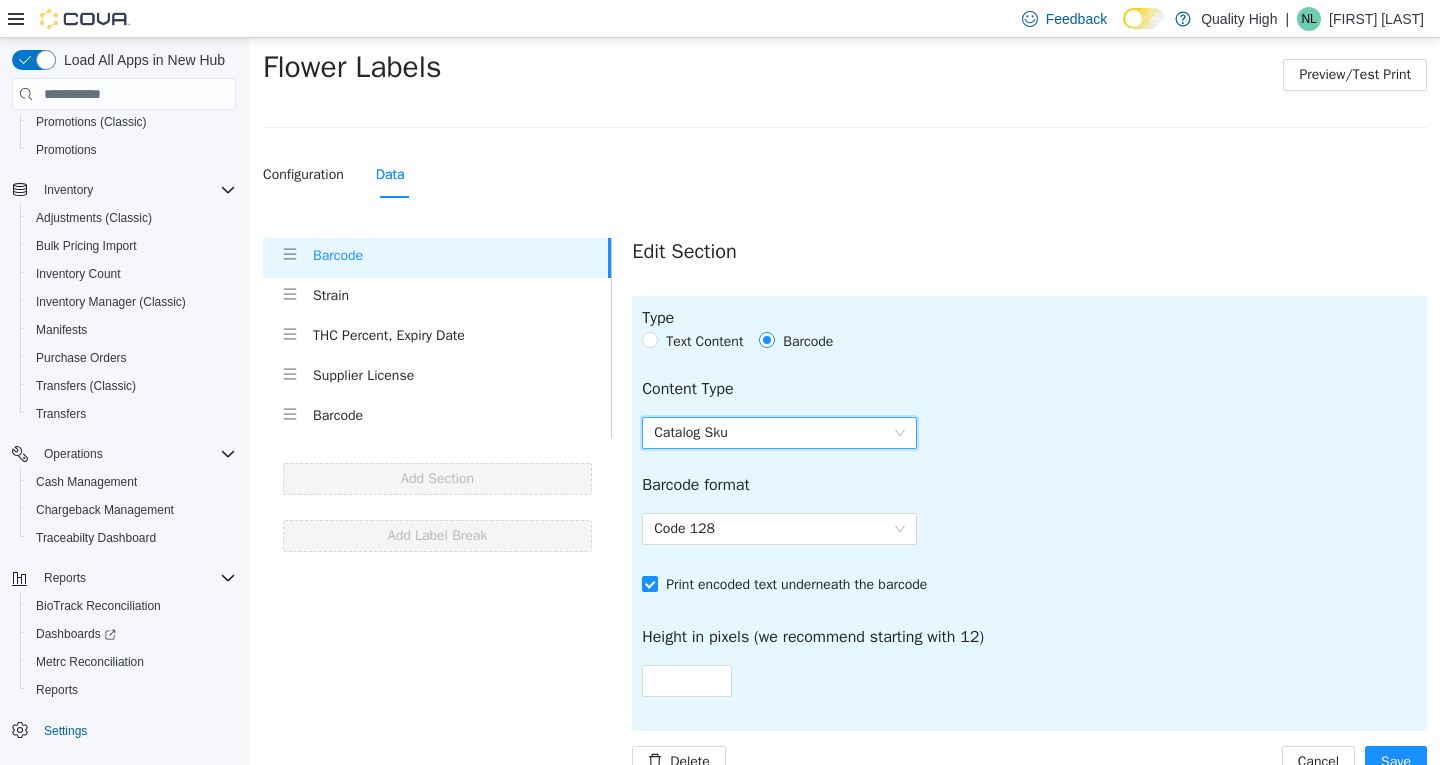 scroll, scrollTop: 47, scrollLeft: 0, axis: vertical 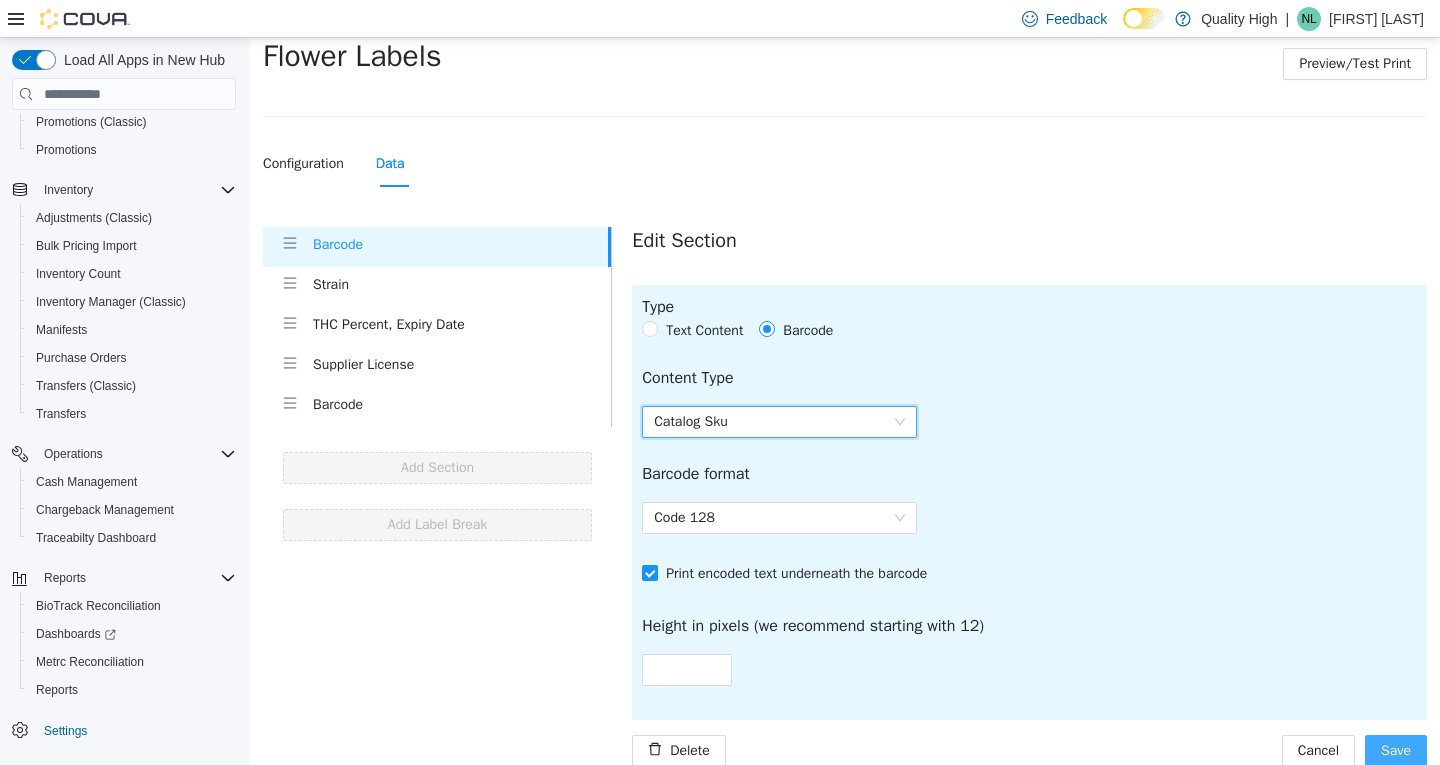 click on "Save" at bounding box center (1396, 751) 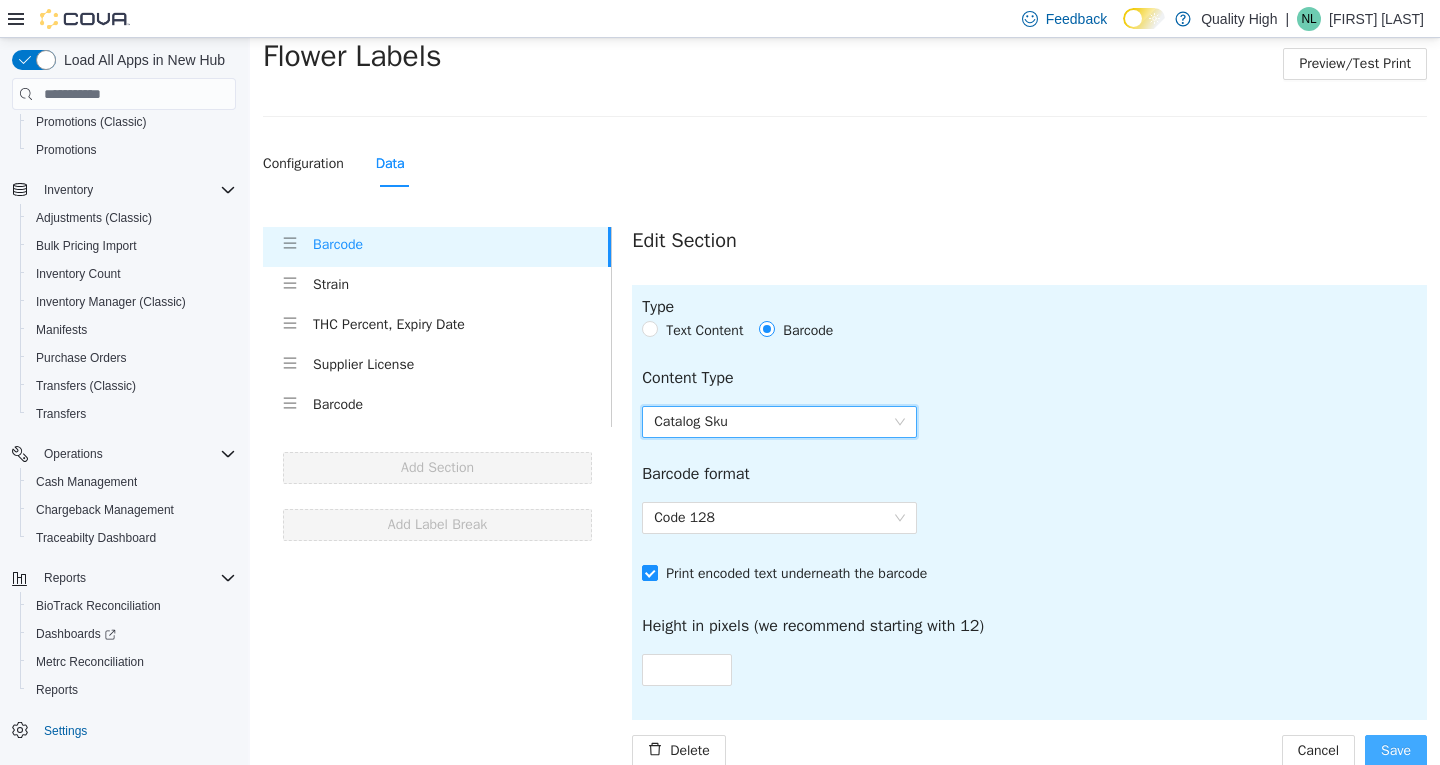 scroll, scrollTop: 0, scrollLeft: 0, axis: both 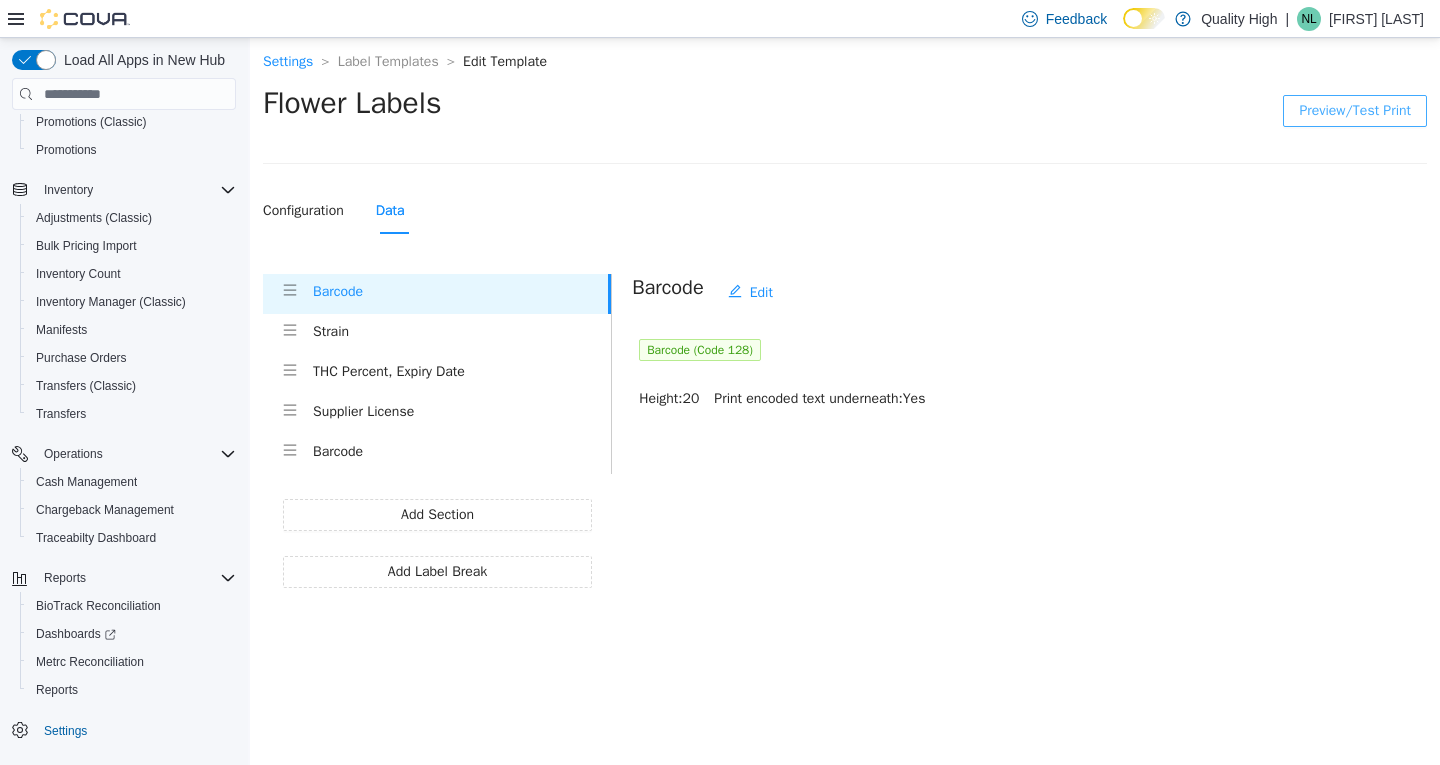 click on "Preview/Test Print" at bounding box center (1355, 111) 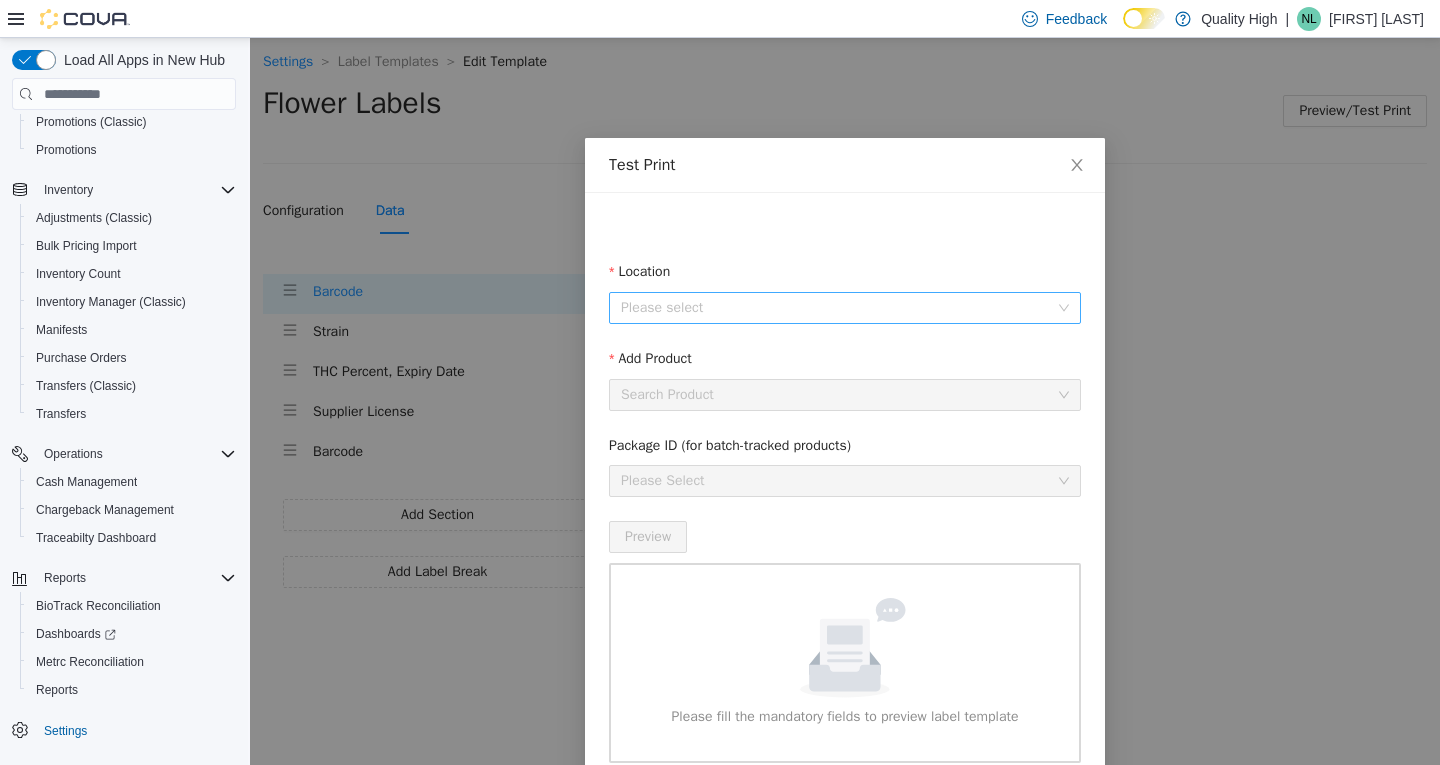 click on "Location" at bounding box center (838, 308) 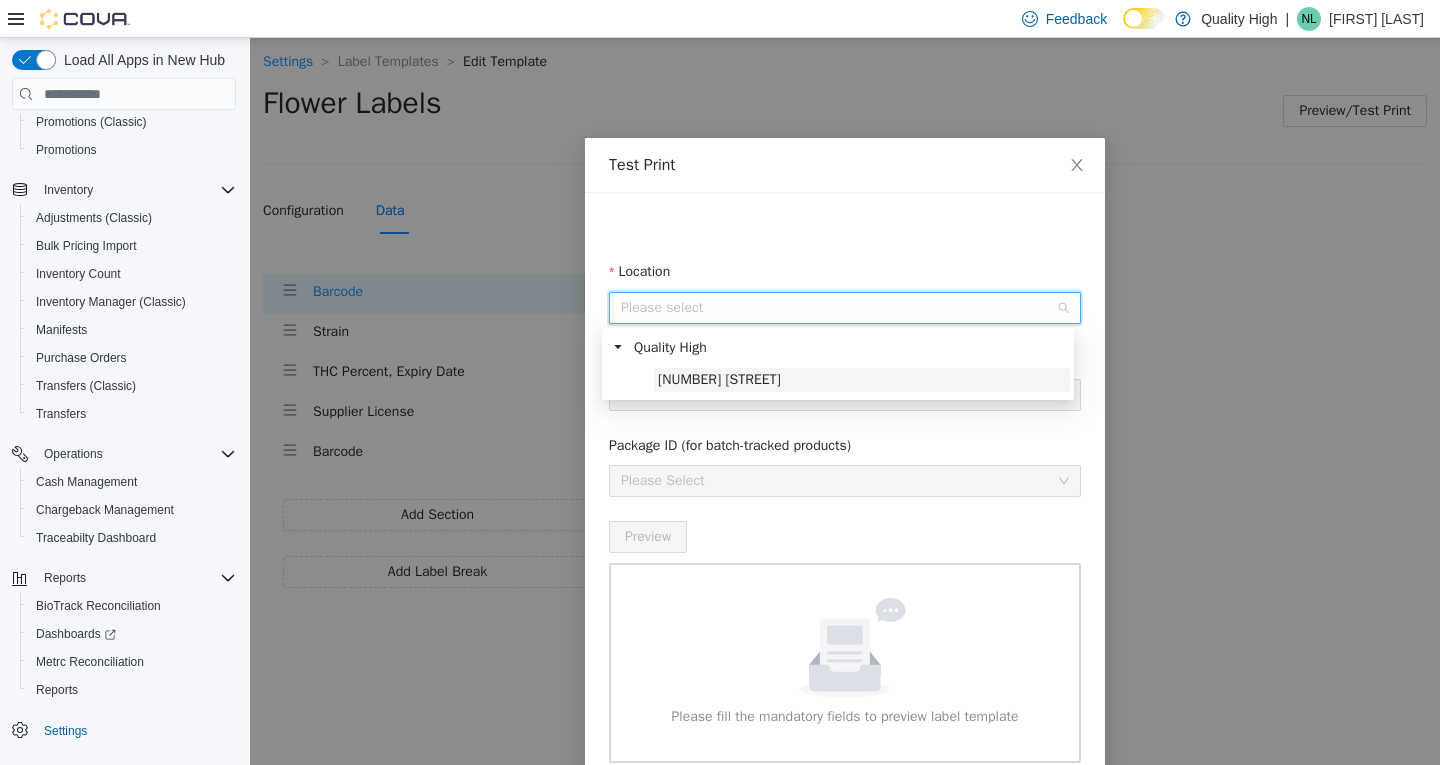 click on "[NUMBER] [STREET]" at bounding box center [862, 380] 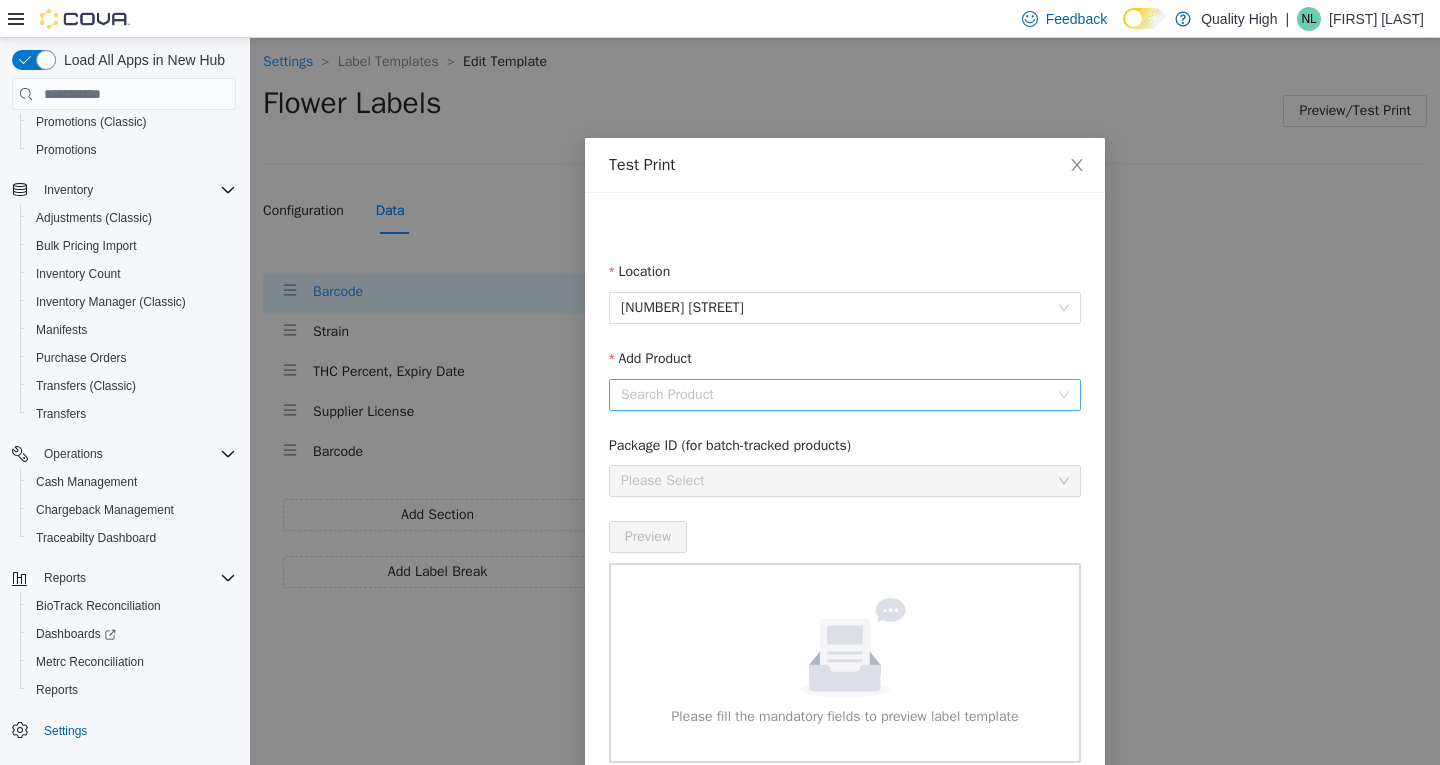 click on "Add Product" at bounding box center [838, 395] 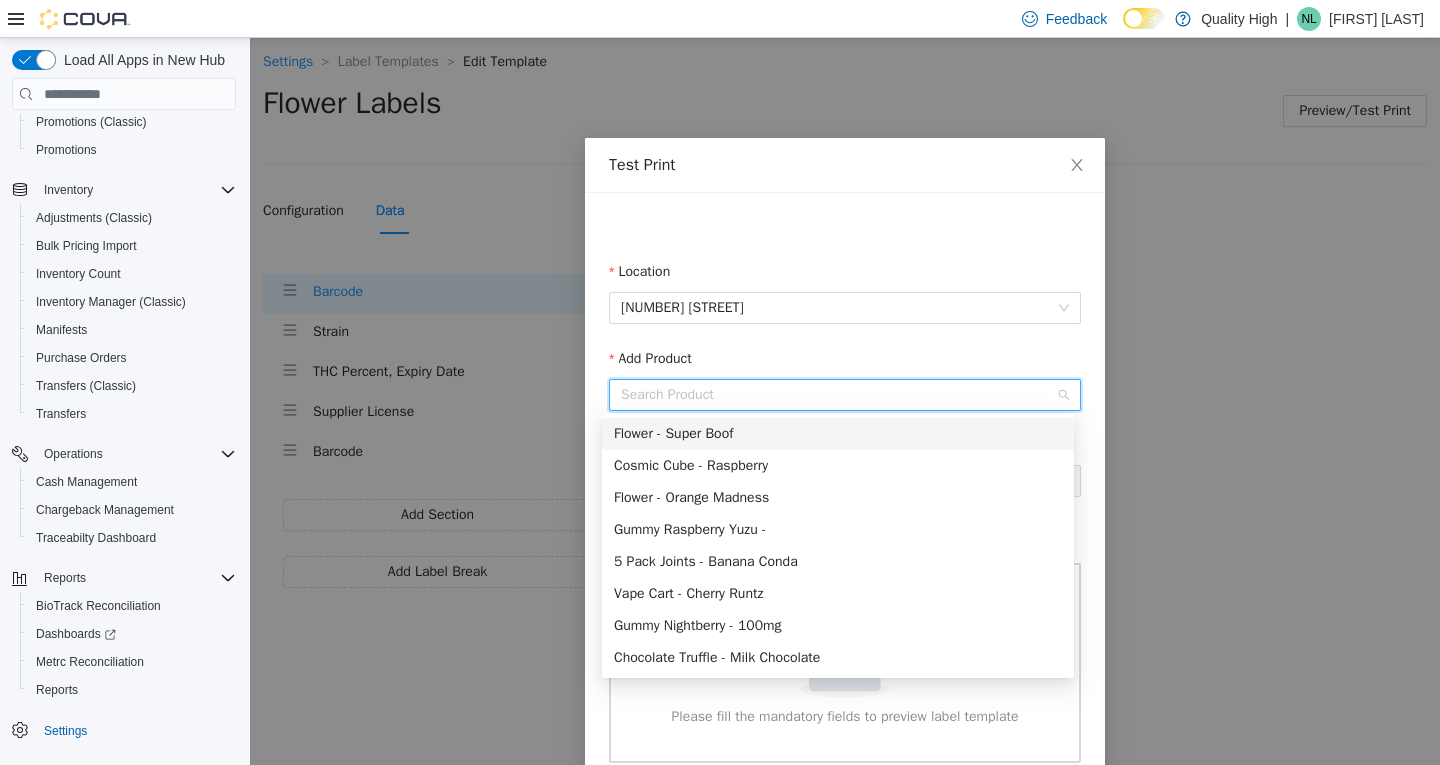 click on "Flower - Super Boof" at bounding box center [838, 434] 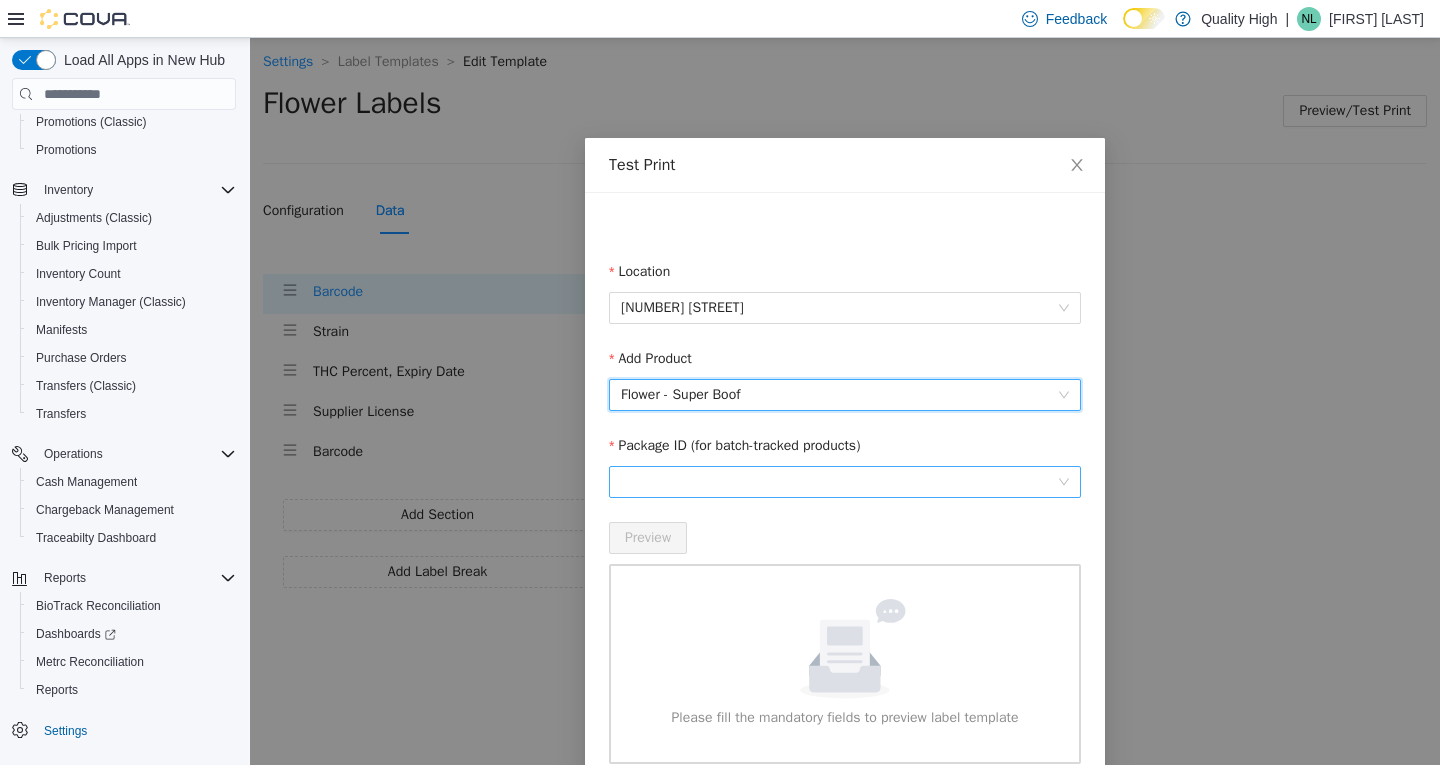 click at bounding box center (845, 482) 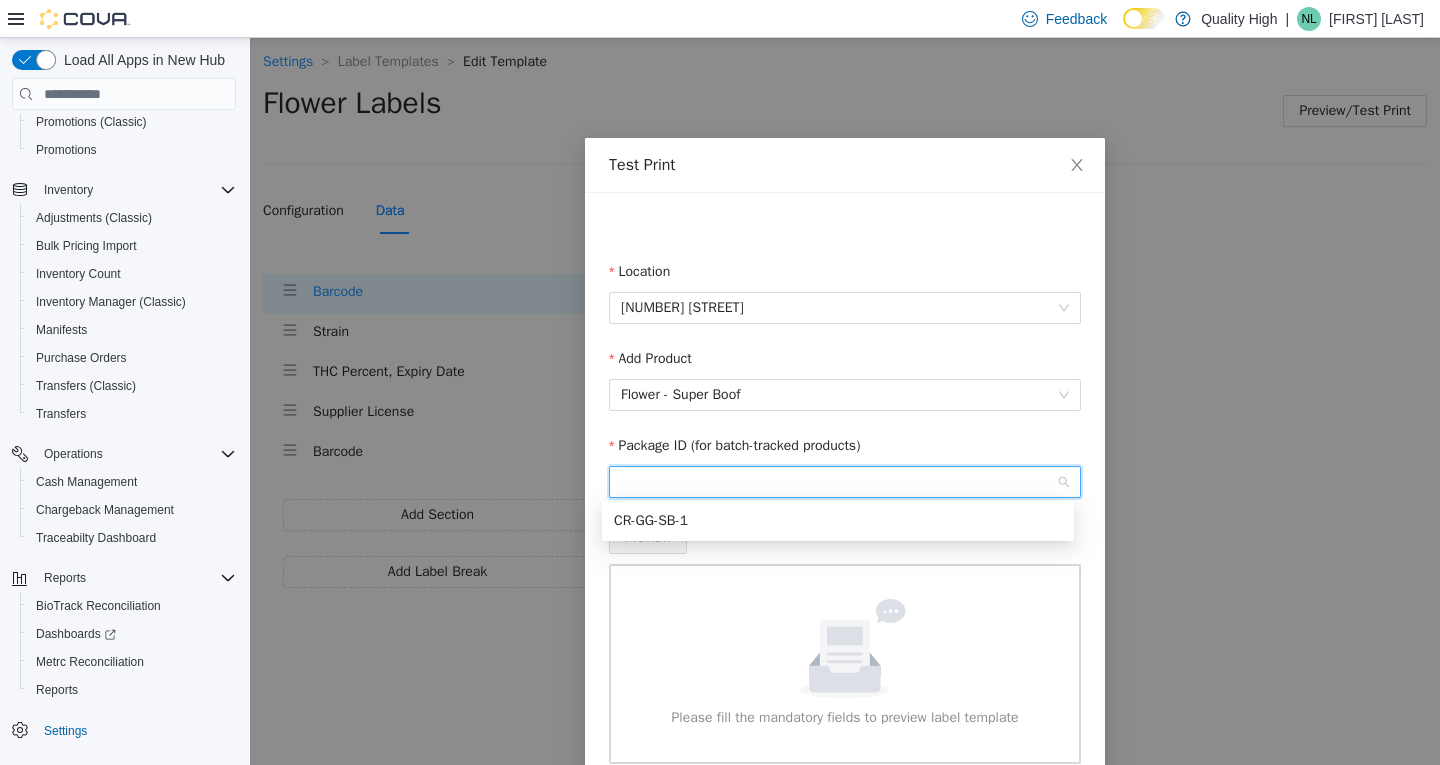 click on "CR-GG-SB-1" at bounding box center [838, 521] 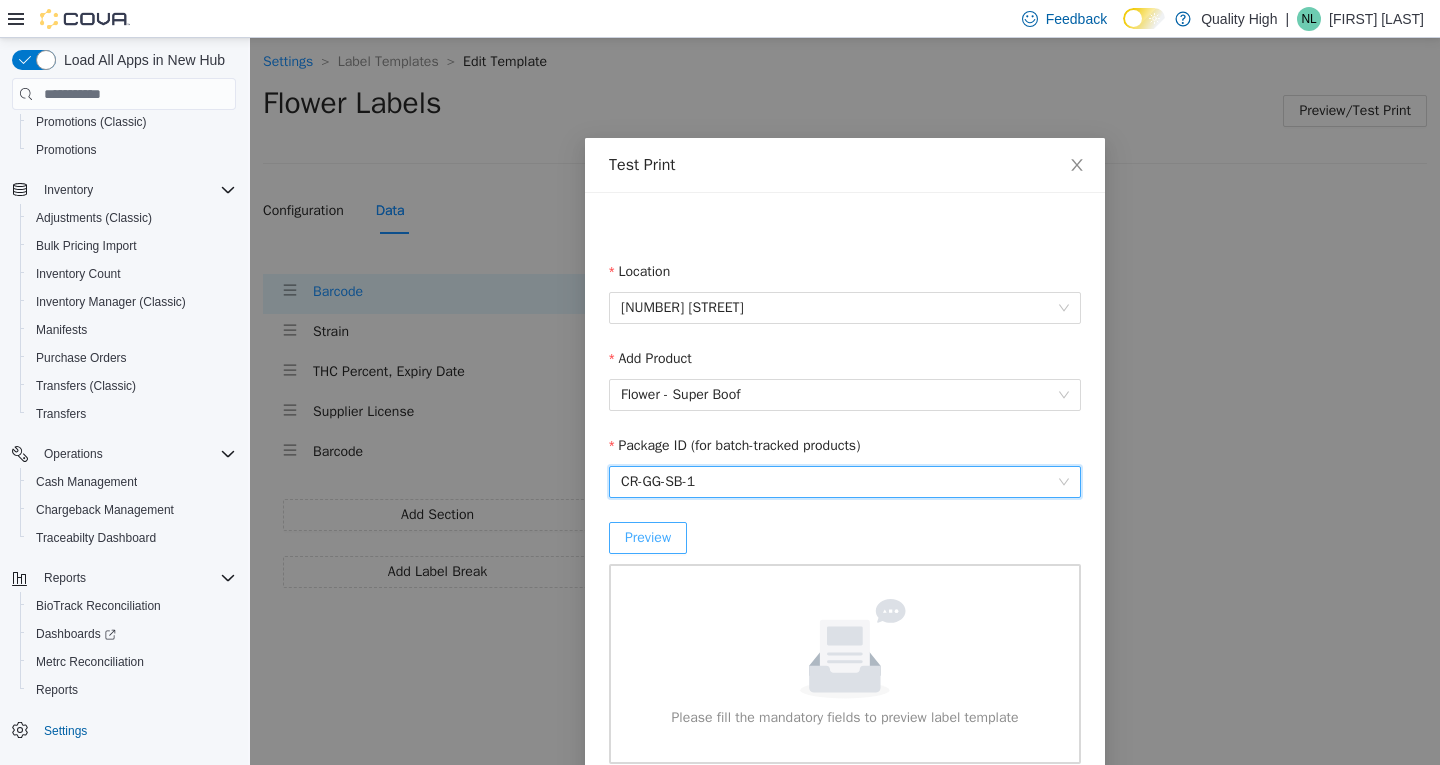 click on "Preview" at bounding box center [648, 538] 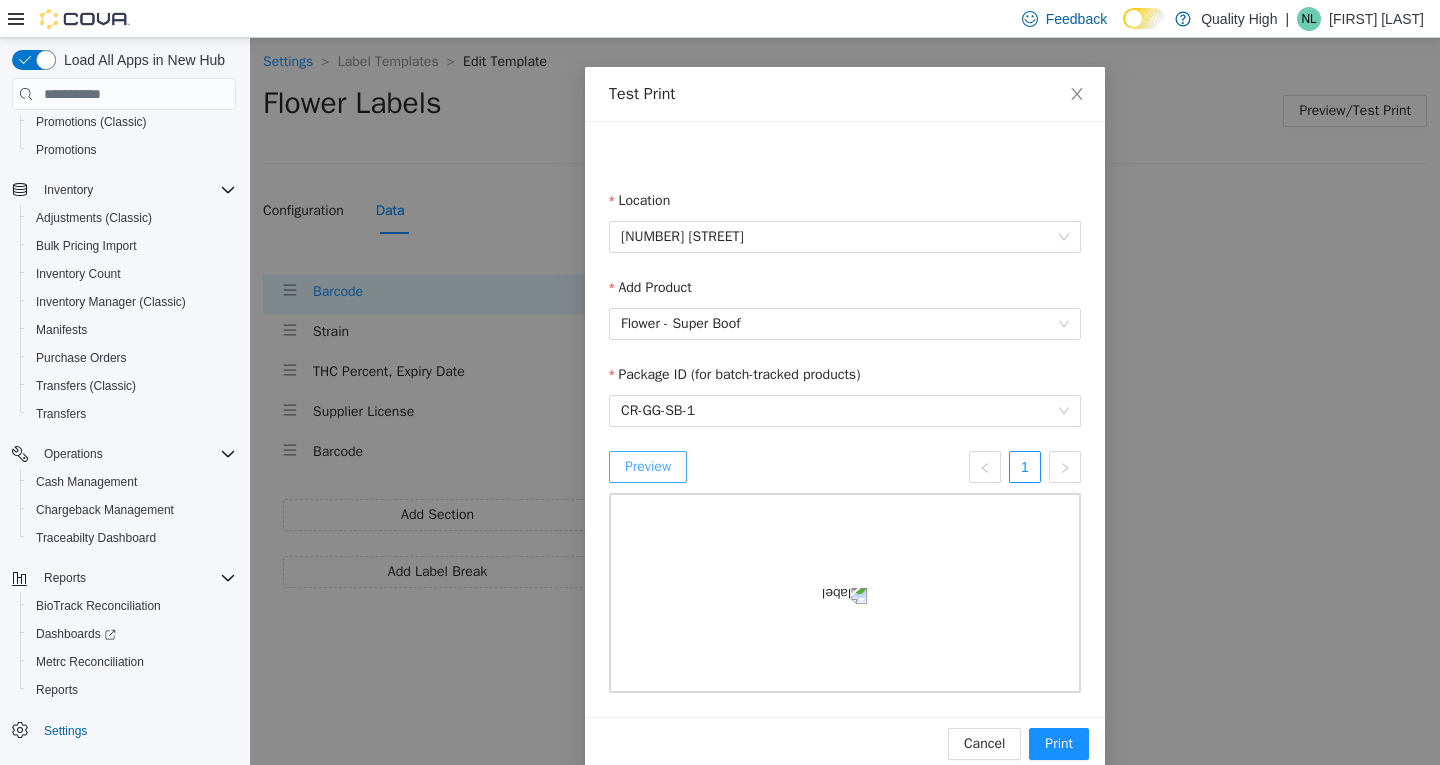 scroll, scrollTop: 145, scrollLeft: 0, axis: vertical 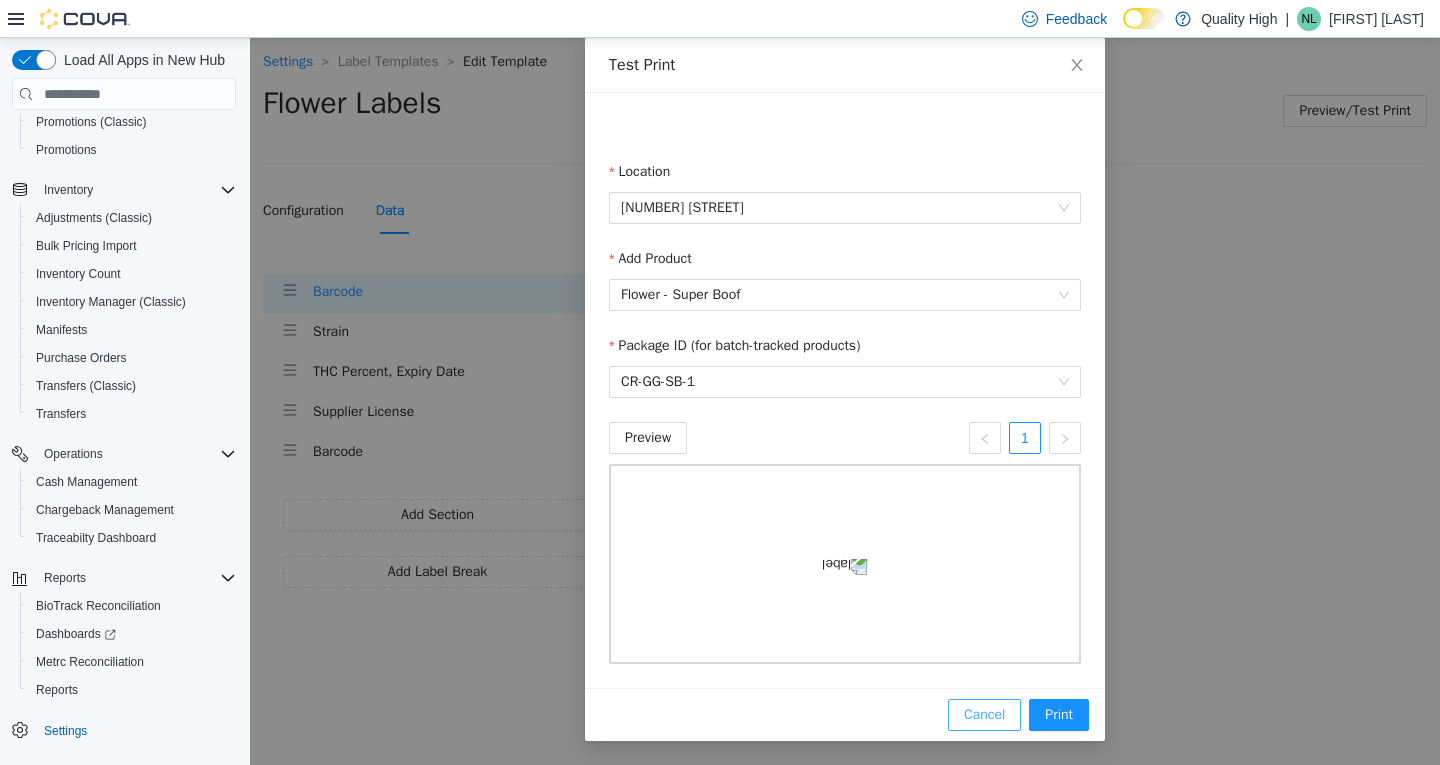 click on "Cancel" at bounding box center [984, 715] 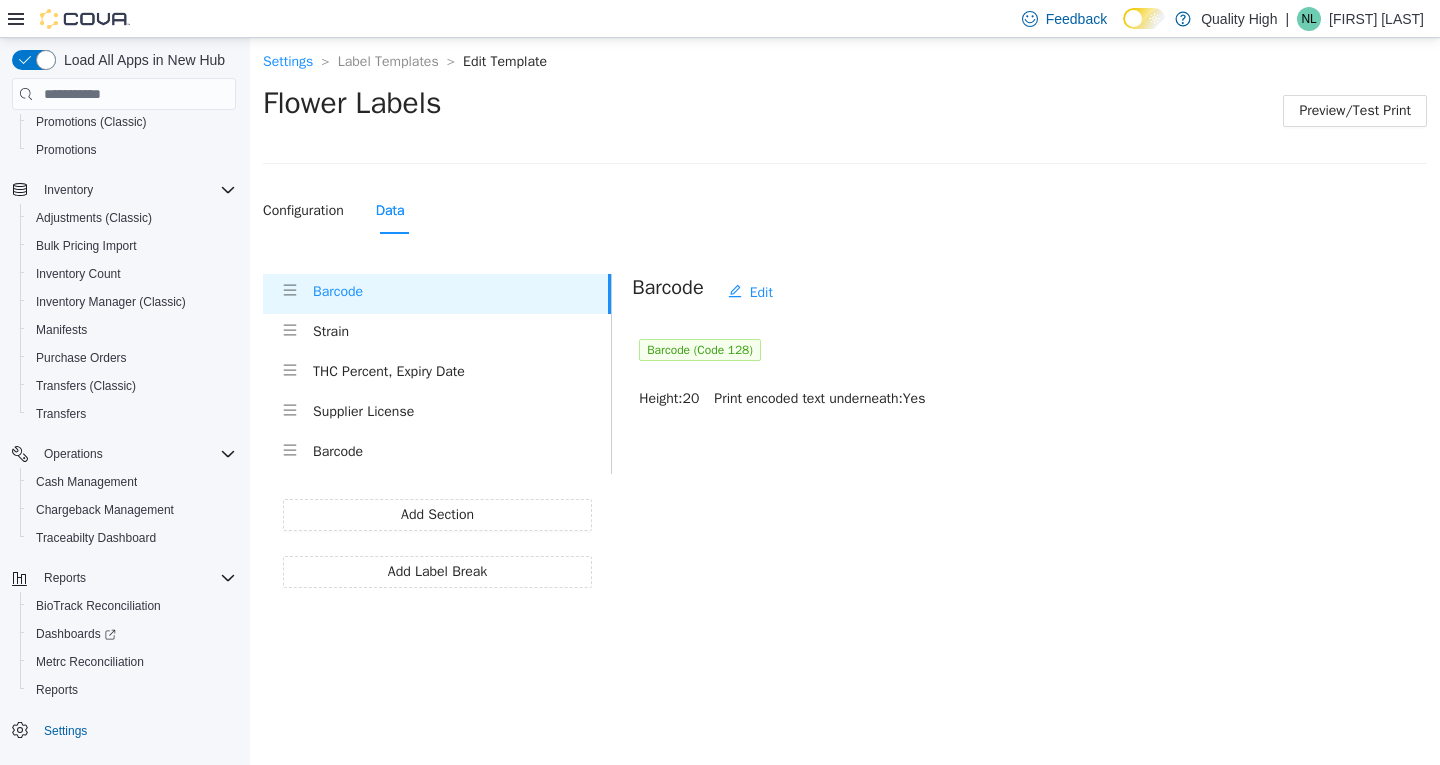 scroll, scrollTop: 45, scrollLeft: 0, axis: vertical 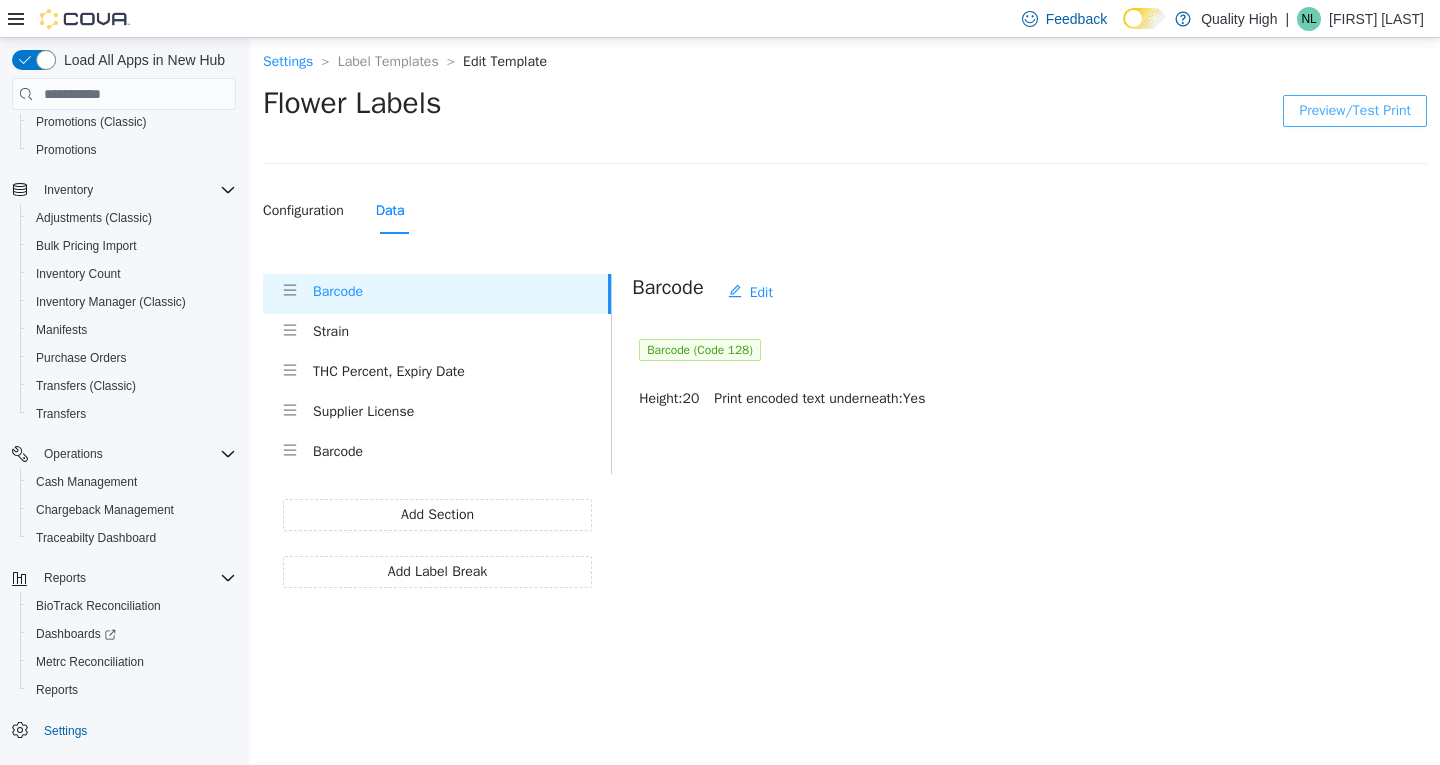 click on "Preview/Test Print" at bounding box center (1355, 111) 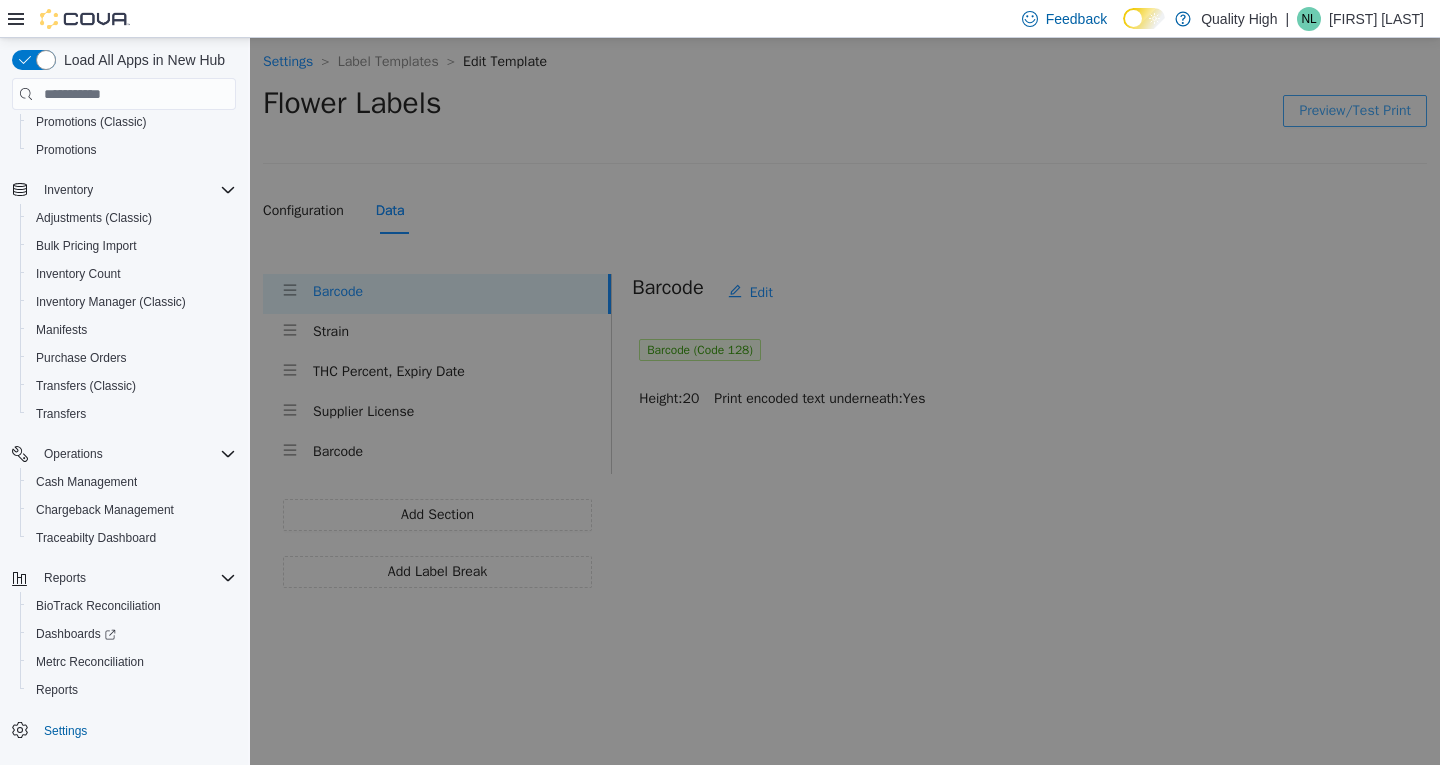 scroll, scrollTop: 0, scrollLeft: 0, axis: both 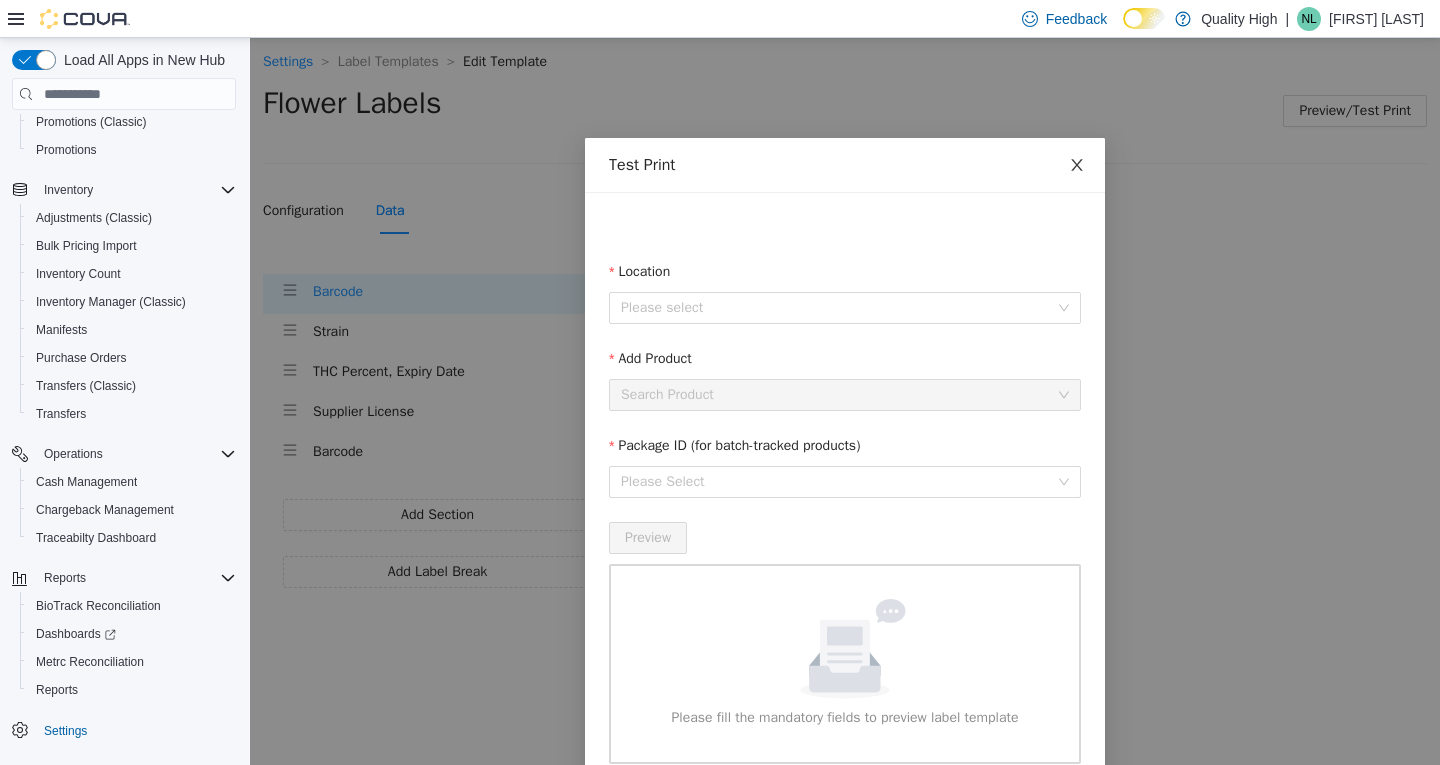 click 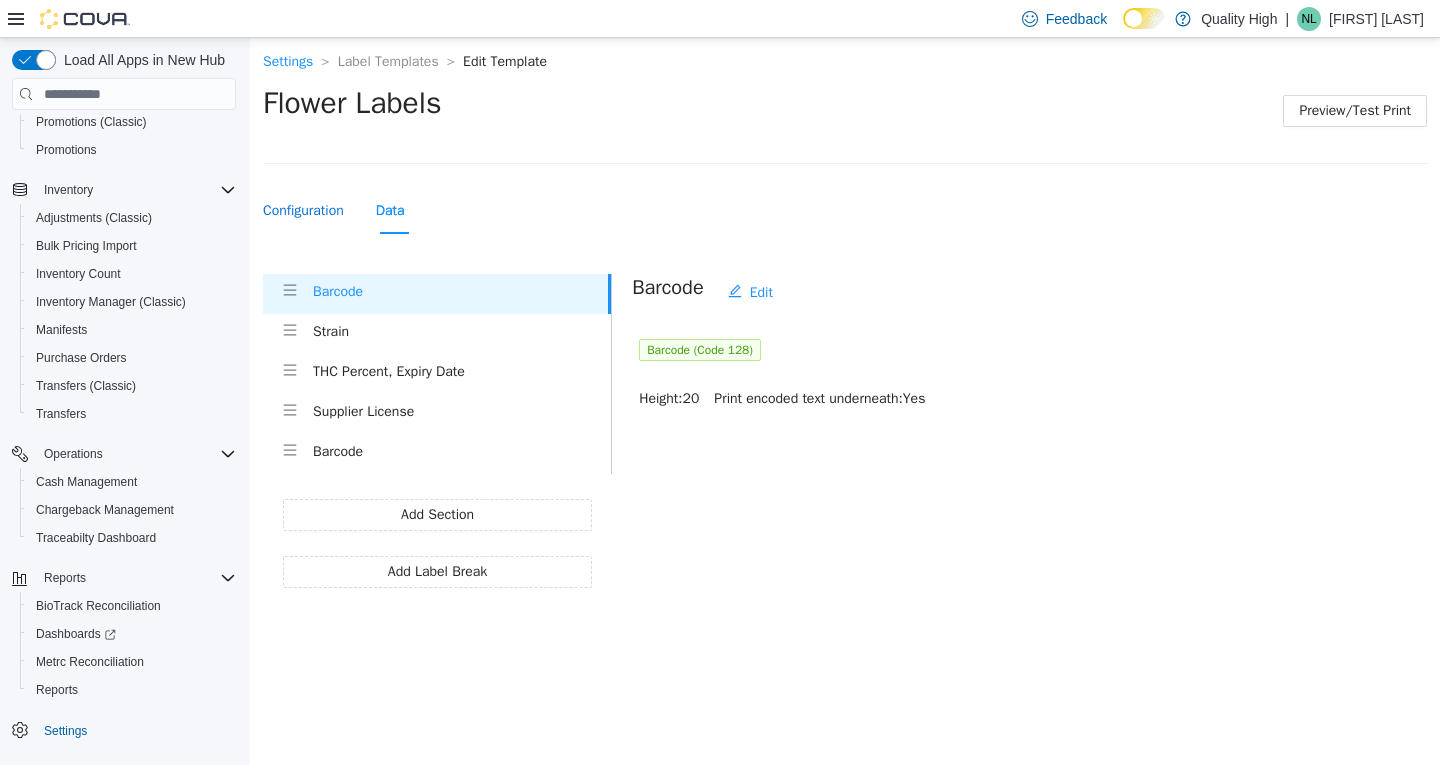 click on "Configuration" at bounding box center [303, 211] 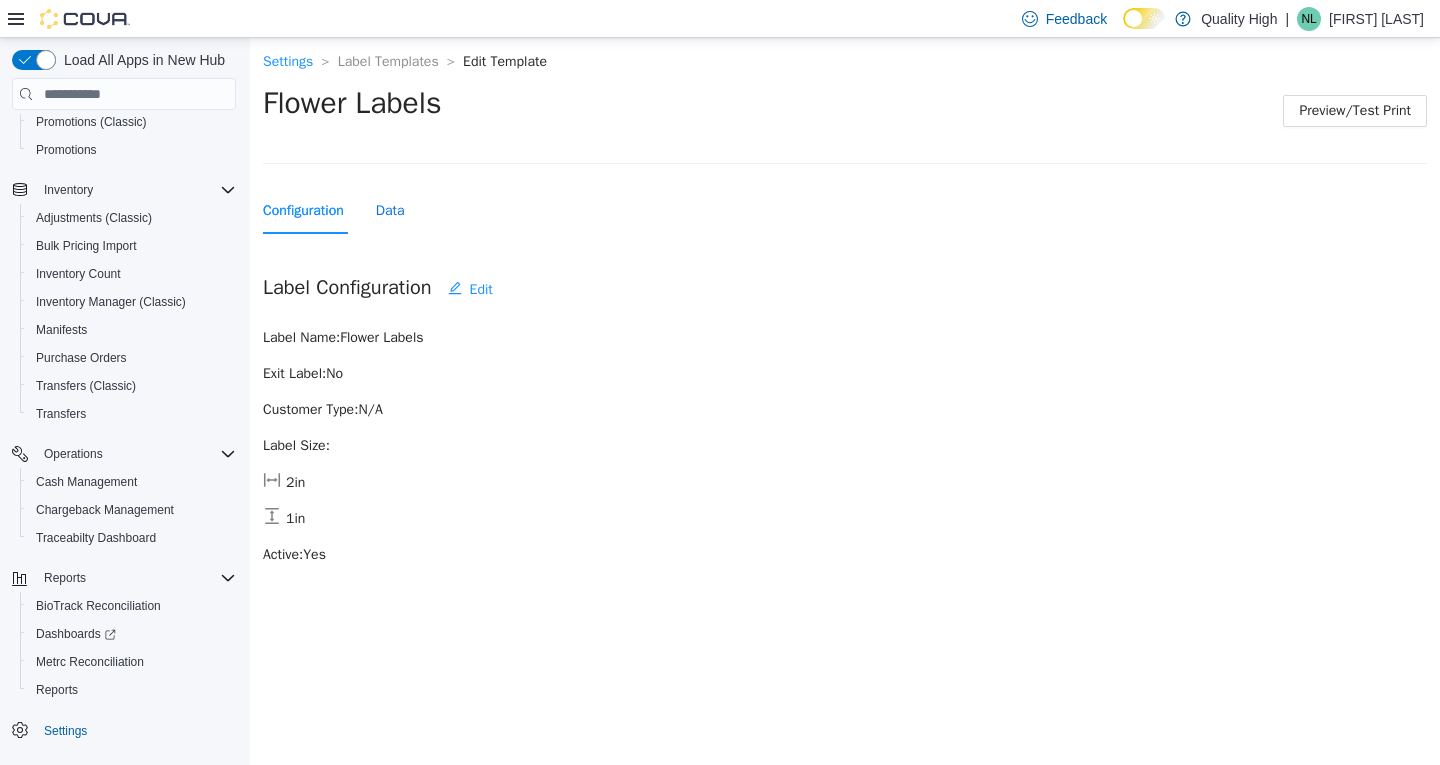 click on "Data" at bounding box center (390, 211) 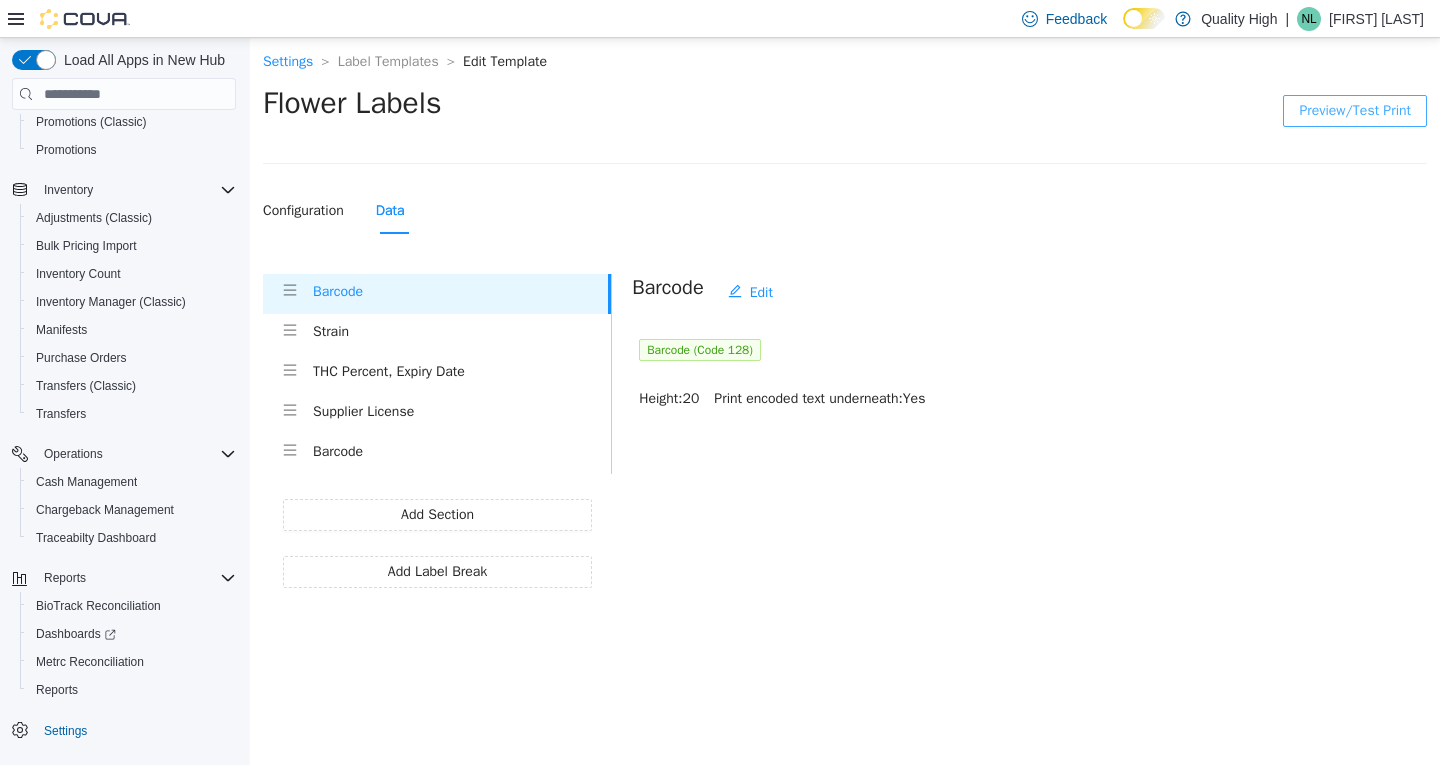 click on "Preview/Test Print" at bounding box center [1355, 111] 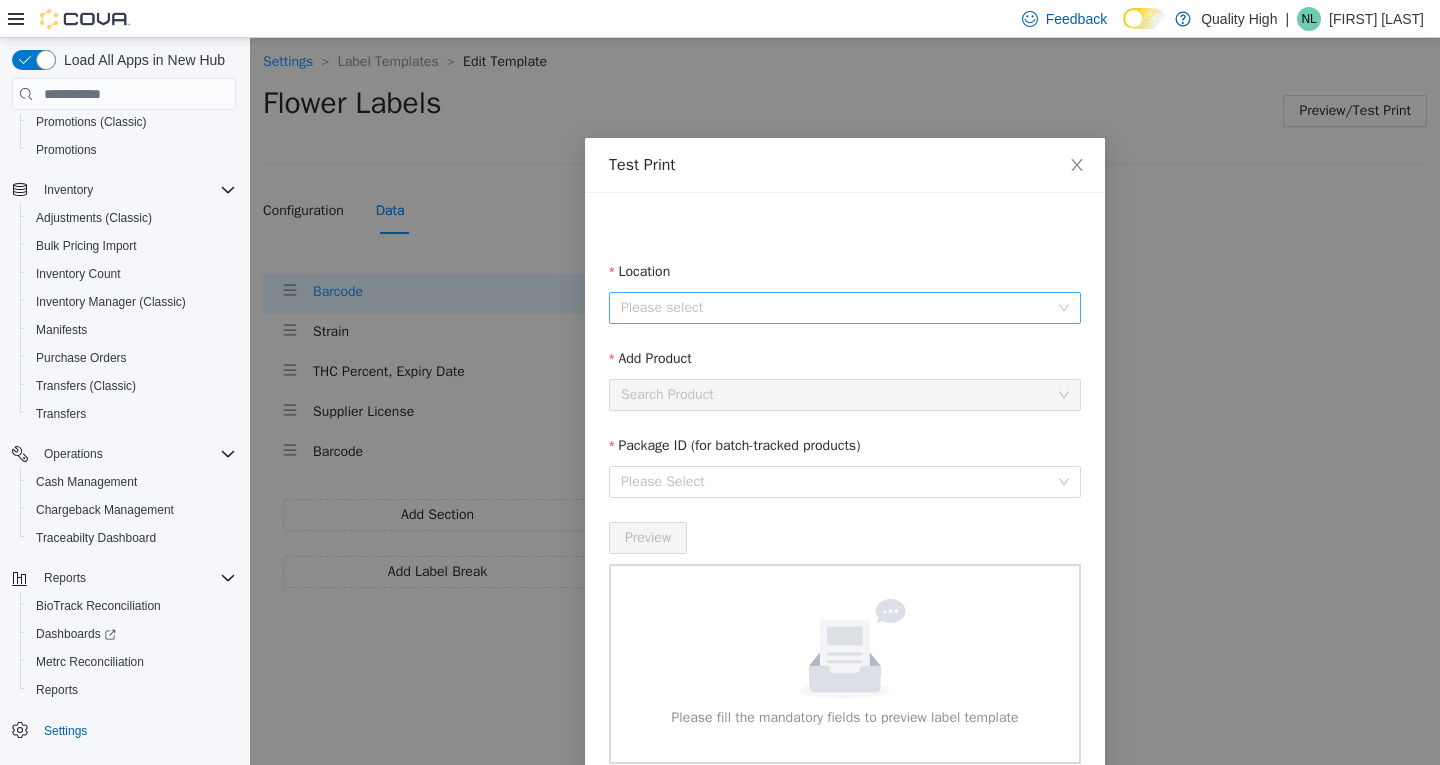 click on "Location" at bounding box center [838, 308] 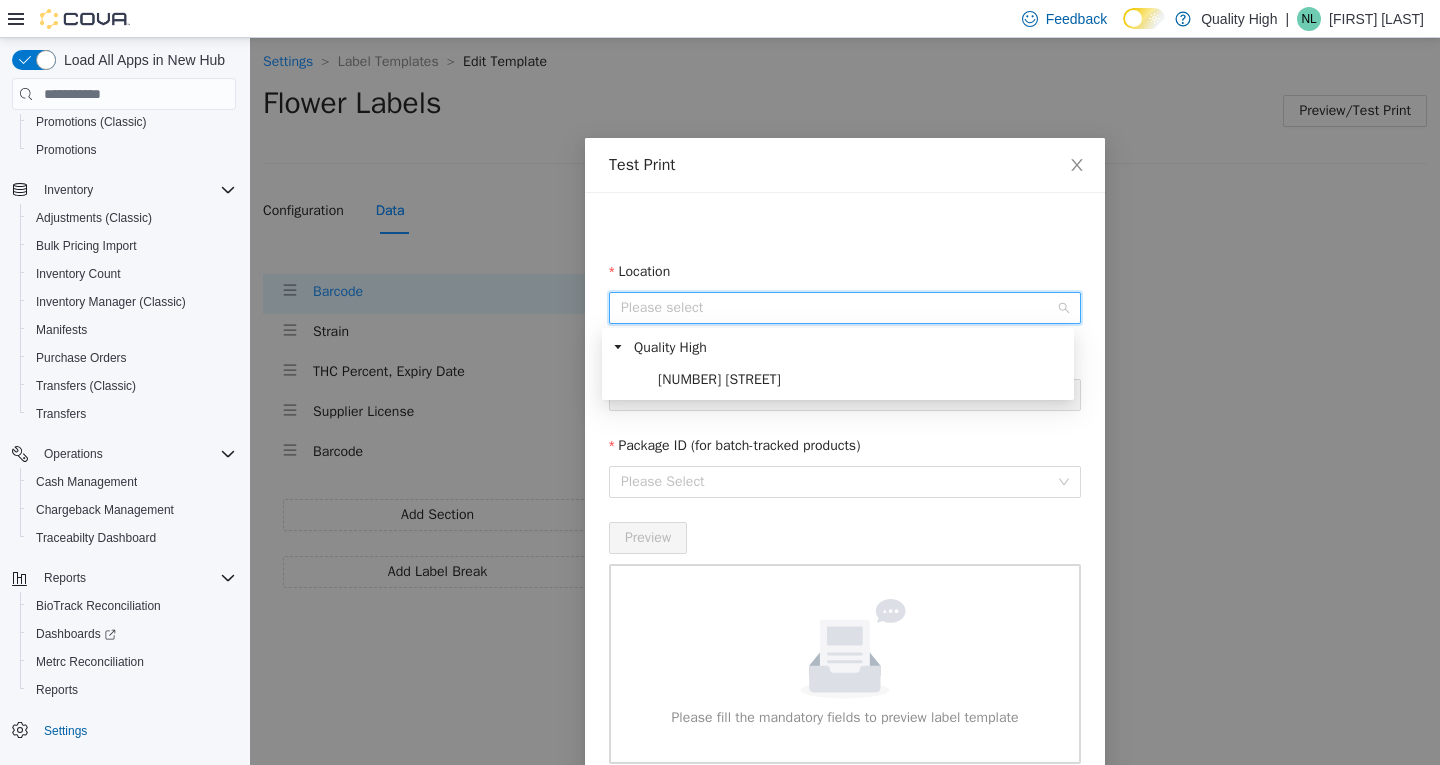 click at bounding box center (642, 380) 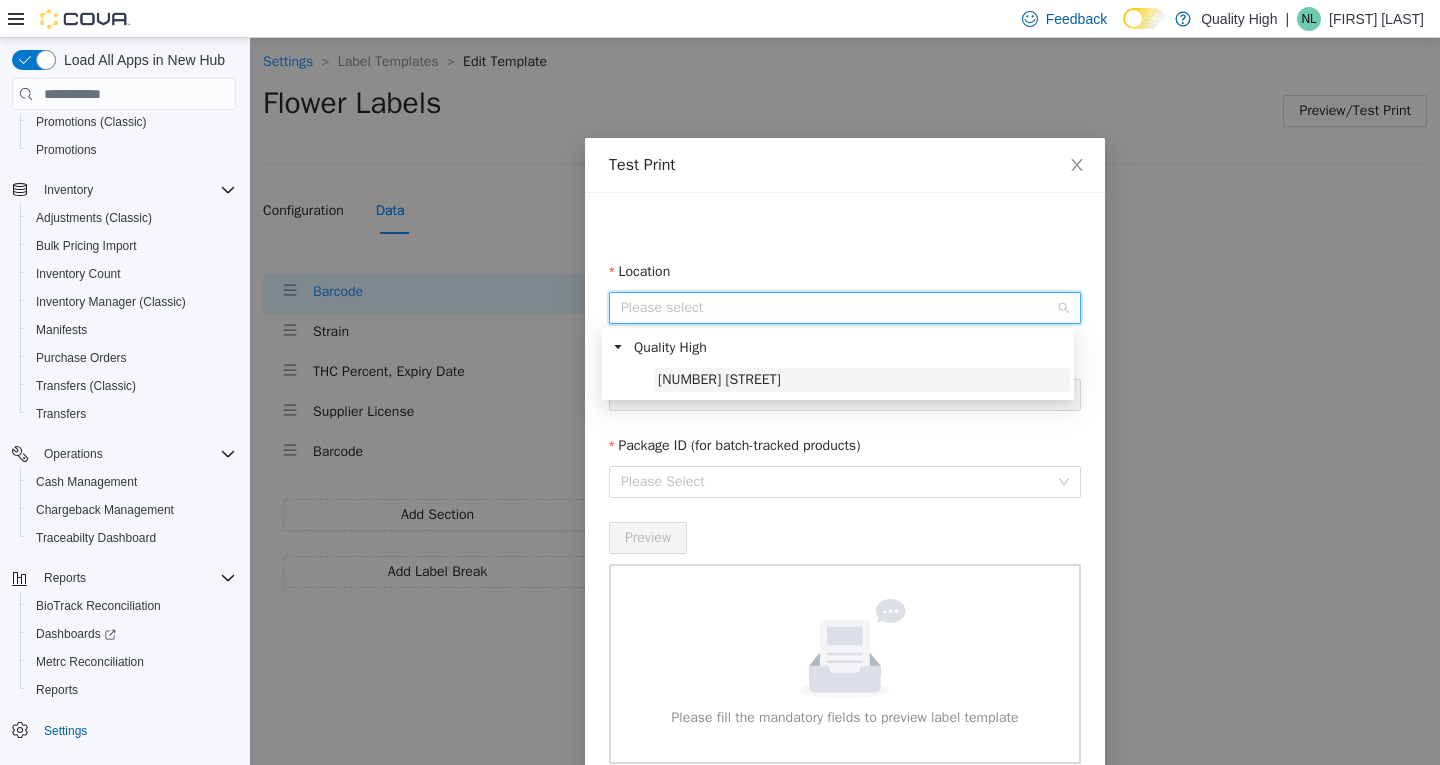 click on "[NUMBER] [STREET]" at bounding box center [719, 379] 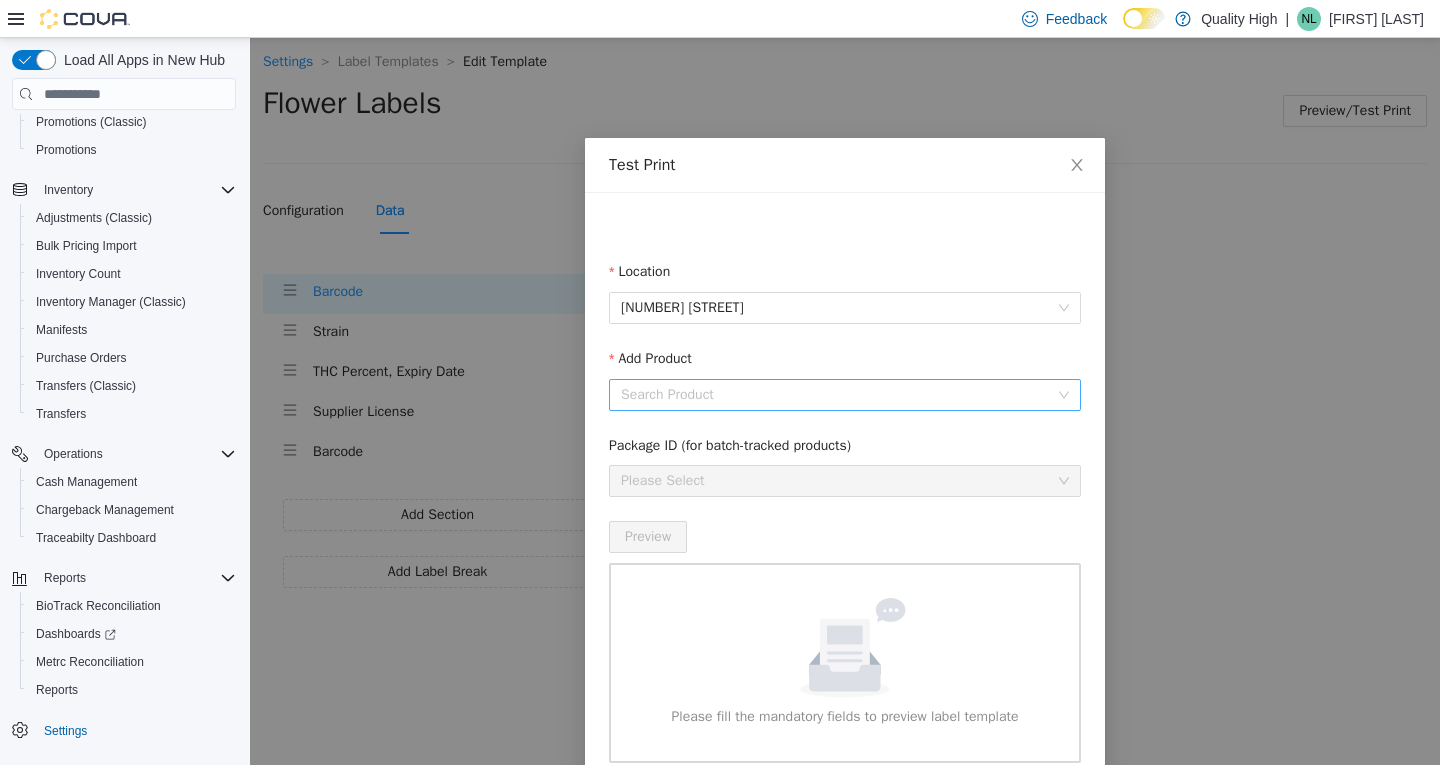 click on "Add Product" at bounding box center (838, 395) 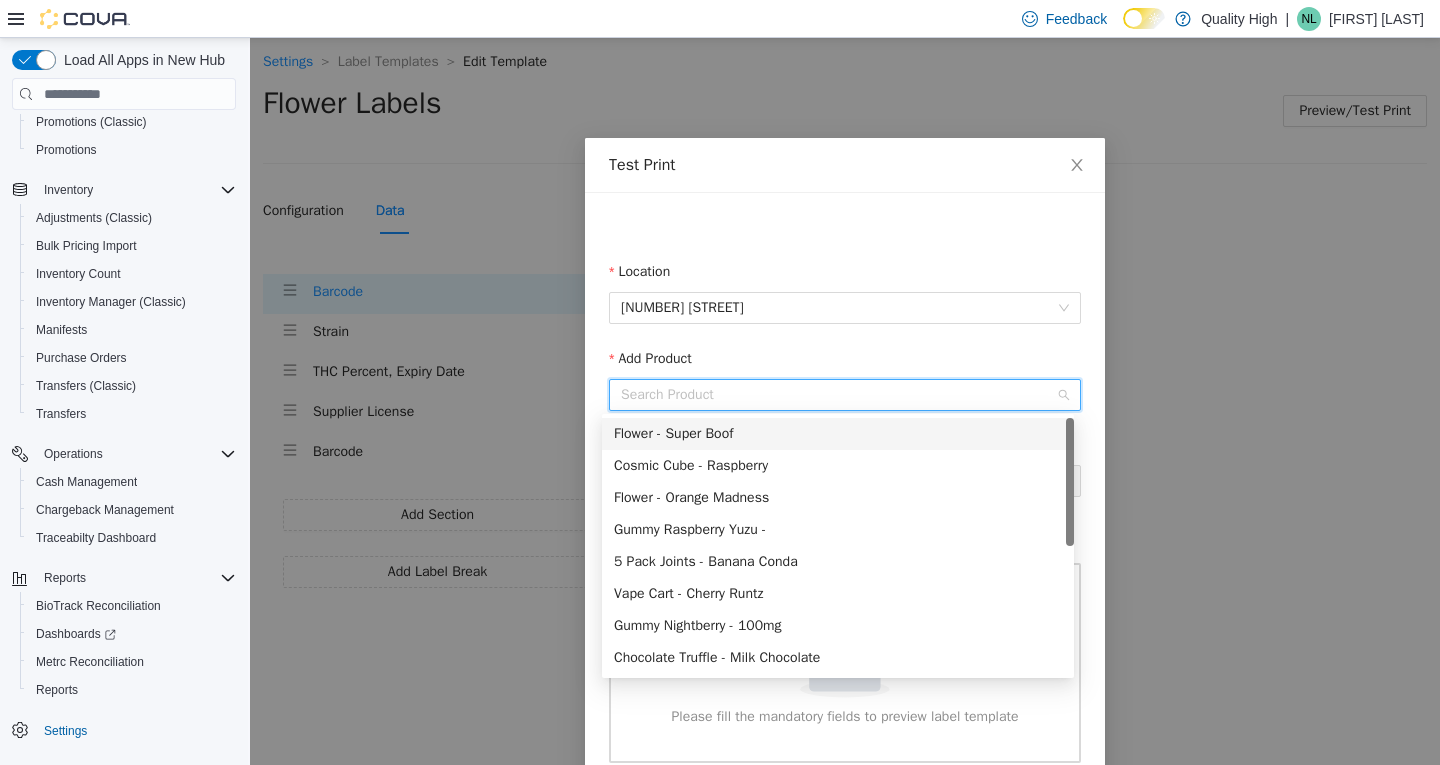 click on "Flower - Super Boof" at bounding box center [838, 434] 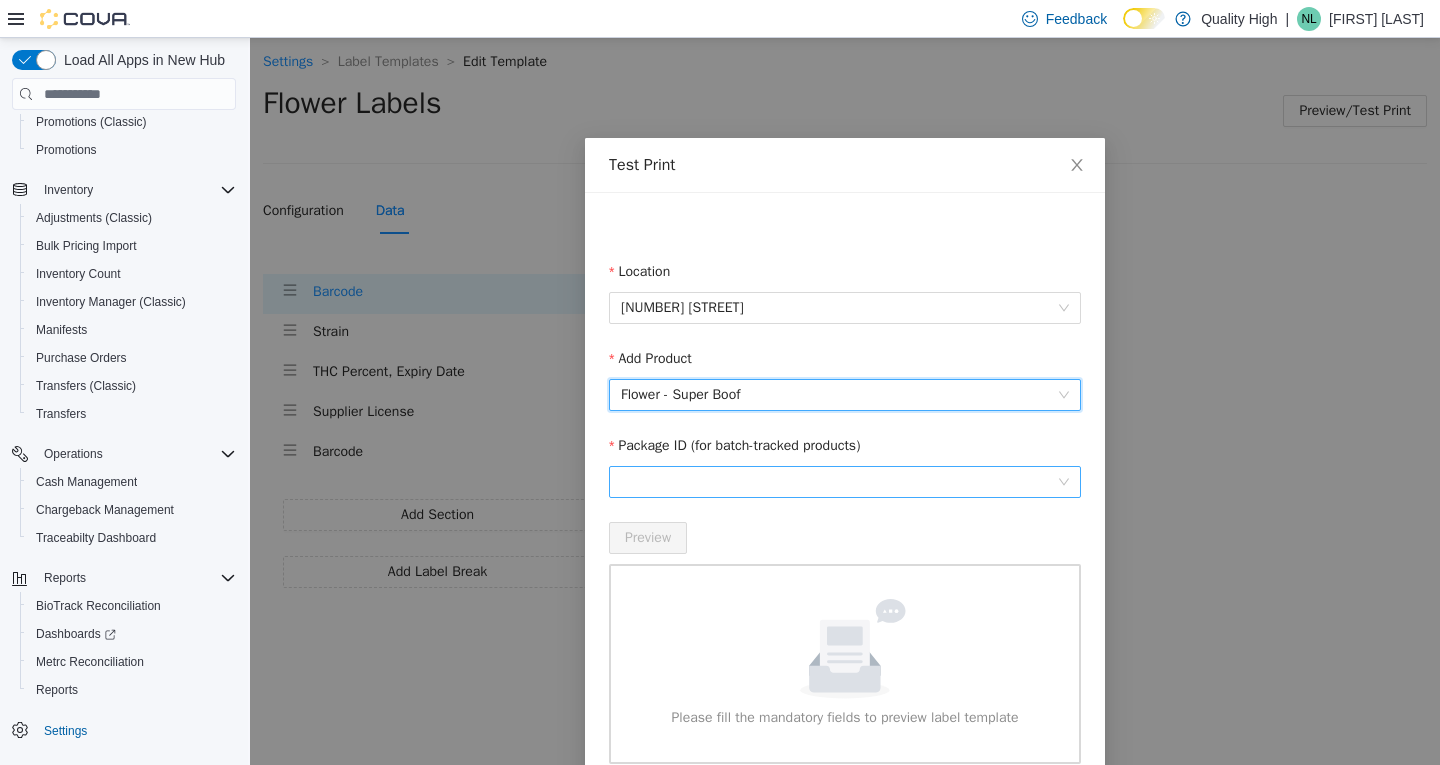 click at bounding box center (845, 482) 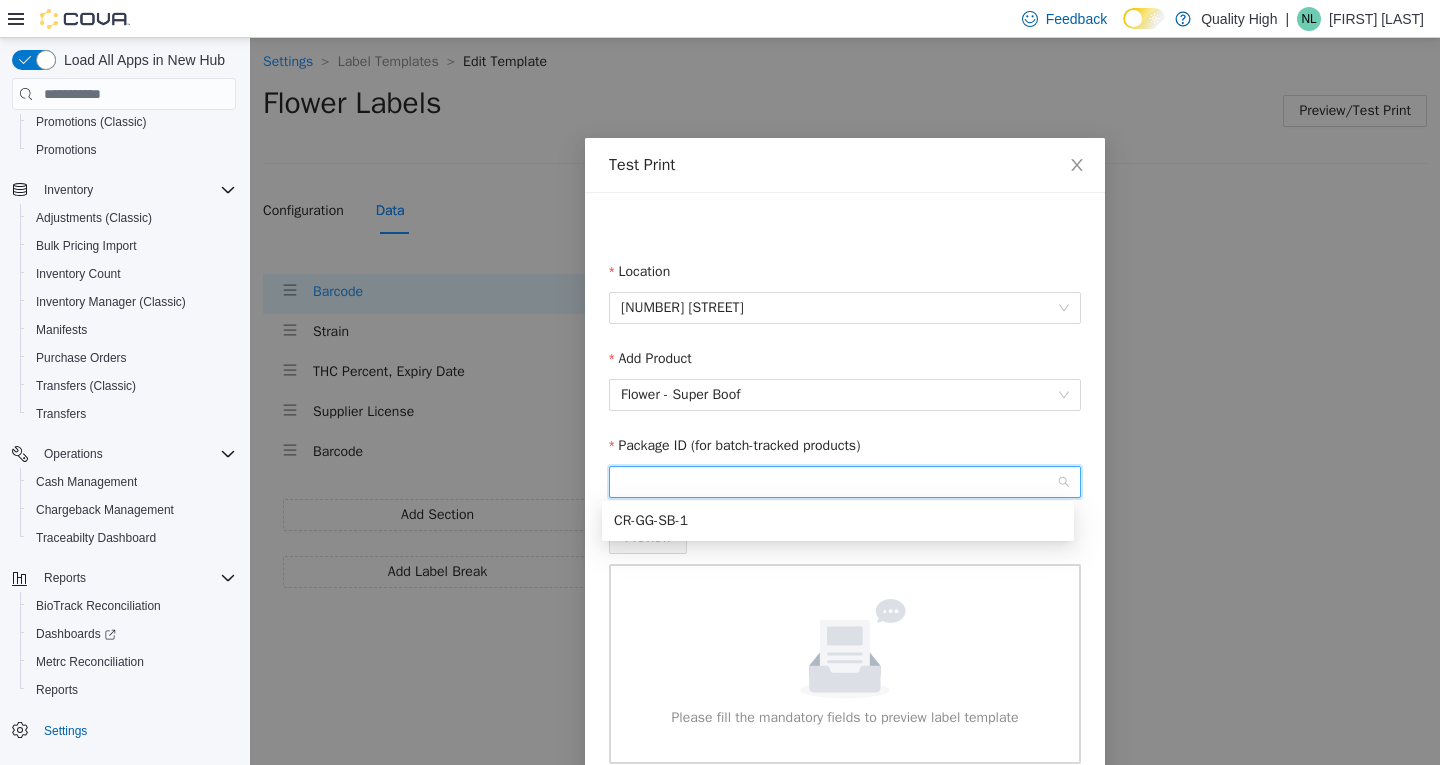 click on "CR-GG-SB-1" at bounding box center [838, 521] 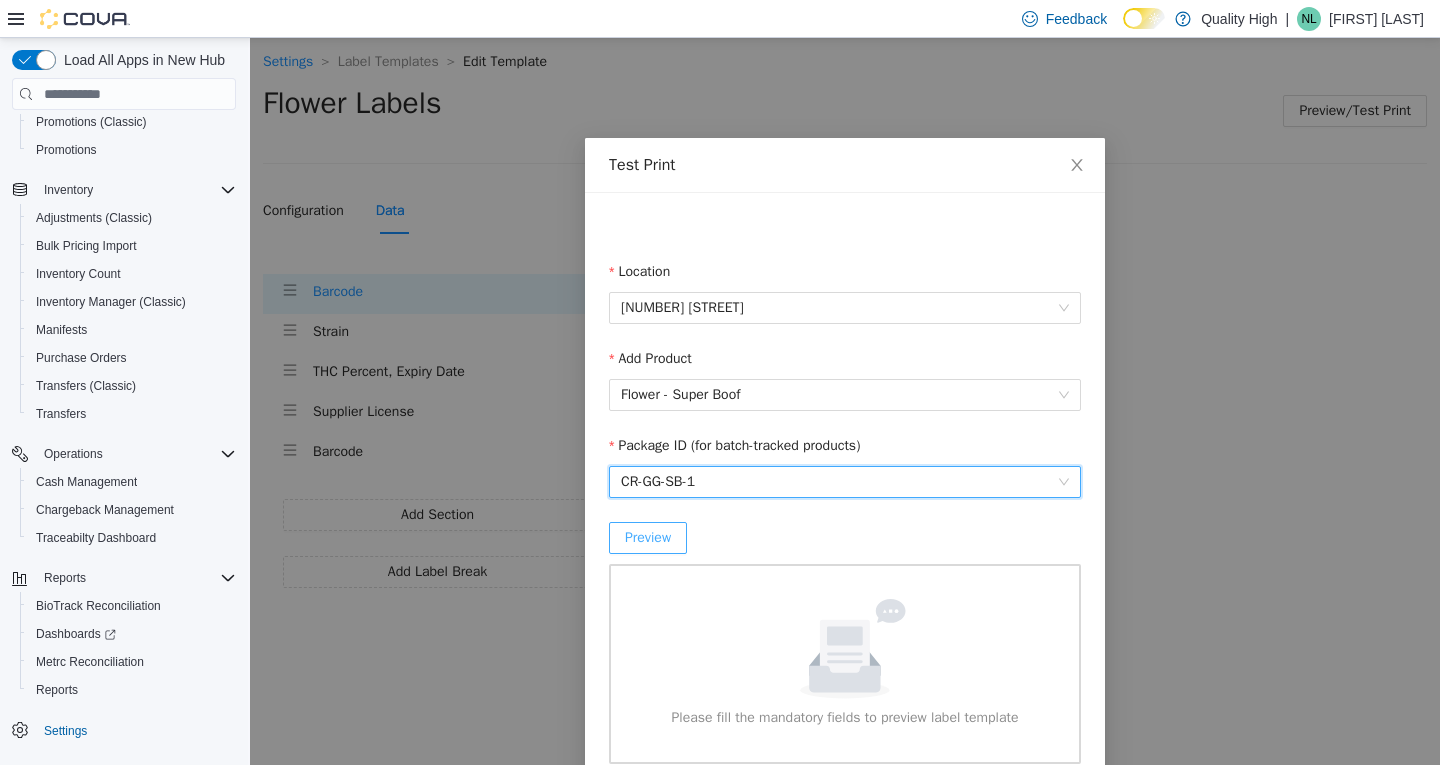 click on "Preview" at bounding box center (648, 538) 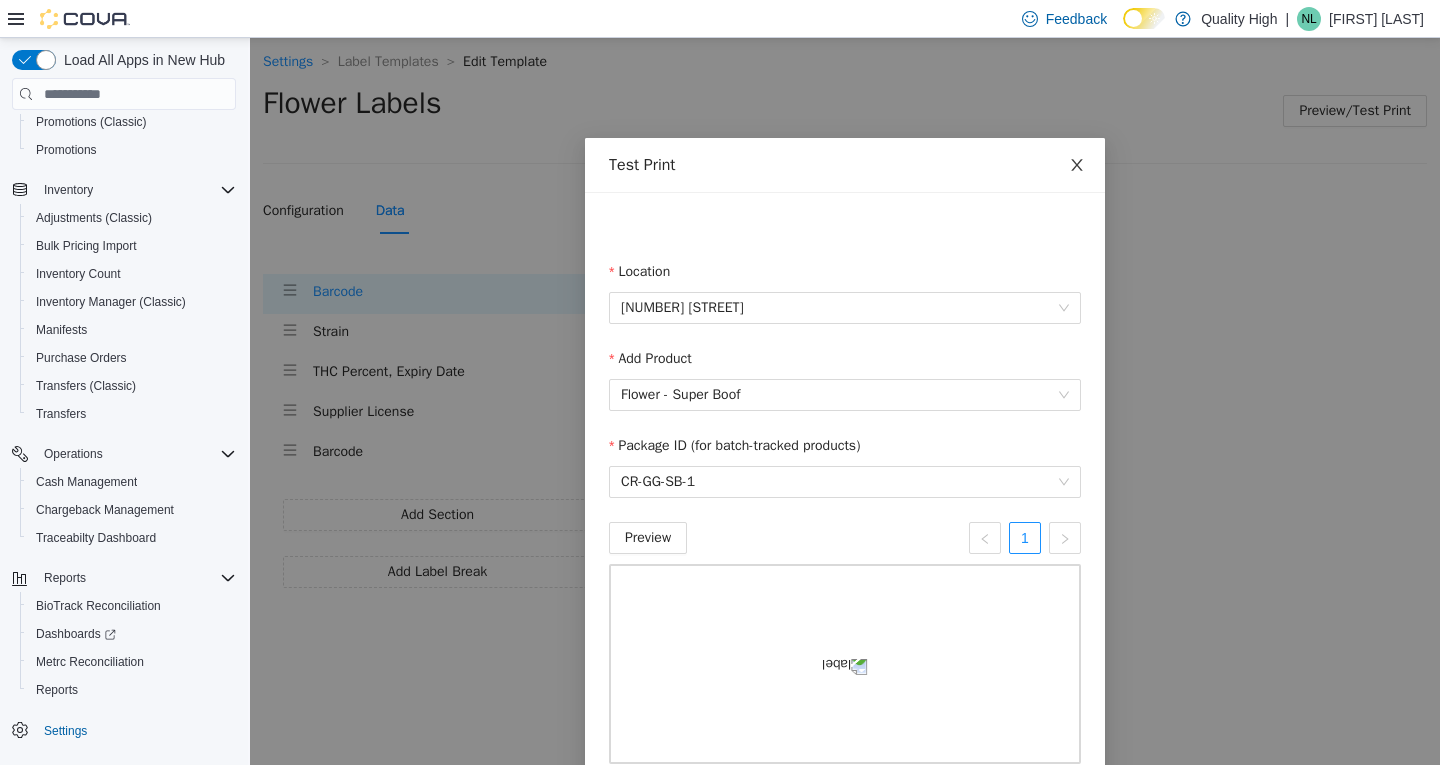 click at bounding box center (1077, 166) 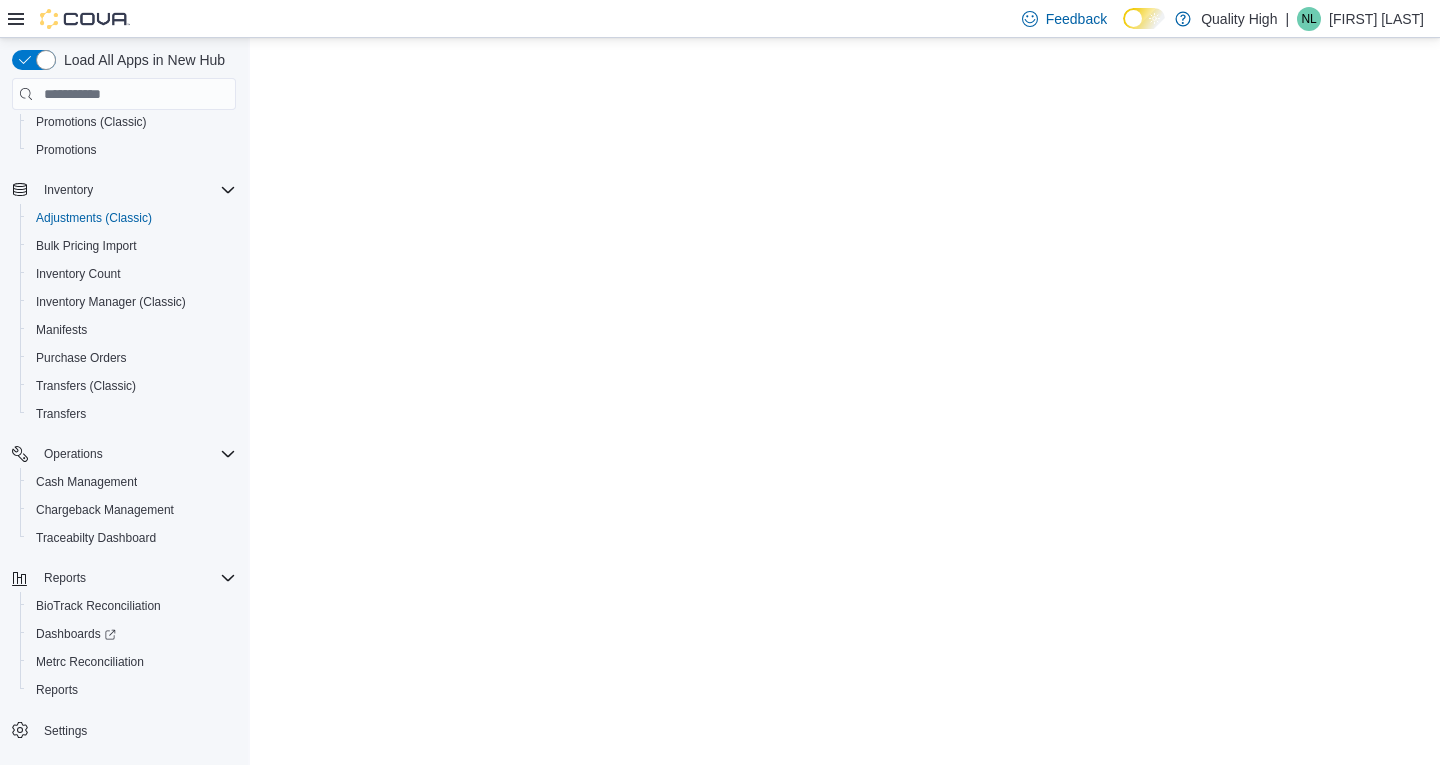 scroll, scrollTop: 0, scrollLeft: 0, axis: both 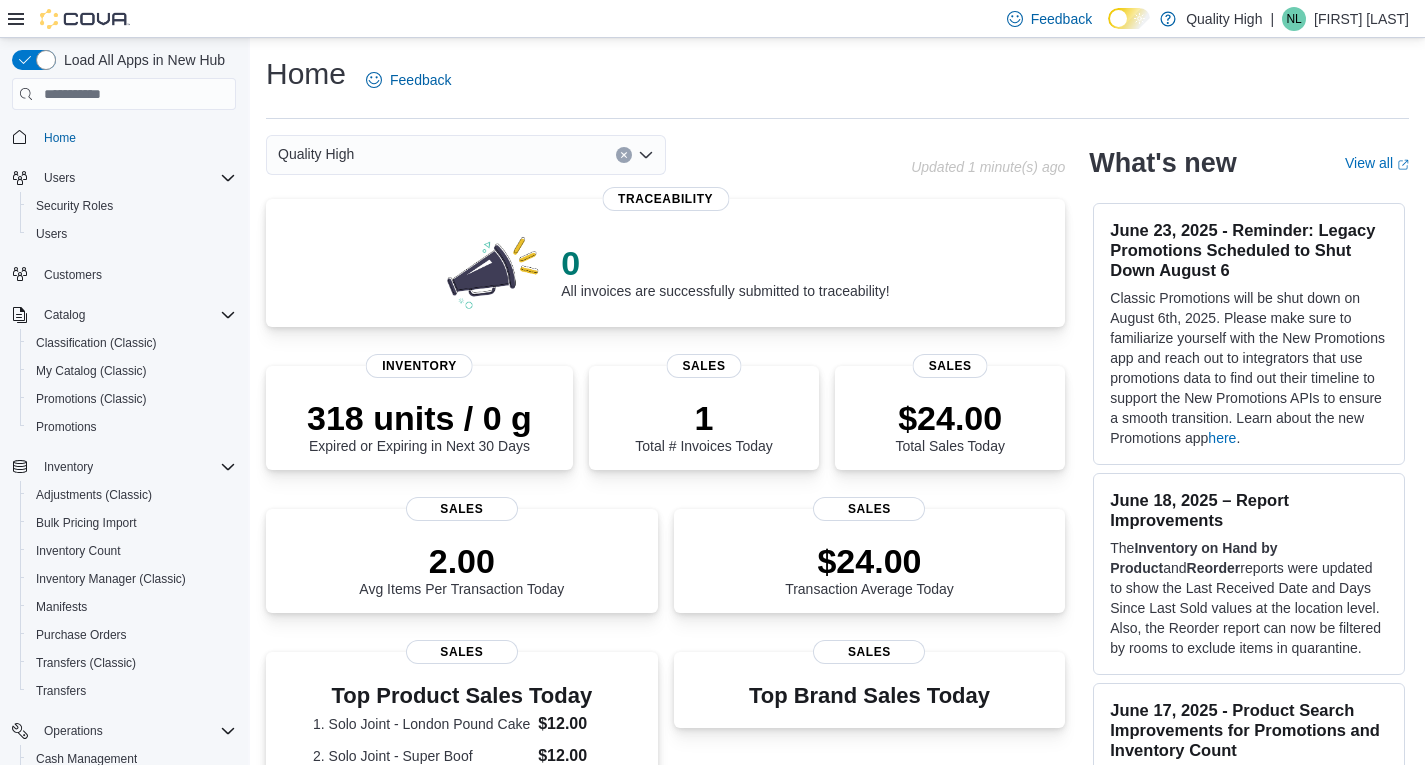 click 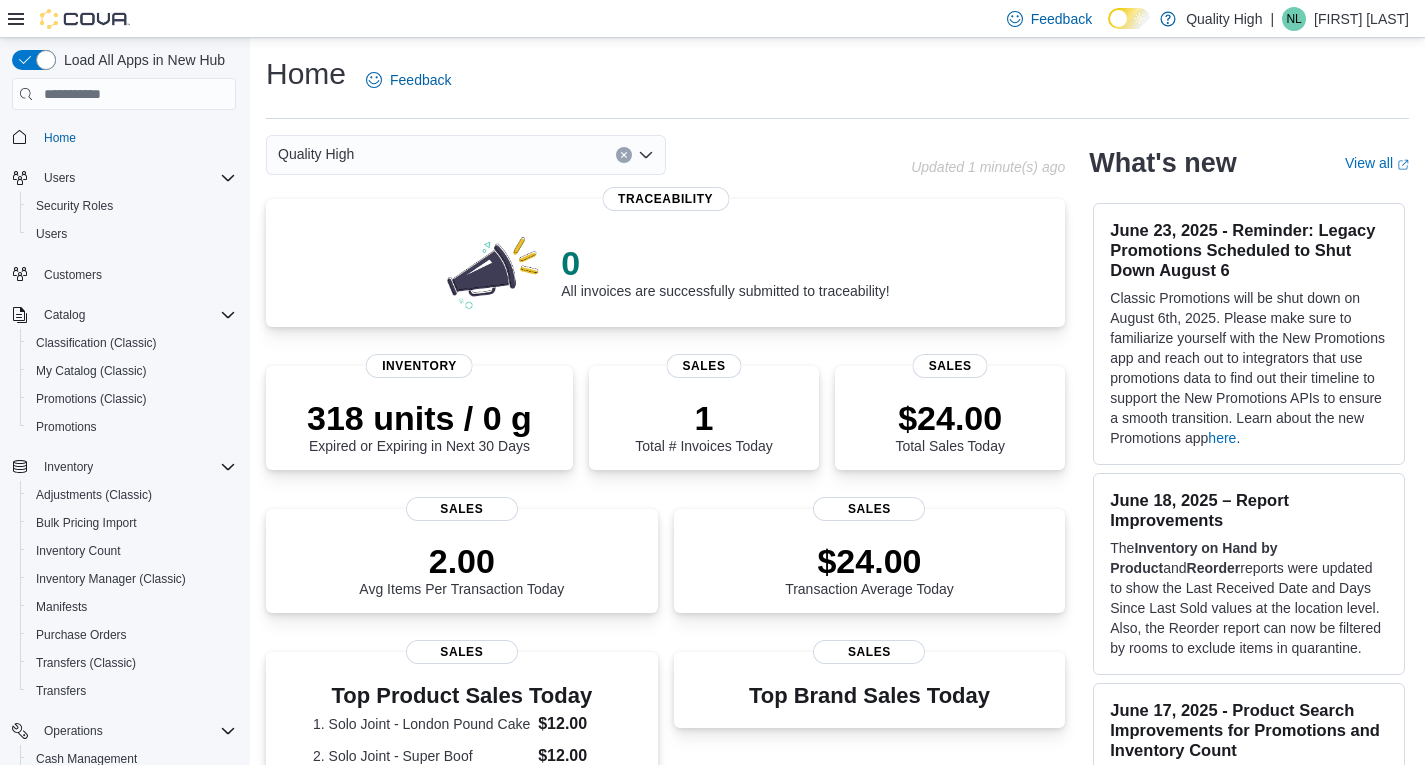 click on "Quality High" at bounding box center (588, 155) 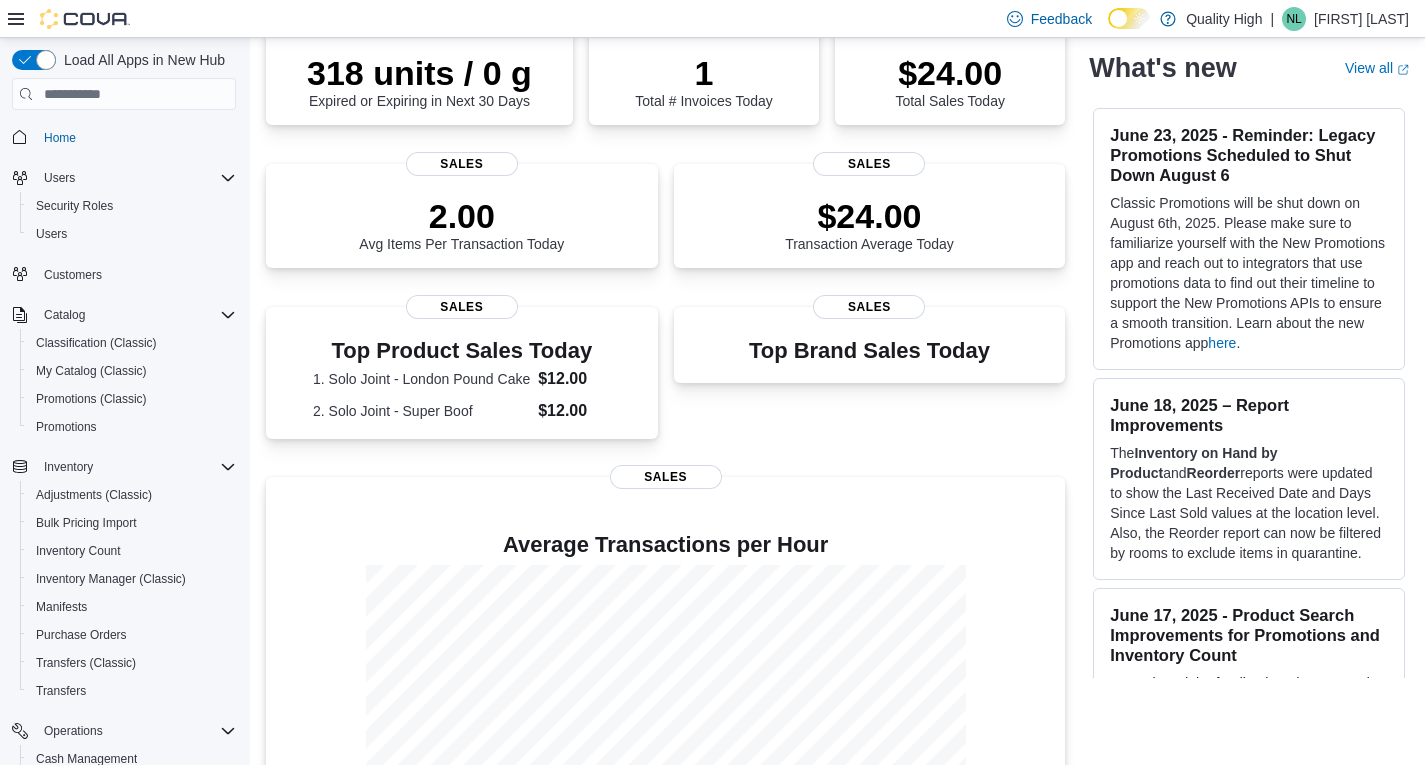 scroll, scrollTop: 0, scrollLeft: 0, axis: both 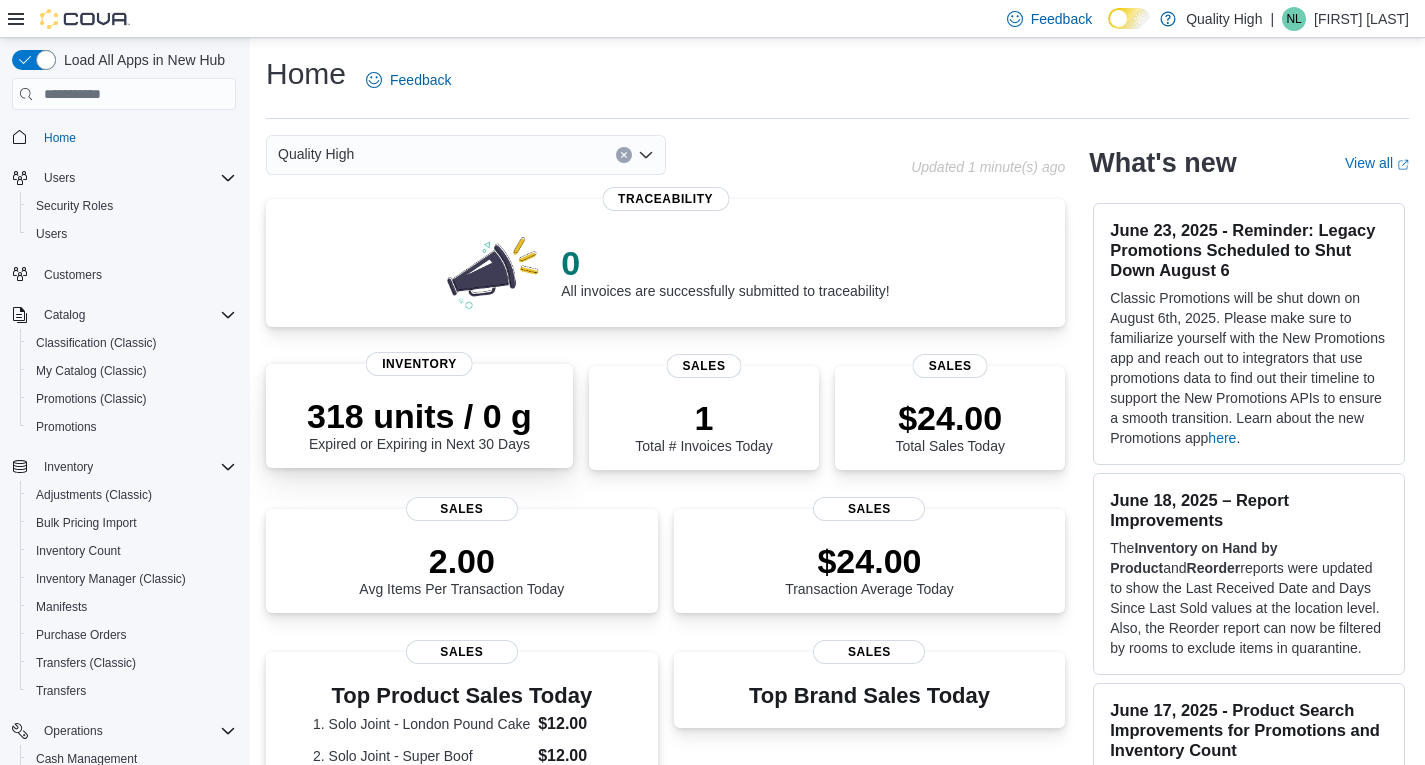 click on "318 units / 0 g" at bounding box center [419, 416] 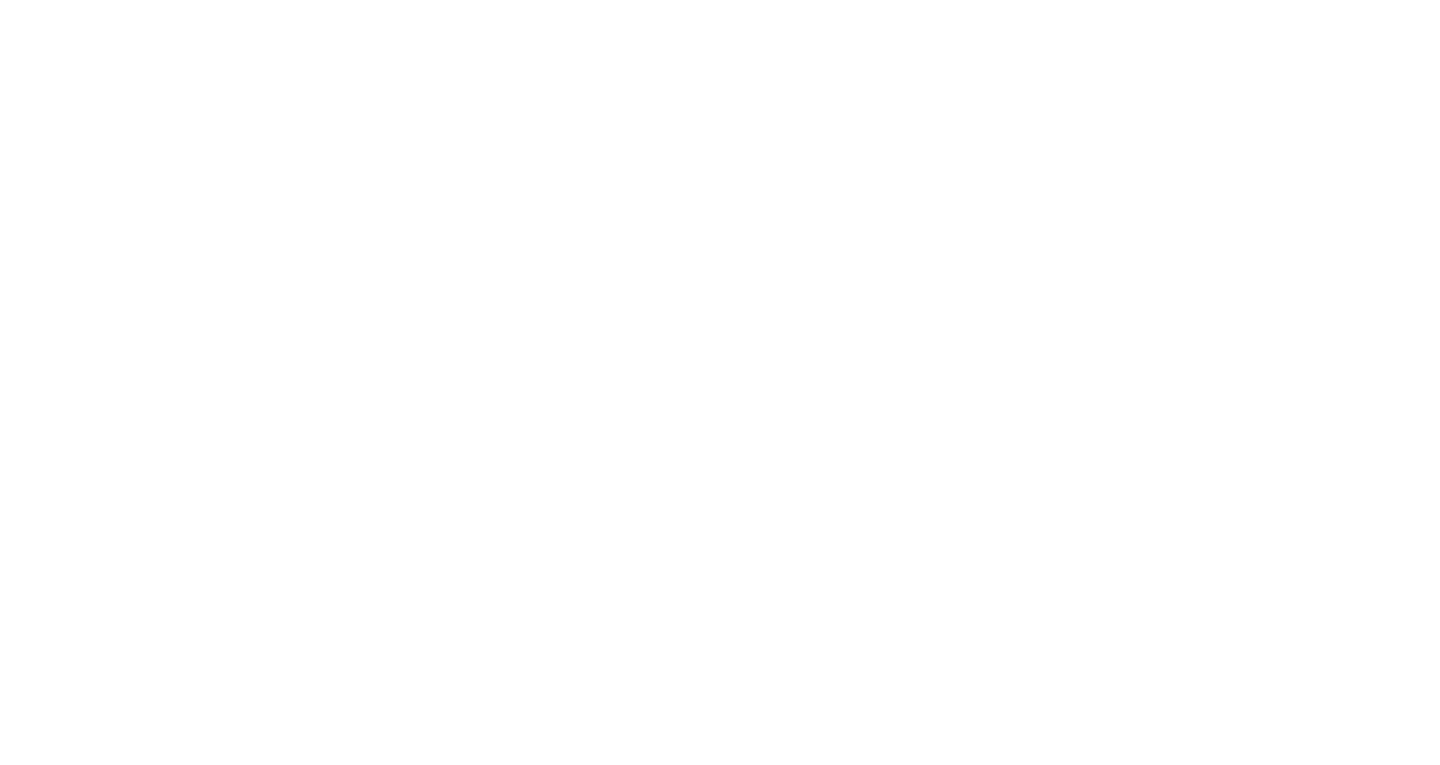 scroll, scrollTop: 0, scrollLeft: 0, axis: both 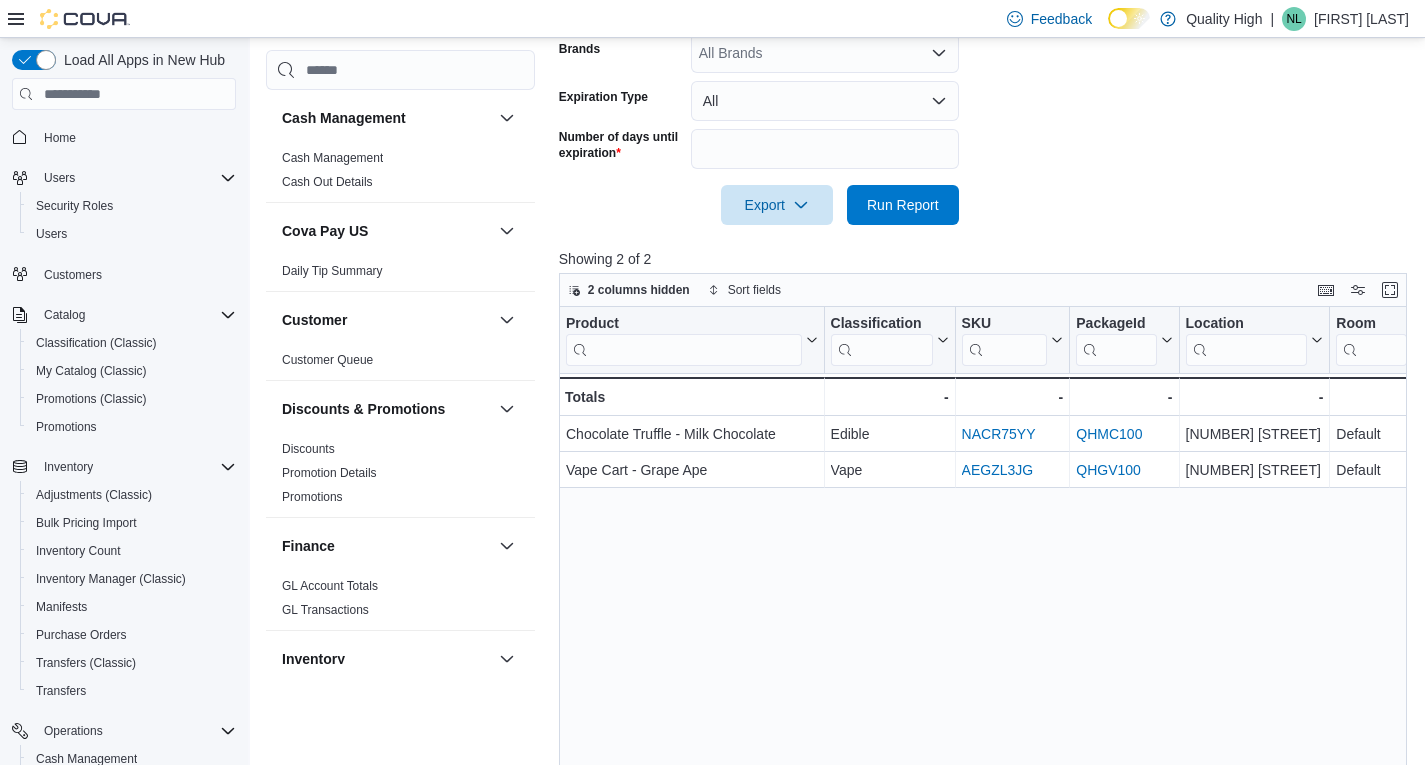 click at bounding box center (987, 177) 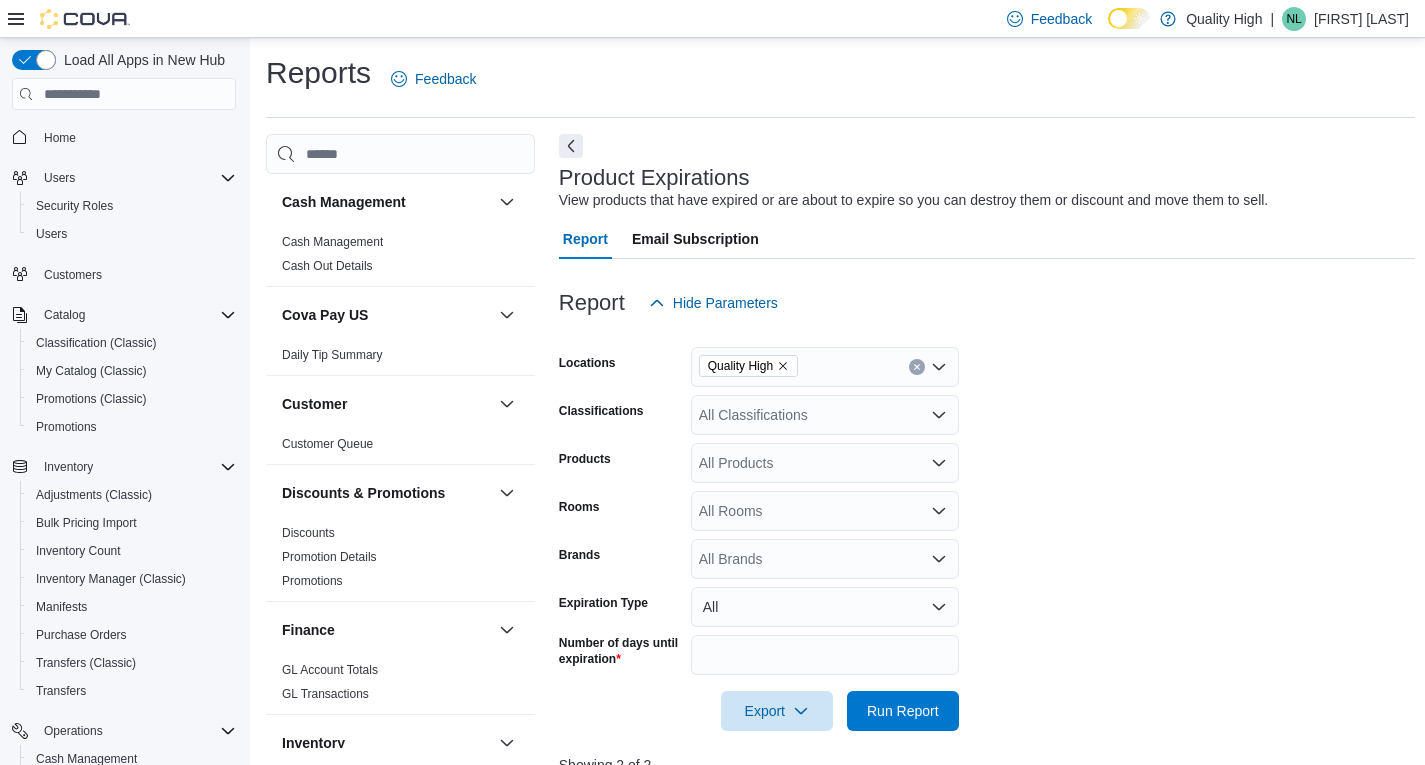 scroll, scrollTop: 0, scrollLeft: 0, axis: both 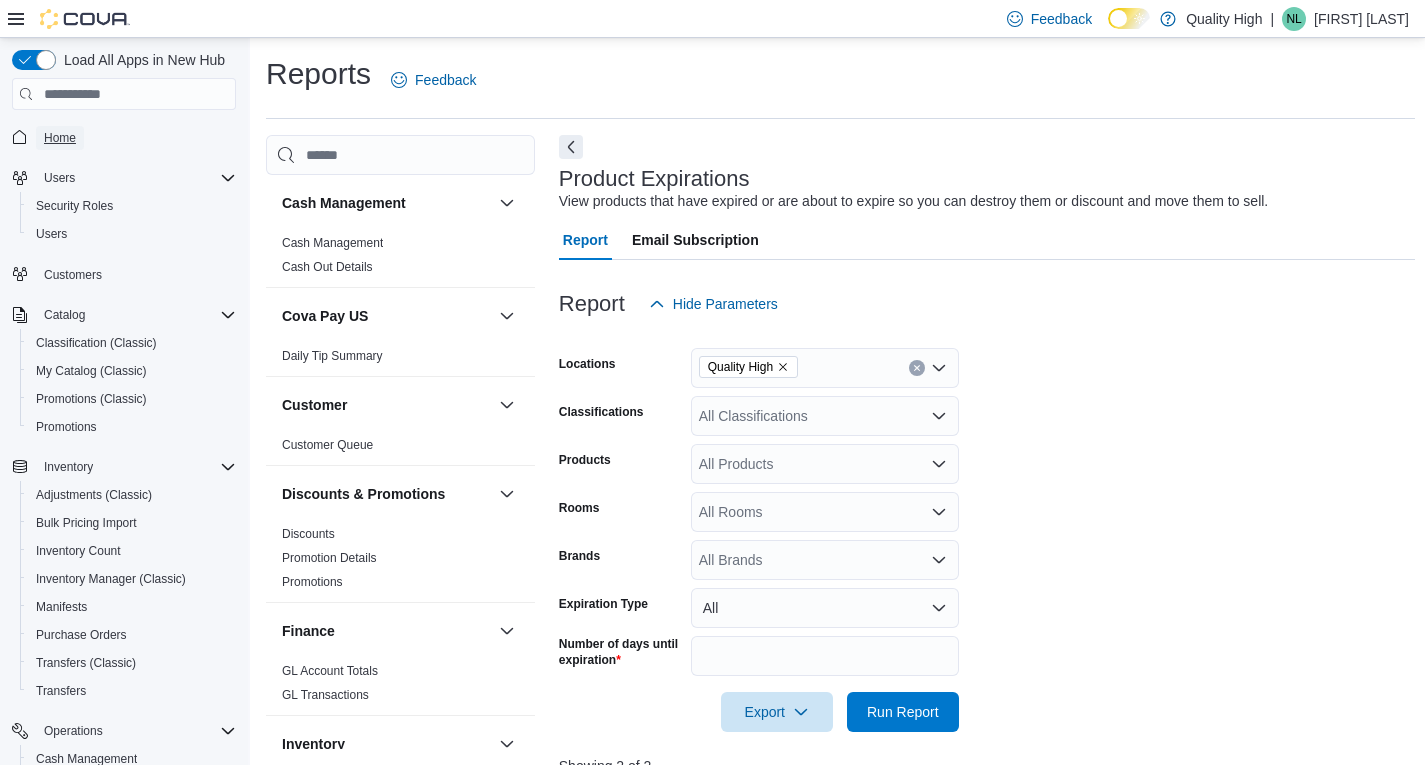 click on "Home" at bounding box center [60, 138] 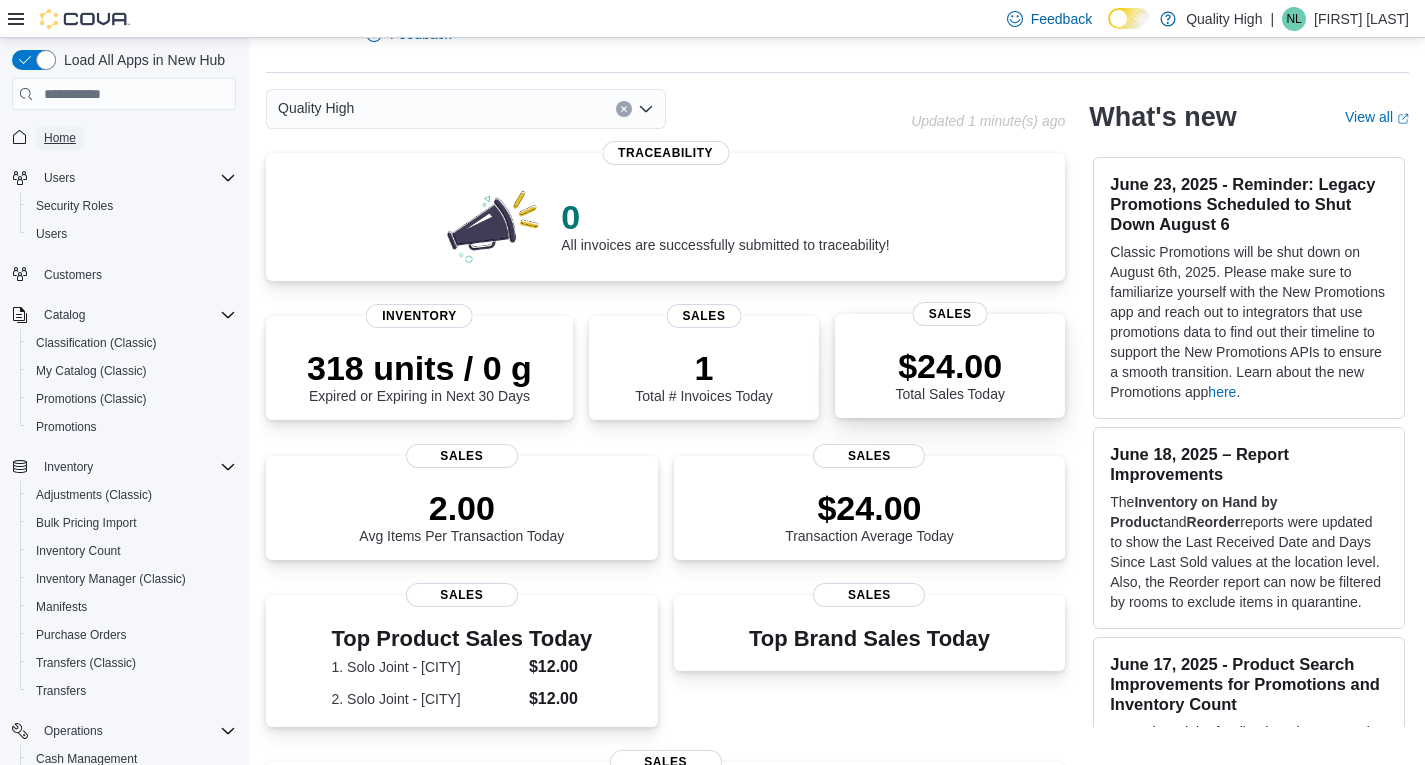 scroll, scrollTop: 100, scrollLeft: 0, axis: vertical 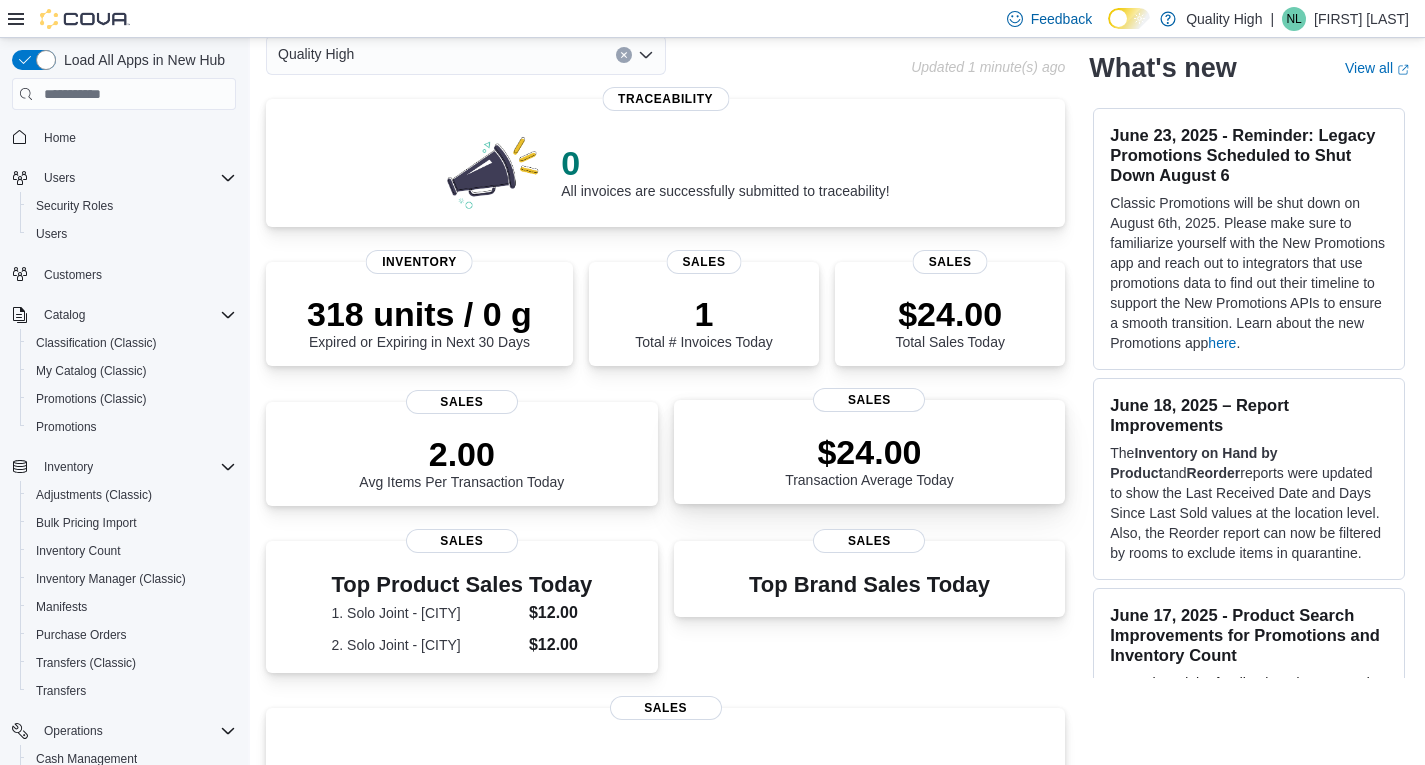 click on "$24.00" at bounding box center [869, 452] 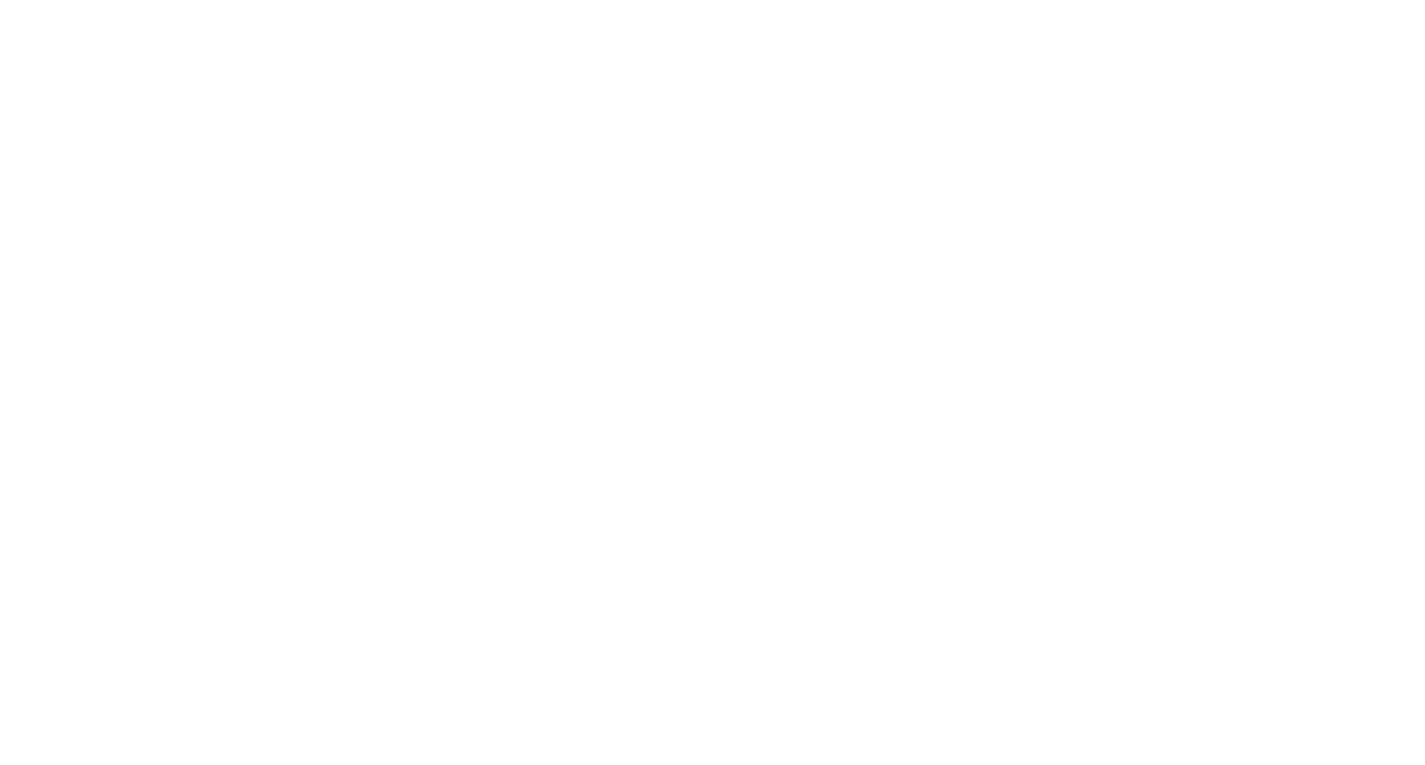scroll, scrollTop: 0, scrollLeft: 0, axis: both 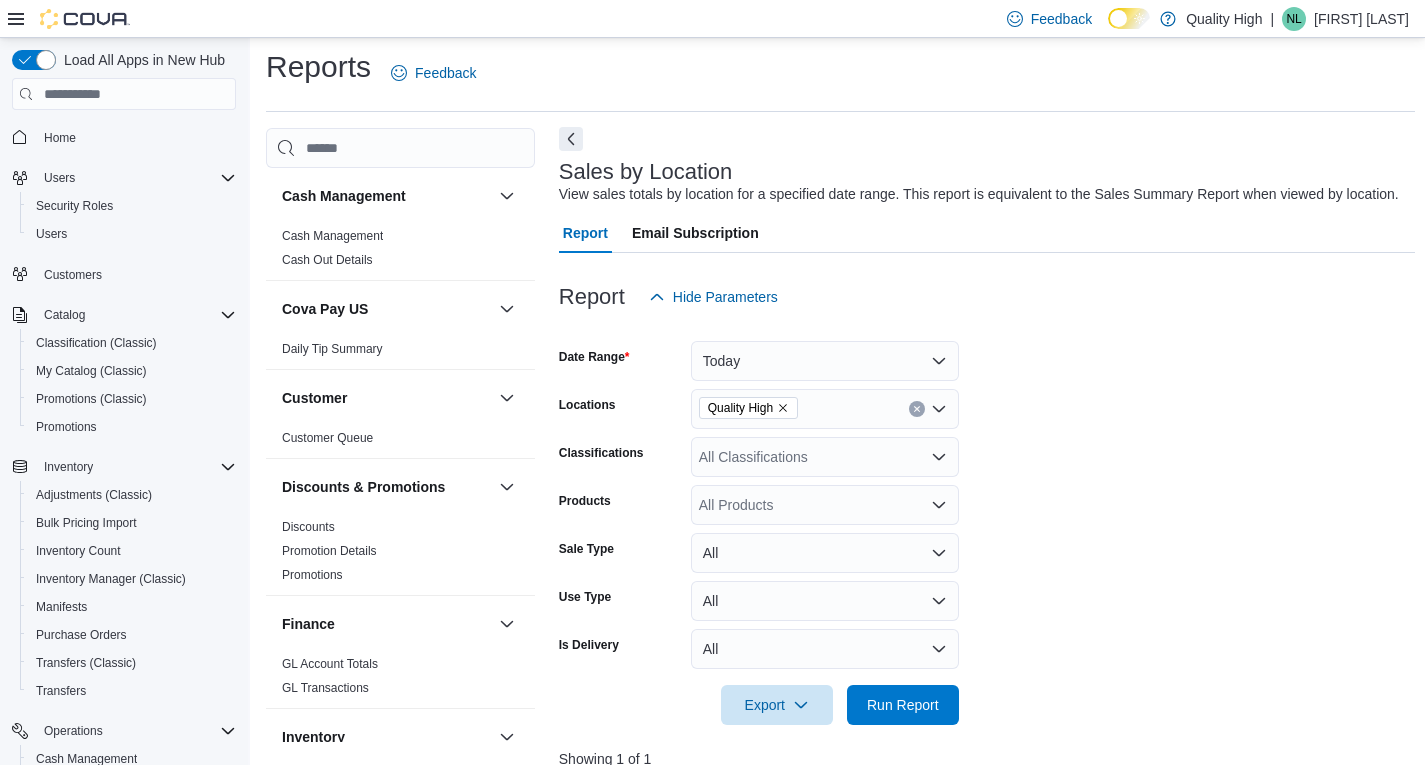 click at bounding box center [571, 139] 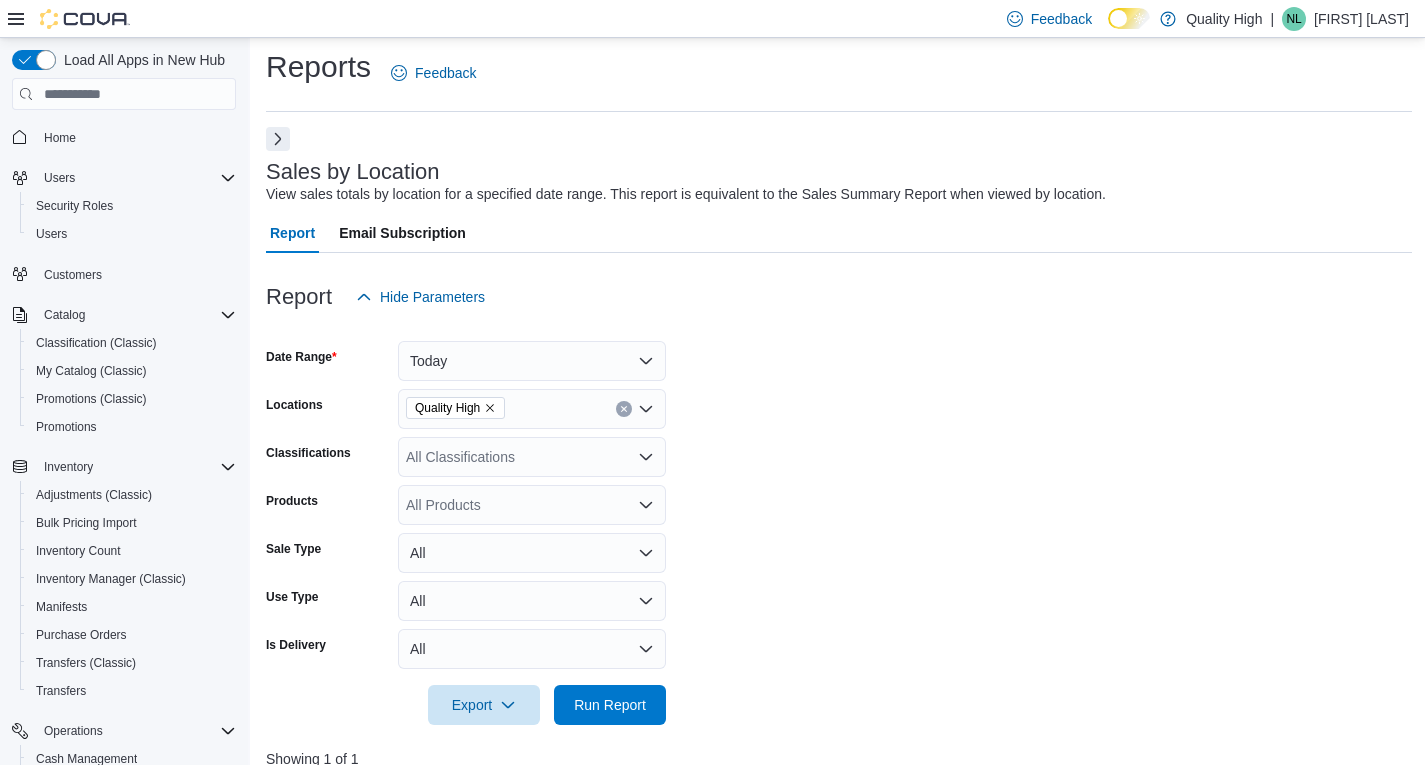 click at bounding box center (278, 139) 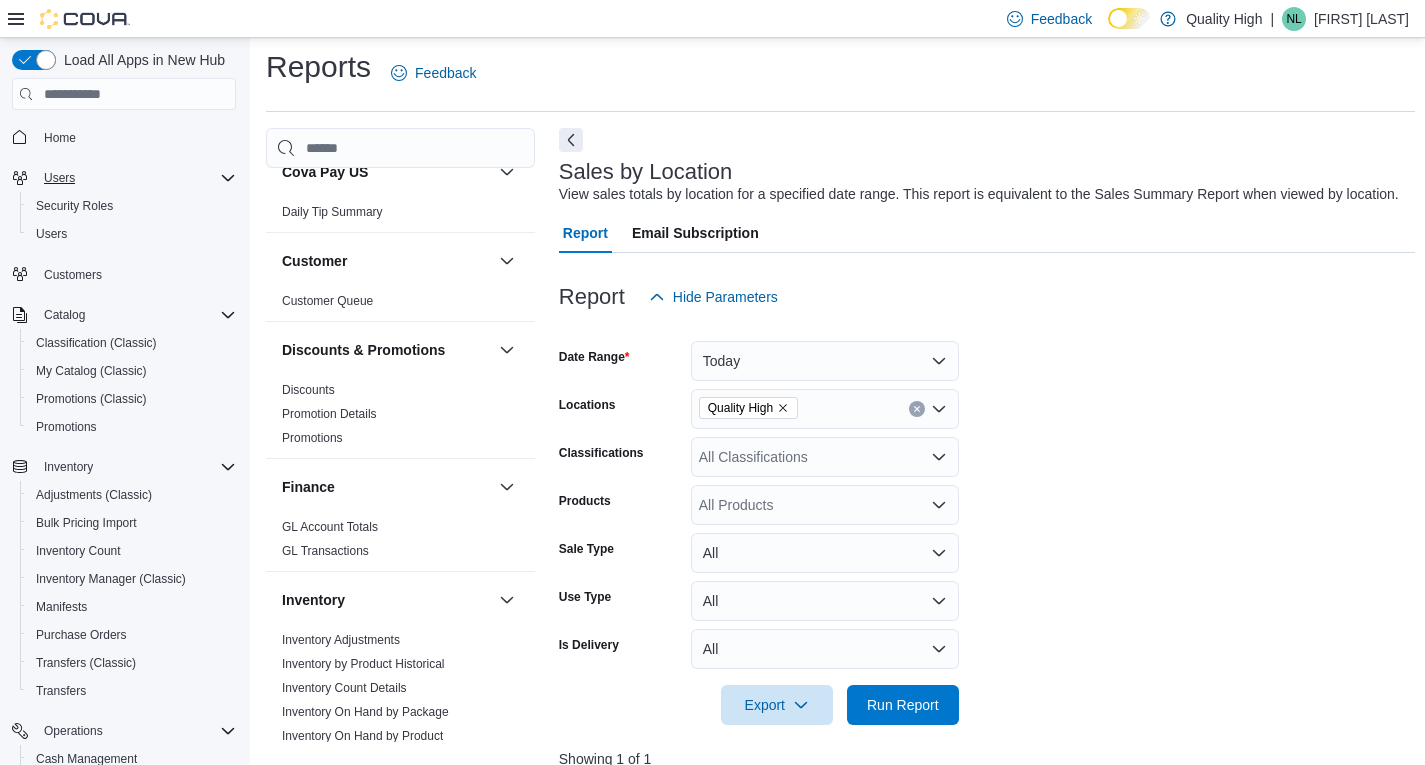 scroll, scrollTop: 0, scrollLeft: 0, axis: both 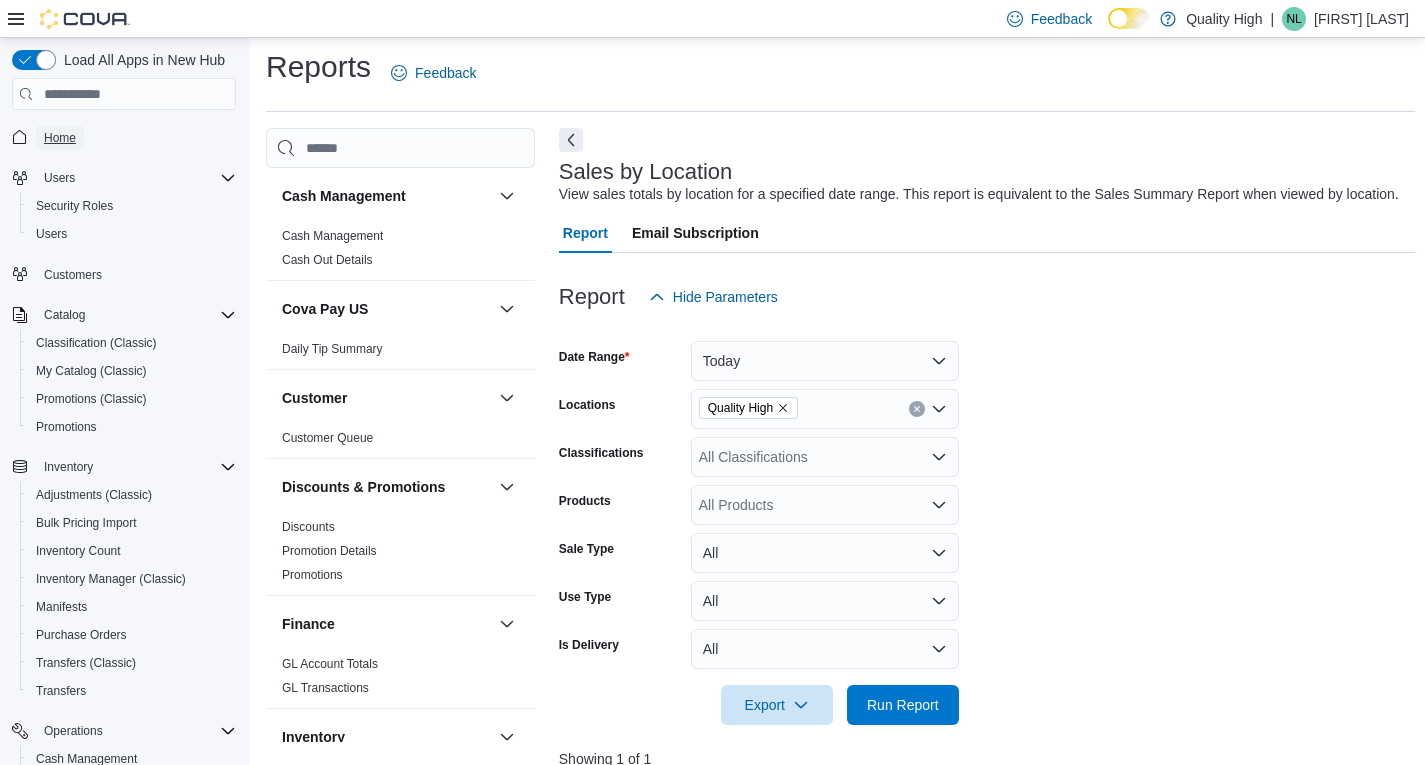 click on "Home" at bounding box center (60, 138) 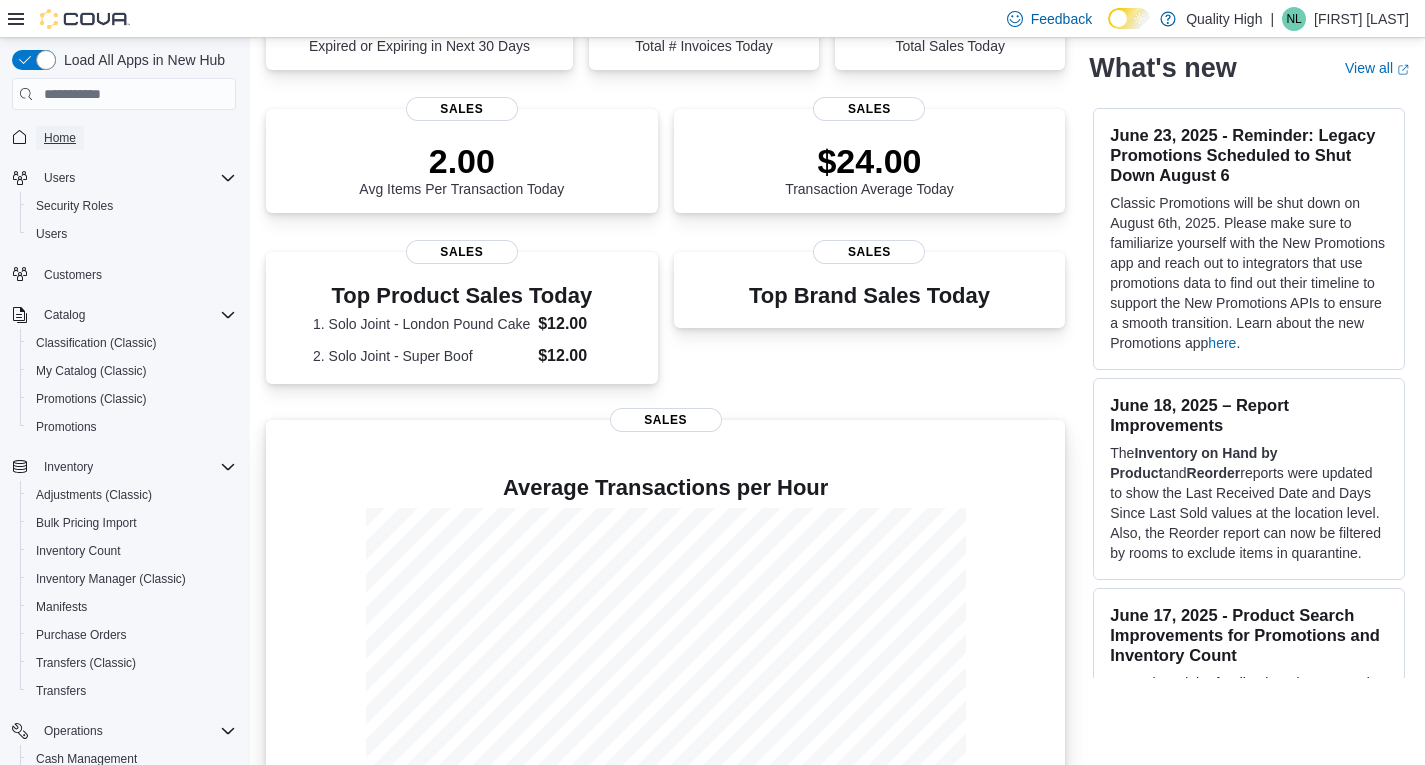 scroll, scrollTop: 493, scrollLeft: 0, axis: vertical 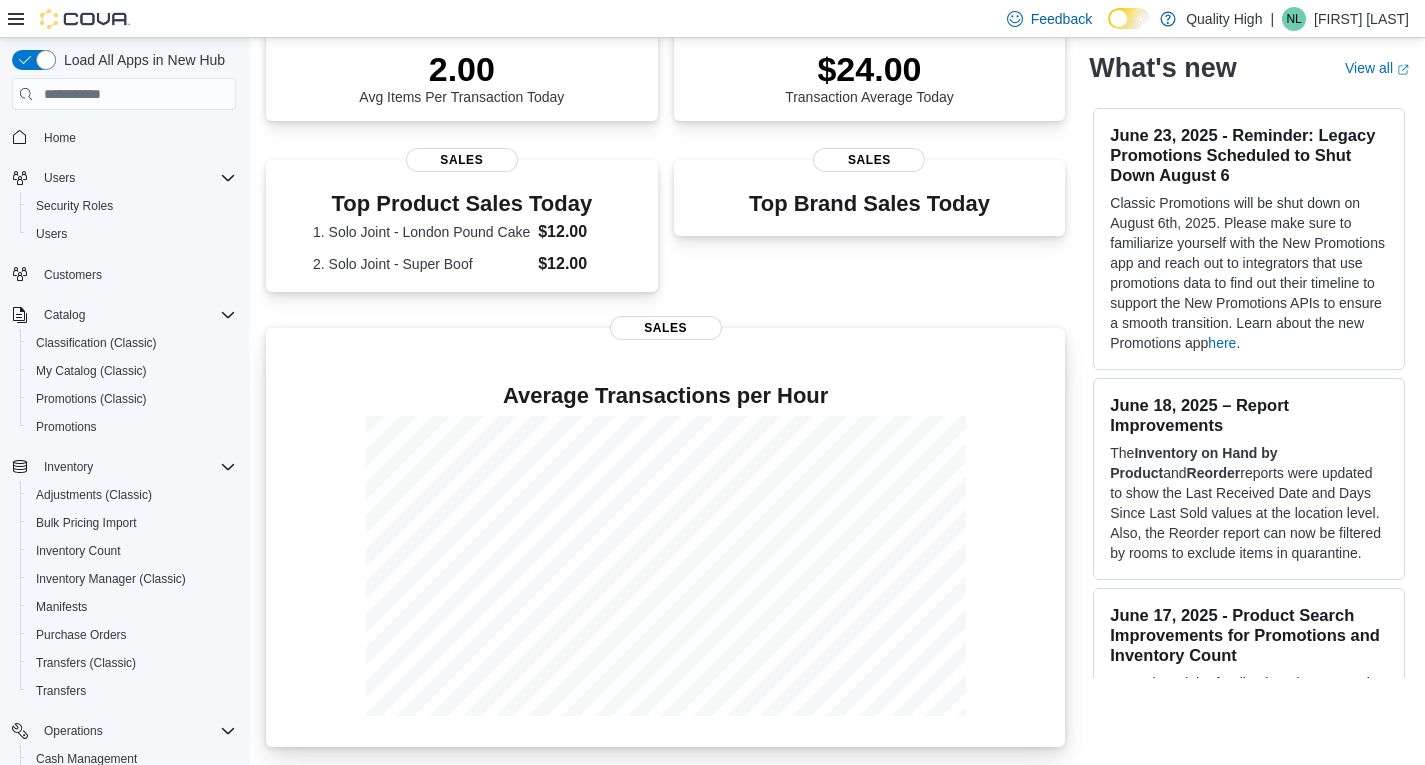 click on "Sales" at bounding box center [666, 328] 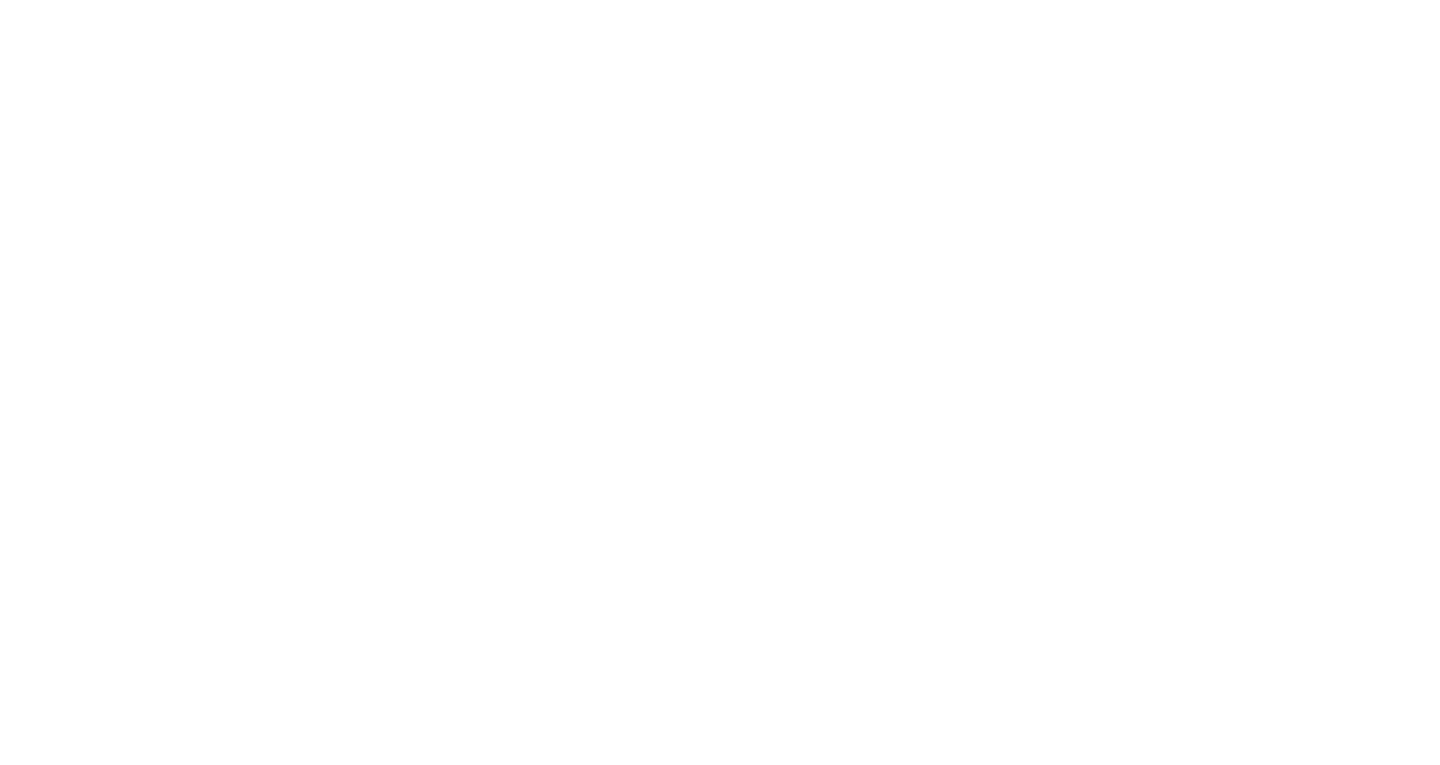 scroll, scrollTop: 0, scrollLeft: 0, axis: both 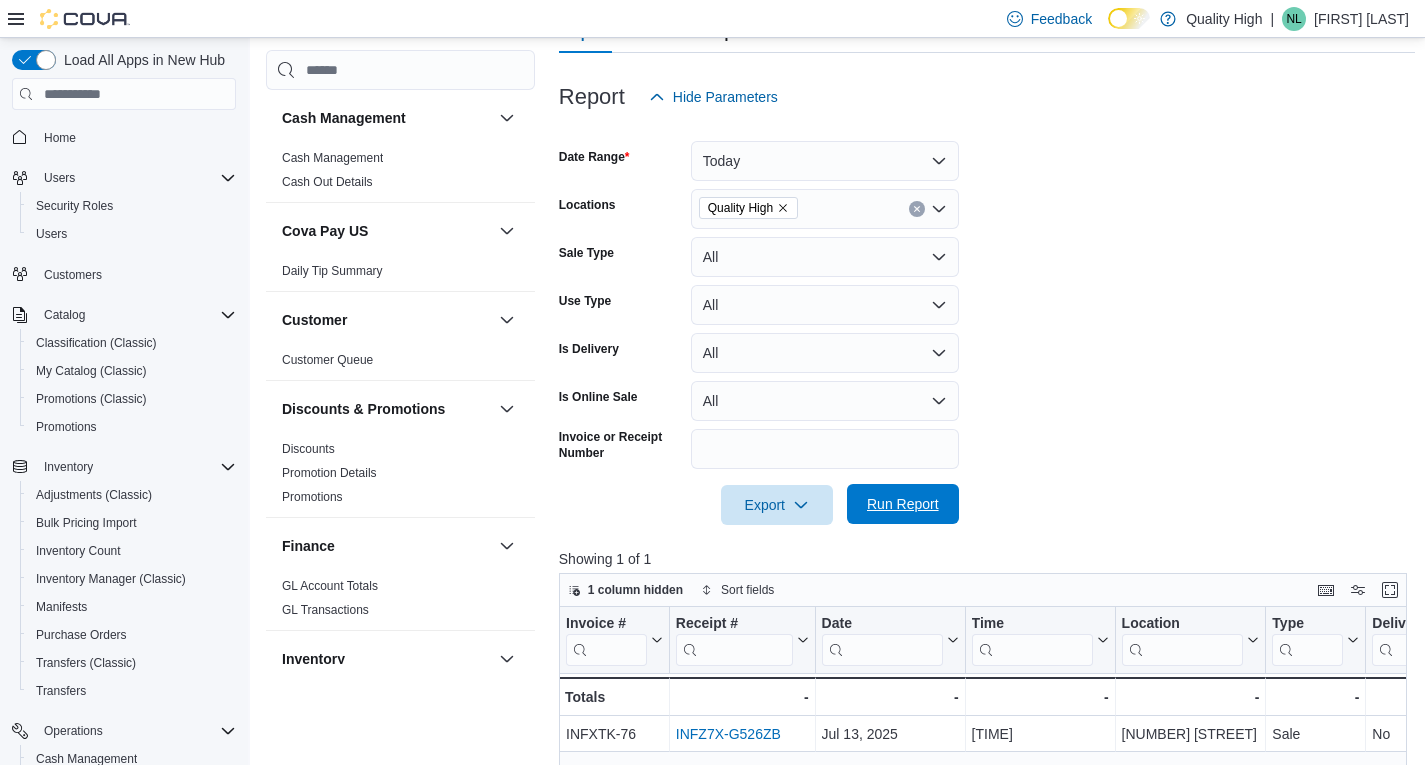 click on "Run Report" at bounding box center (903, 504) 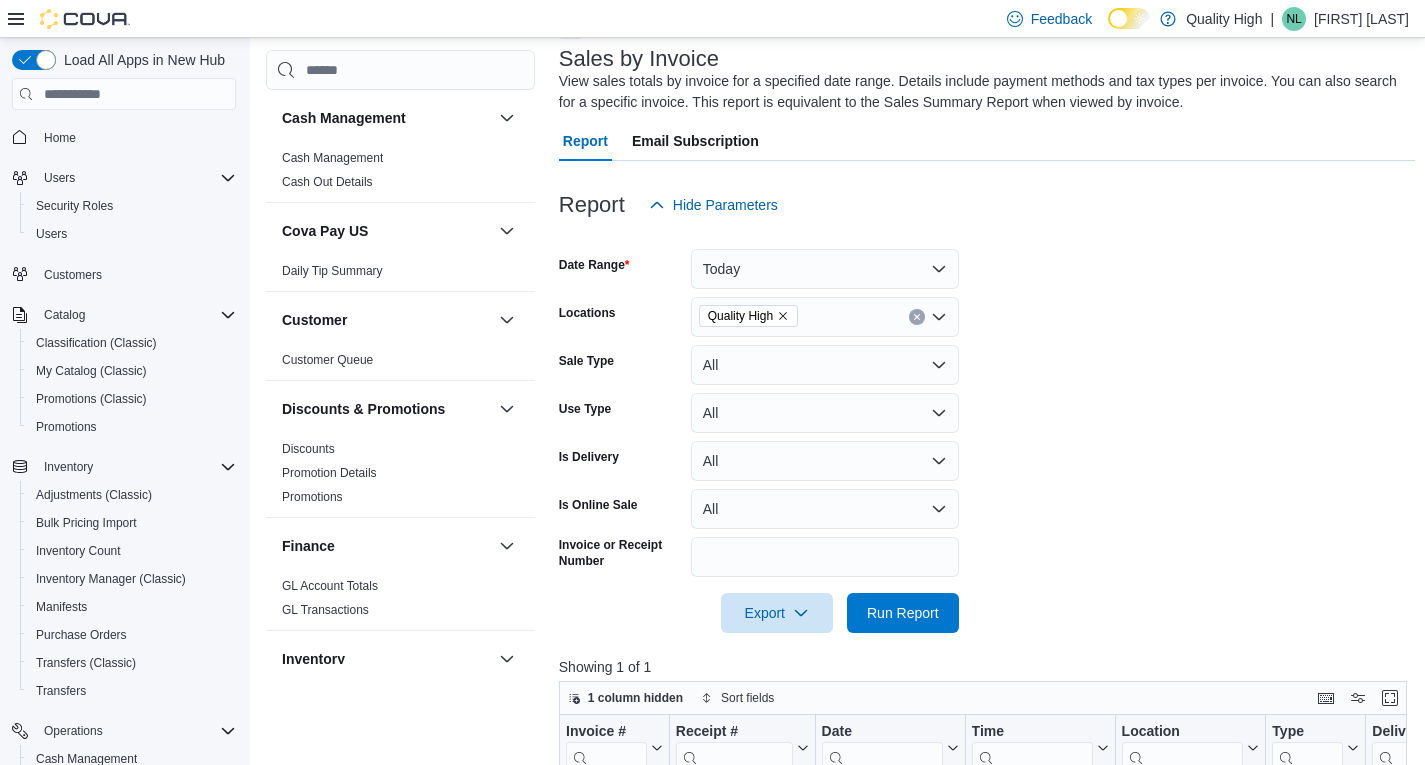 scroll, scrollTop: 28, scrollLeft: 0, axis: vertical 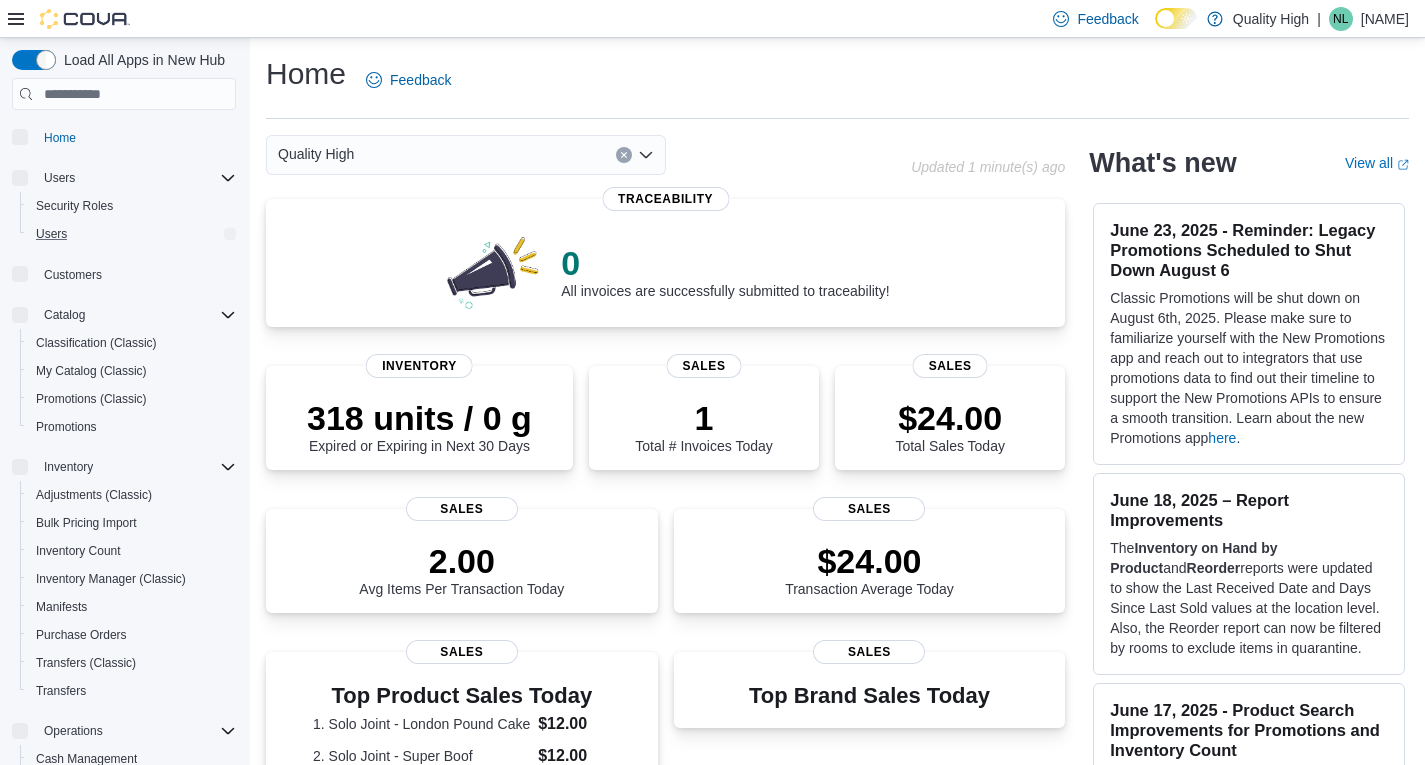 click on "Users" at bounding box center [132, 234] 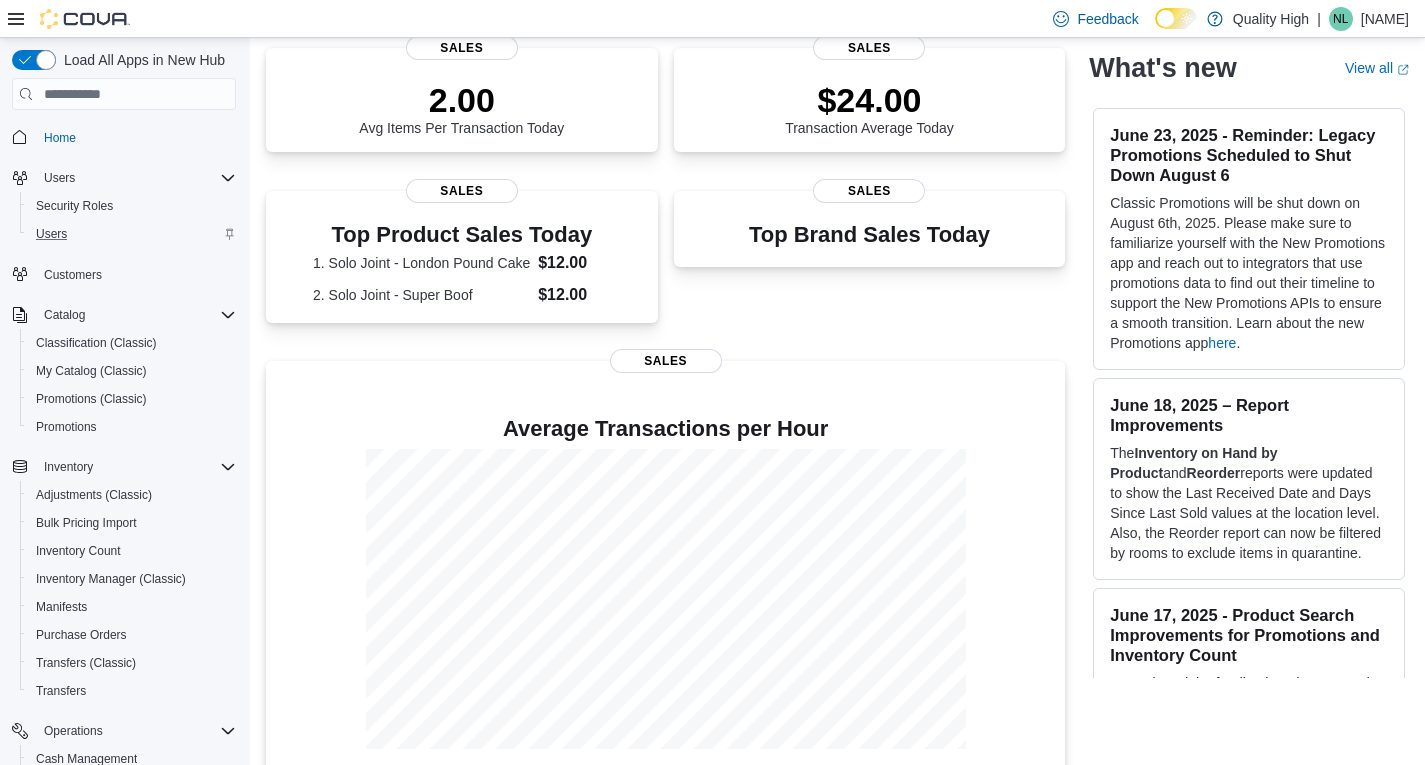 scroll, scrollTop: 477, scrollLeft: 0, axis: vertical 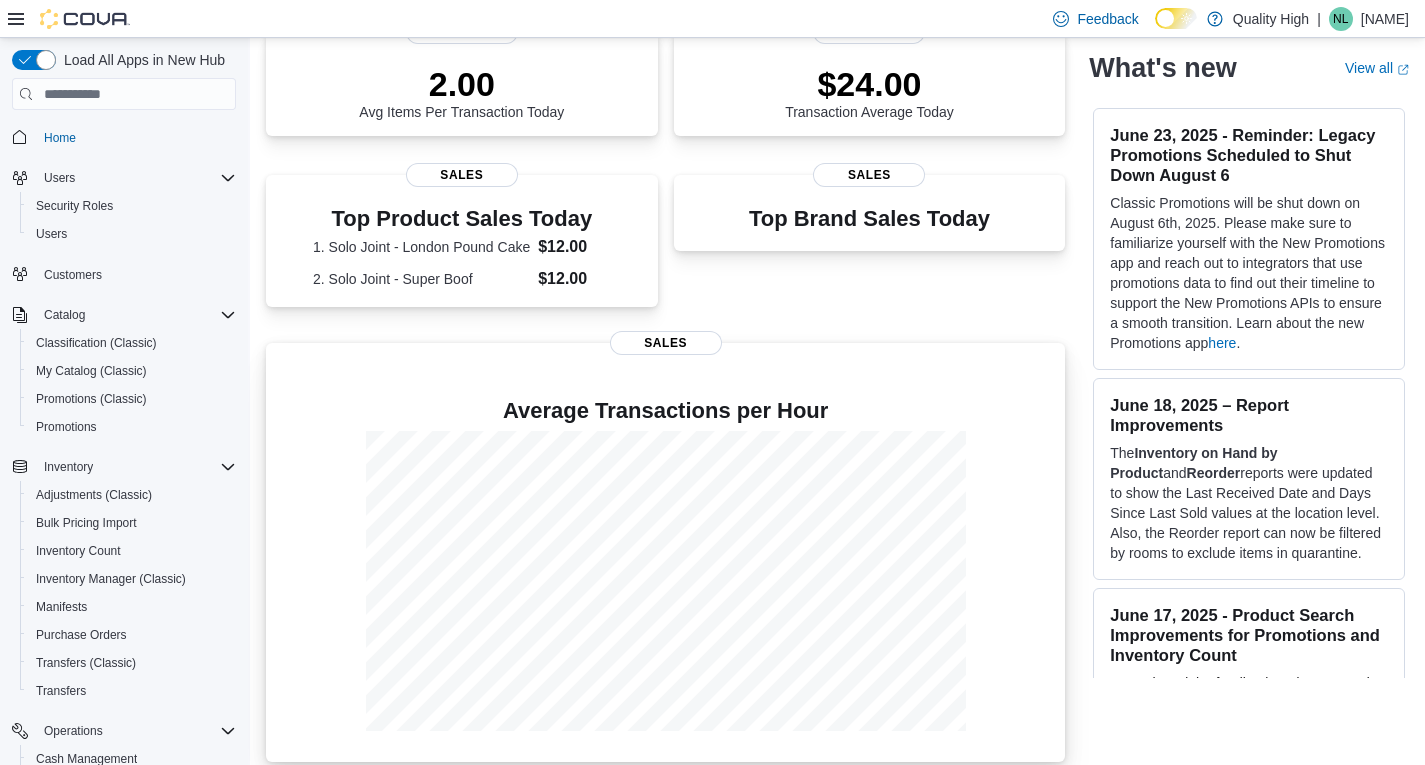 click at bounding box center (665, 379) 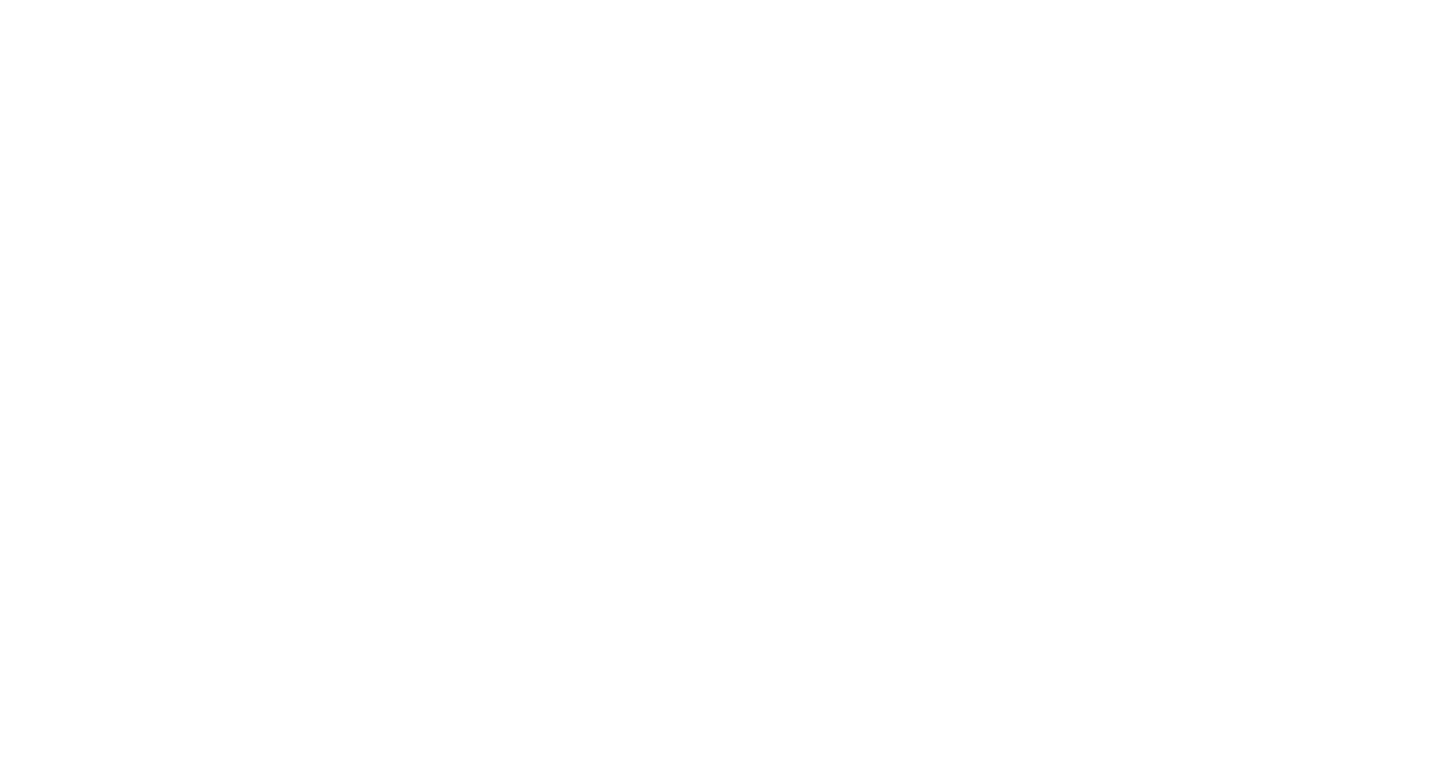 scroll, scrollTop: 0, scrollLeft: 0, axis: both 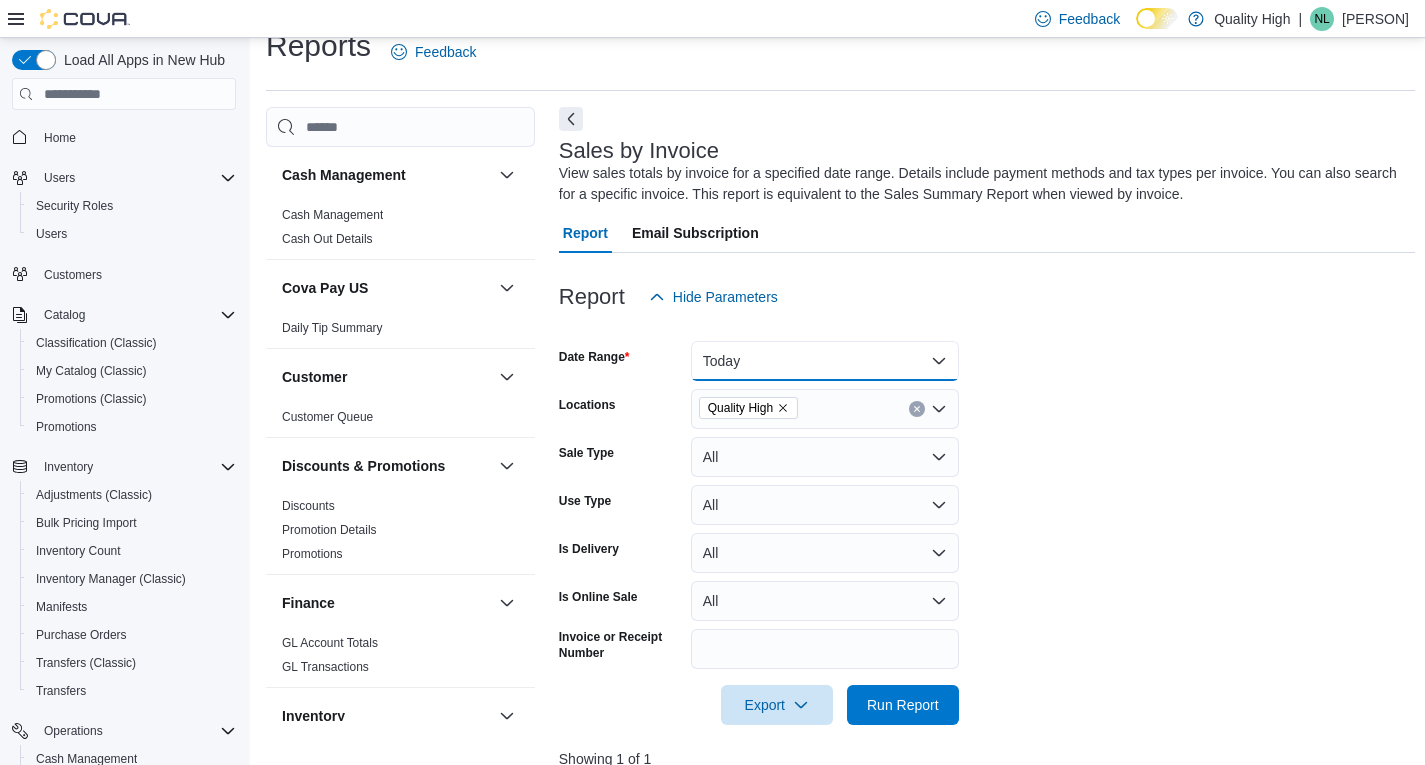 click on "Today" at bounding box center (825, 361) 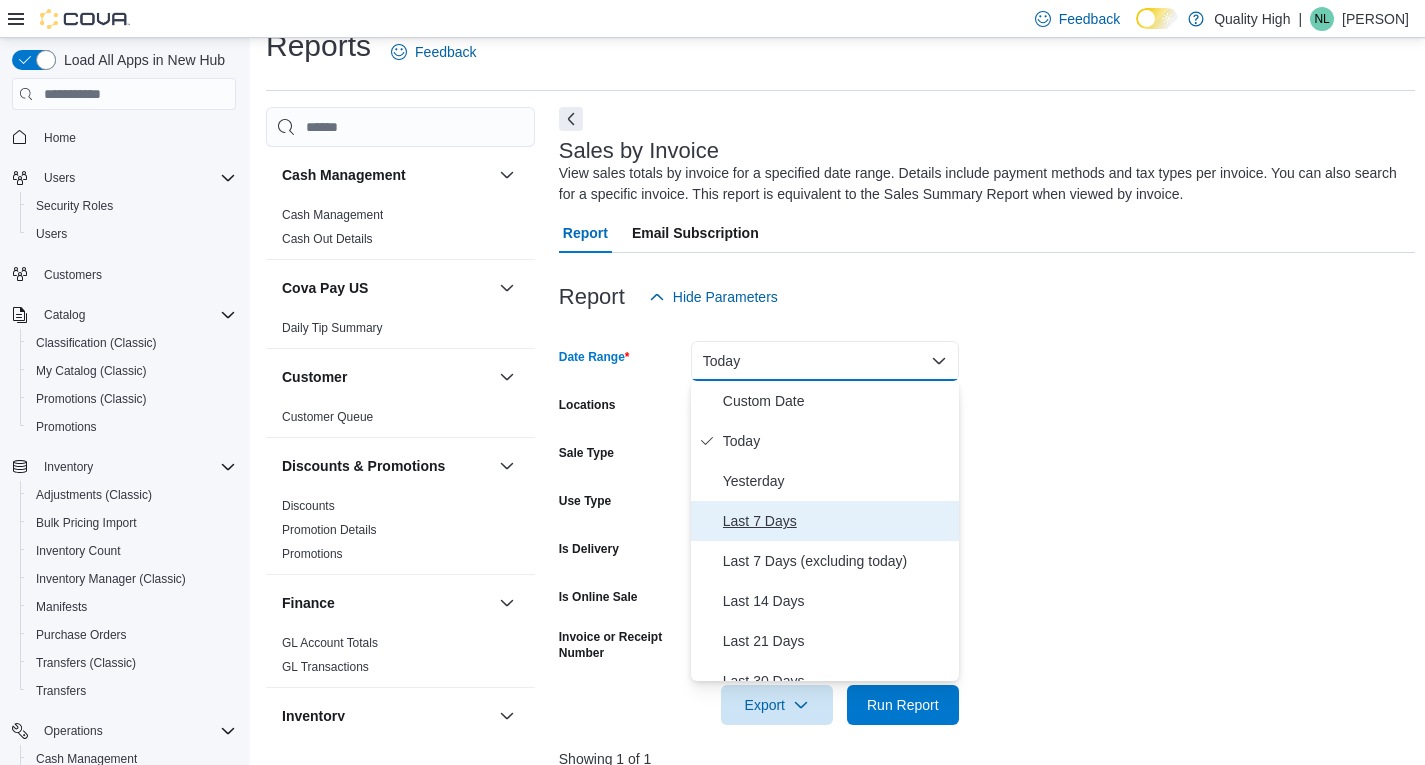 click on "Last 7 Days" at bounding box center (837, 521) 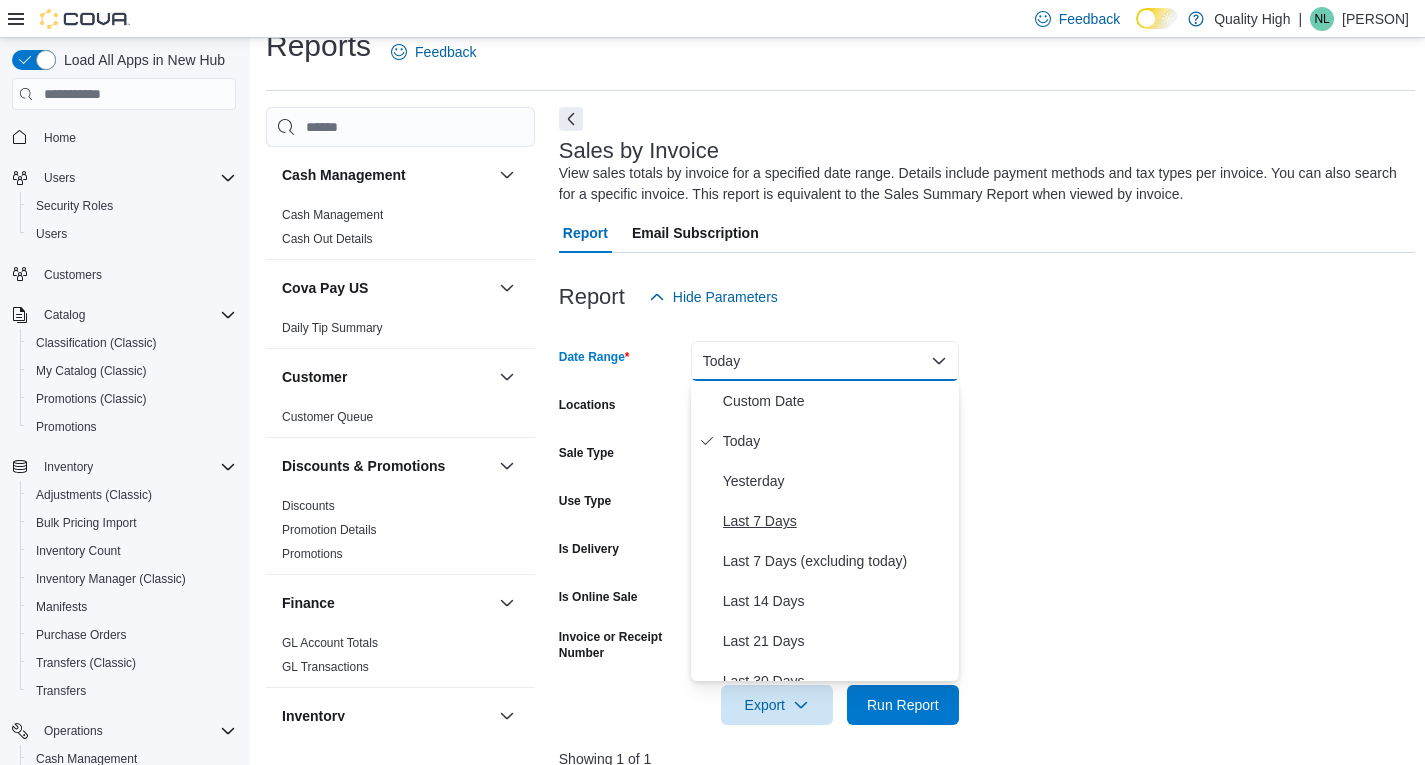 click on "All" at bounding box center (825, 505) 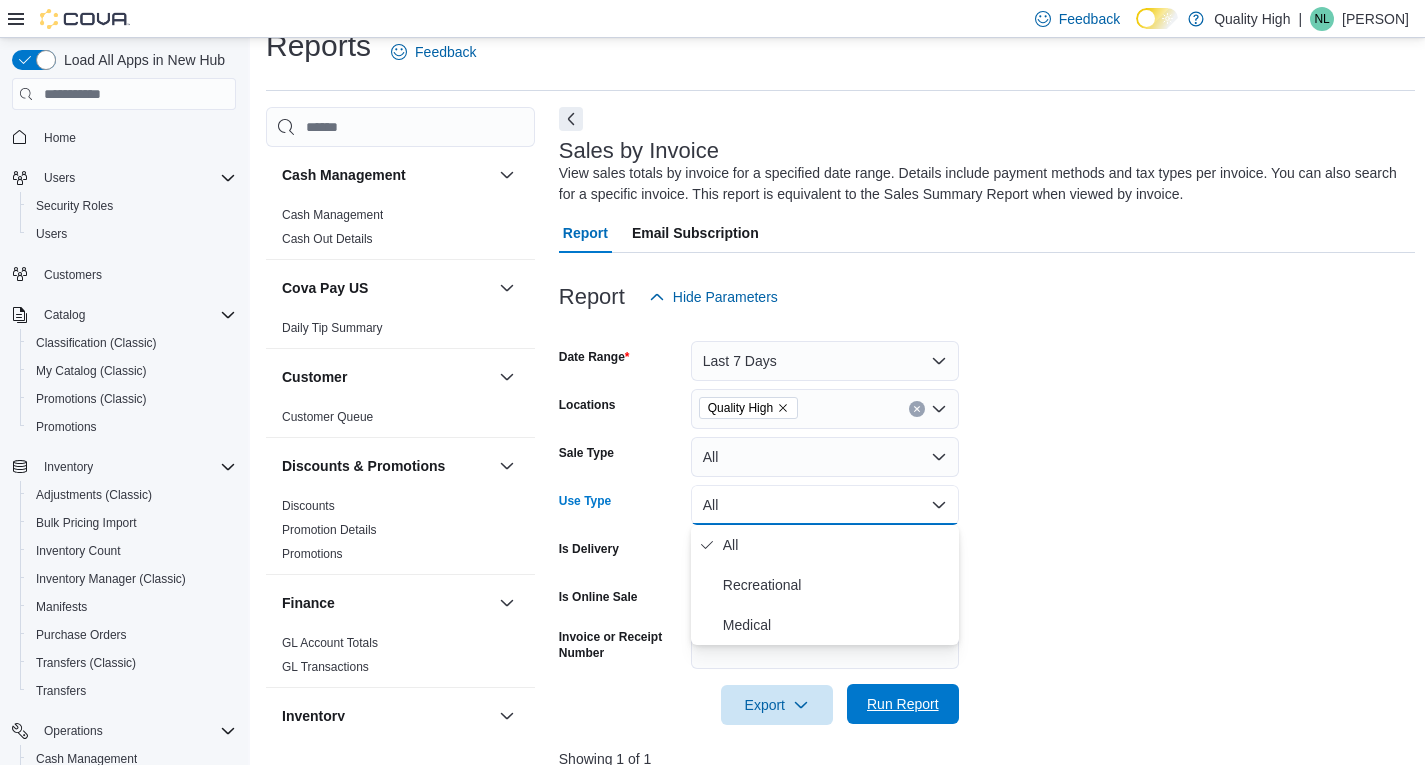 click on "Run Report" at bounding box center [903, 704] 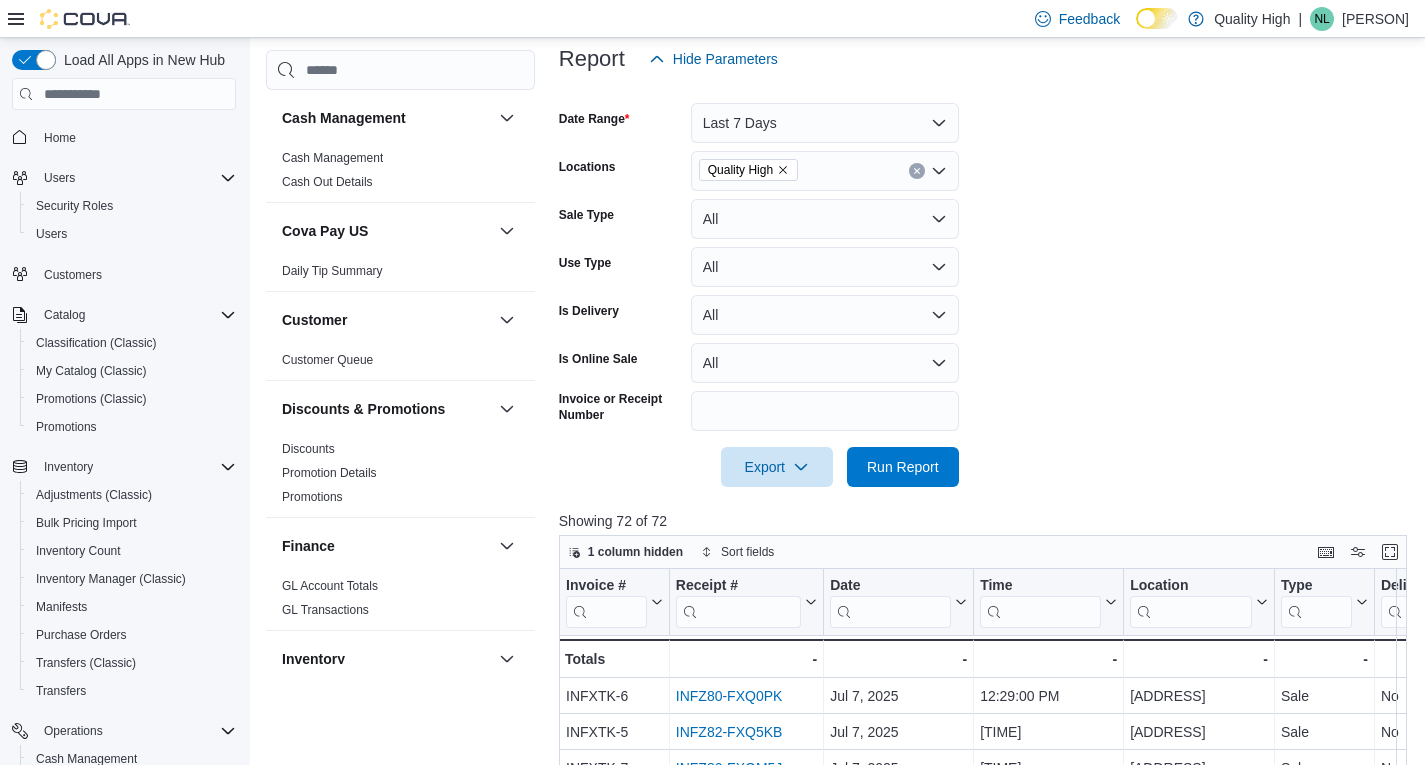 scroll, scrollTop: 279, scrollLeft: 0, axis: vertical 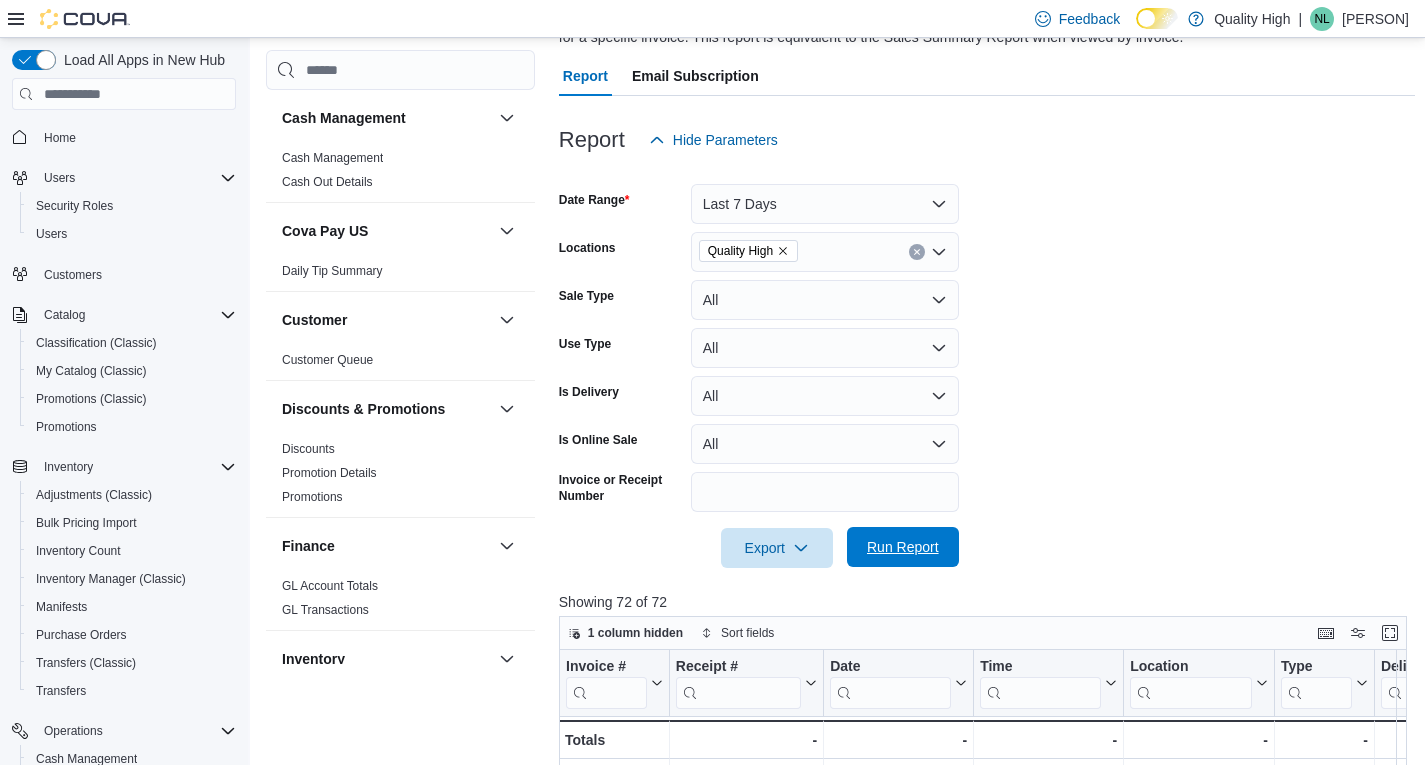 click on "Run Report" at bounding box center [903, 547] 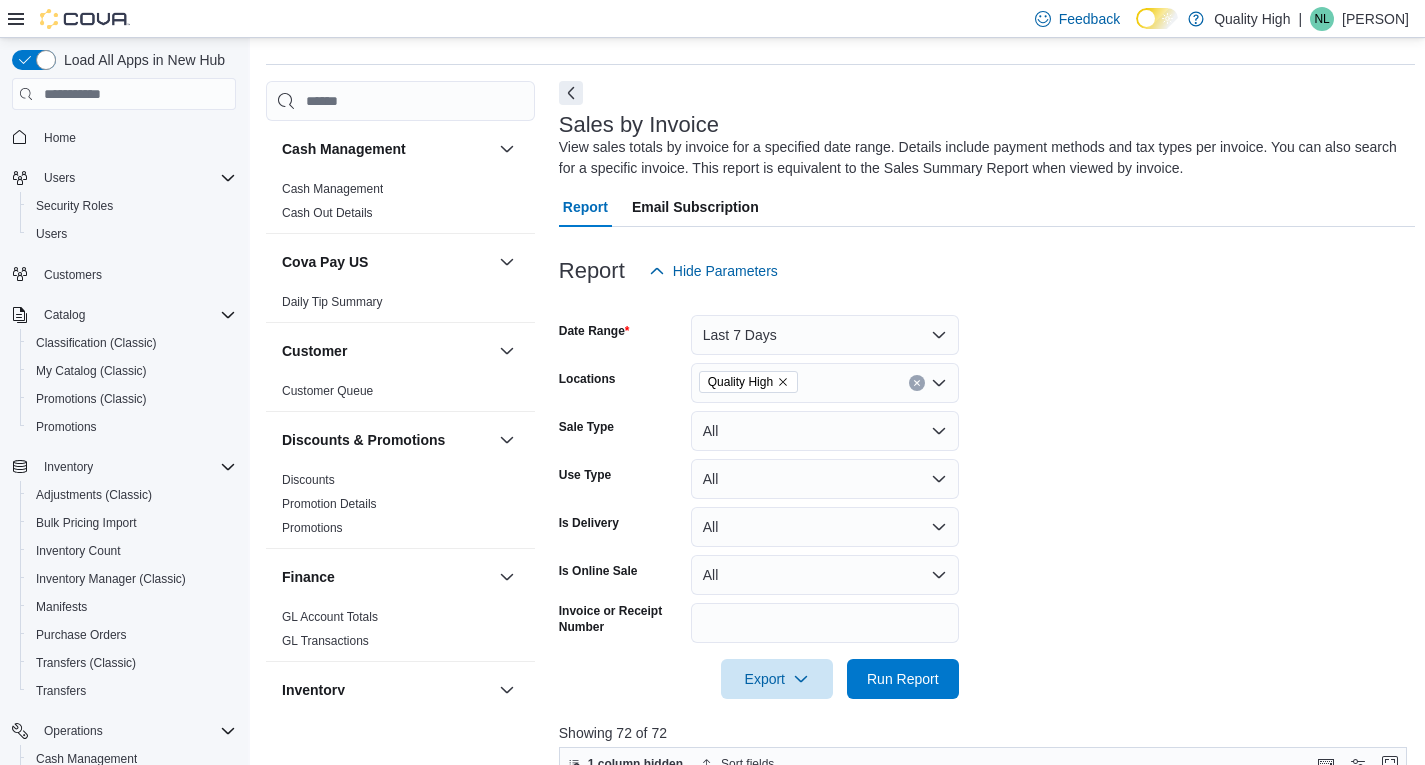 scroll, scrollTop: 0, scrollLeft: 0, axis: both 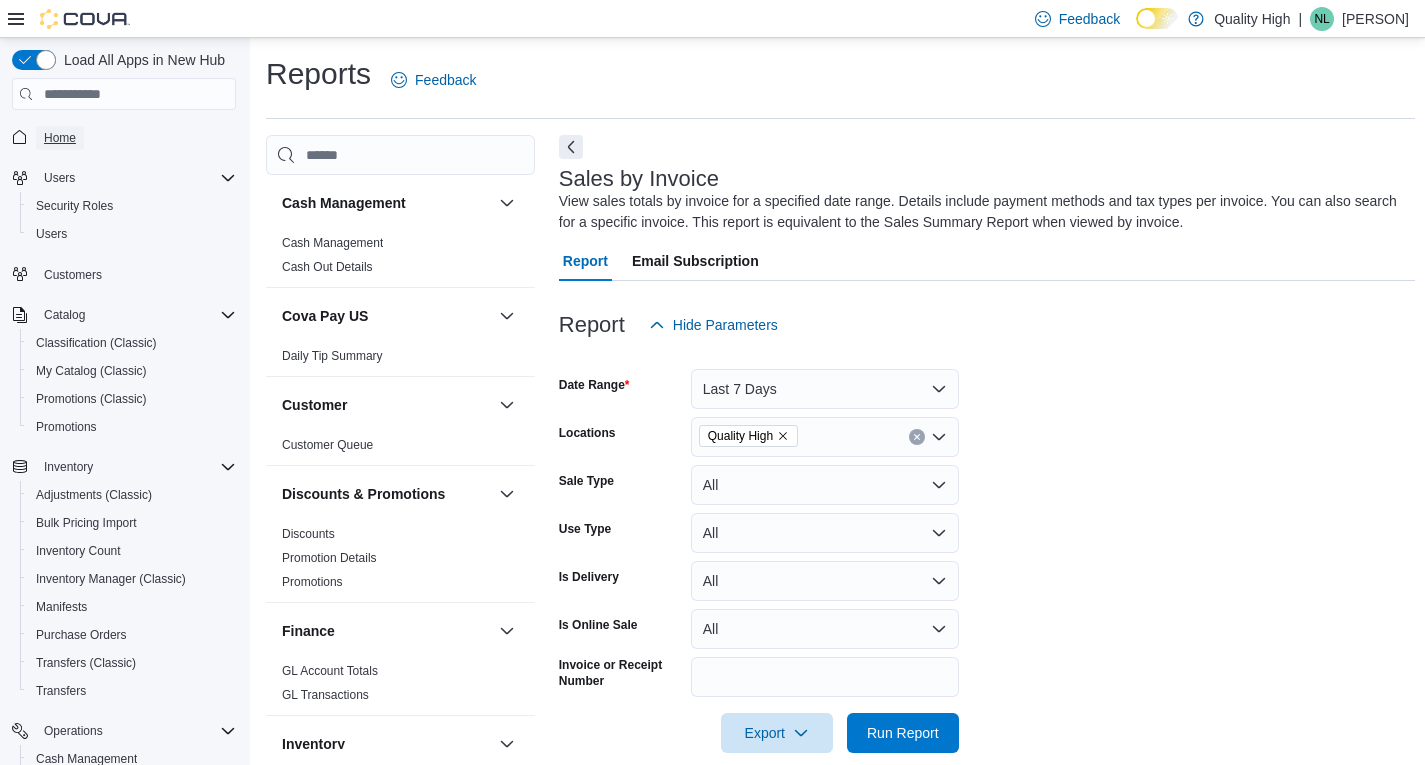 click on "Home" at bounding box center (60, 138) 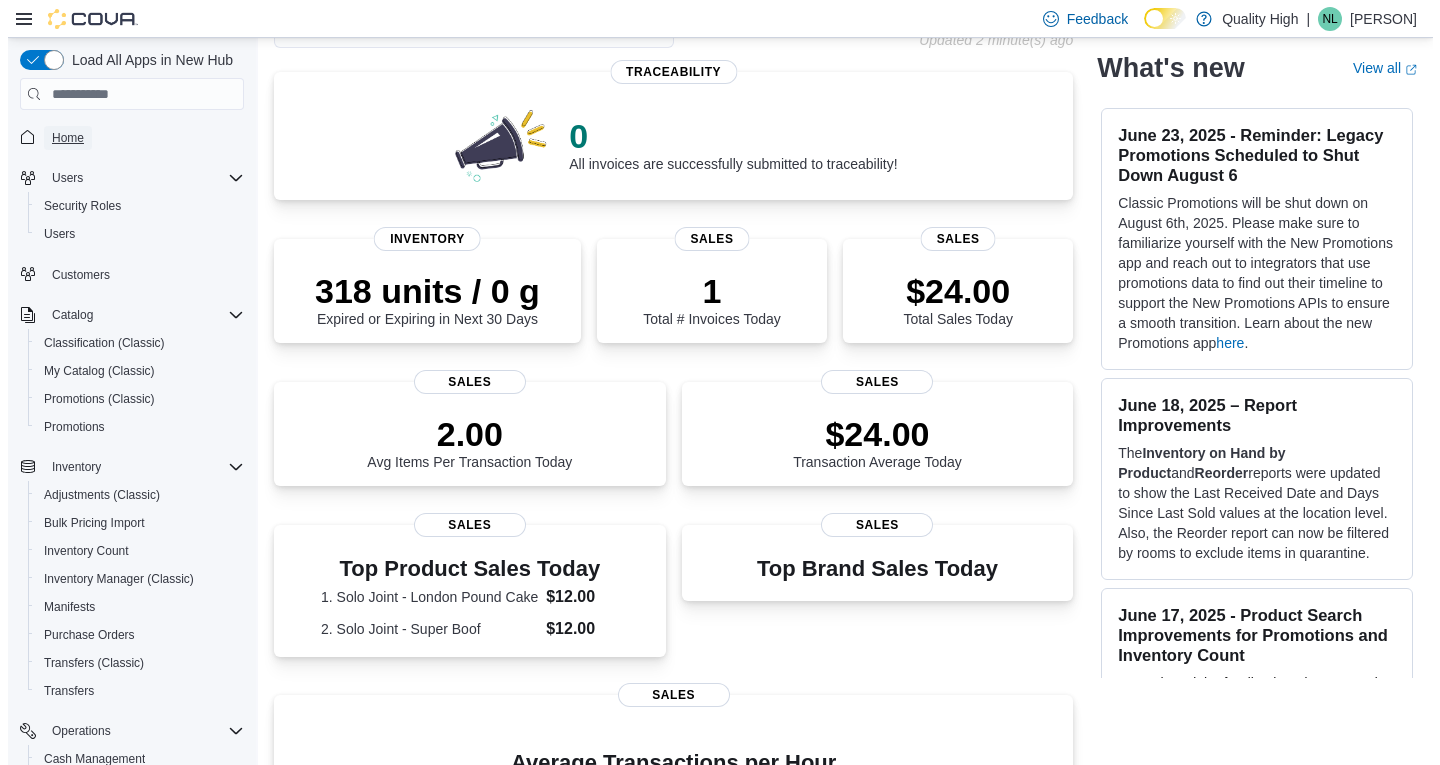 scroll, scrollTop: 0, scrollLeft: 0, axis: both 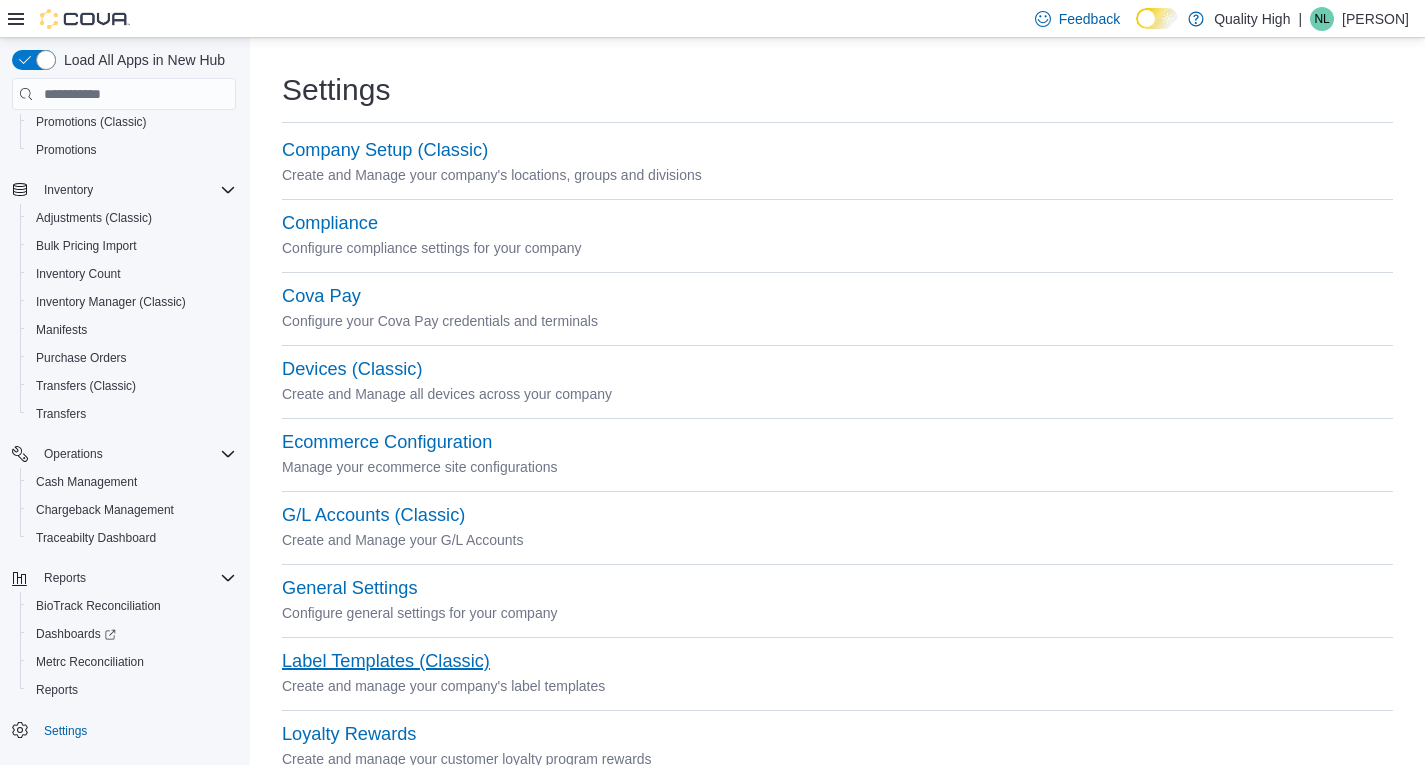 click on "Label Templates (Classic)" at bounding box center [386, 661] 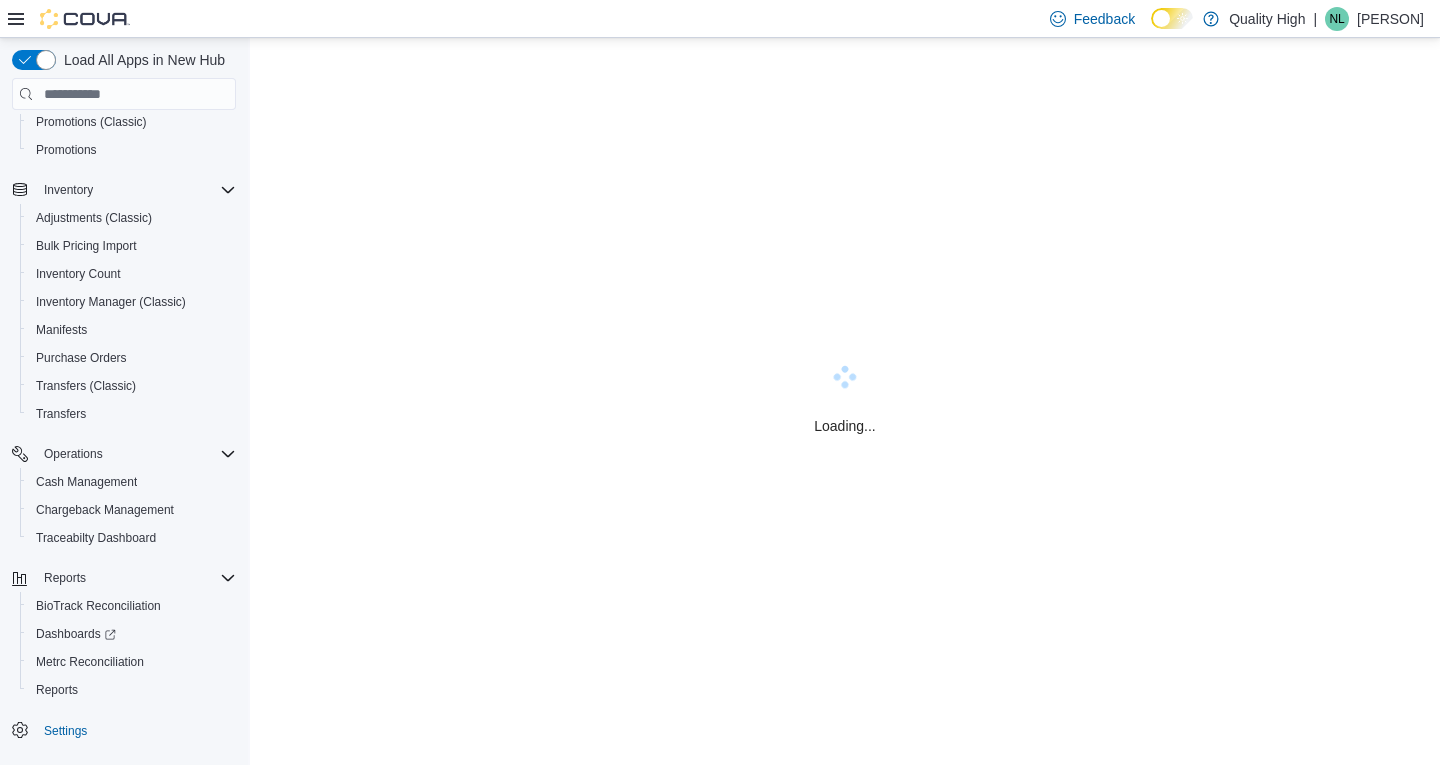 scroll, scrollTop: 0, scrollLeft: 0, axis: both 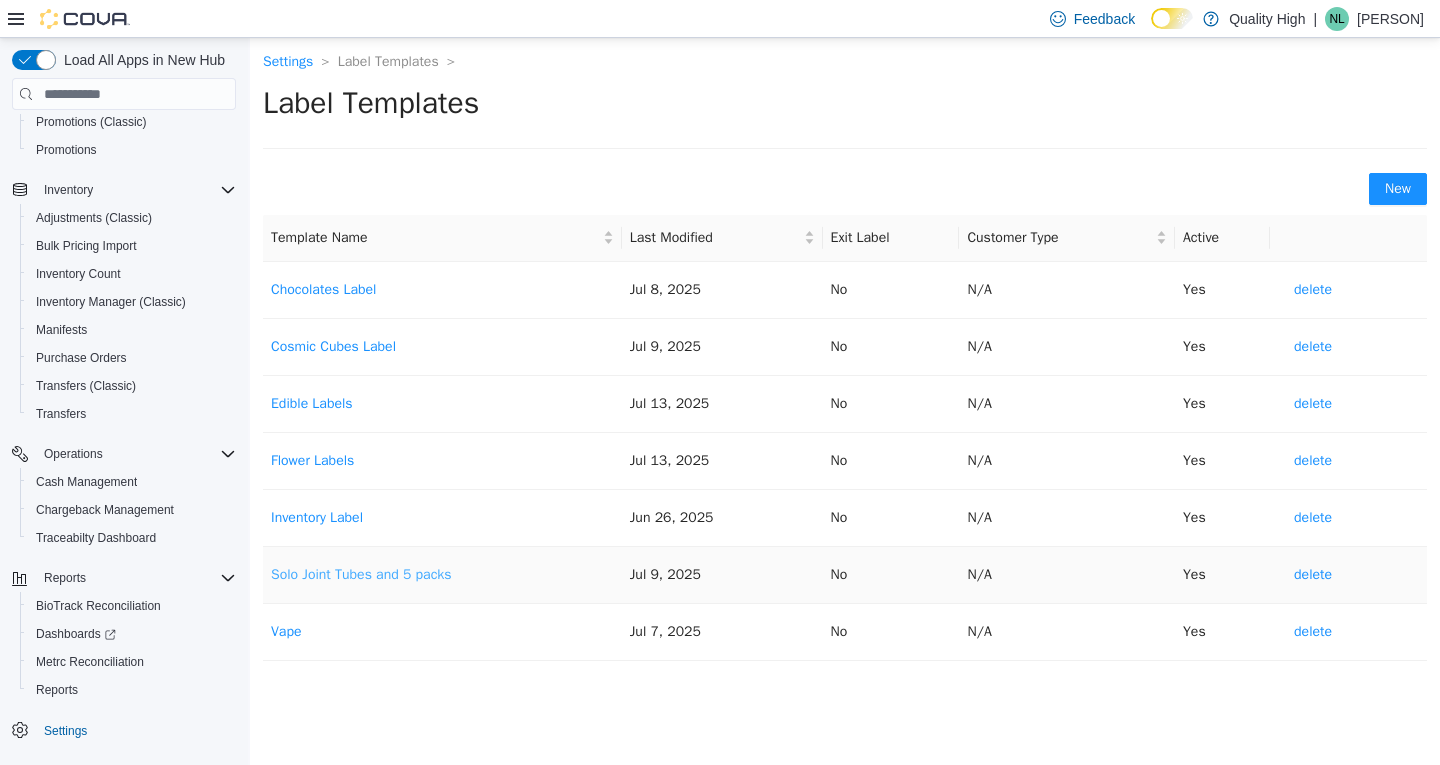 click on "Solo Joint Tubes and 5 packs" at bounding box center [361, 574] 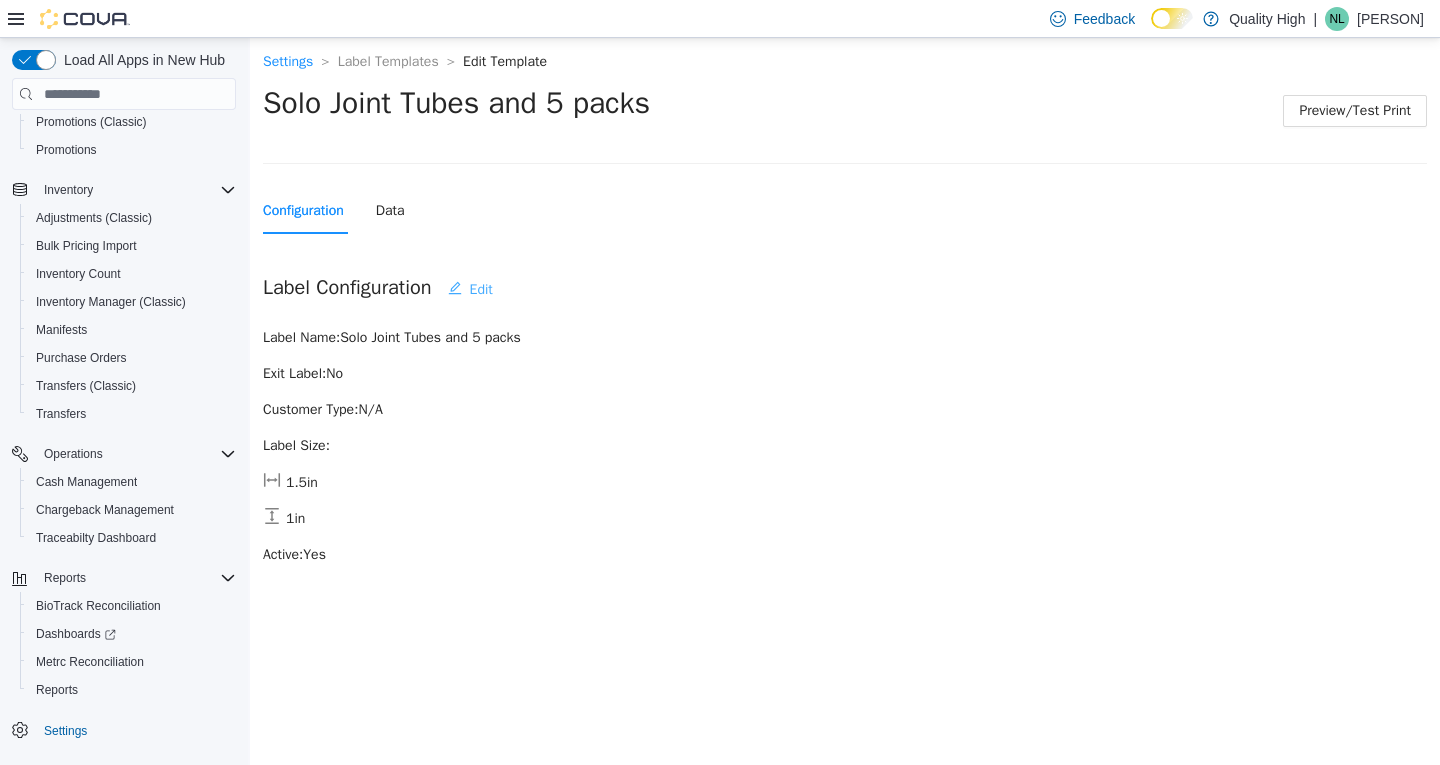 click on "Edit" at bounding box center [481, 290] 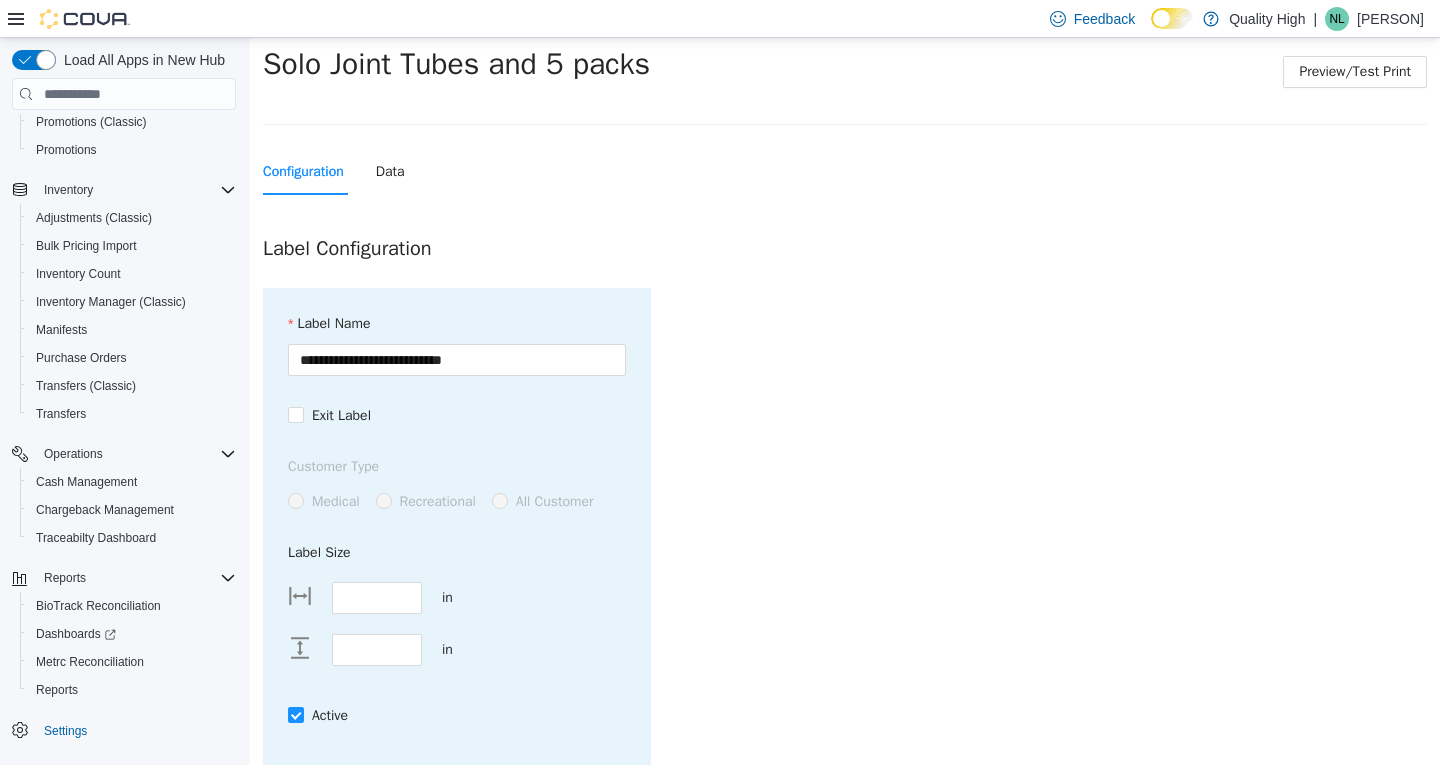 scroll, scrollTop: 38, scrollLeft: 0, axis: vertical 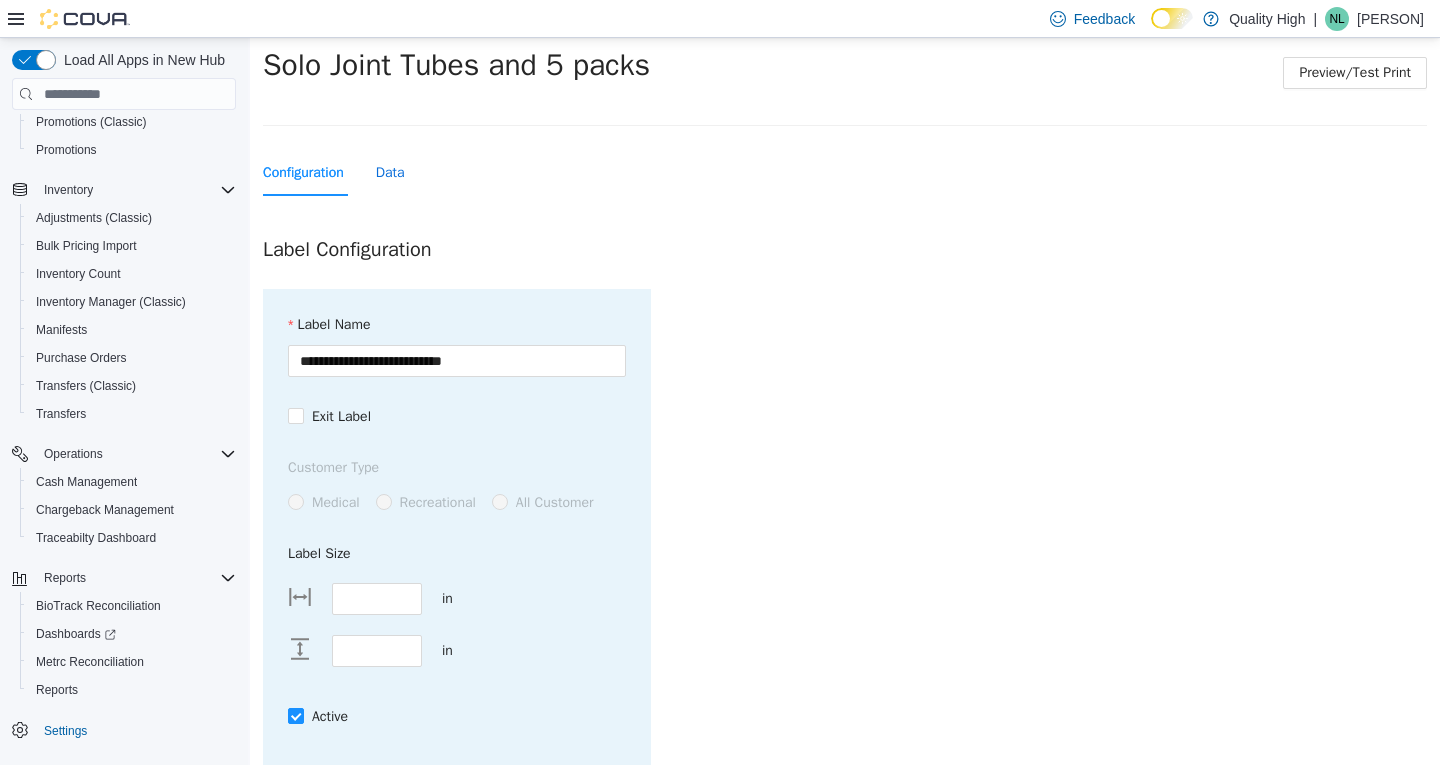 click on "Data" at bounding box center [390, 173] 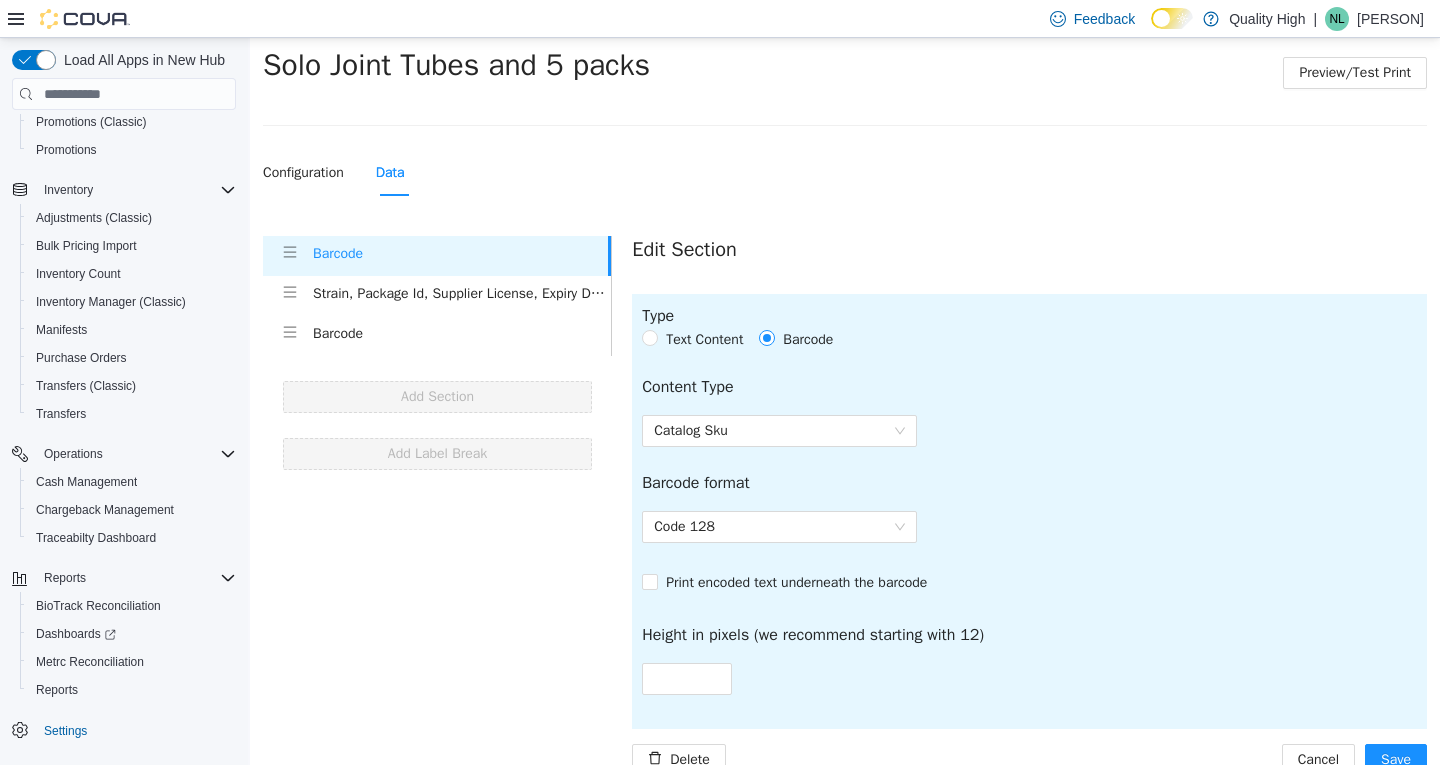 click on "Strain, Package Id, Supplier License, Expiry Date, THC Percent, THC Milligrams, CBD Milligrams" at bounding box center [462, 294] 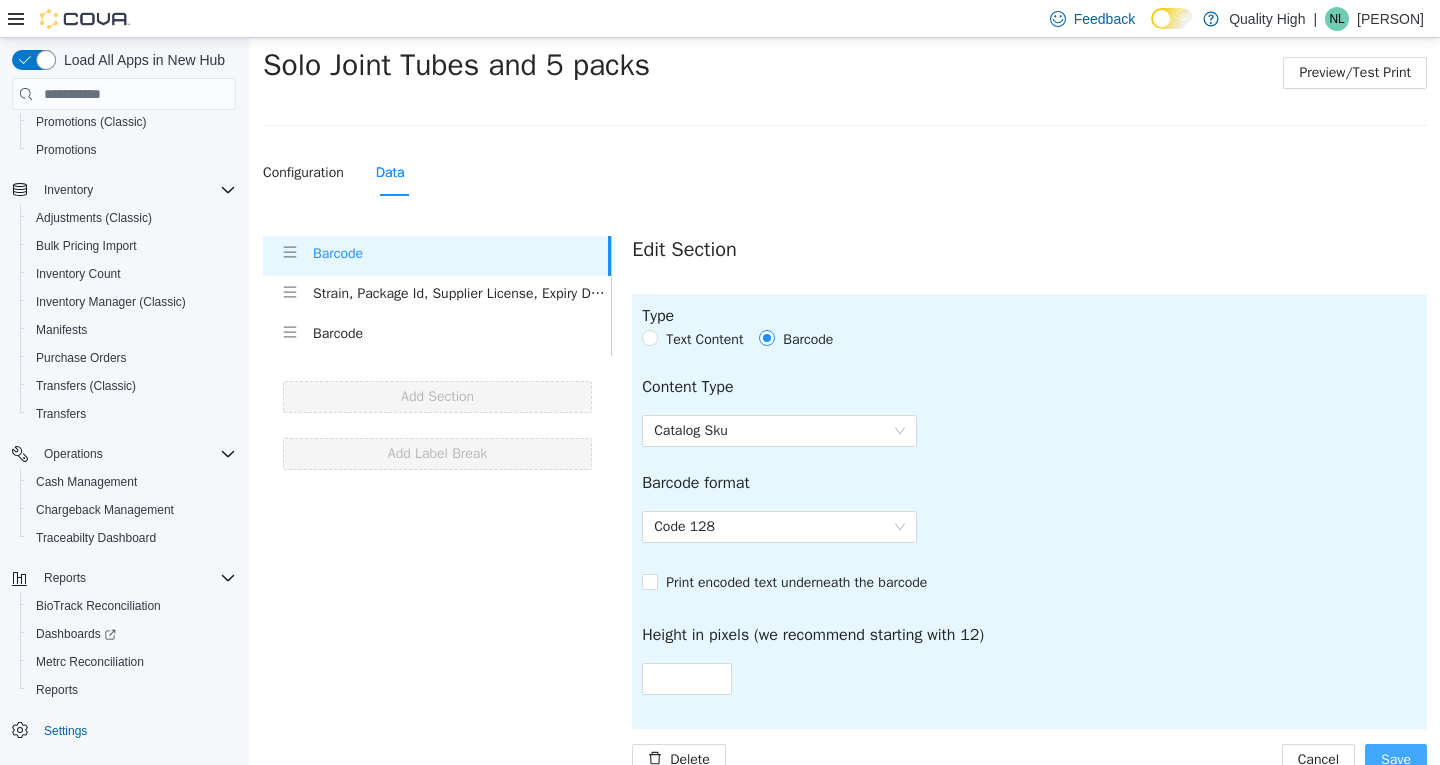 click on "Save" at bounding box center [1396, 760] 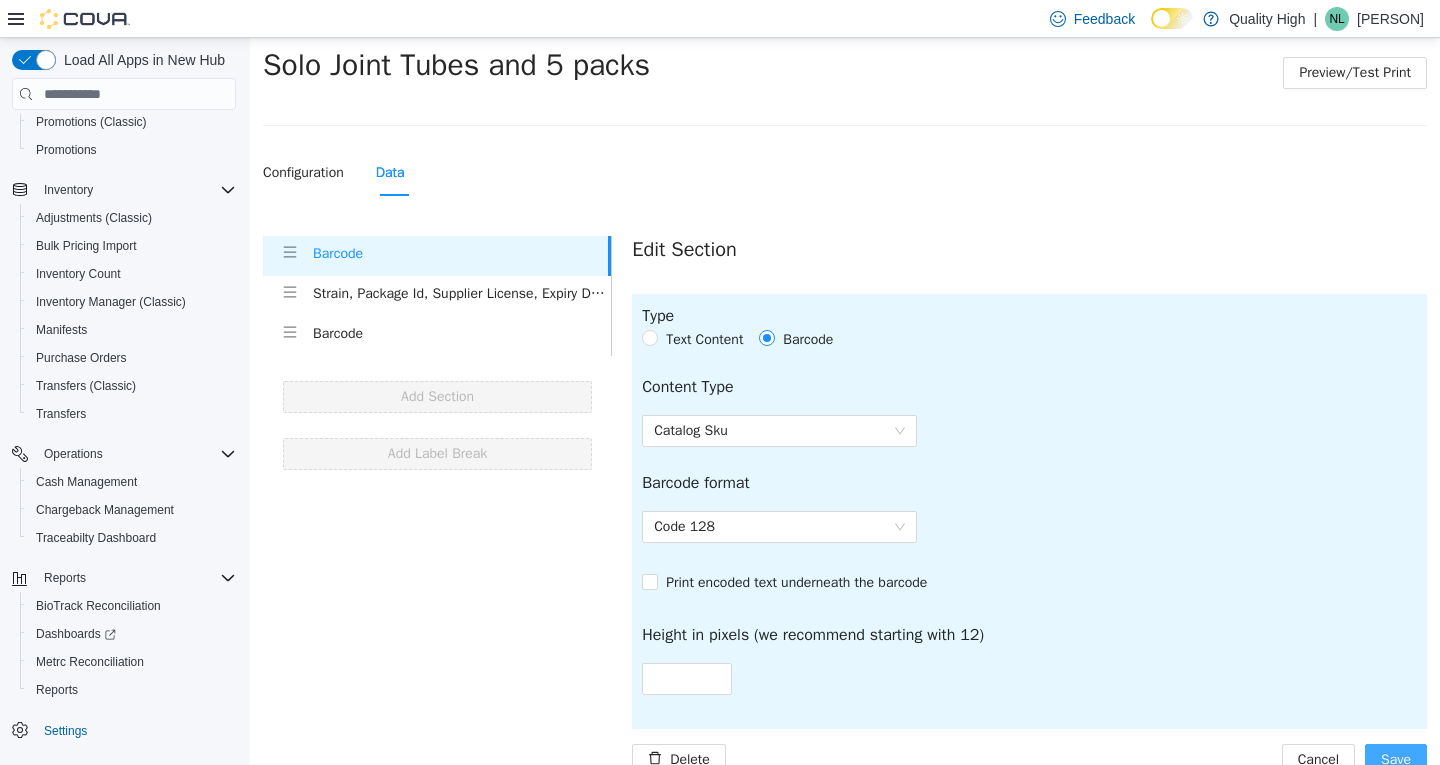 scroll, scrollTop: 0, scrollLeft: 0, axis: both 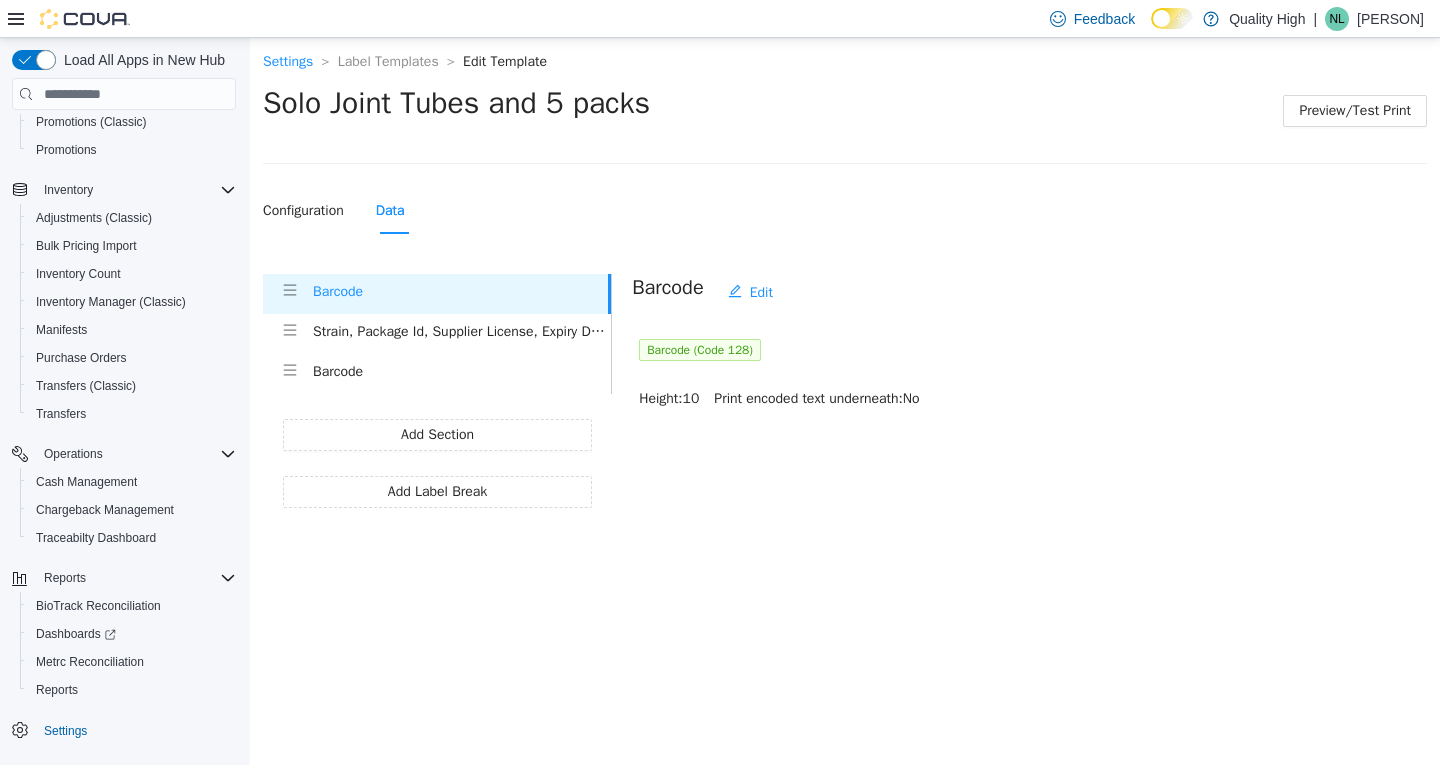 click on "Strain, Package Id, Supplier License, Expiry Date, THC Percent, THC Milligrams, CBD Milligrams" at bounding box center (462, 332) 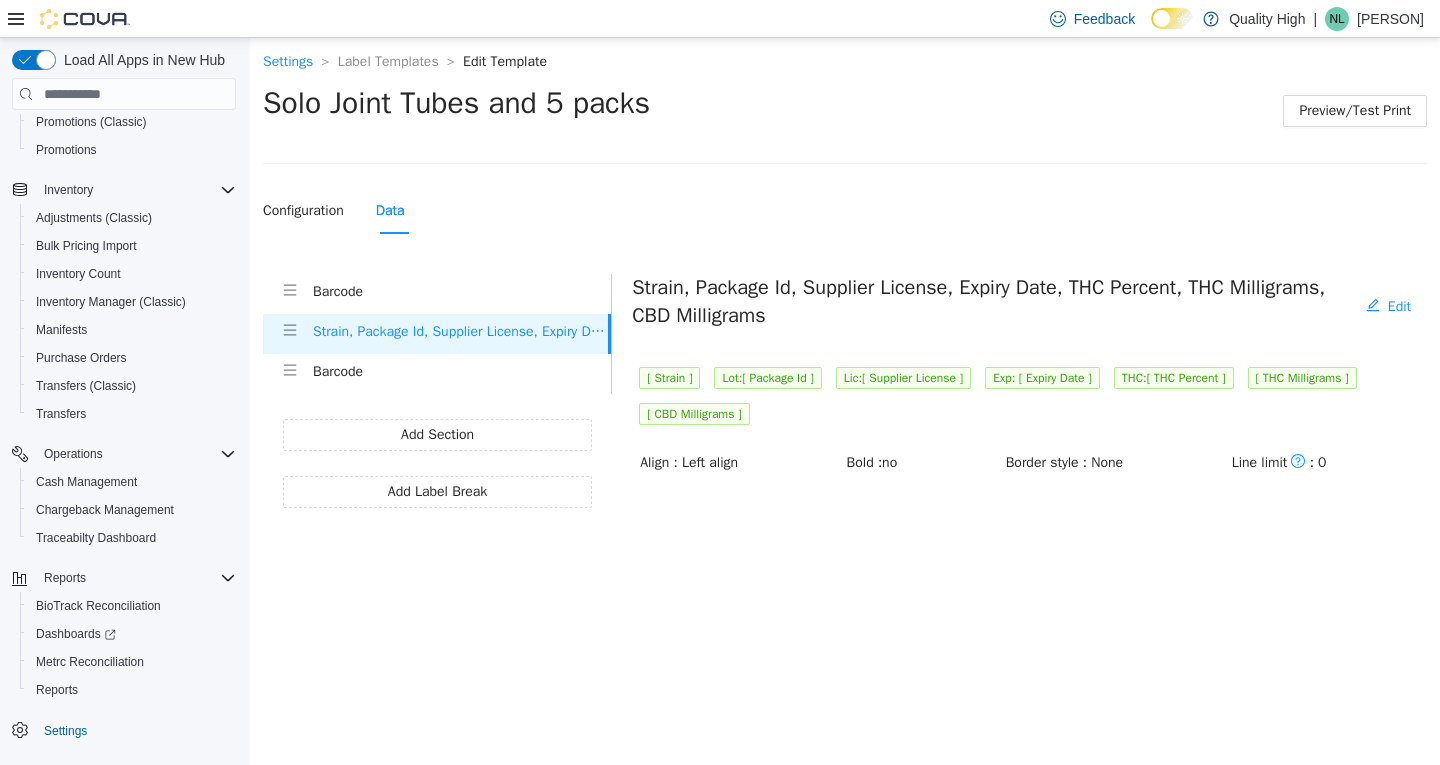 click on "Barcode" at bounding box center (462, 372) 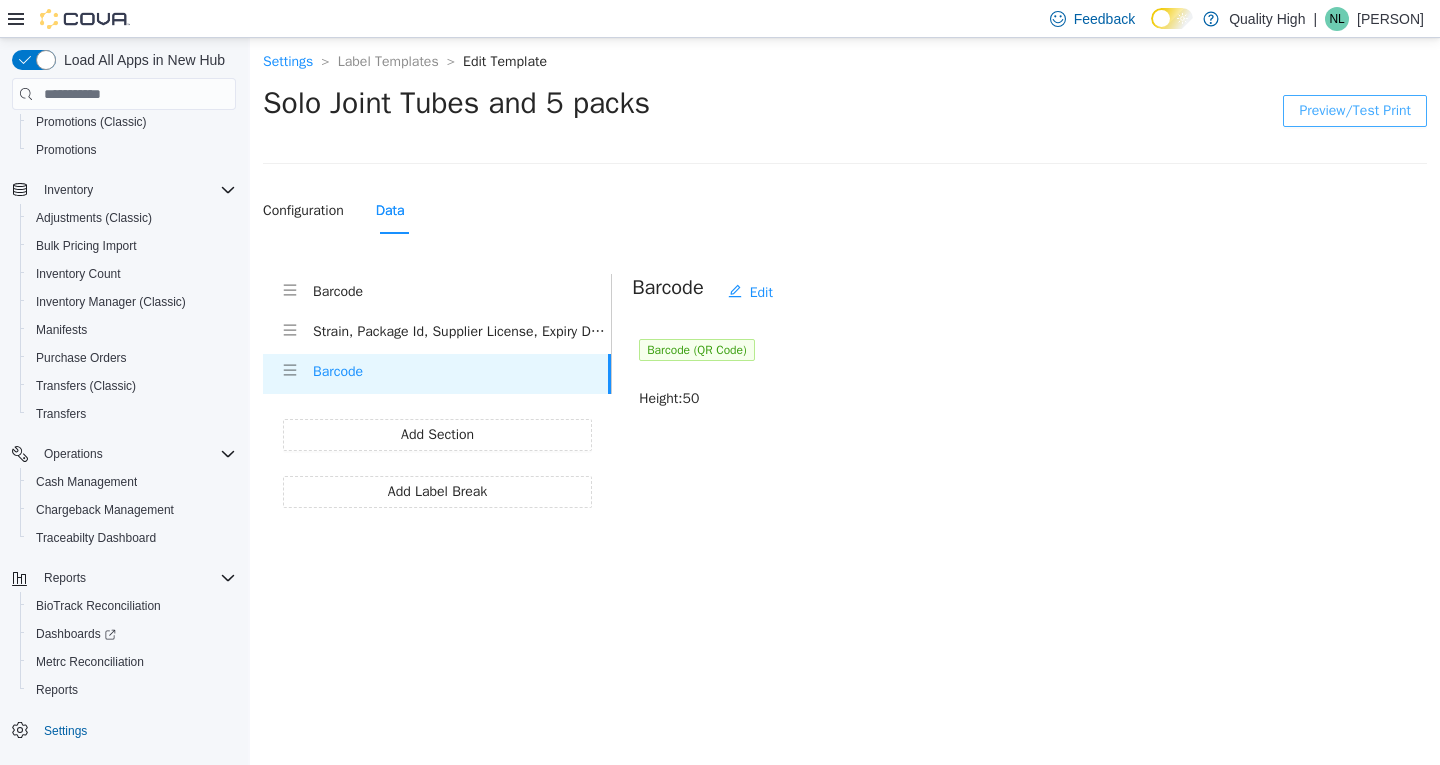 click on "Preview/Test Print" at bounding box center [1355, 111] 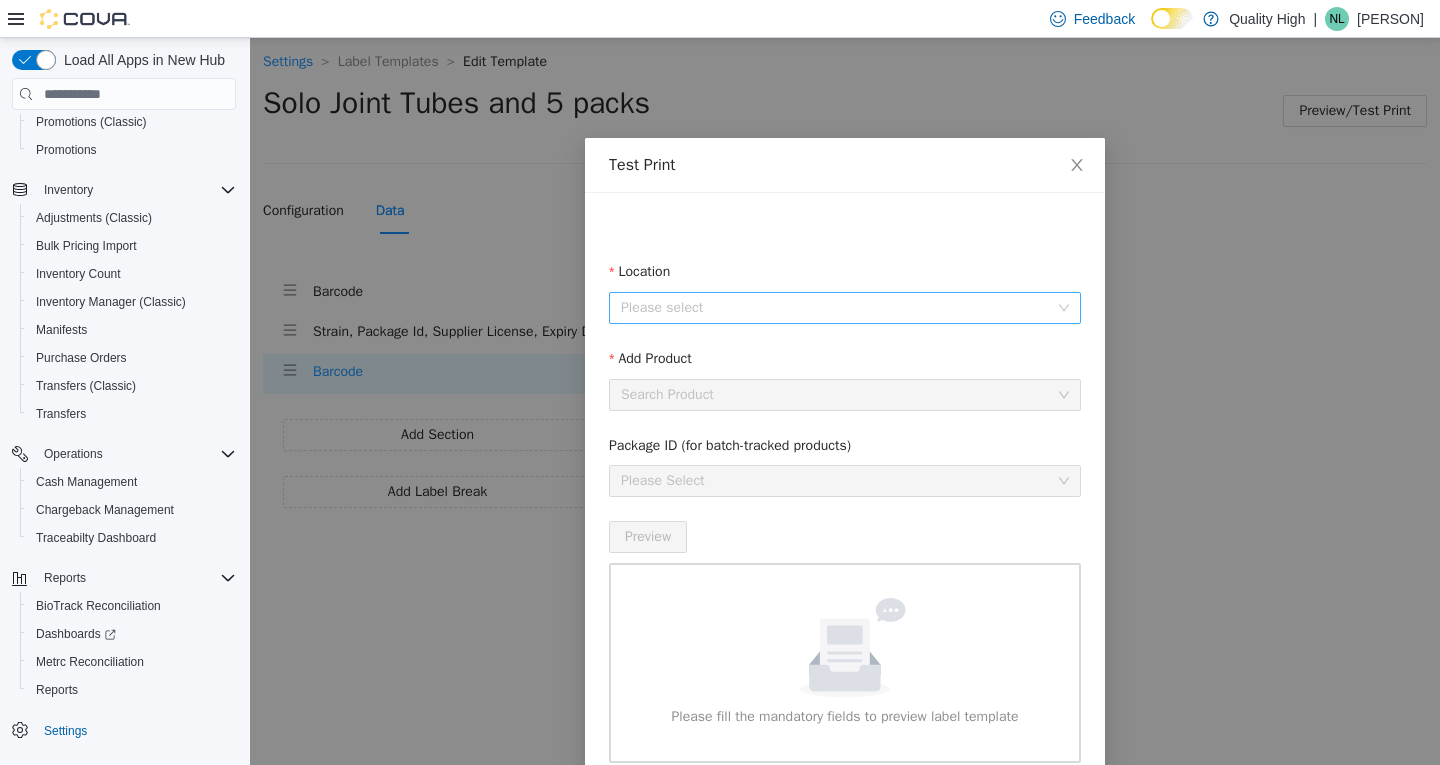 click on "Location" at bounding box center (838, 308) 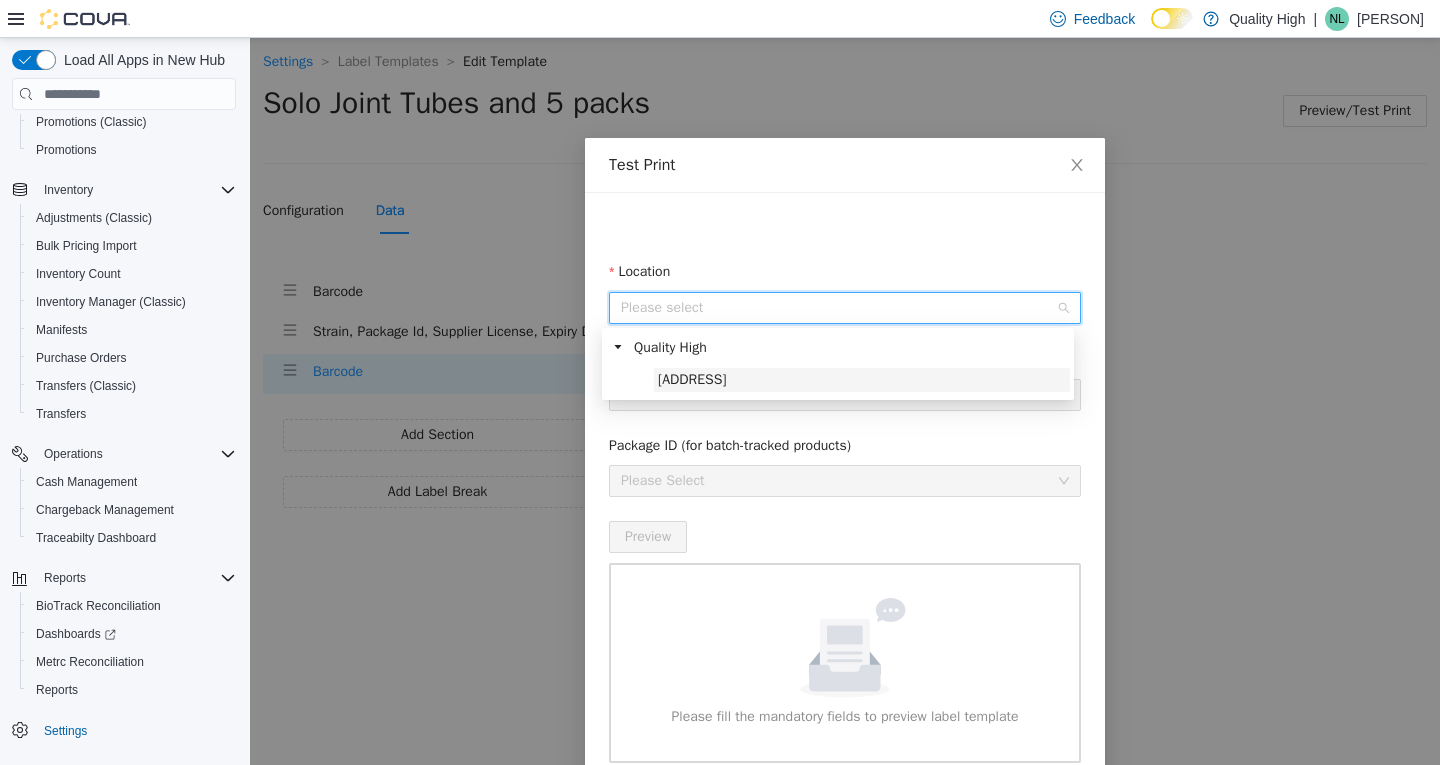 click on "[NUMBER] [STREET]" at bounding box center (692, 379) 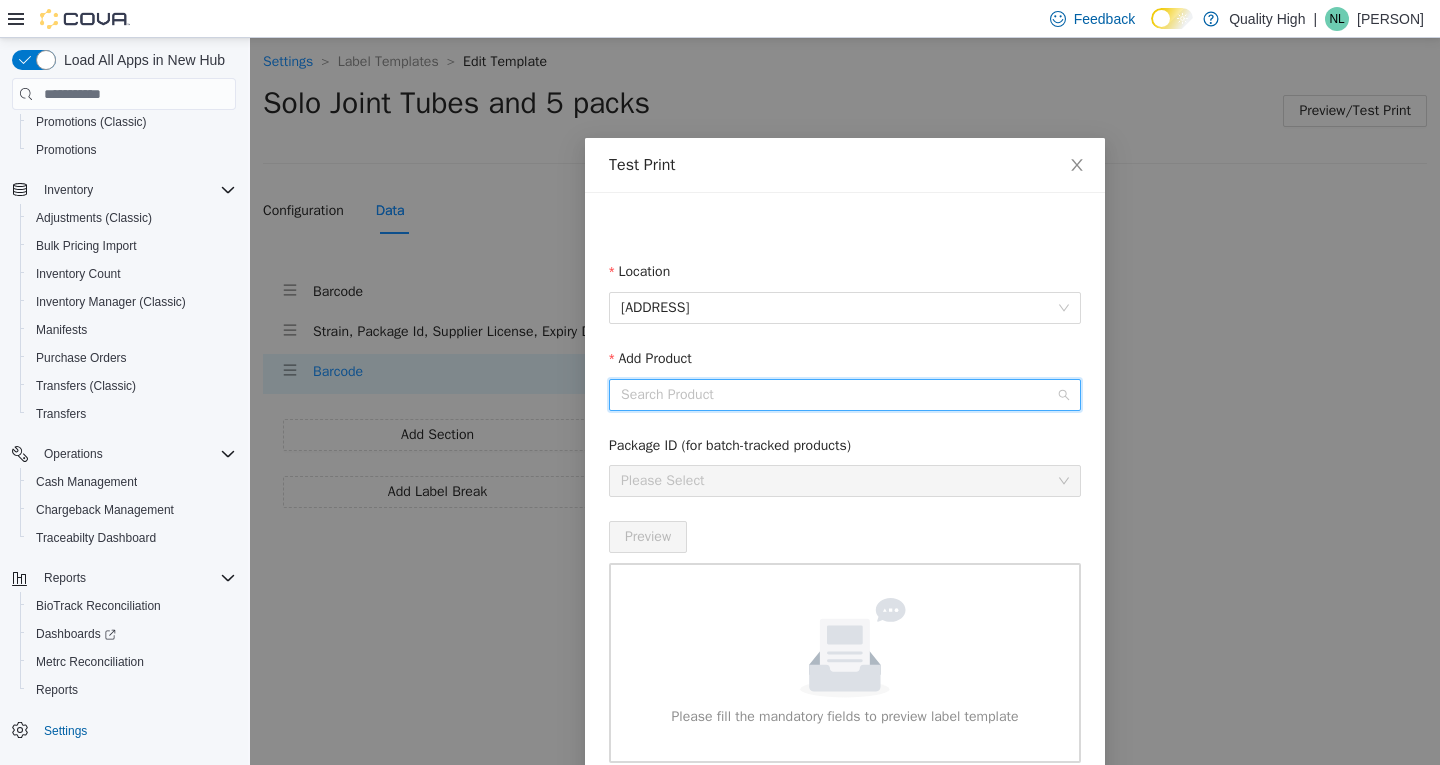 click on "Add Product" at bounding box center [838, 395] 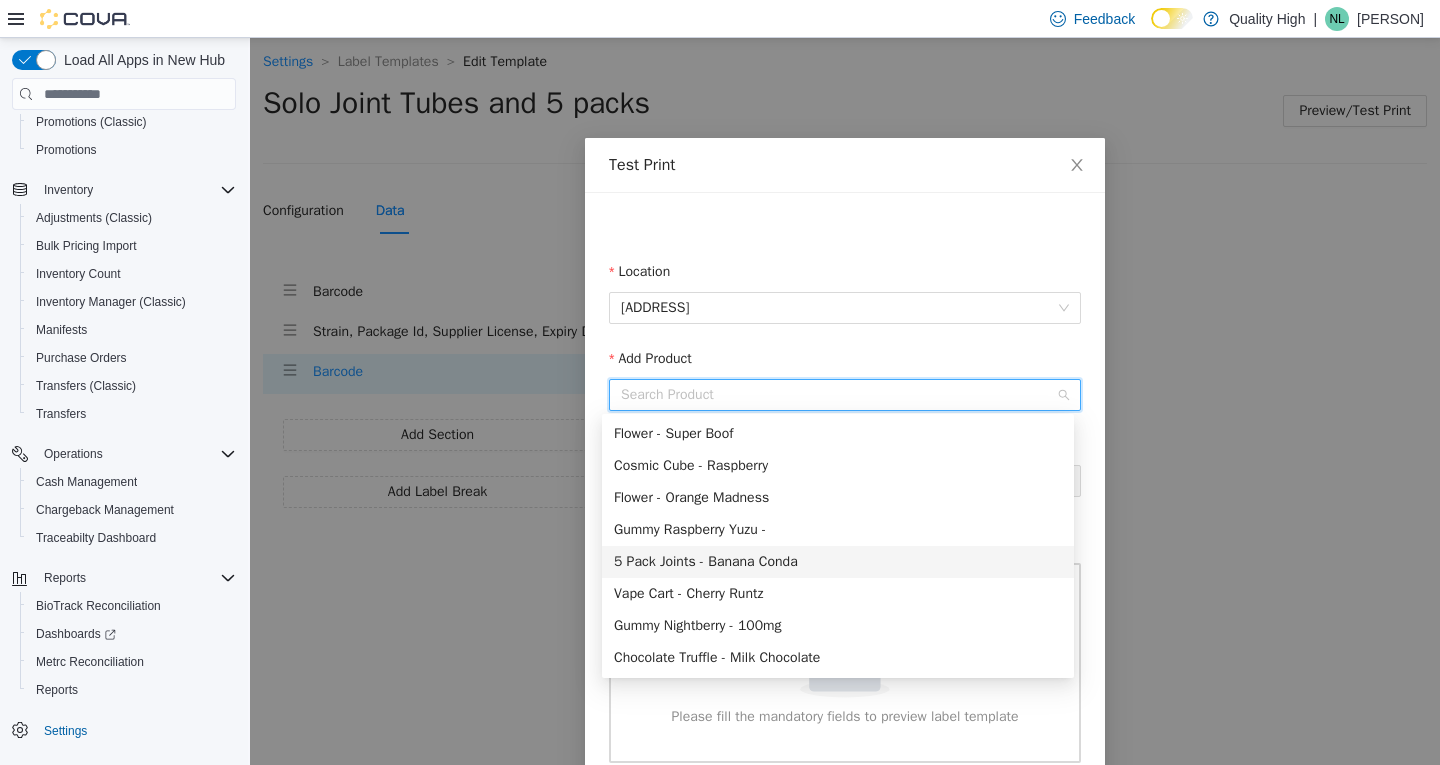 click on "5 Pack Joints - Banana Conda" at bounding box center (838, 562) 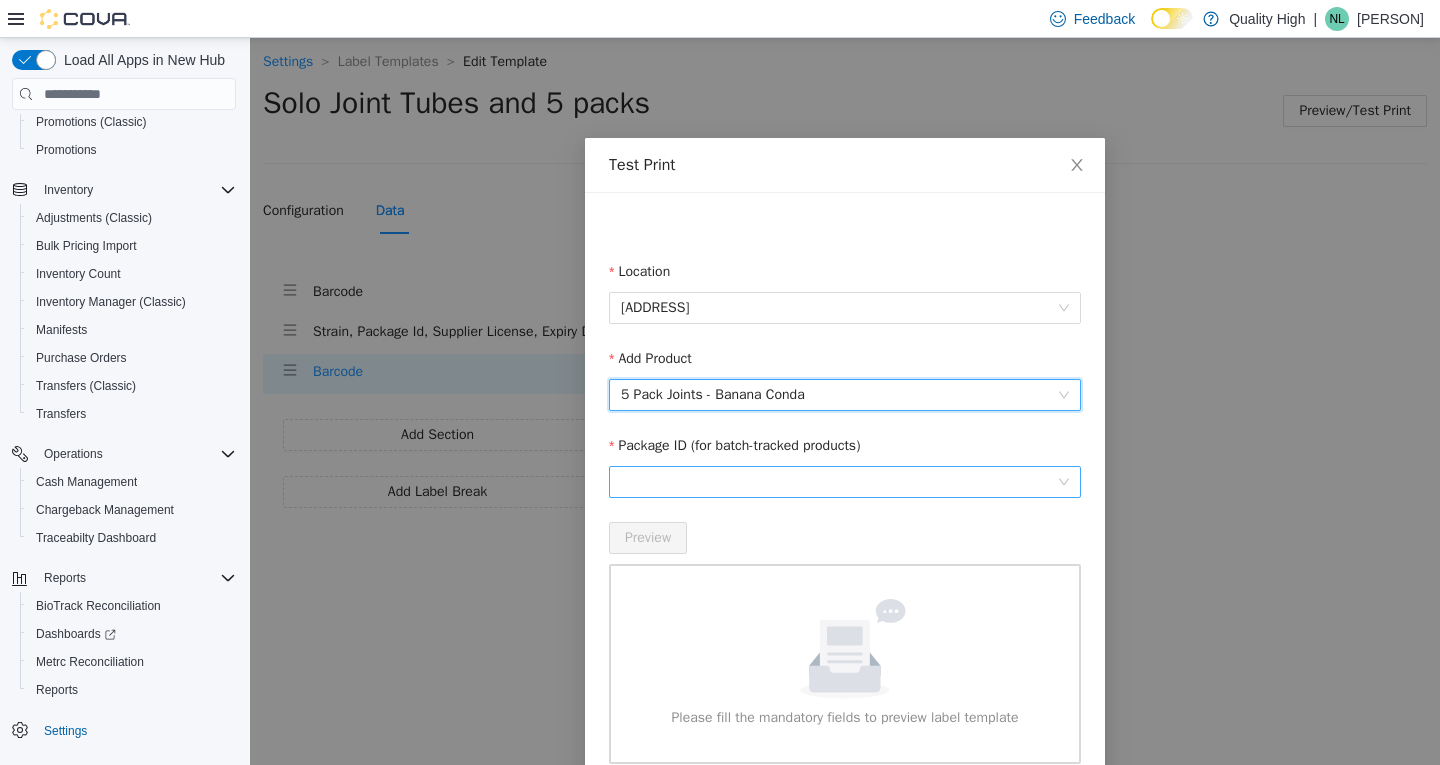 click at bounding box center [845, 482] 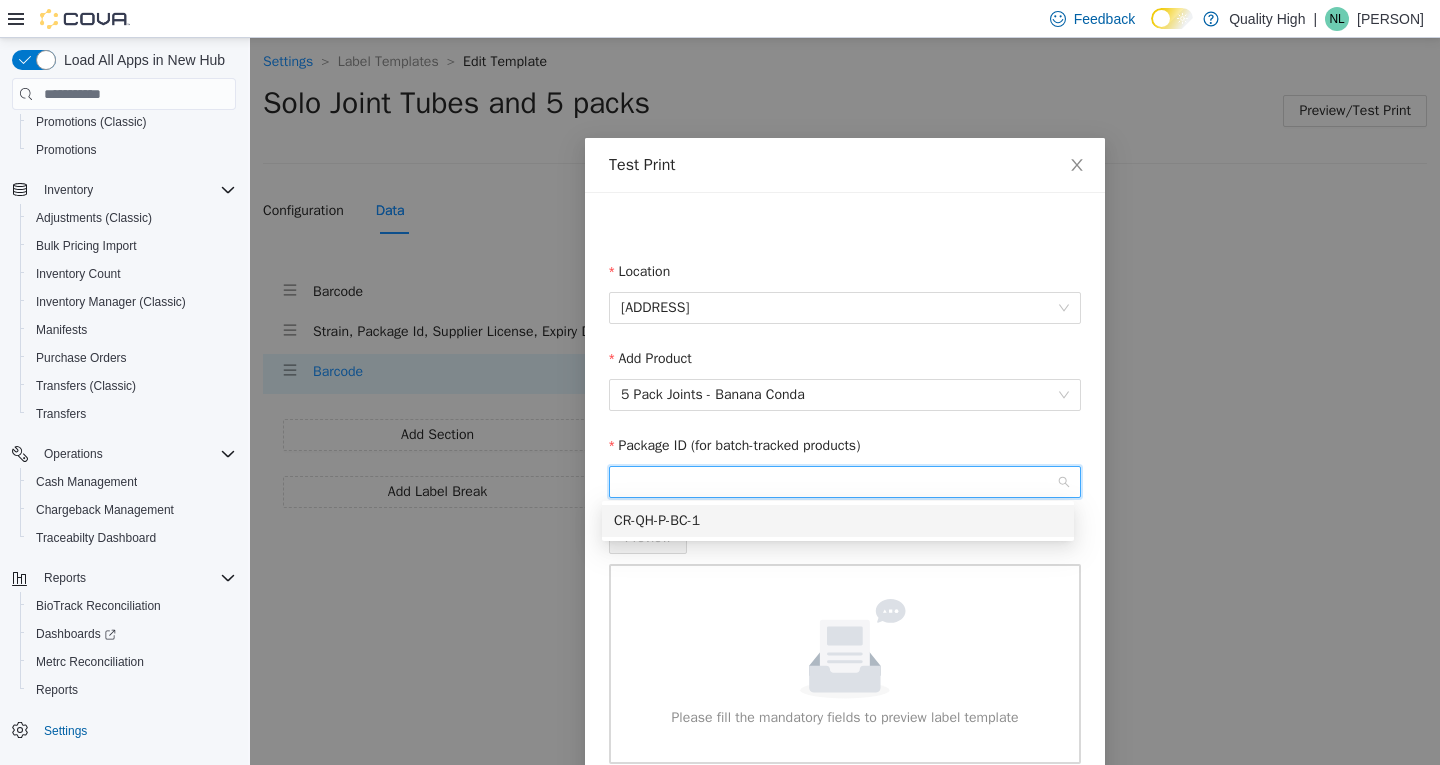 click on "CR-QH-P-BC-1" at bounding box center [838, 521] 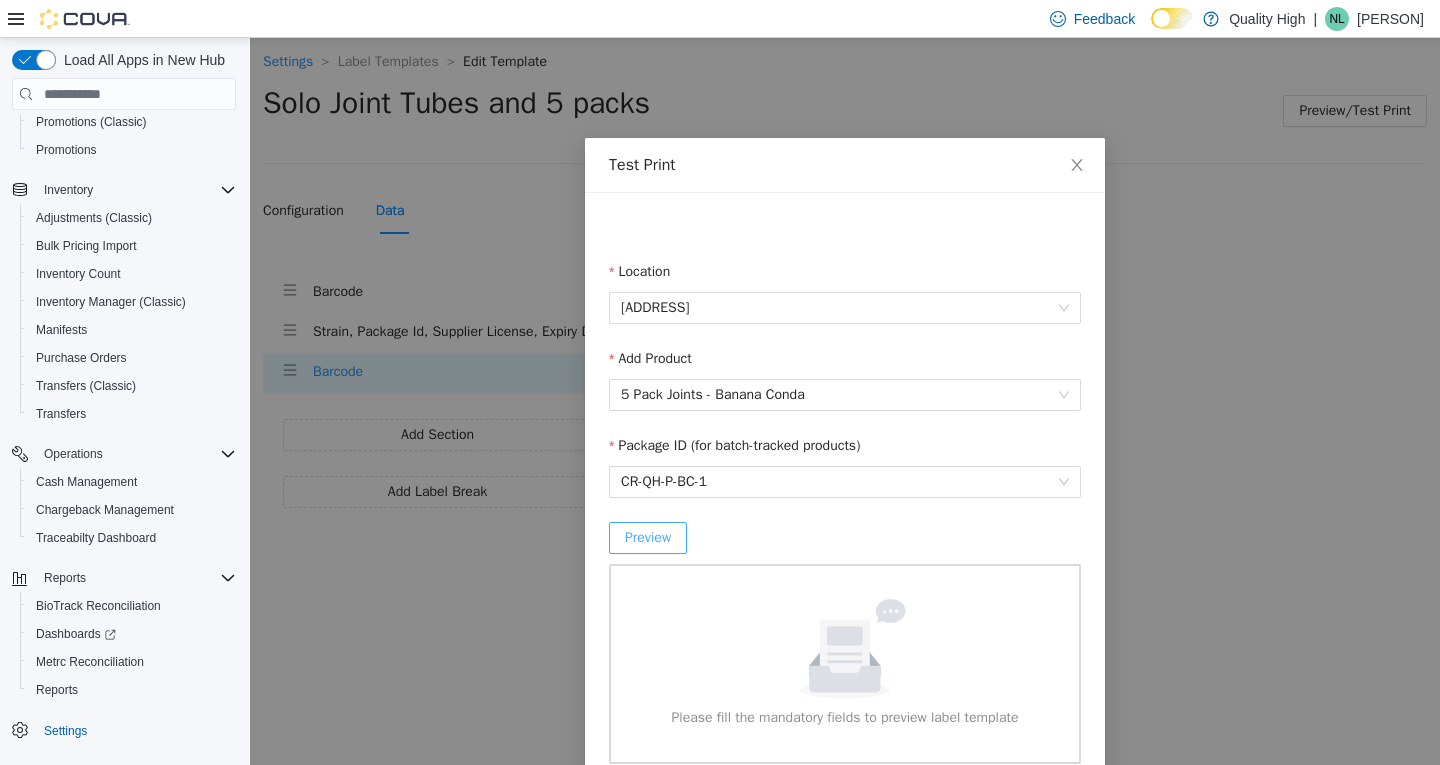 click on "Preview" at bounding box center (648, 538) 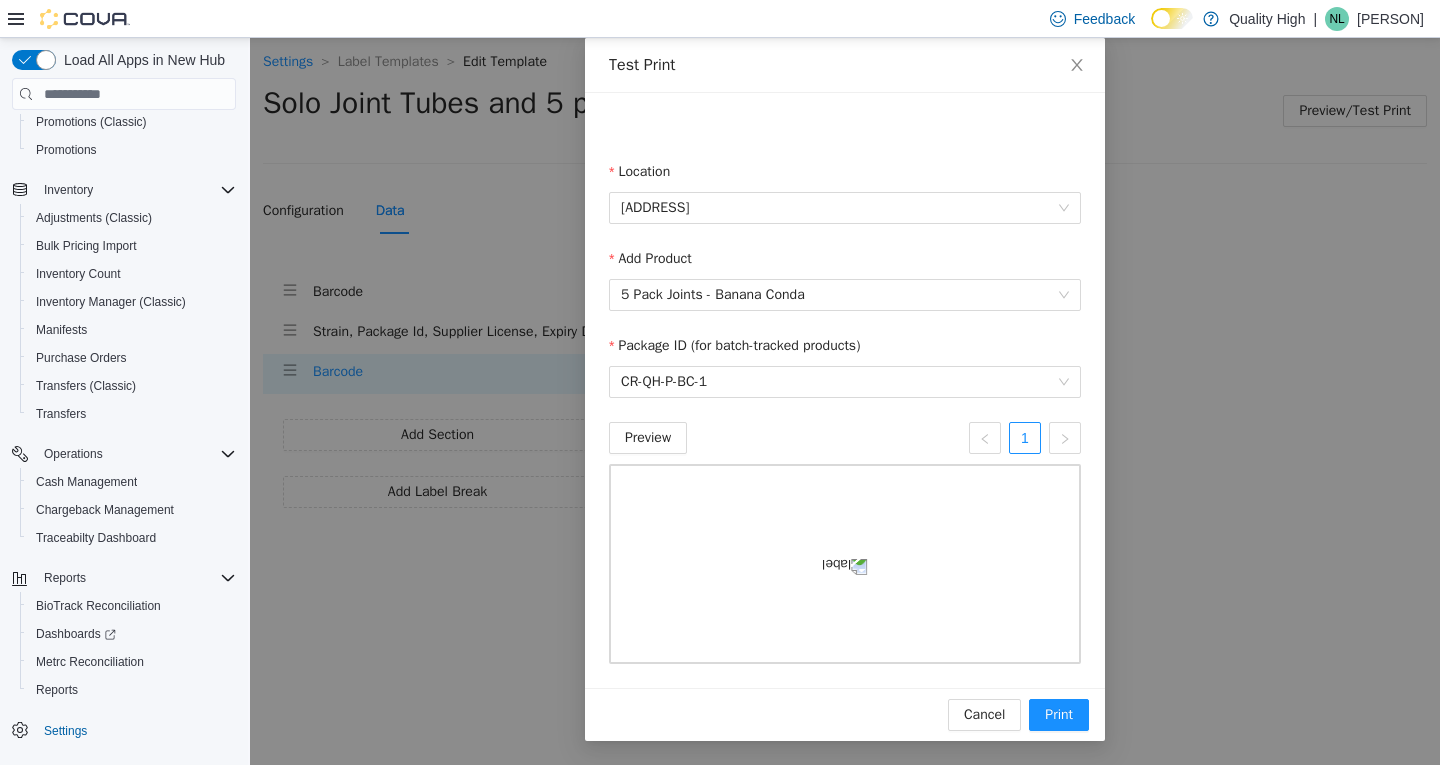 scroll, scrollTop: 0, scrollLeft: 0, axis: both 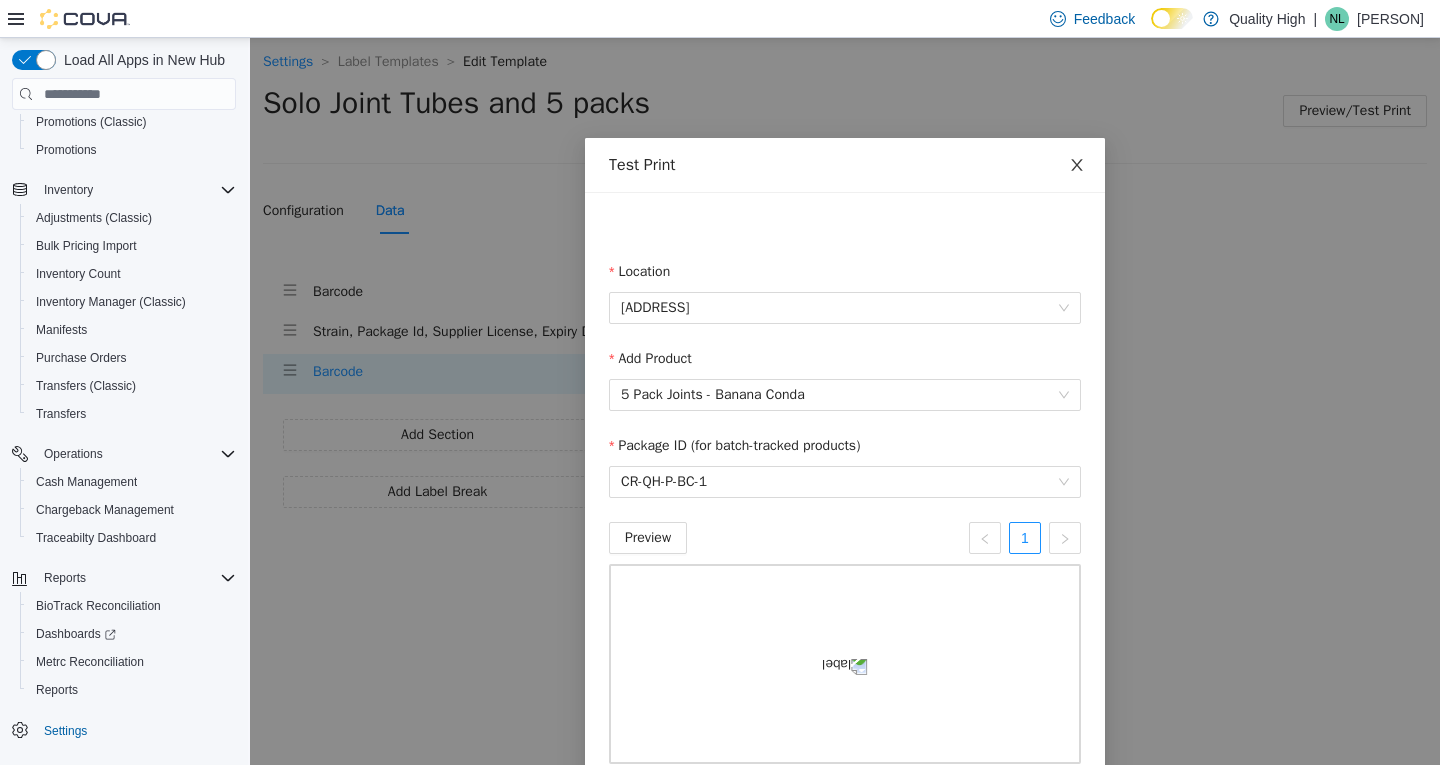 click 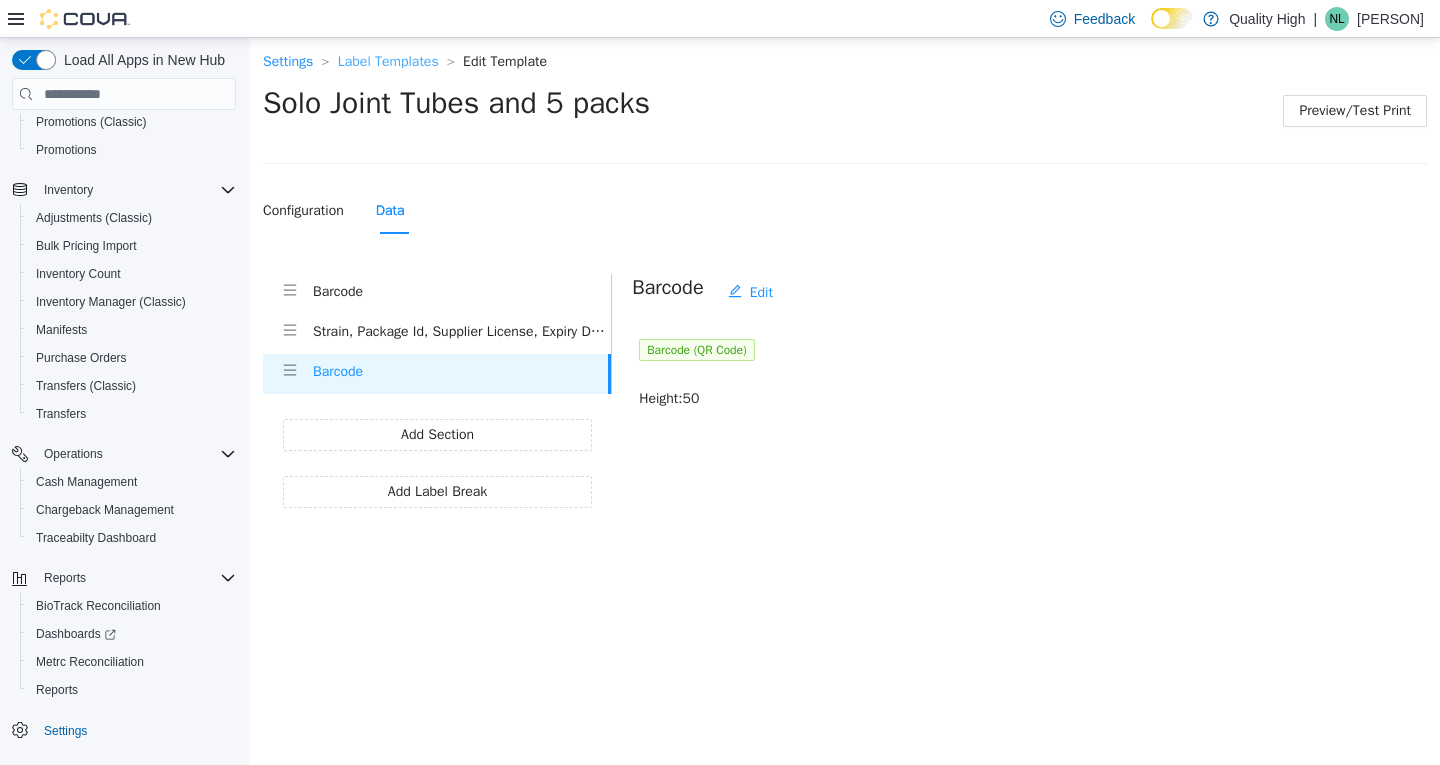 click on "Label Templates" at bounding box center (388, 61) 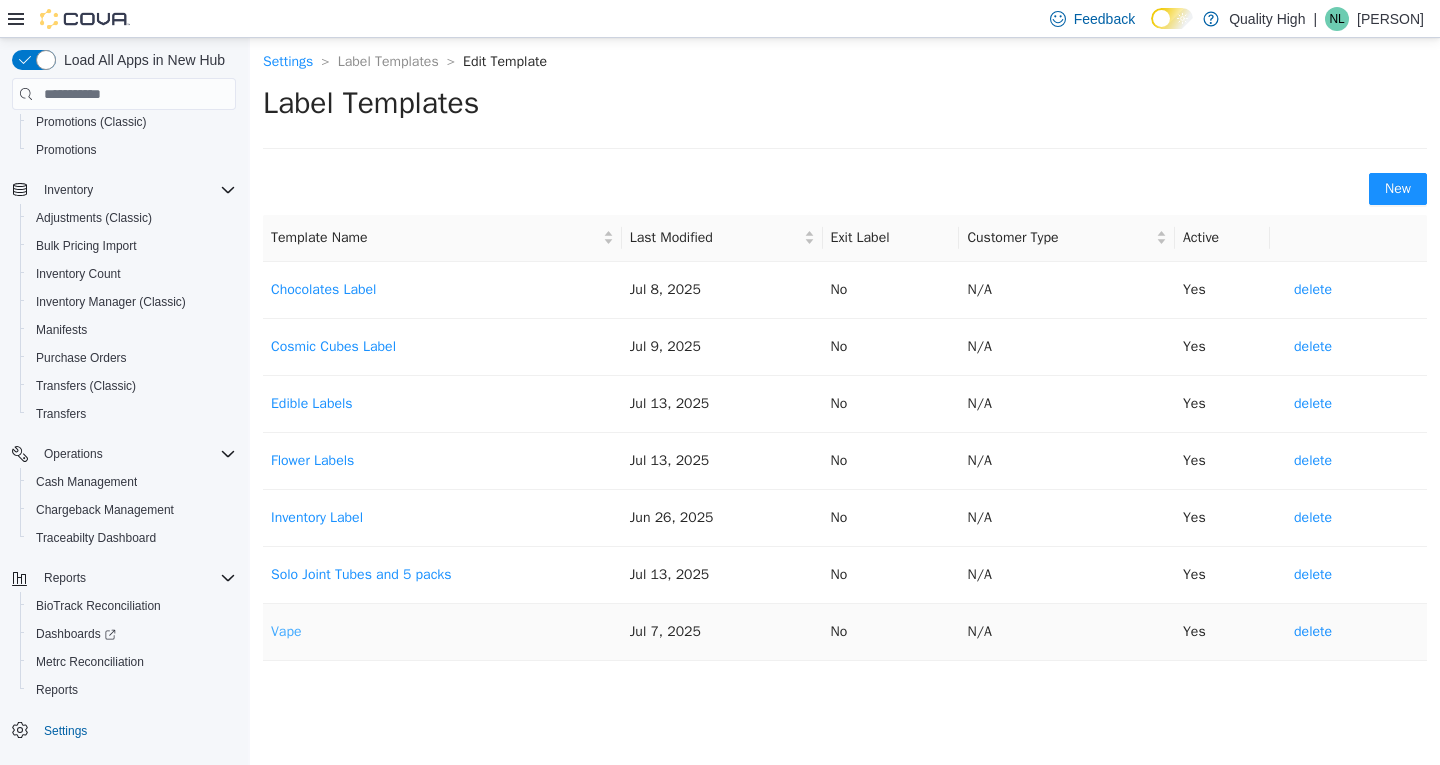 click on "Vape" at bounding box center (286, 631) 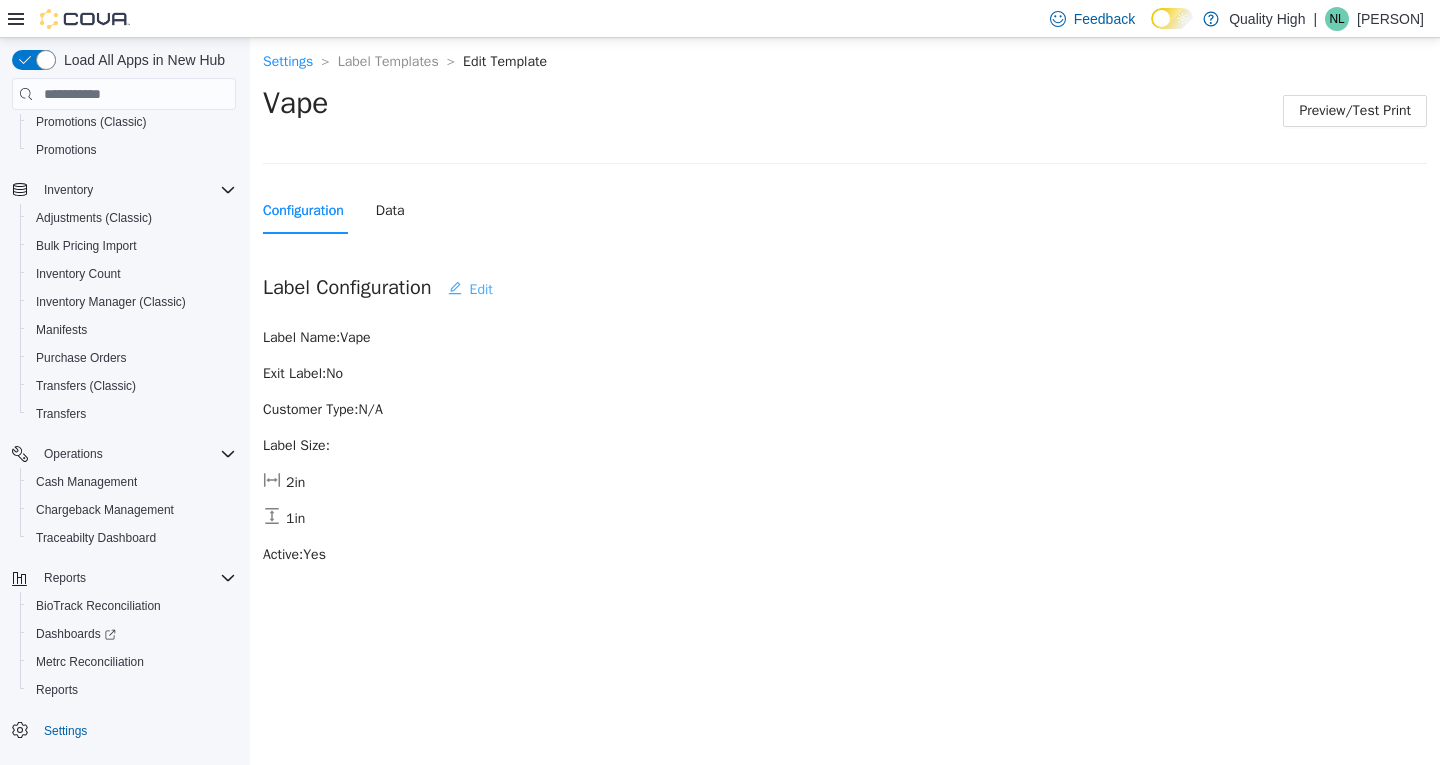 click on "Edit" at bounding box center (481, 290) 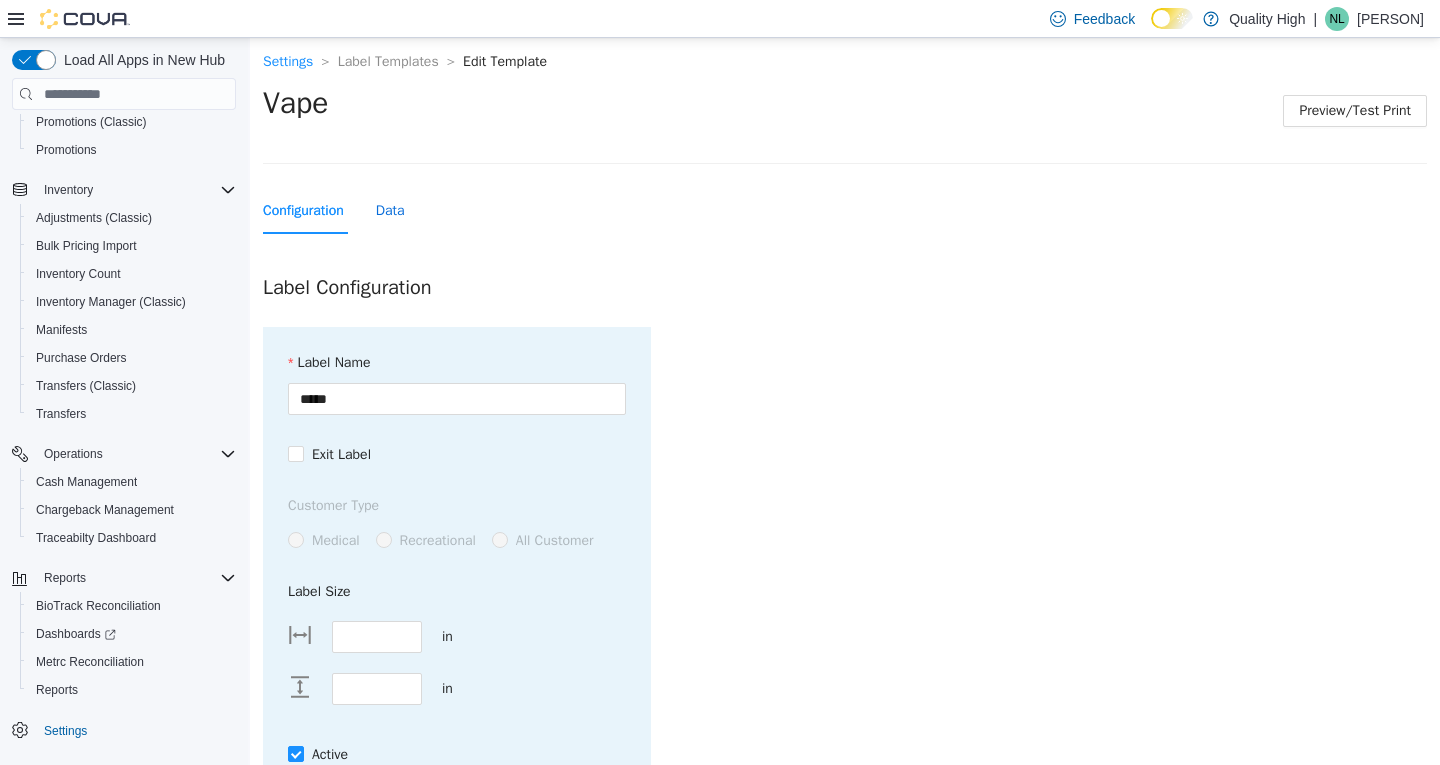 click on "Data" at bounding box center (390, 211) 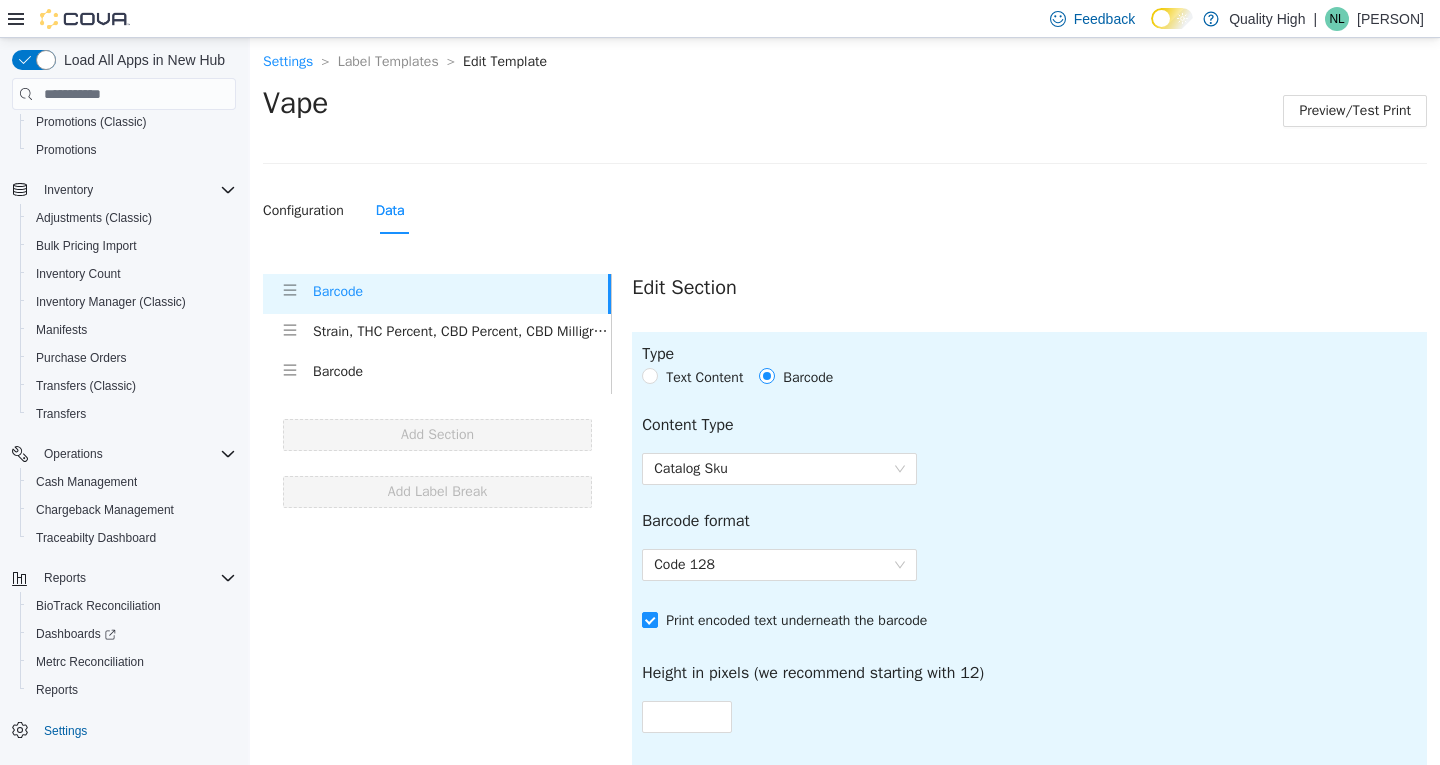 click on "Strain, THC Percent, CBD Percent, CBD Milligrams, THC Milligrams, Batch Number, Expiry Date, Supplier License" at bounding box center (462, 332) 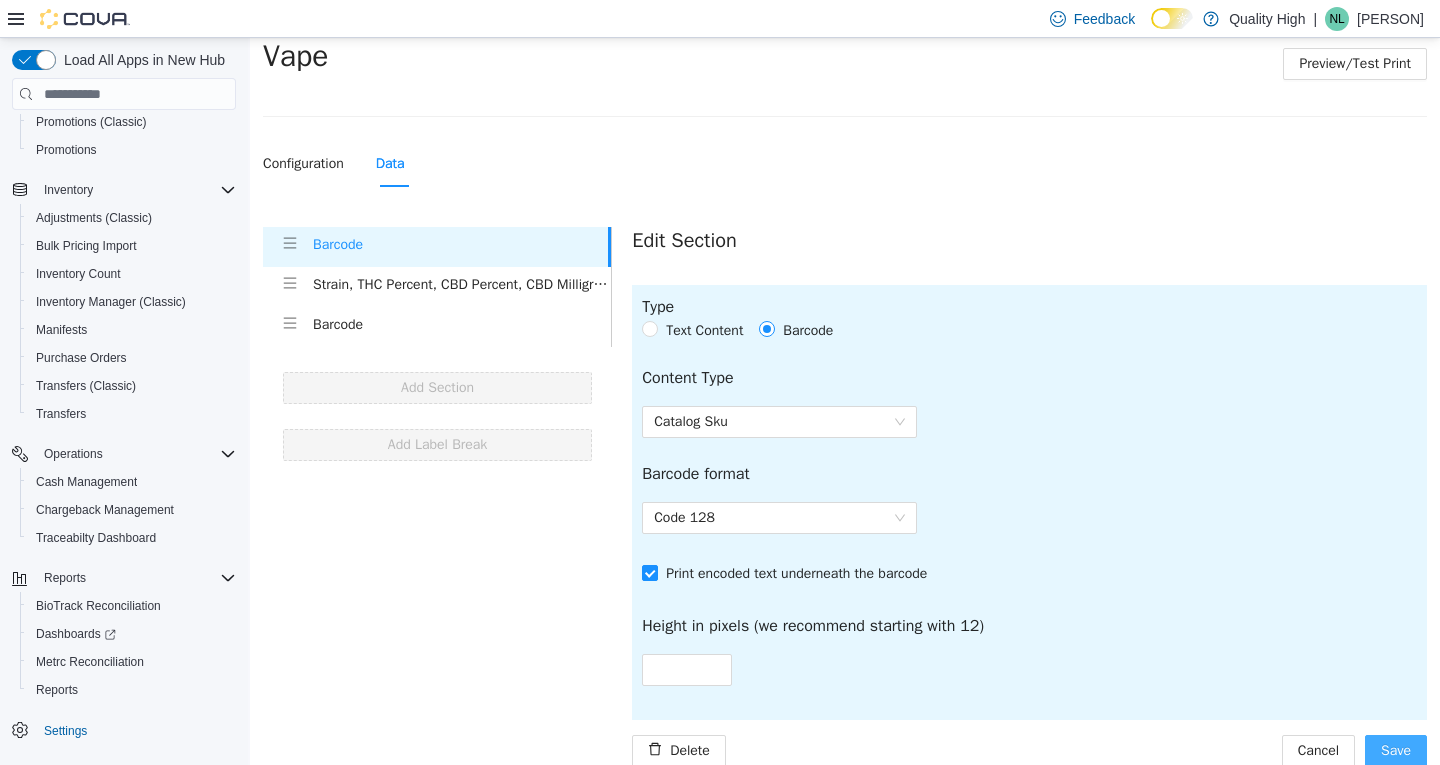 click on "Save" at bounding box center [1396, 751] 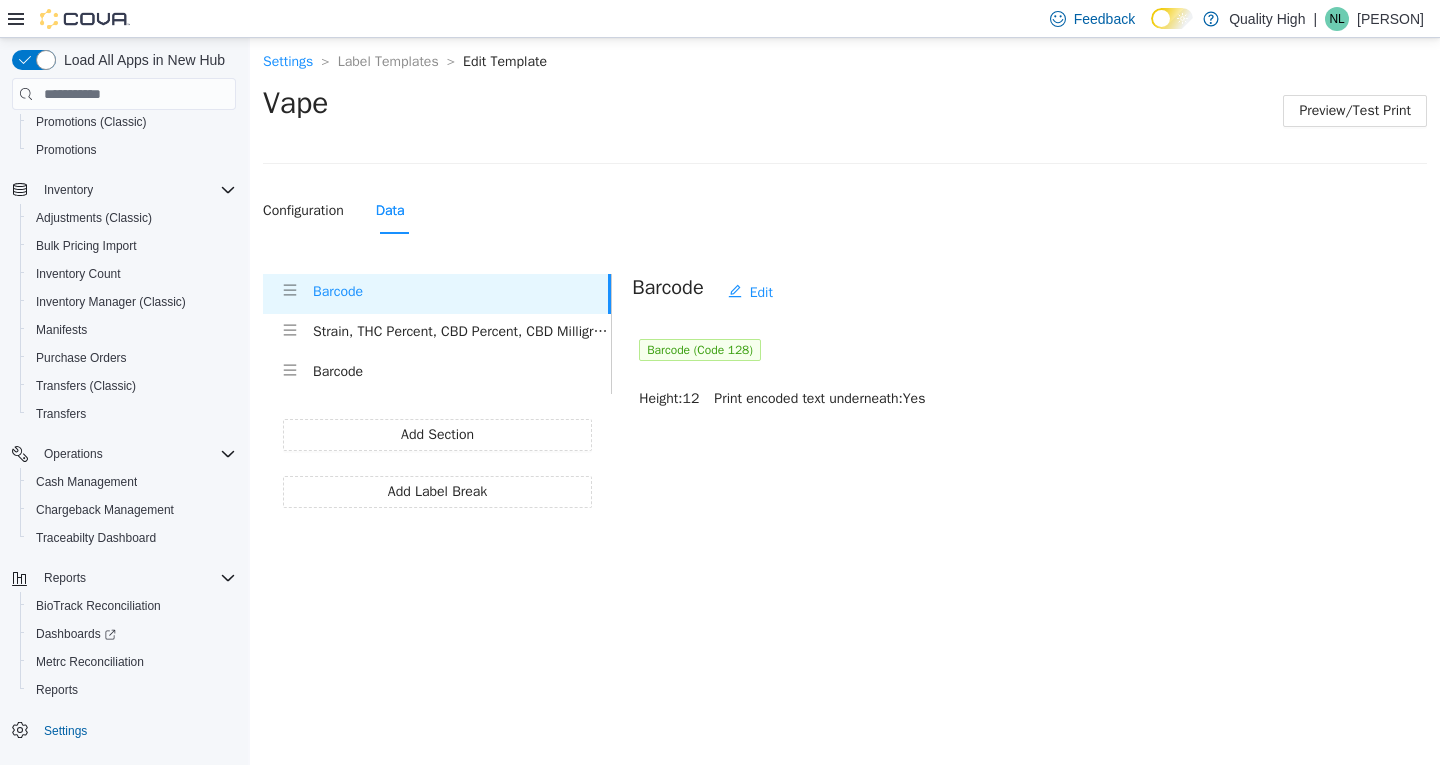 click on "Strain, THC Percent, CBD Percent, CBD Milligrams, THC Milligrams, Batch Number, Expiry Date, Supplier License" at bounding box center (462, 334) 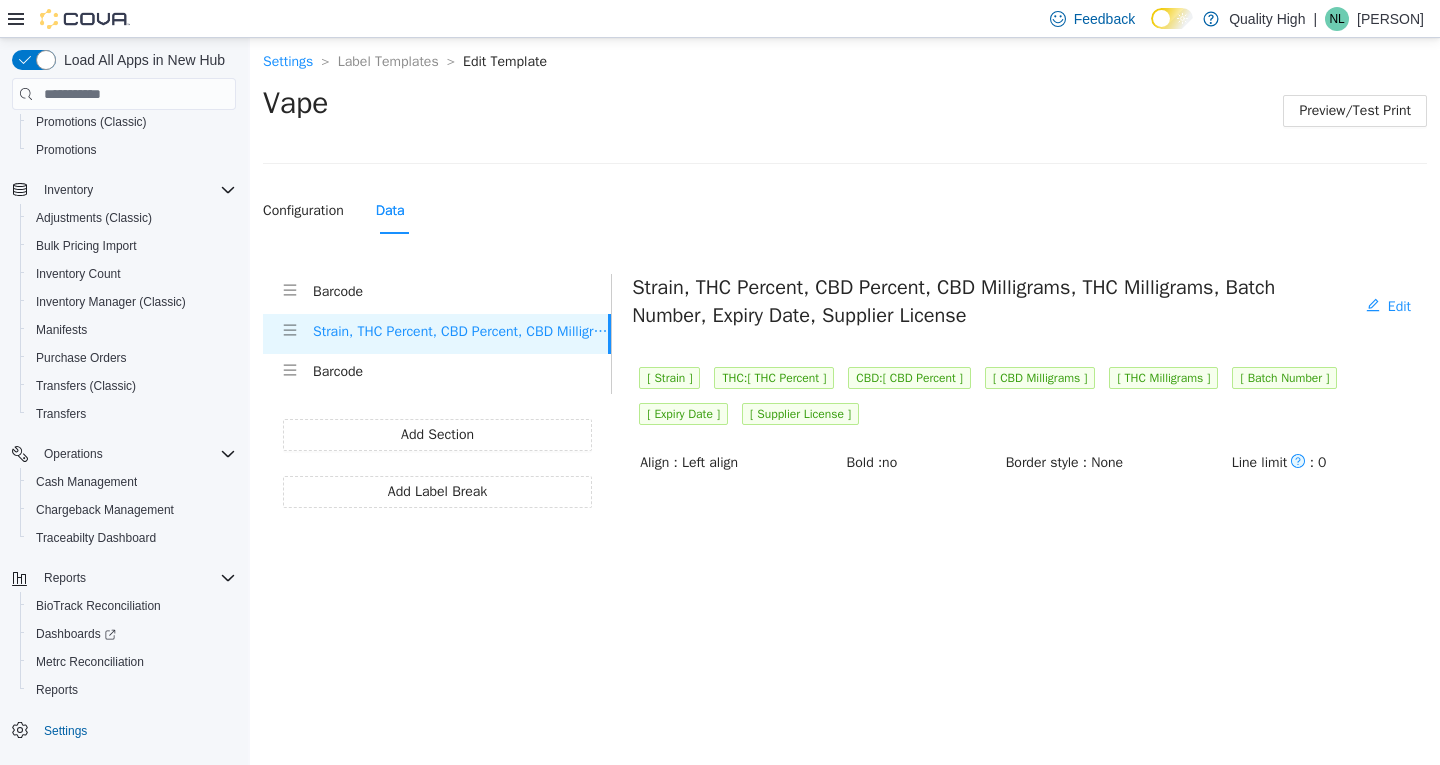 click on "Barcode" at bounding box center [462, 372] 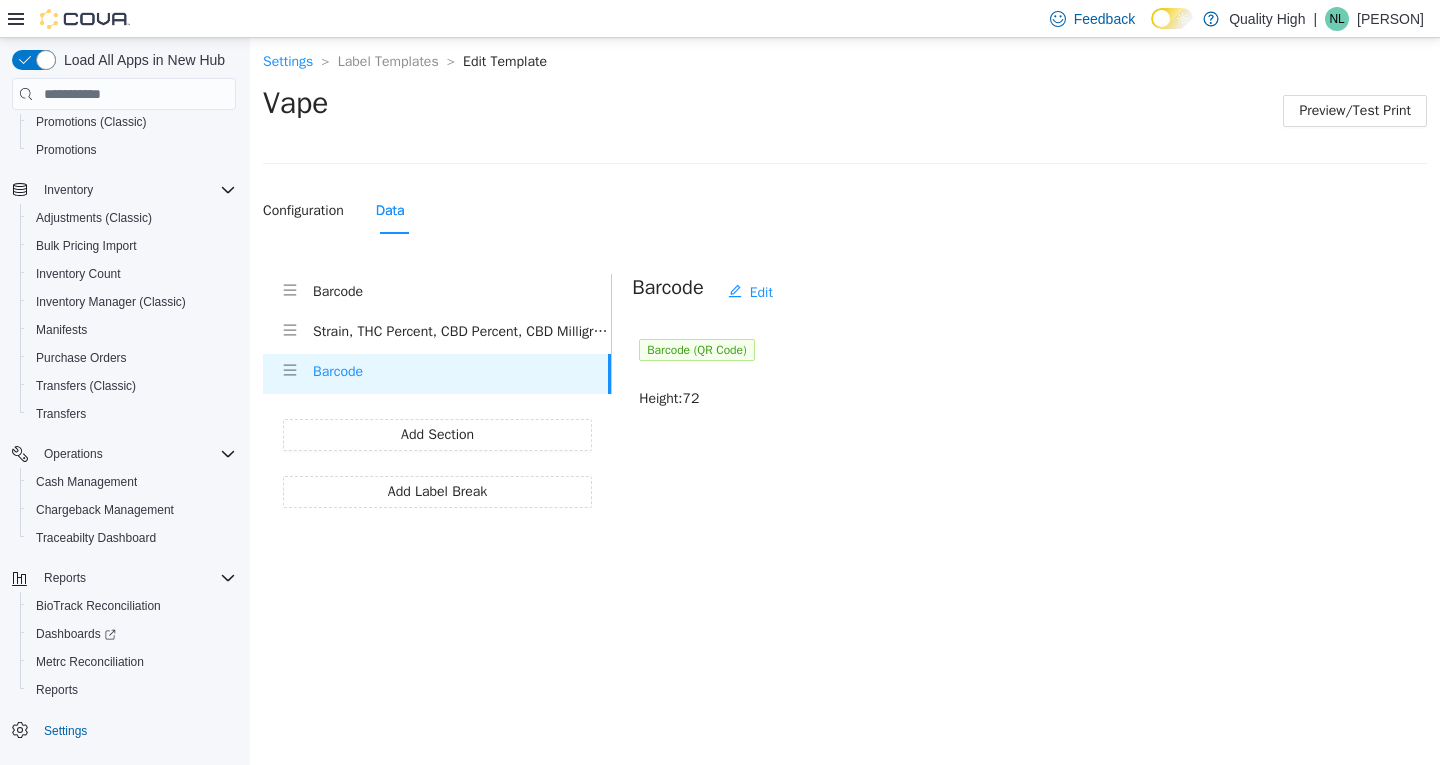 click on "Strain, THC Percent, CBD Percent, CBD Milligrams, THC Milligrams, Batch Number, Expiry Date, Supplier License" at bounding box center [462, 332] 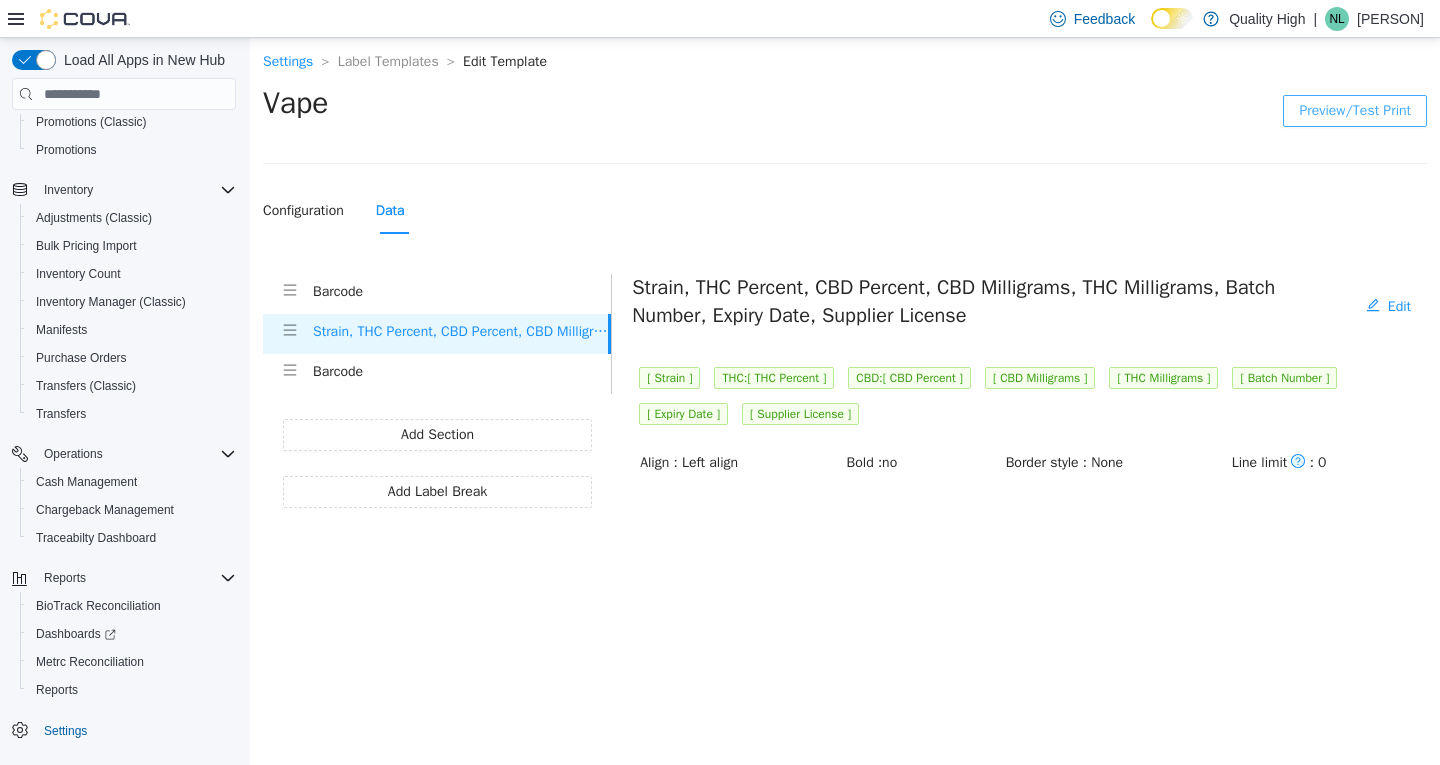 click on "Preview/Test Print" at bounding box center [1355, 111] 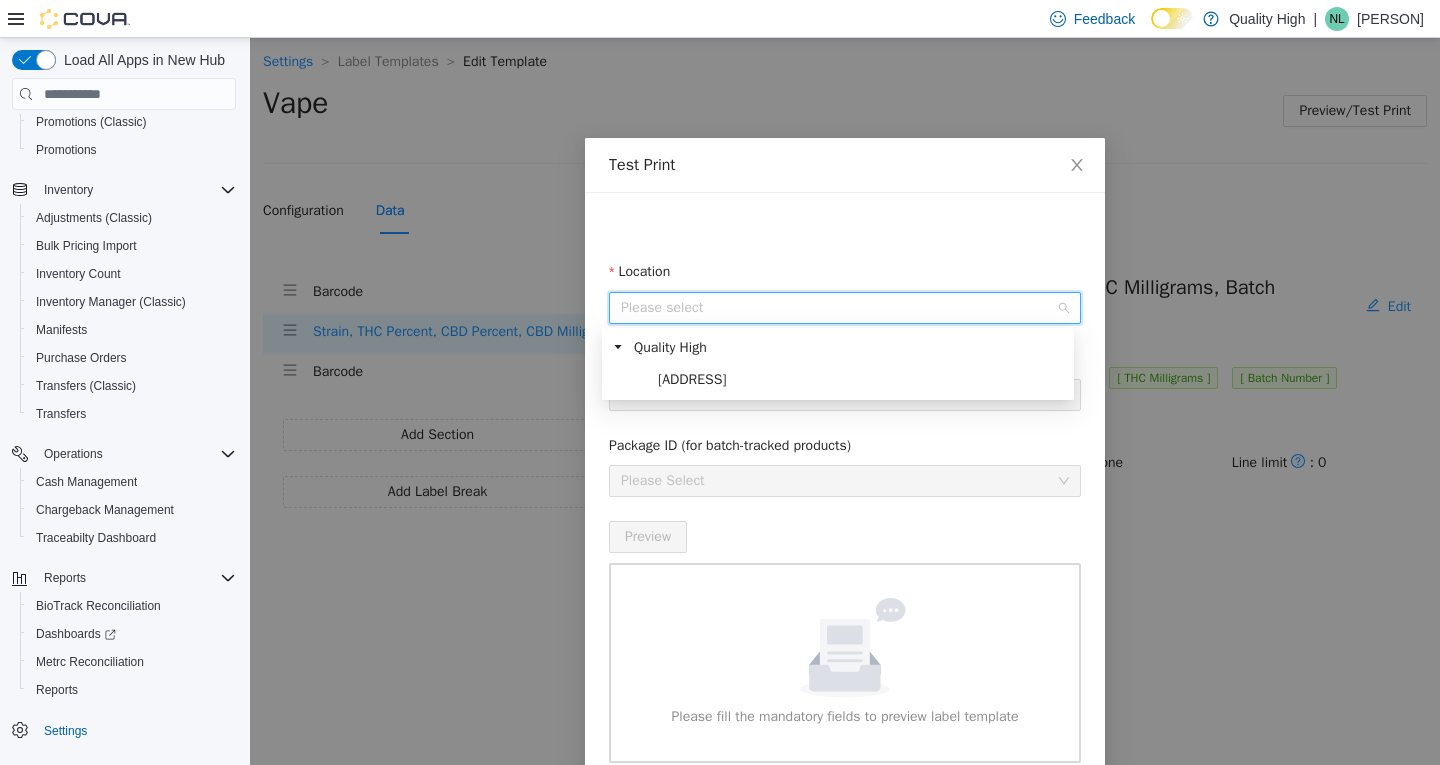 click on "Location" at bounding box center (838, 308) 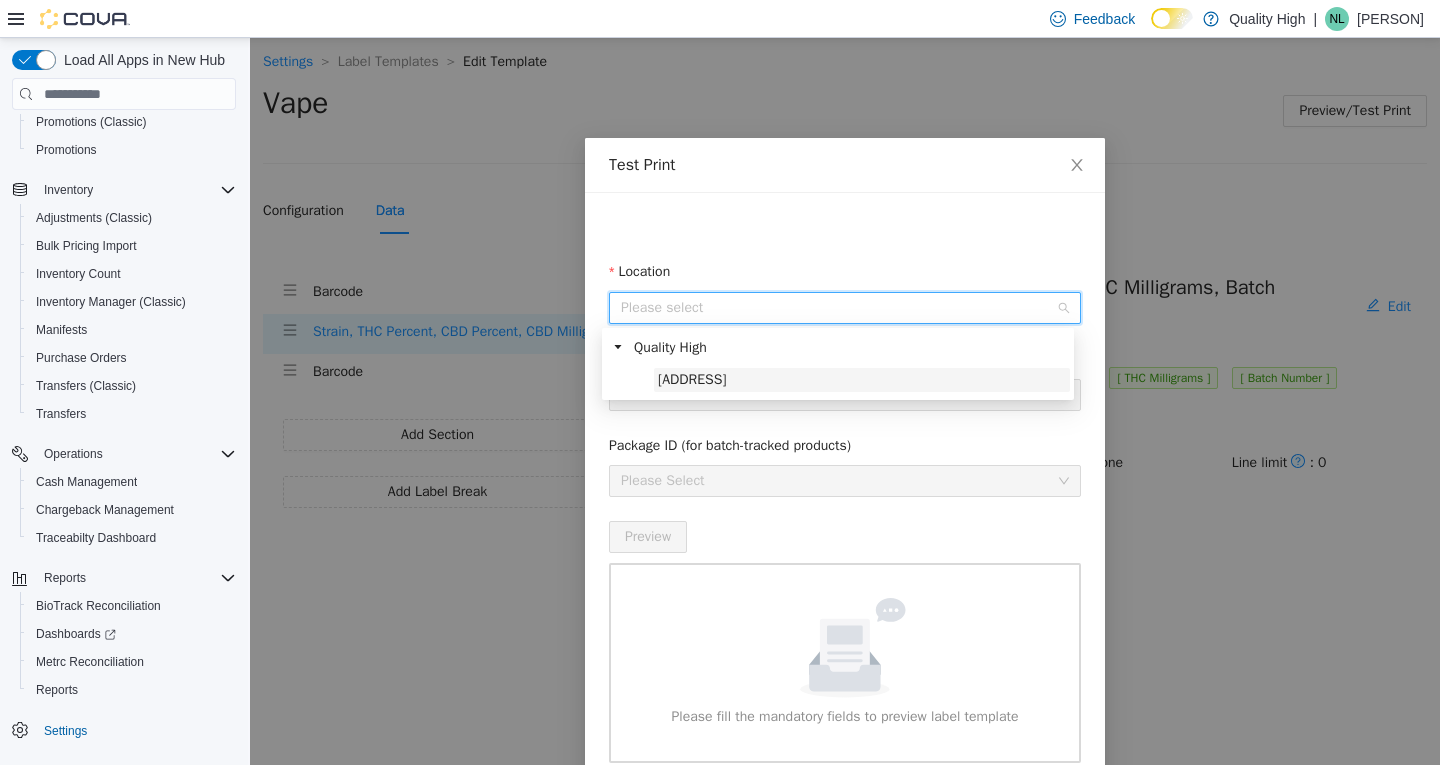 click on "[NUMBER] [STREET]" at bounding box center (692, 379) 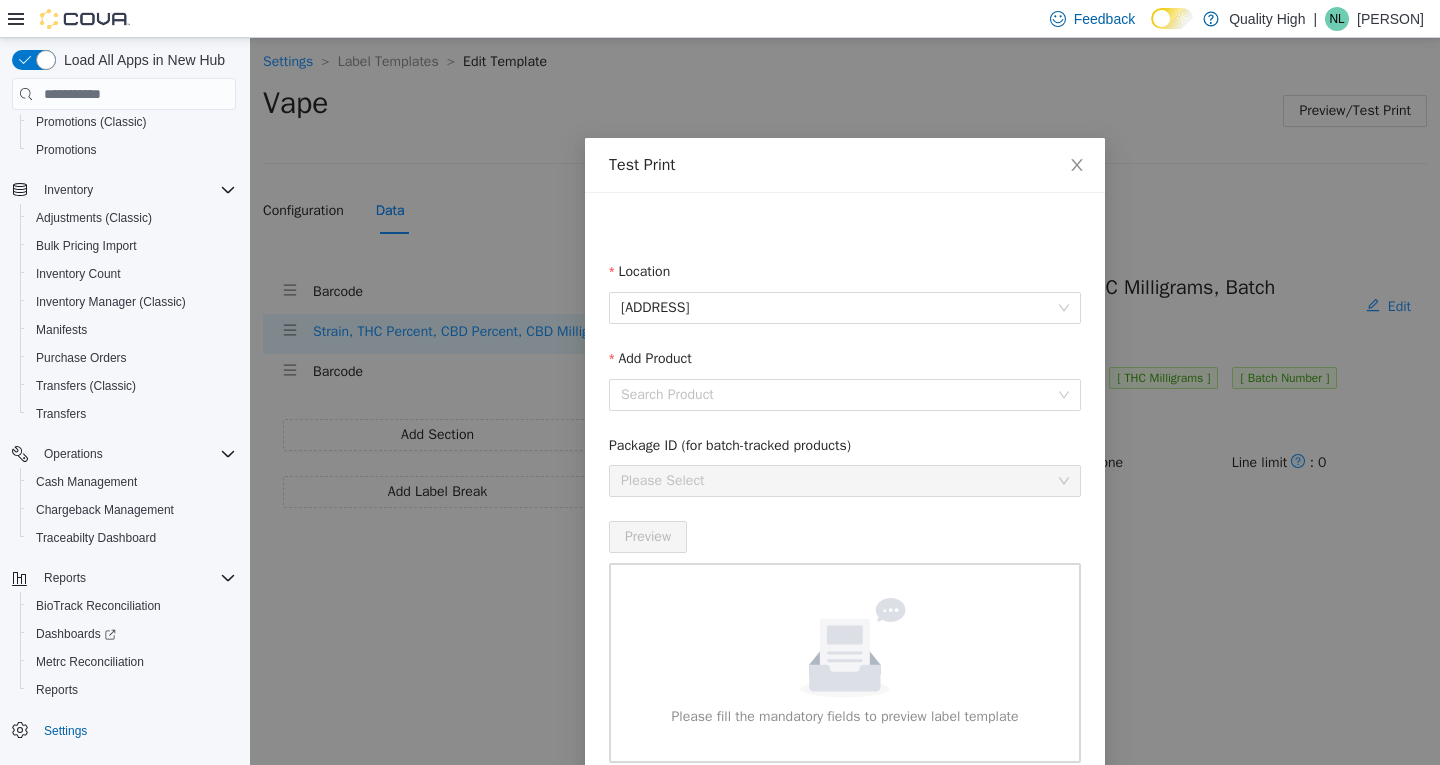 click on "Add Product" at bounding box center [838, 395] 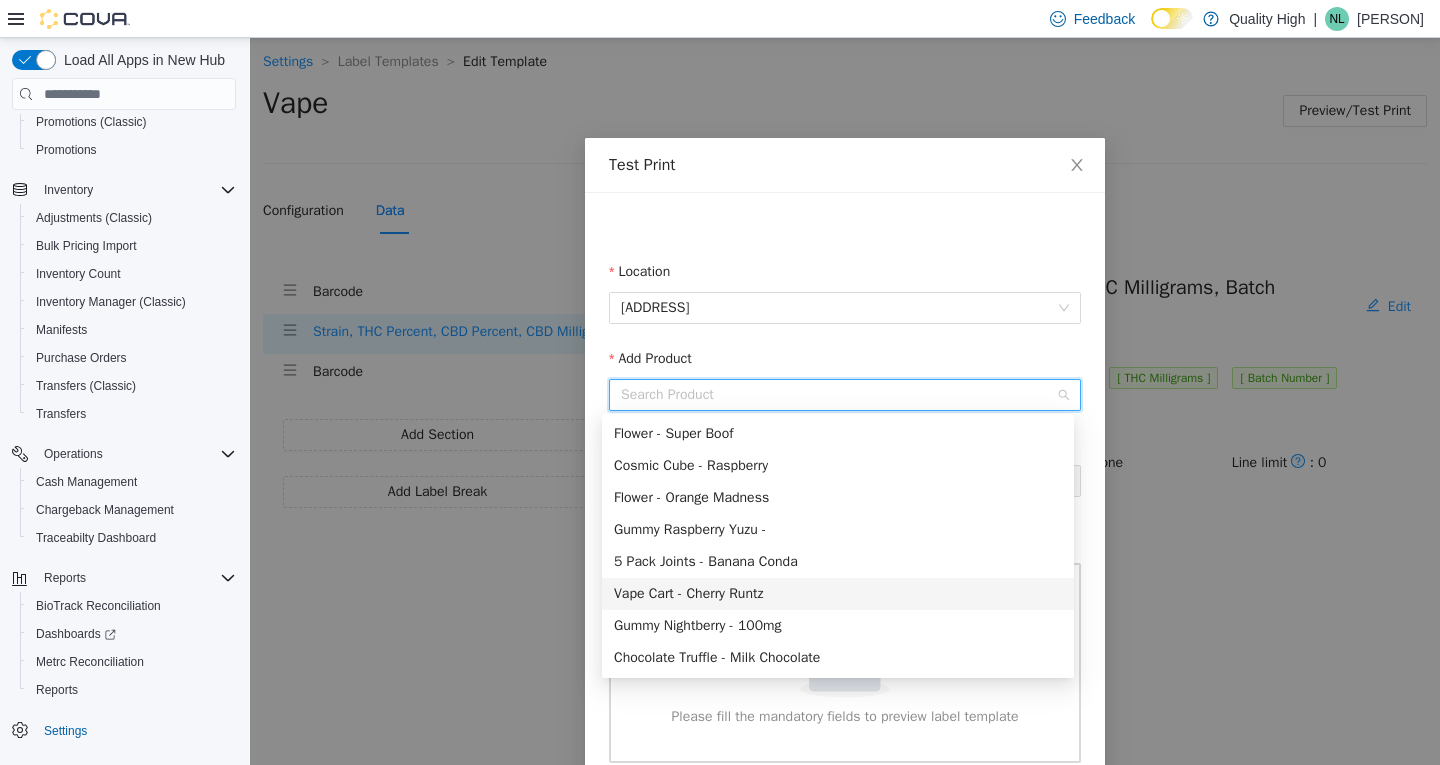 click on "Vape Cart - Cherry Runtz" at bounding box center (838, 594) 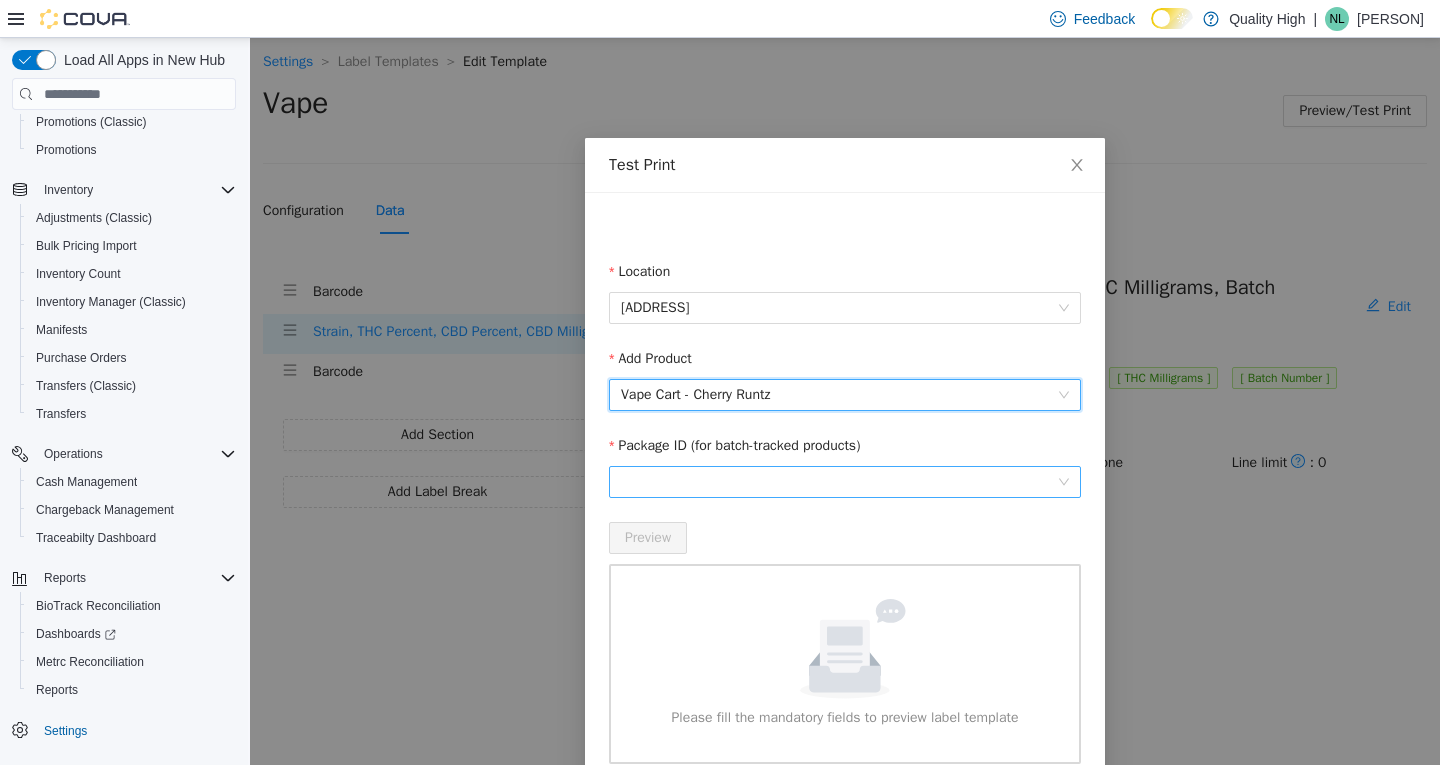 click at bounding box center (845, 482) 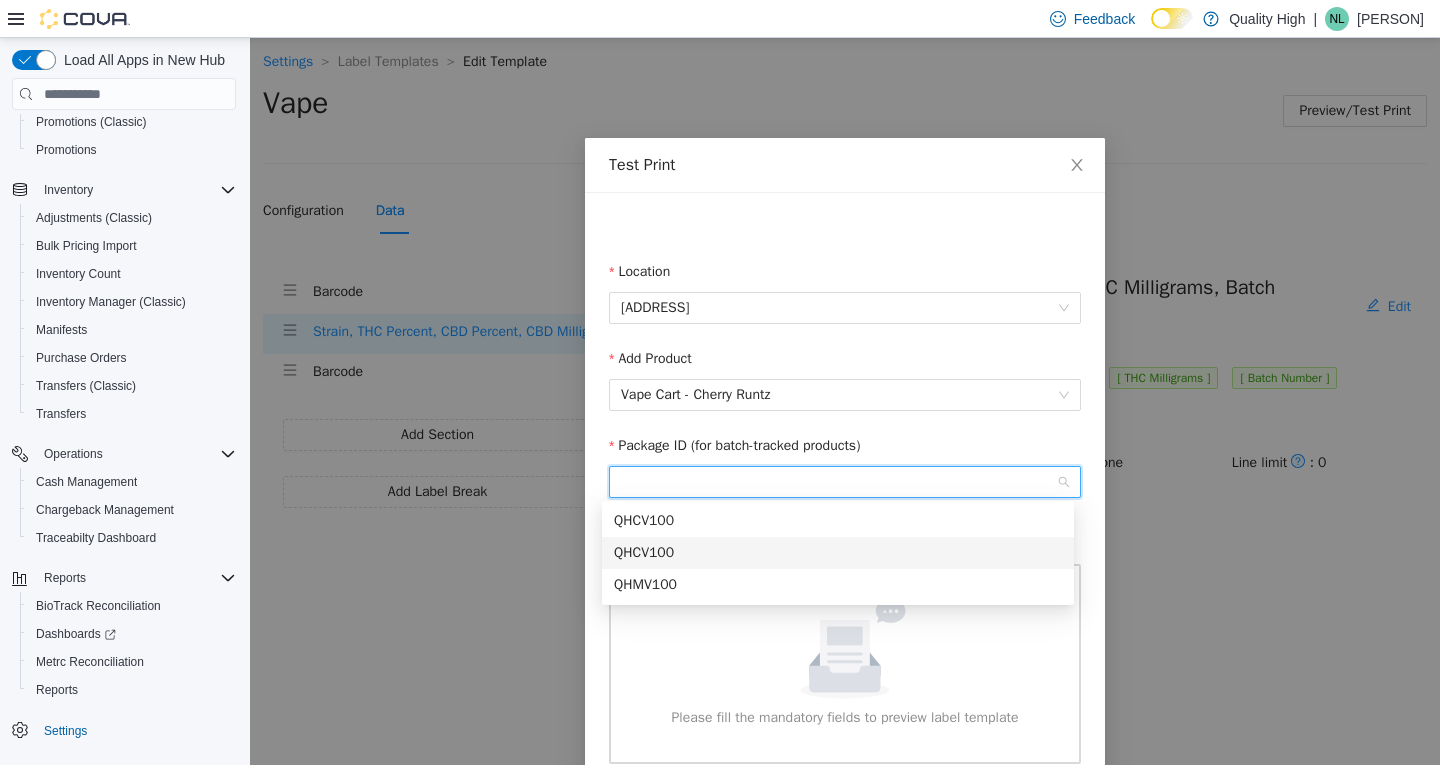 click on "QHCV100" at bounding box center [838, 553] 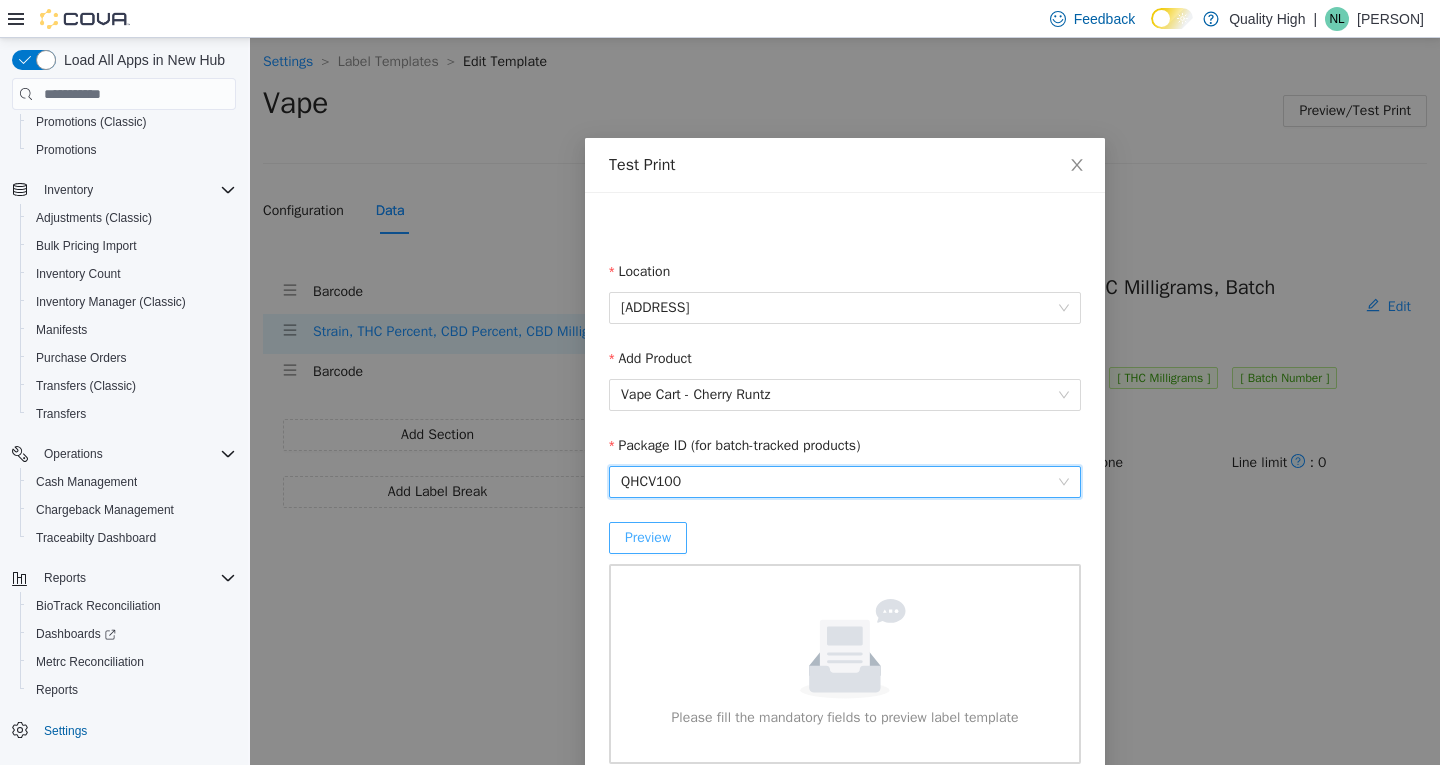 click on "Preview" at bounding box center [648, 538] 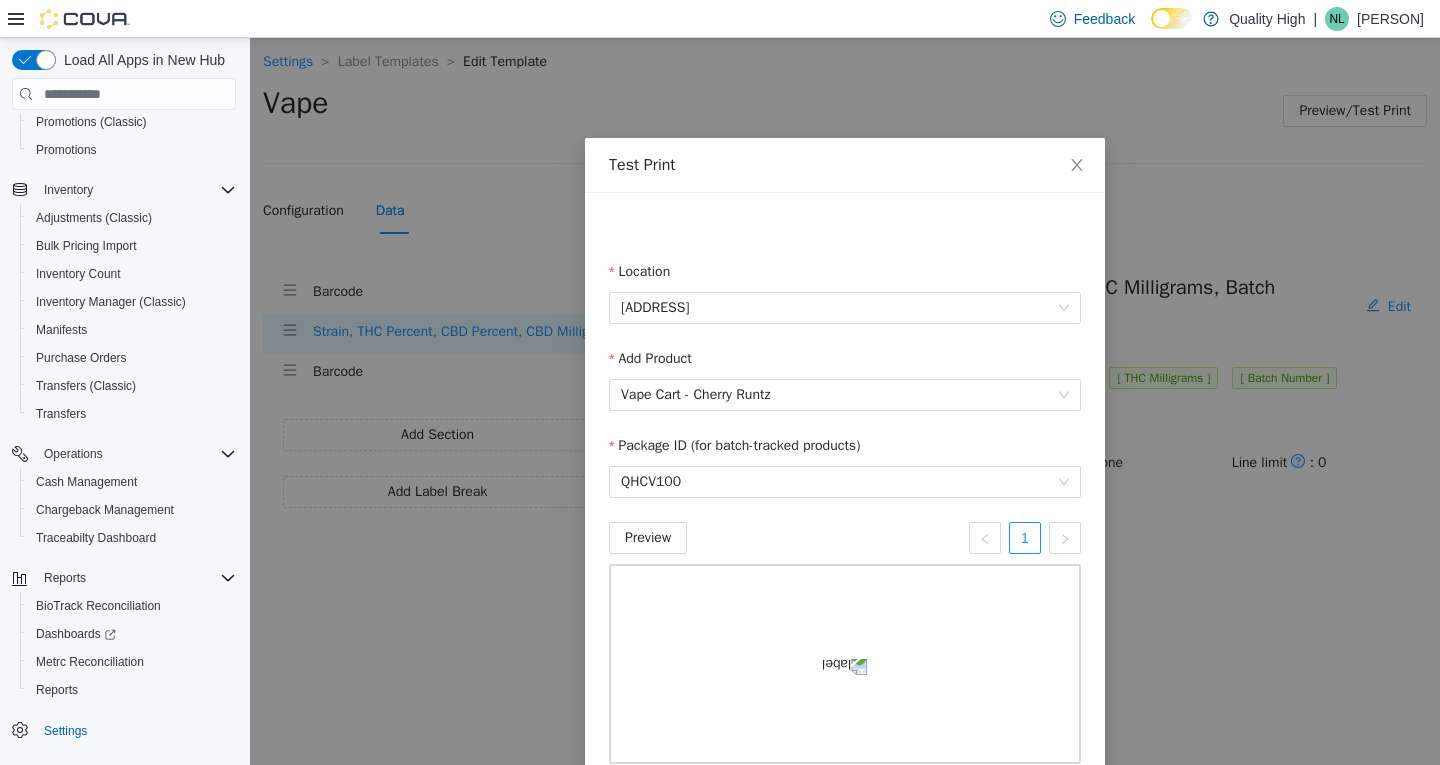 scroll, scrollTop: 145, scrollLeft: 0, axis: vertical 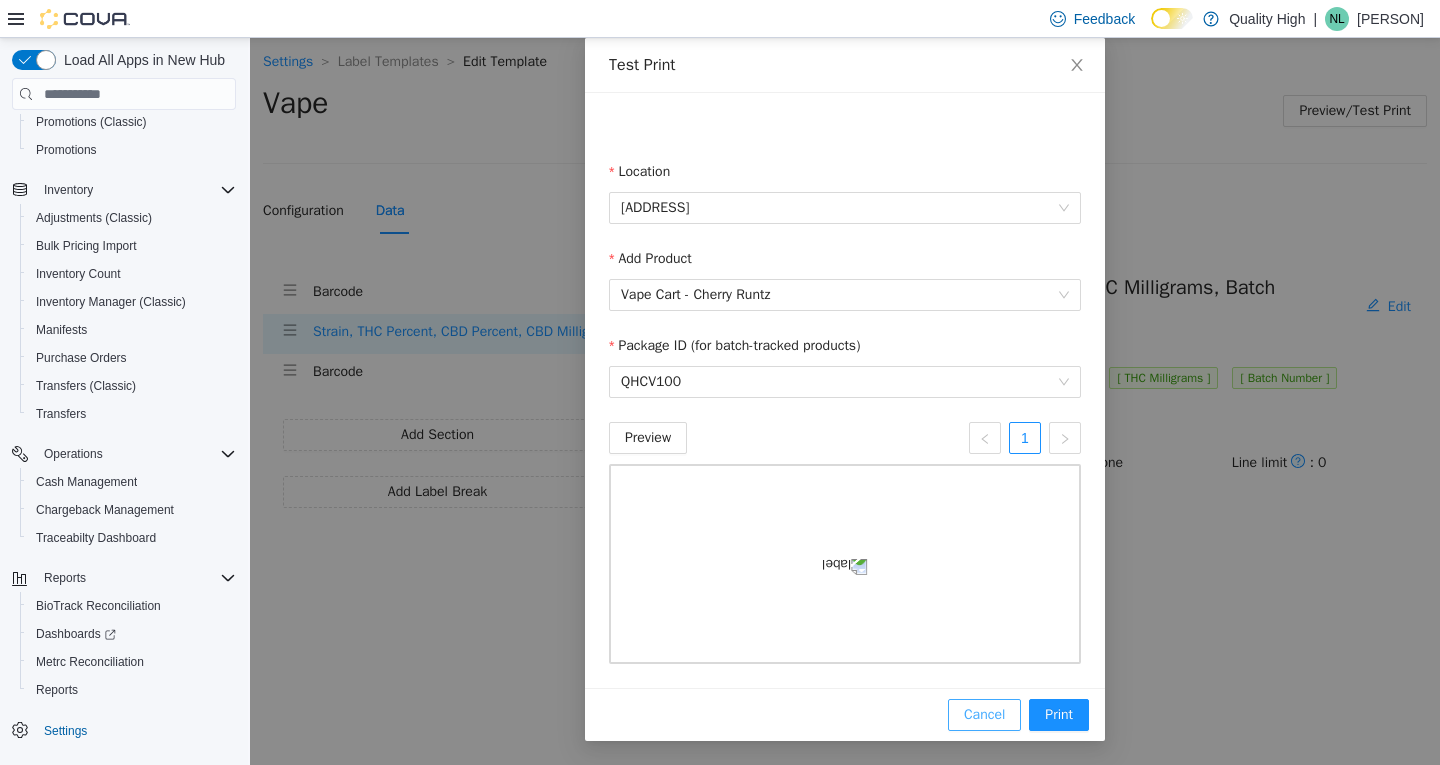 click on "Cancel" at bounding box center (984, 715) 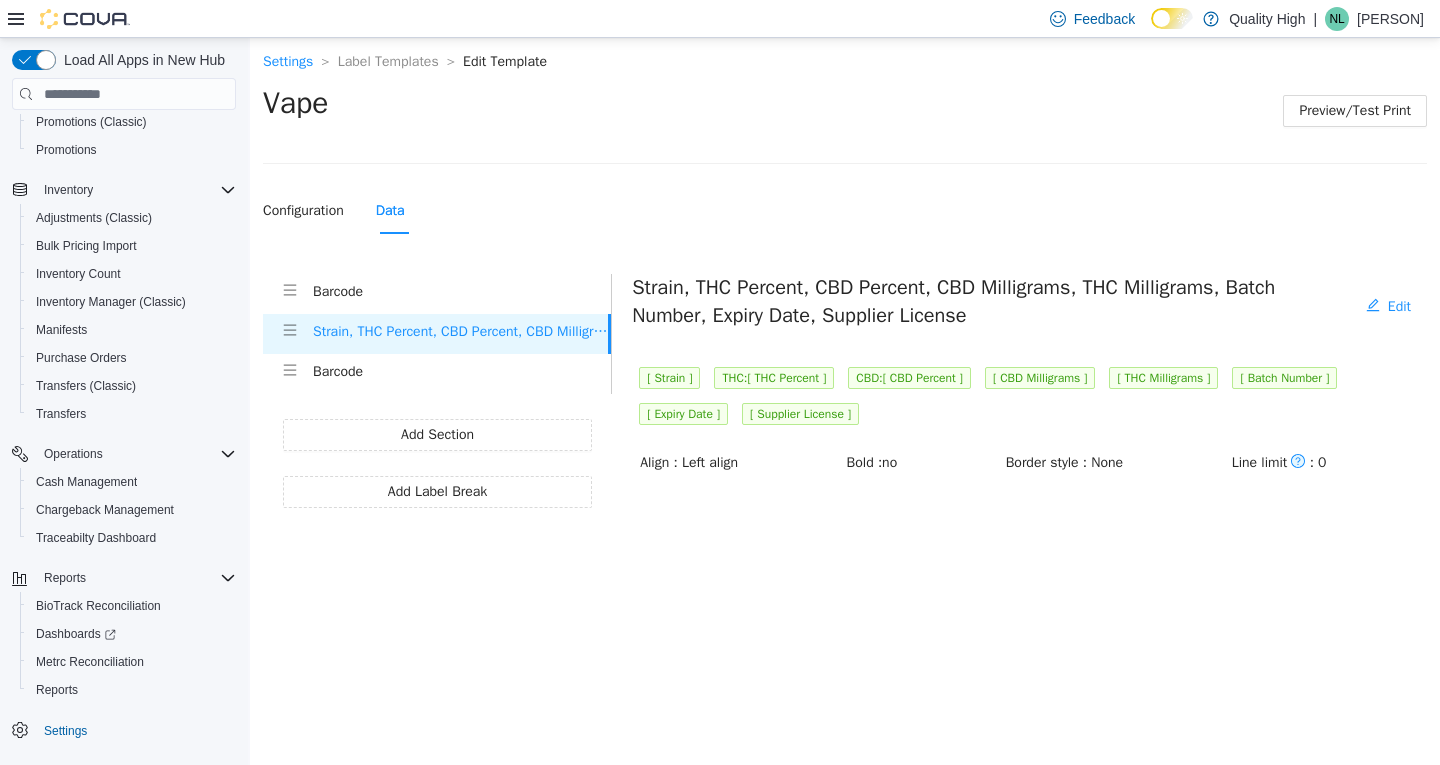 click on "Settings > Label Templates > Edit Template > Vape    Preview/Test Print Configuration Data Label Configuration Edit Label Name:  Vape  Exit Label:  No Customer Type:  N/A Label Size:  2  in 1  in Active:  Yes Barcode Strain, THC Percent, CBD Percent, CBD Milligrams, THC Milligrams, Batch Number, Expiry Date, Supplier License Barcode Add Section Add Label Break Strain, THC Percent, CBD Percent, CBD Milligrams, THC Milligrams, Batch Number, Expiry Date, Supplier License Edit [ Strain ] THC:[ THC Percent ] CBD:[ CBD Percent ] [ CBD Milligrams ] [ THC Milligrams ] [ Batch Number ] [ Expiry Date ] [ Supplier License ] Align :   Left align  Bold    :  no Border style :     None Line limit     :   0
Press space bar to start a drag.
When dragging you can use the arrow keys to move the item around and escape to cancel.
Some screen readers may require you to be in focus mode or to use your pass through key
Test Print Location Please select Add Product Search Product Package ID (for batch-tracked products) 1" at bounding box center [845, 401] 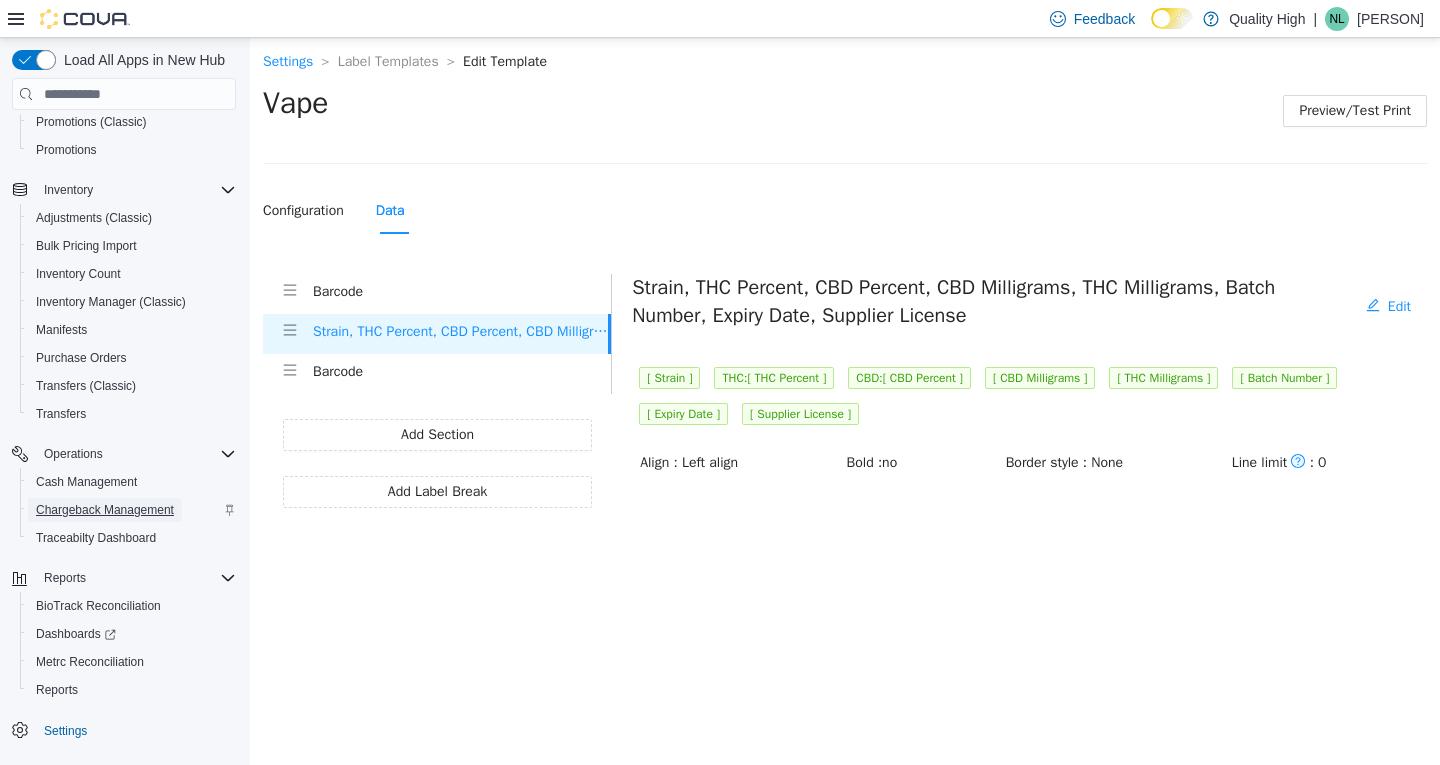click on "Chargeback Management" at bounding box center (105, 510) 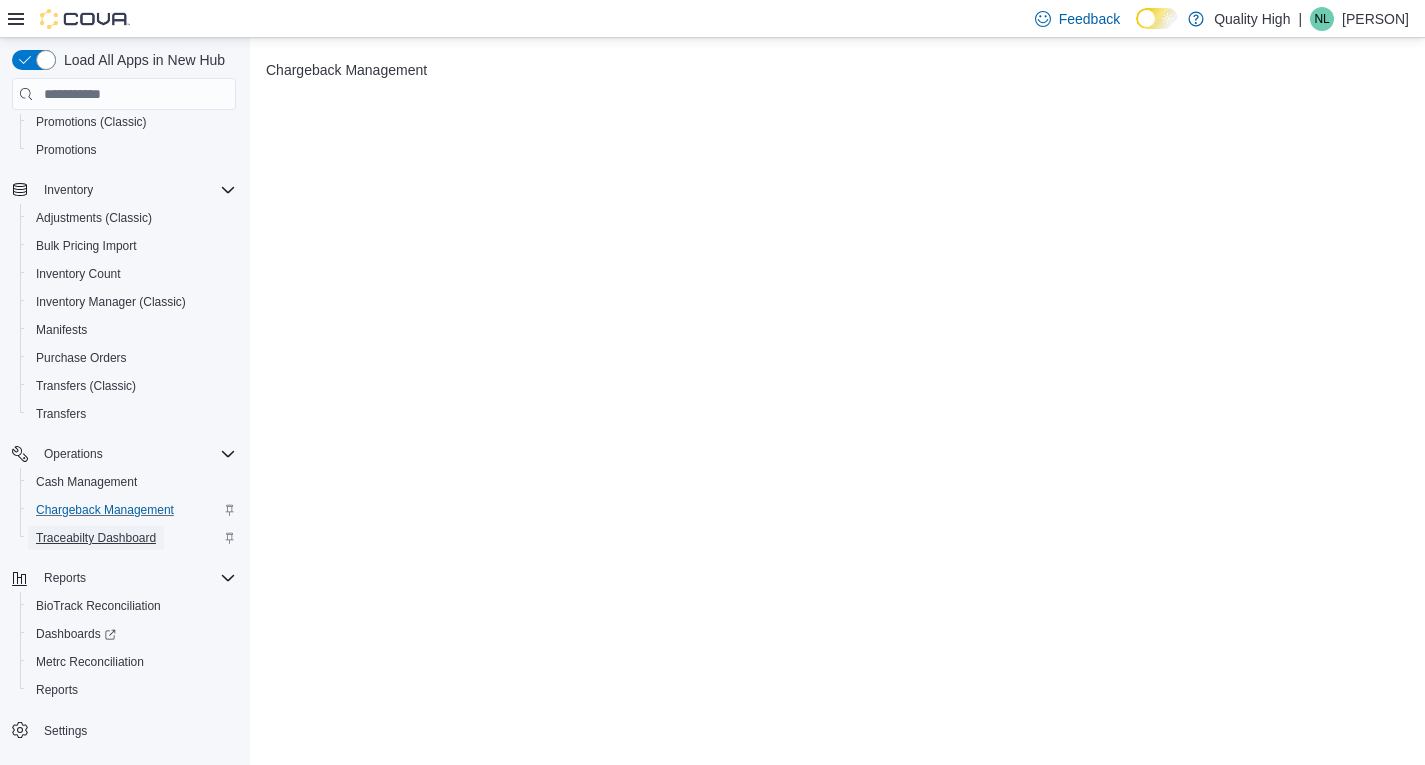 click on "Traceabilty Dashboard" at bounding box center [96, 538] 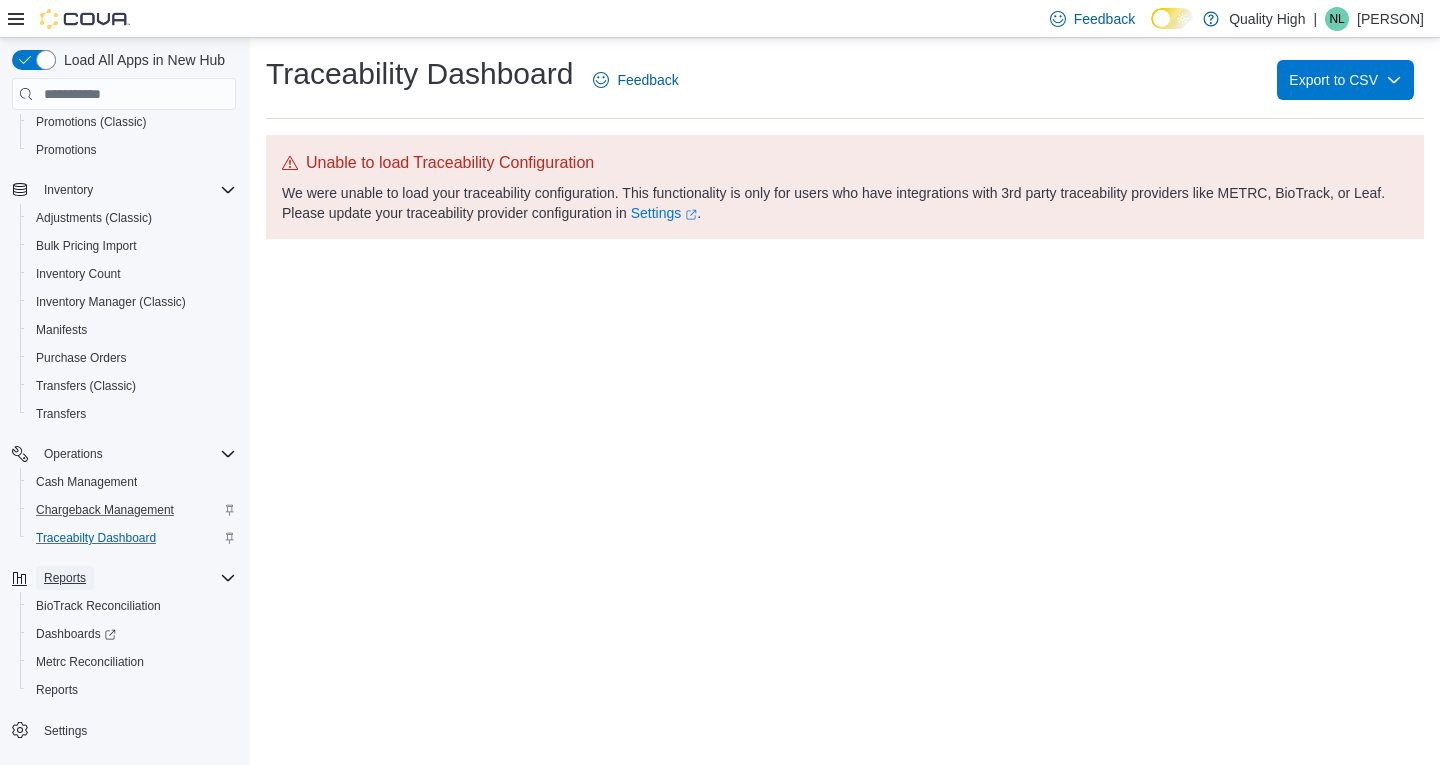 click on "Reports" at bounding box center (65, 578) 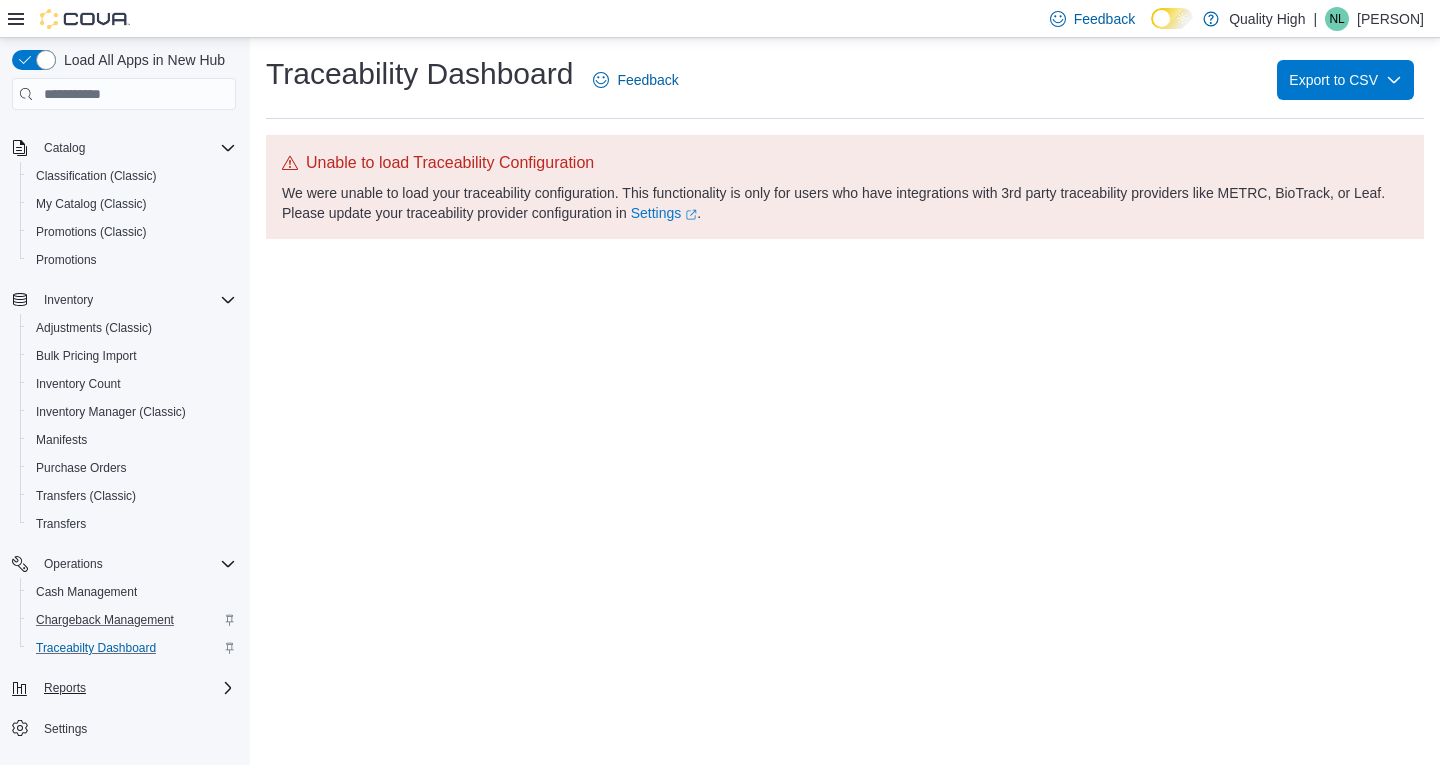 scroll, scrollTop: 165, scrollLeft: 0, axis: vertical 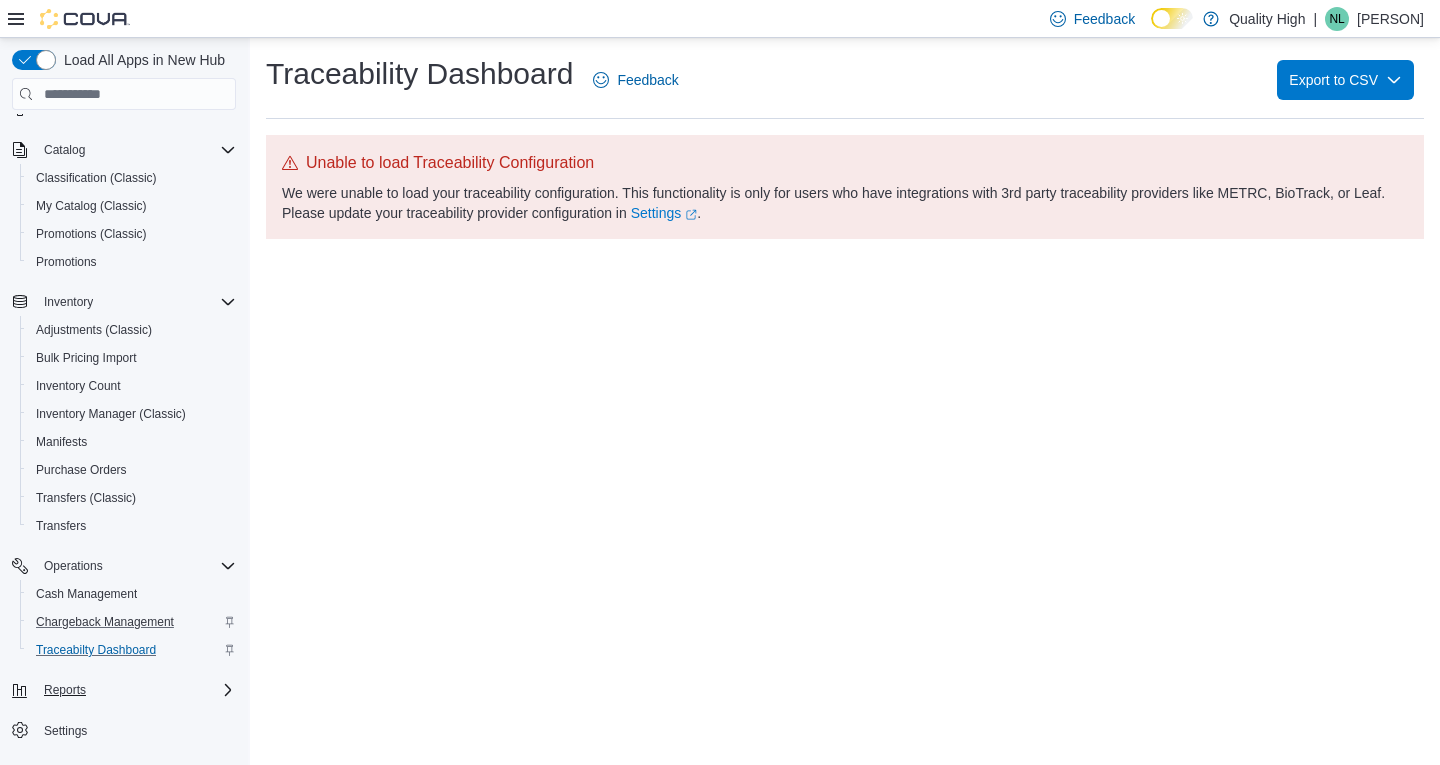 click on "Reports" at bounding box center [136, 690] 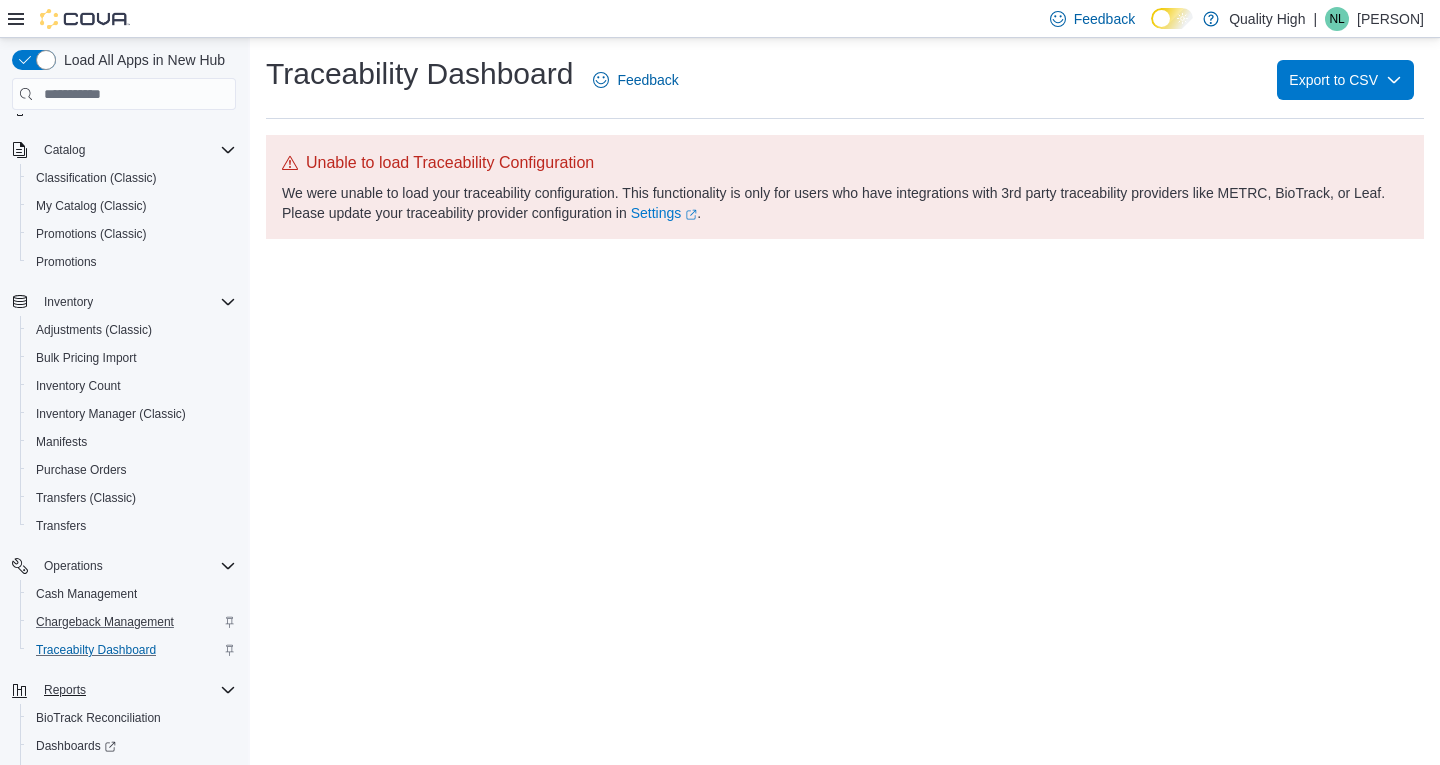 scroll, scrollTop: 277, scrollLeft: 0, axis: vertical 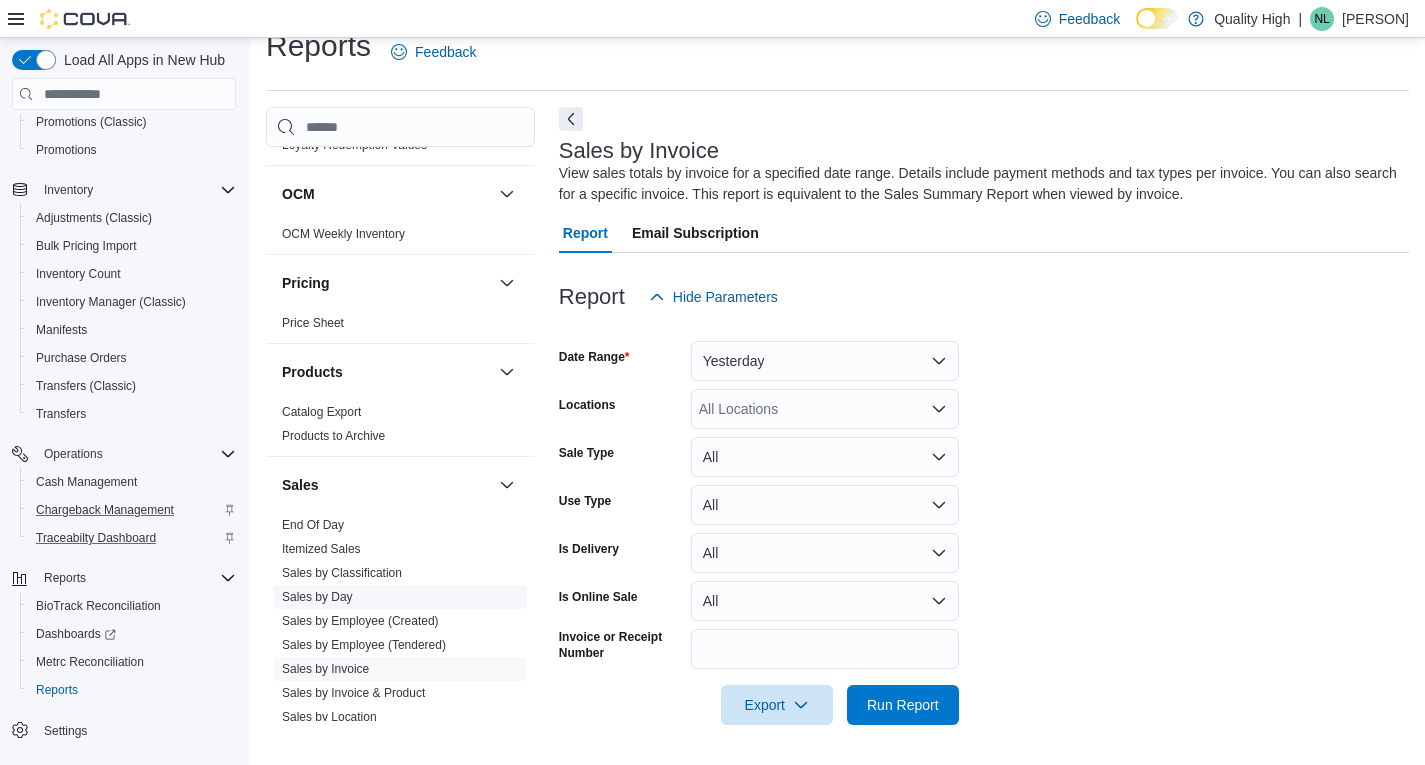 click on "Sales by Day" at bounding box center (317, 597) 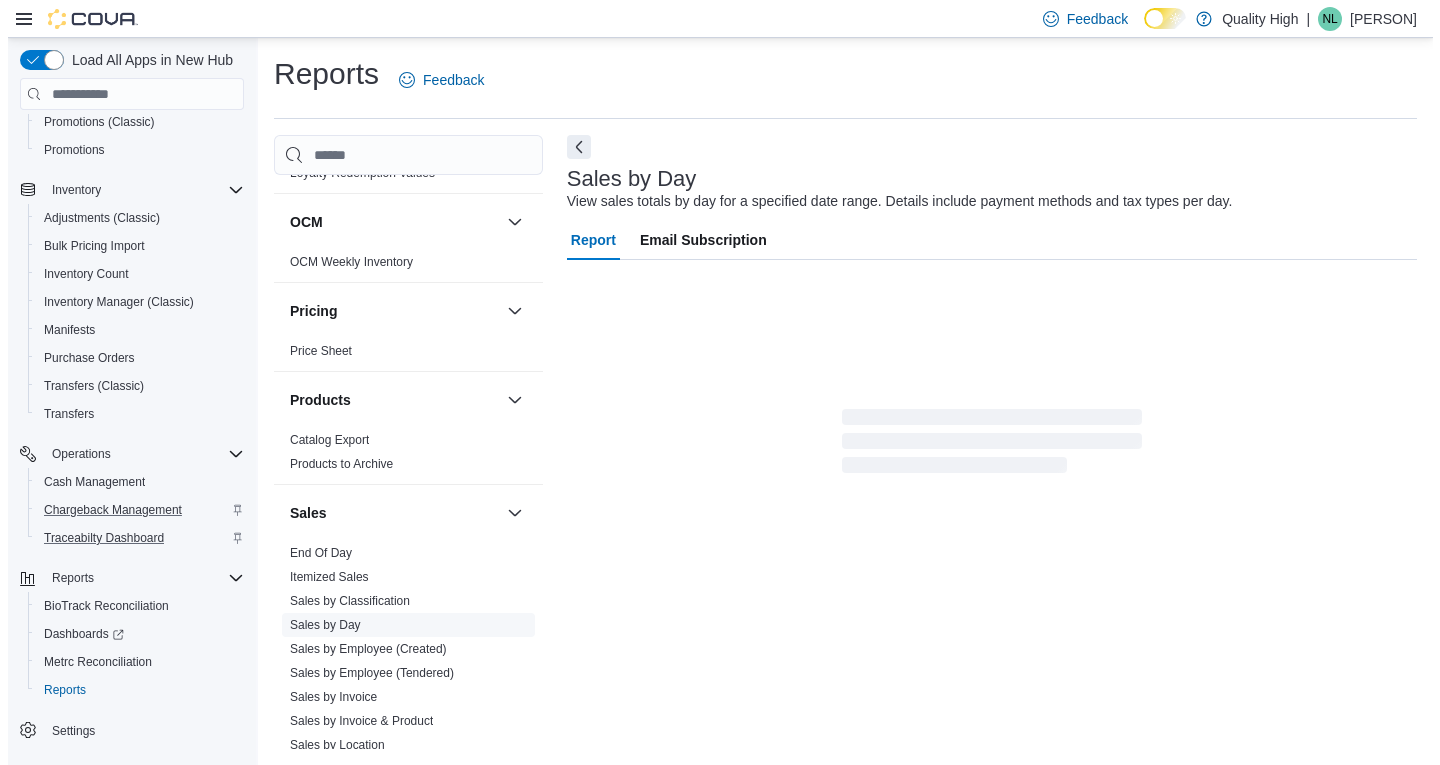 scroll, scrollTop: 0, scrollLeft: 0, axis: both 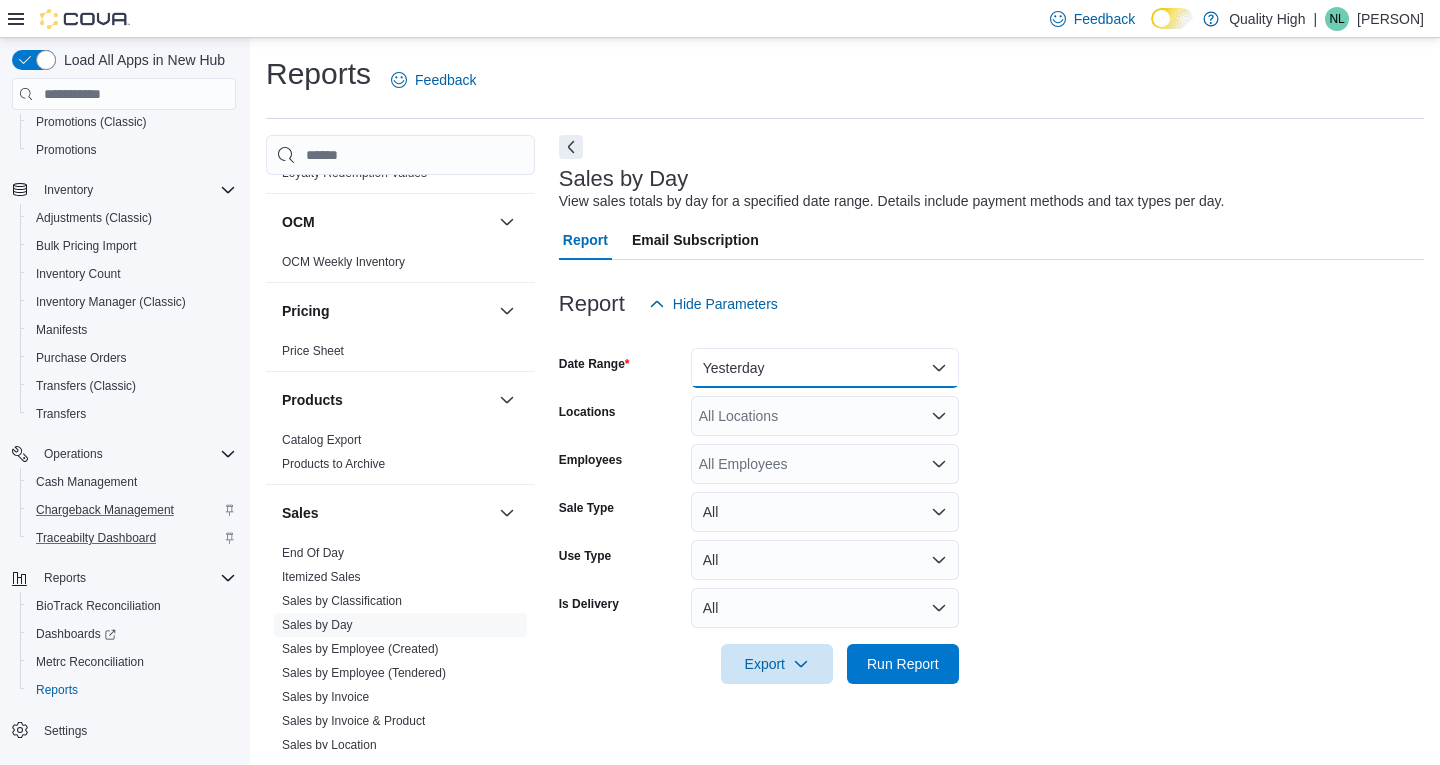 click on "Yesterday" at bounding box center [825, 368] 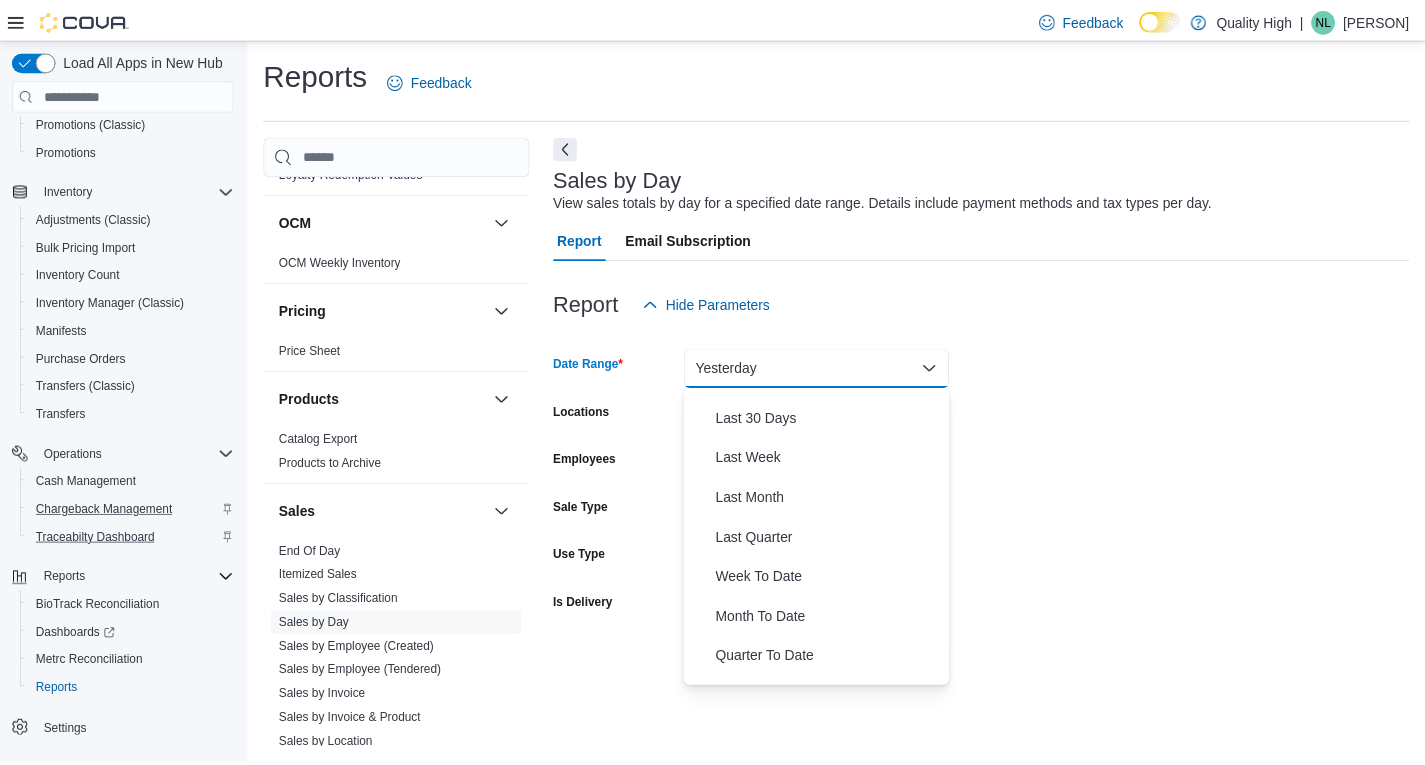 scroll, scrollTop: 300, scrollLeft: 0, axis: vertical 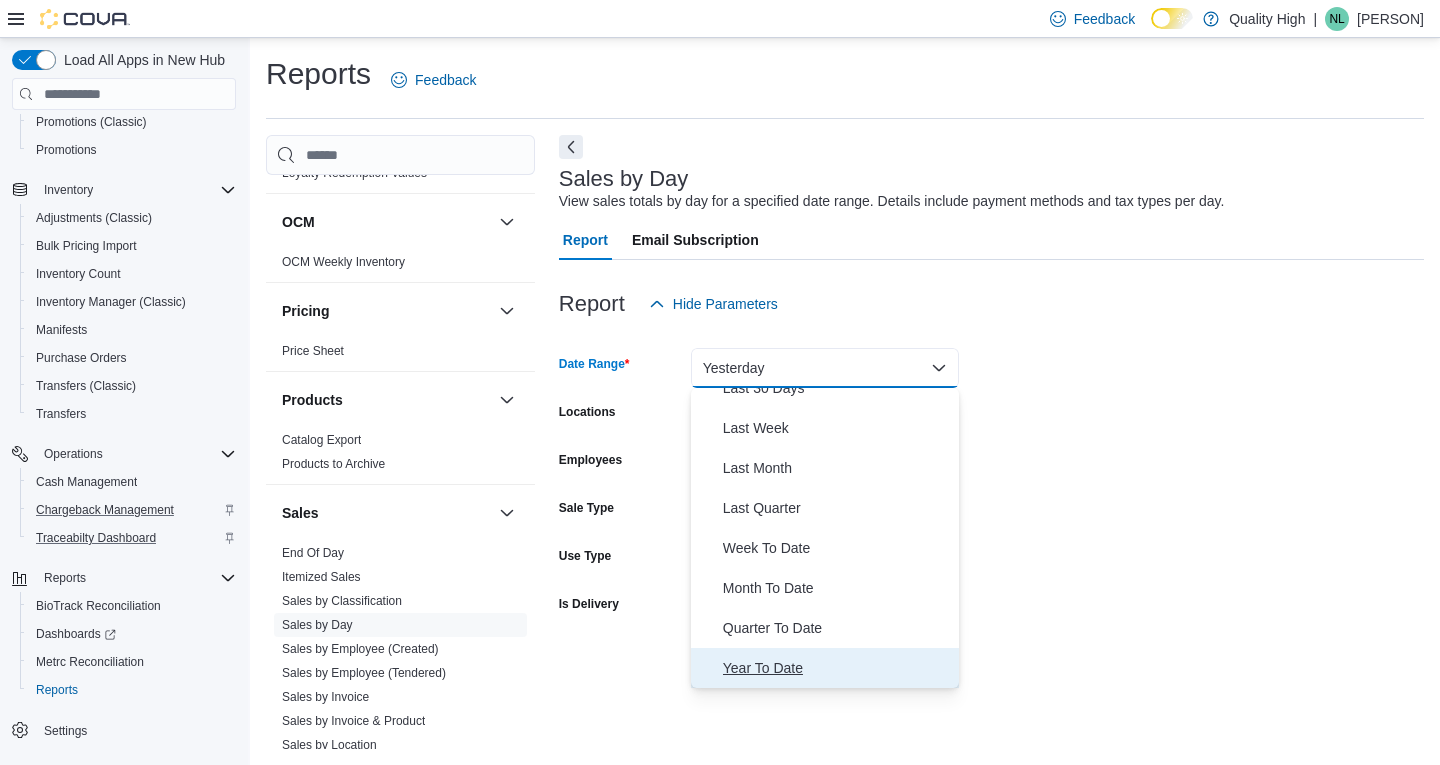 click on "Year To Date" at bounding box center [837, 668] 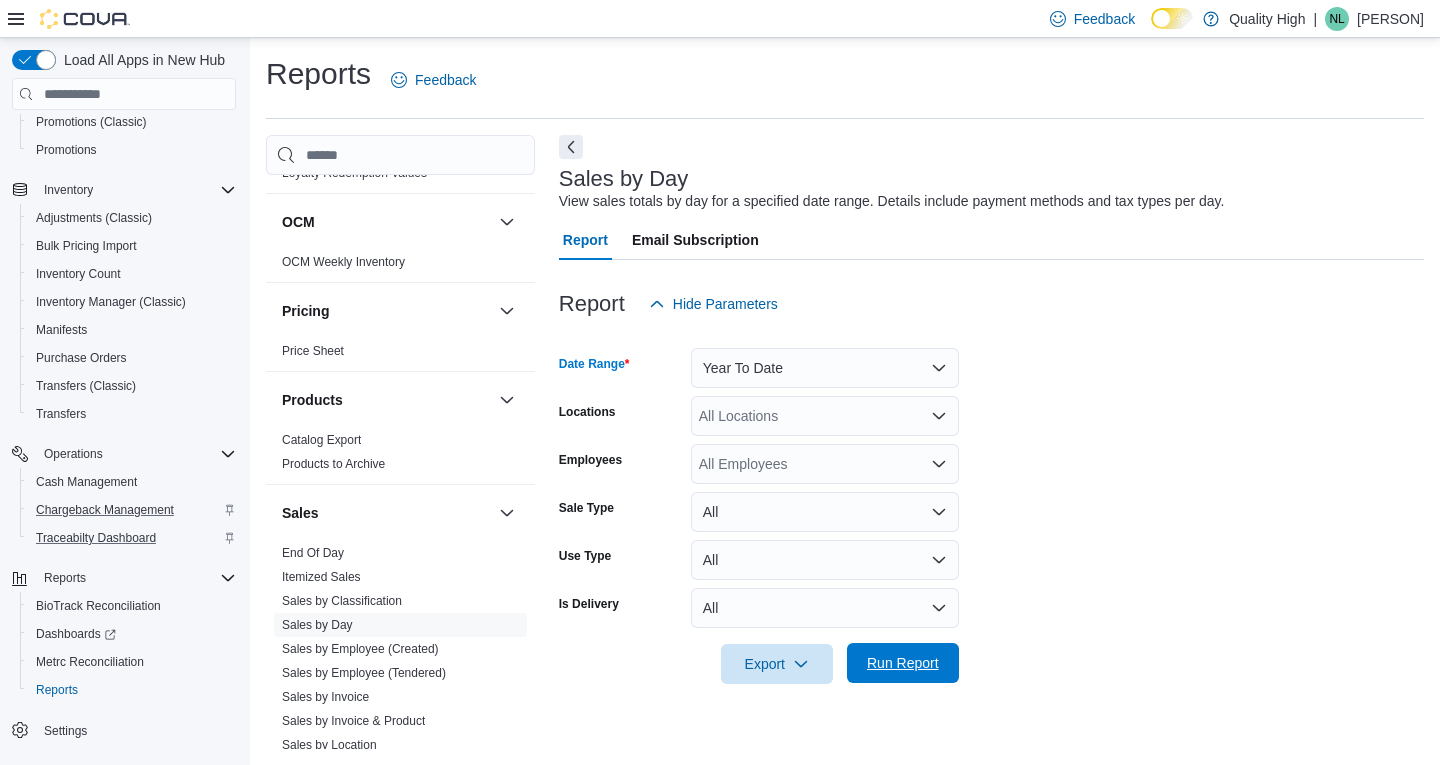 click on "Run Report" at bounding box center (903, 663) 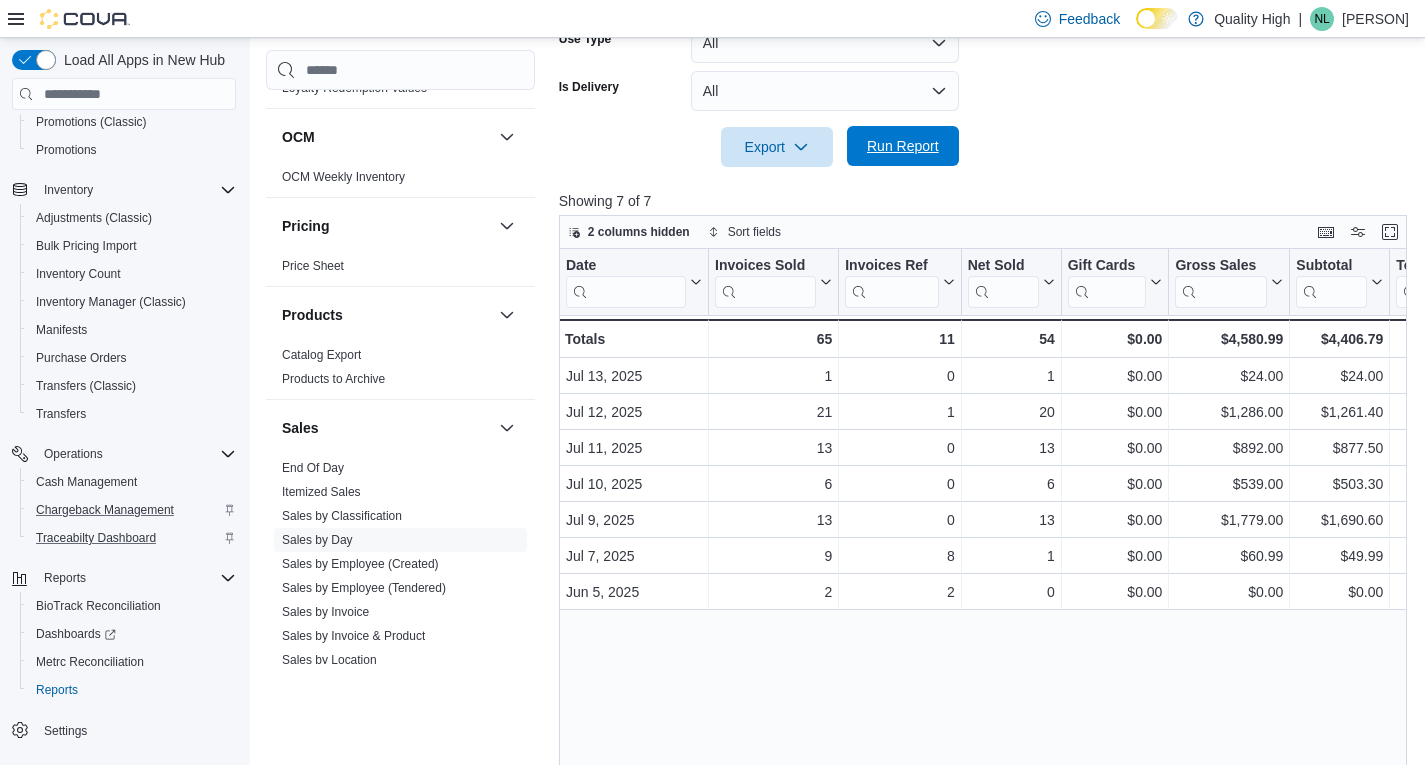 scroll, scrollTop: 517, scrollLeft: 0, axis: vertical 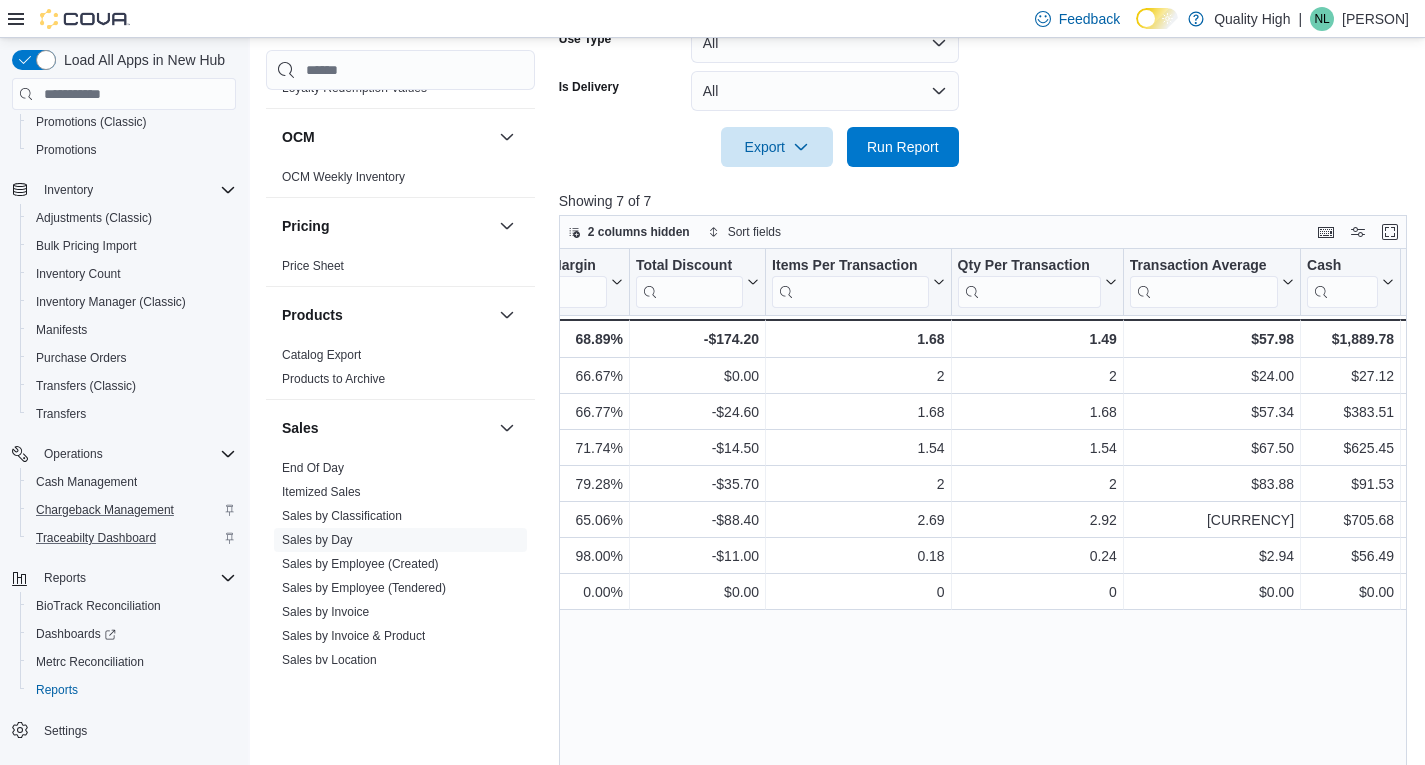 click on "Date Click to view column header actions Invoices Sold Click to view column header actions Invoices Ref Click to view column header actions Net Sold Click to view column header actions Gift Cards Click to view column header actions Gross Sales Click to view column header actions Subtotal Click to view column header actions Total Tax Click to view column header actions Total Invoiced Click to view column header actions Total Cost Click to view column header actions Gross Profit Click to view column header actions Gross Margin Click to view column header actions Total Discount Click to view column header actions Items Per Transaction Click to view column header actions Qty Per Transaction Click to view column header actions Transaction Average Click to view column header actions Cash Click to view column header actions CATM Click to view column header actions Excise Tax Click to view column header actions Tips Click to view column header actions $0.00 -  Total Discount, column 13, row 1 2 -  2 -  $24.00 -  -  2" at bounding box center [987, 538] 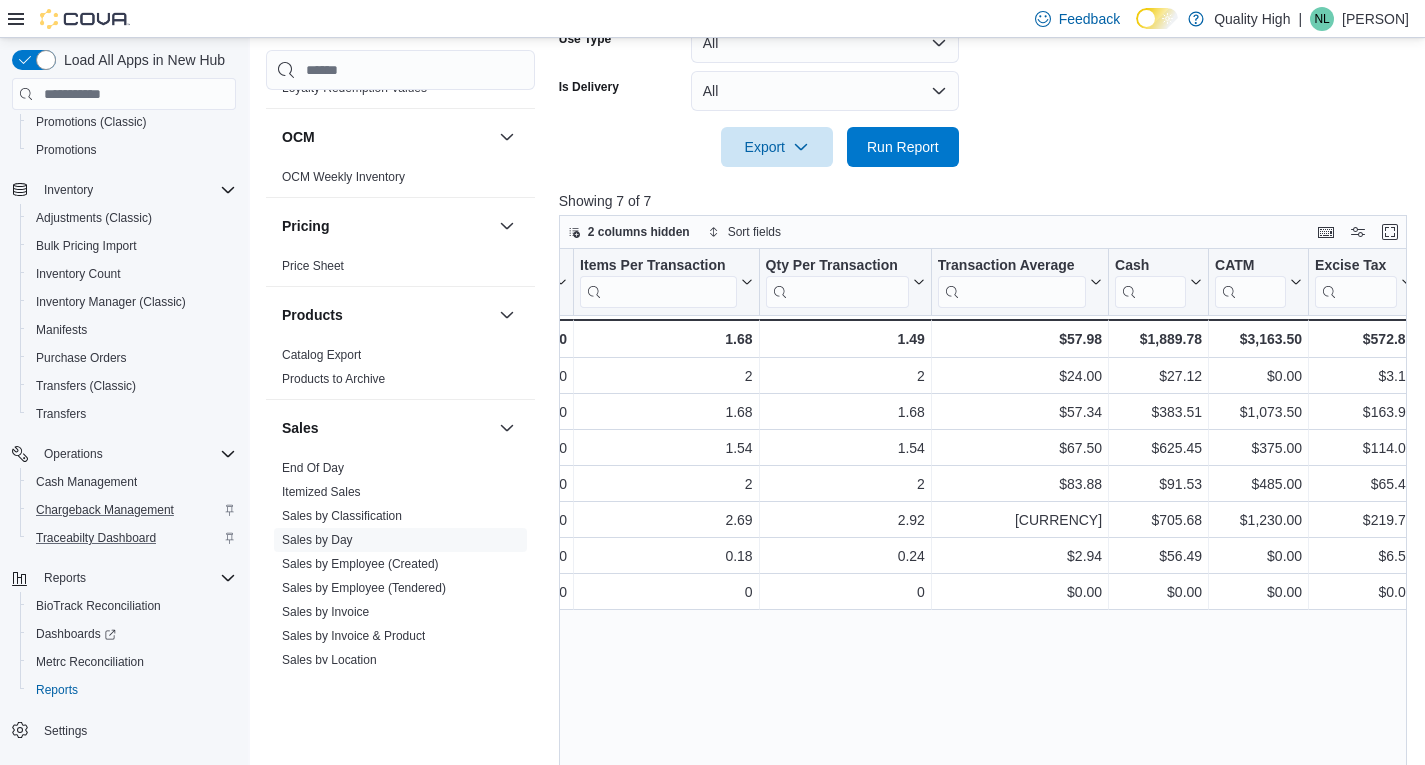 scroll, scrollTop: 0, scrollLeft: 1545, axis: horizontal 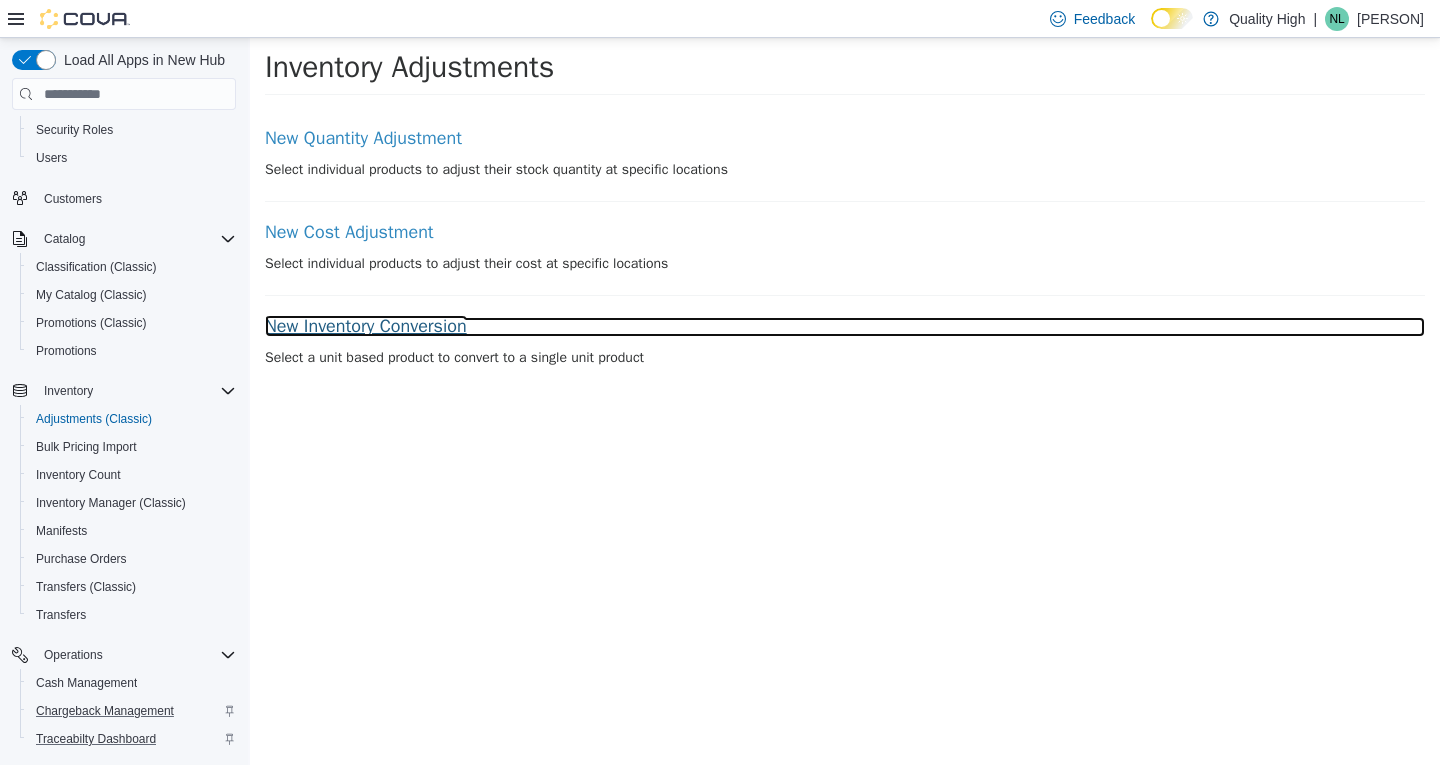 click on "New Inventory Conversion" at bounding box center [845, 327] 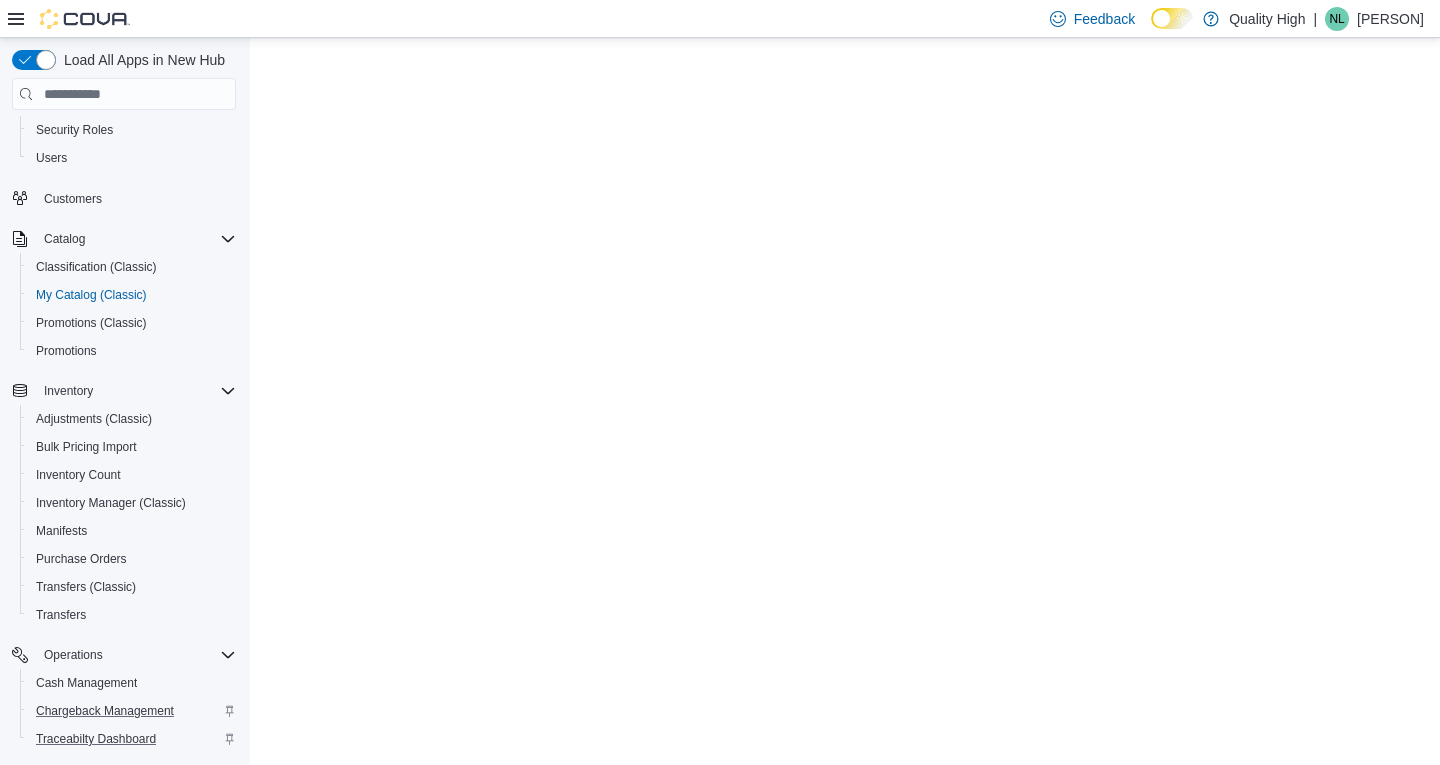 scroll, scrollTop: 0, scrollLeft: 0, axis: both 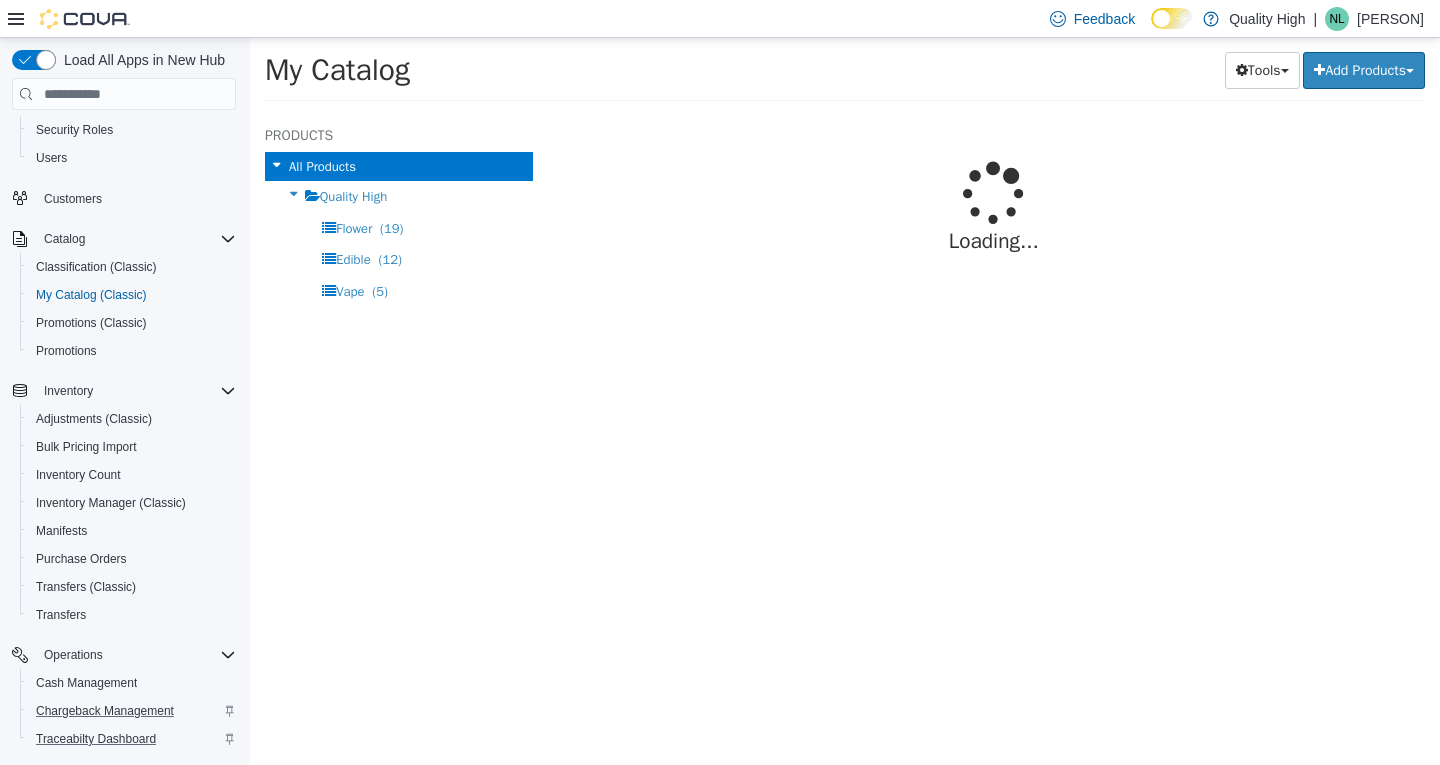 select on "**********" 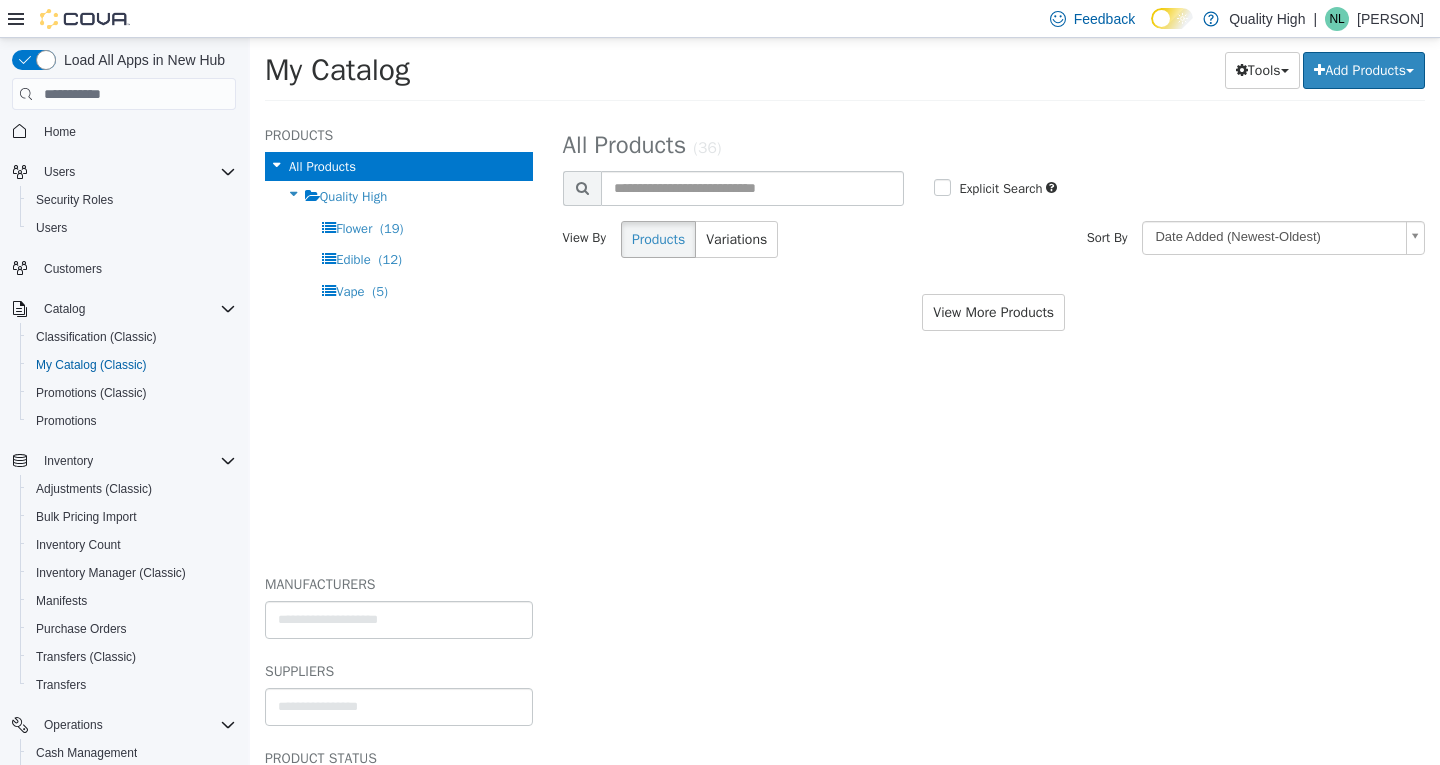 scroll, scrollTop: 0, scrollLeft: 0, axis: both 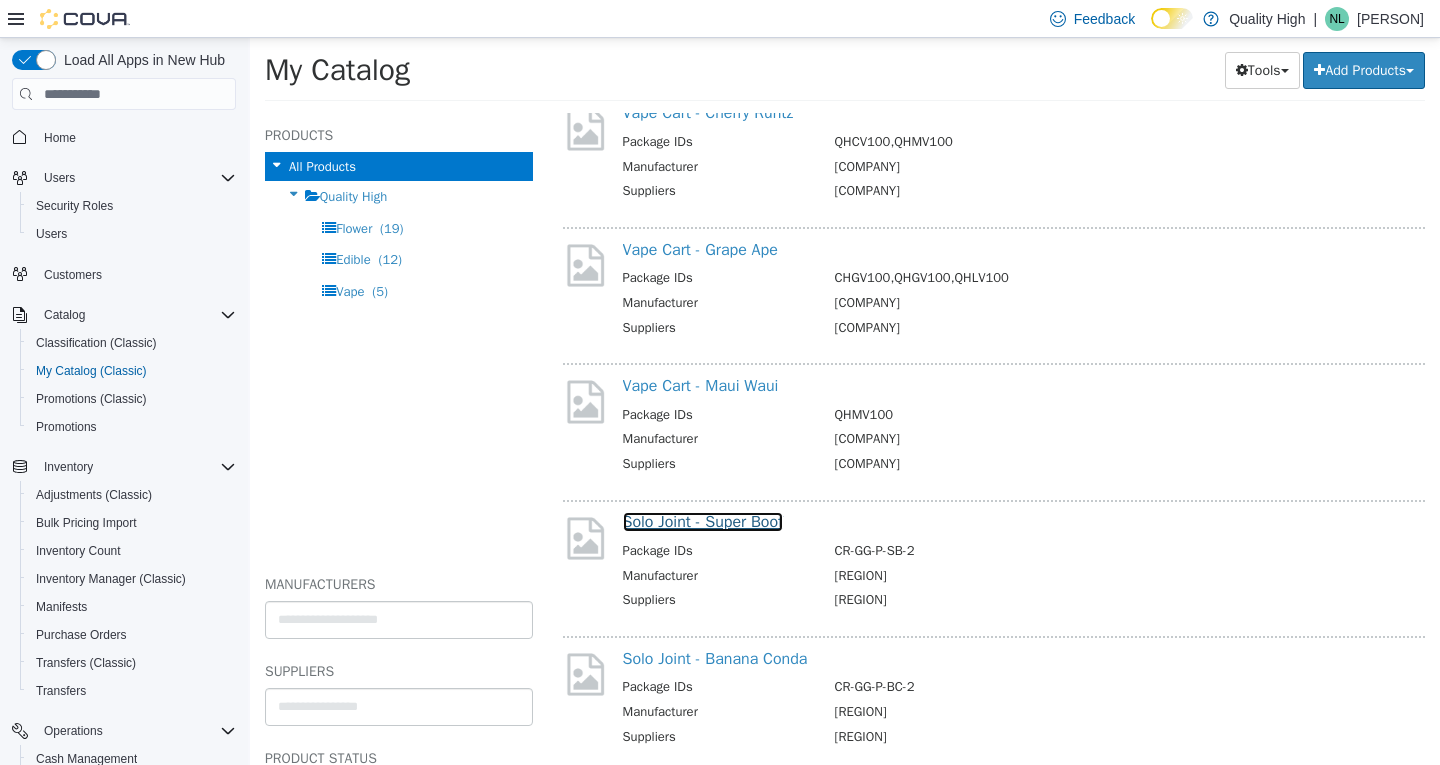 click on "Solo Joint - Super Boof" at bounding box center [703, 522] 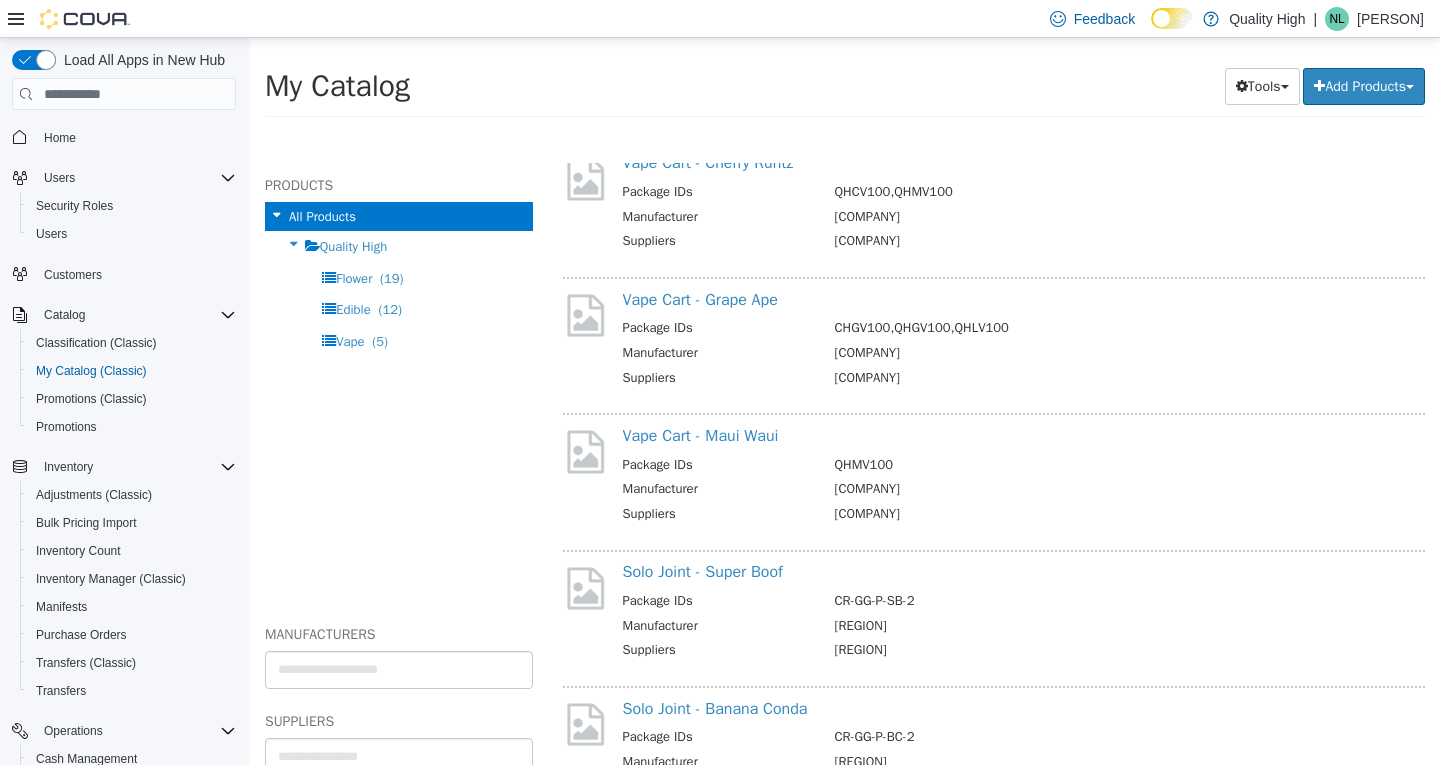 click on "Suppliers" at bounding box center [721, 516] 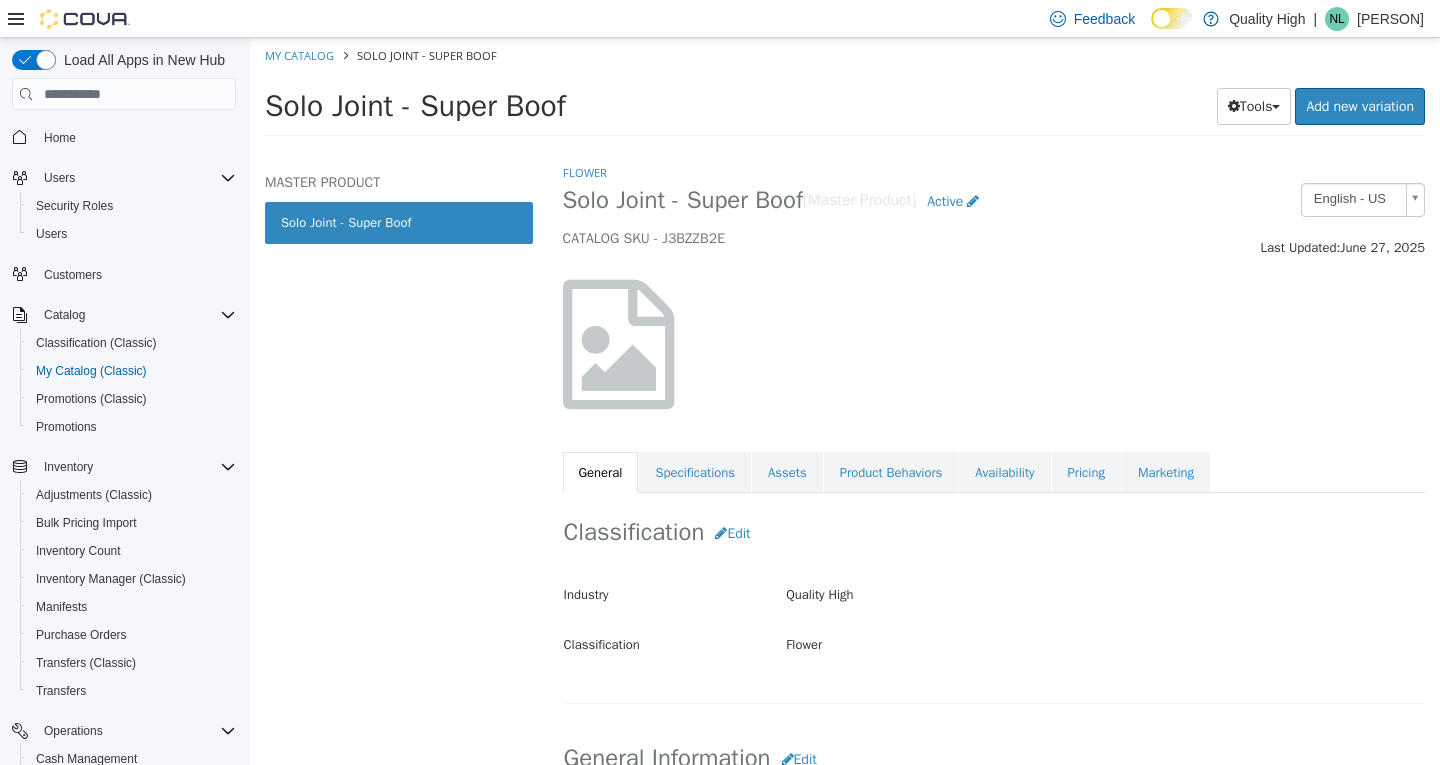 select on "**********" 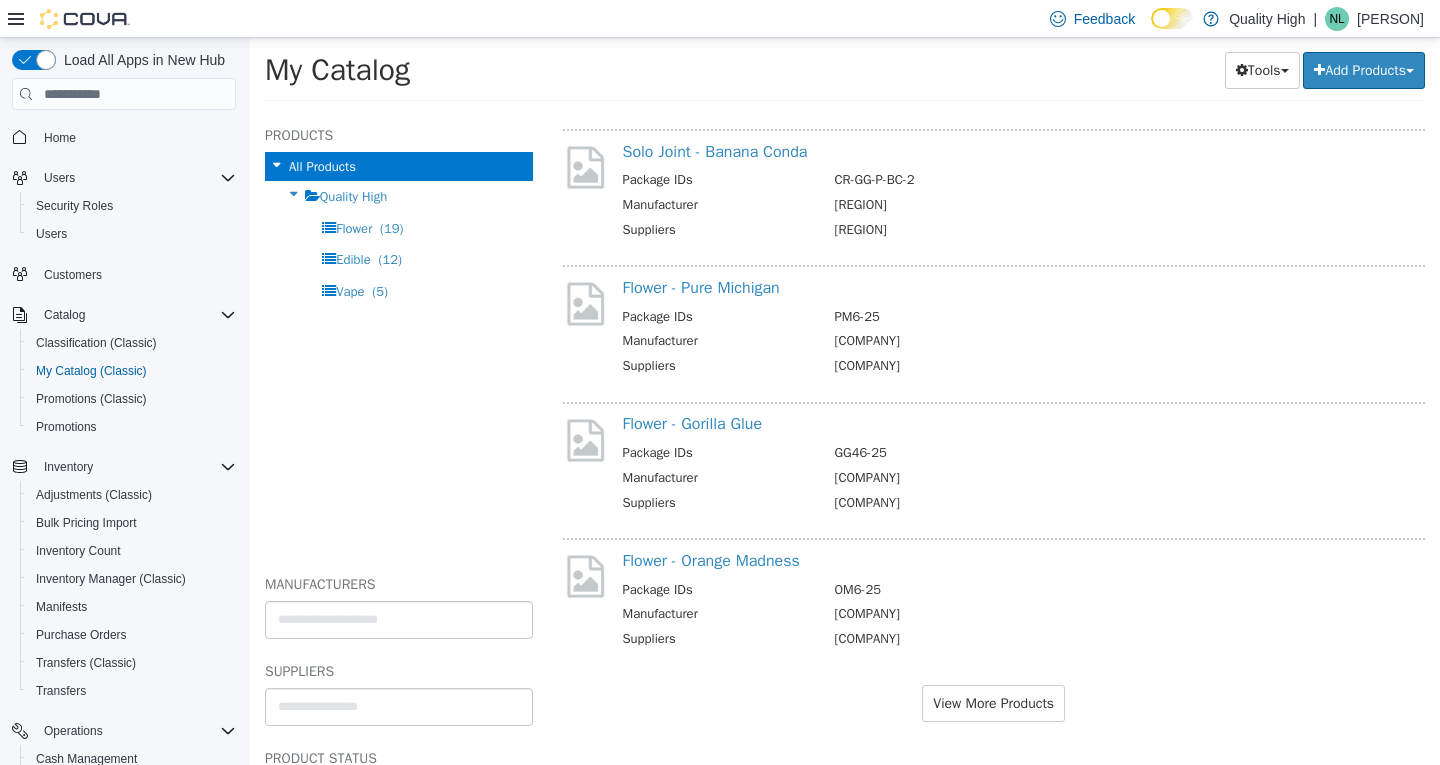 scroll, scrollTop: 2259, scrollLeft: 0, axis: vertical 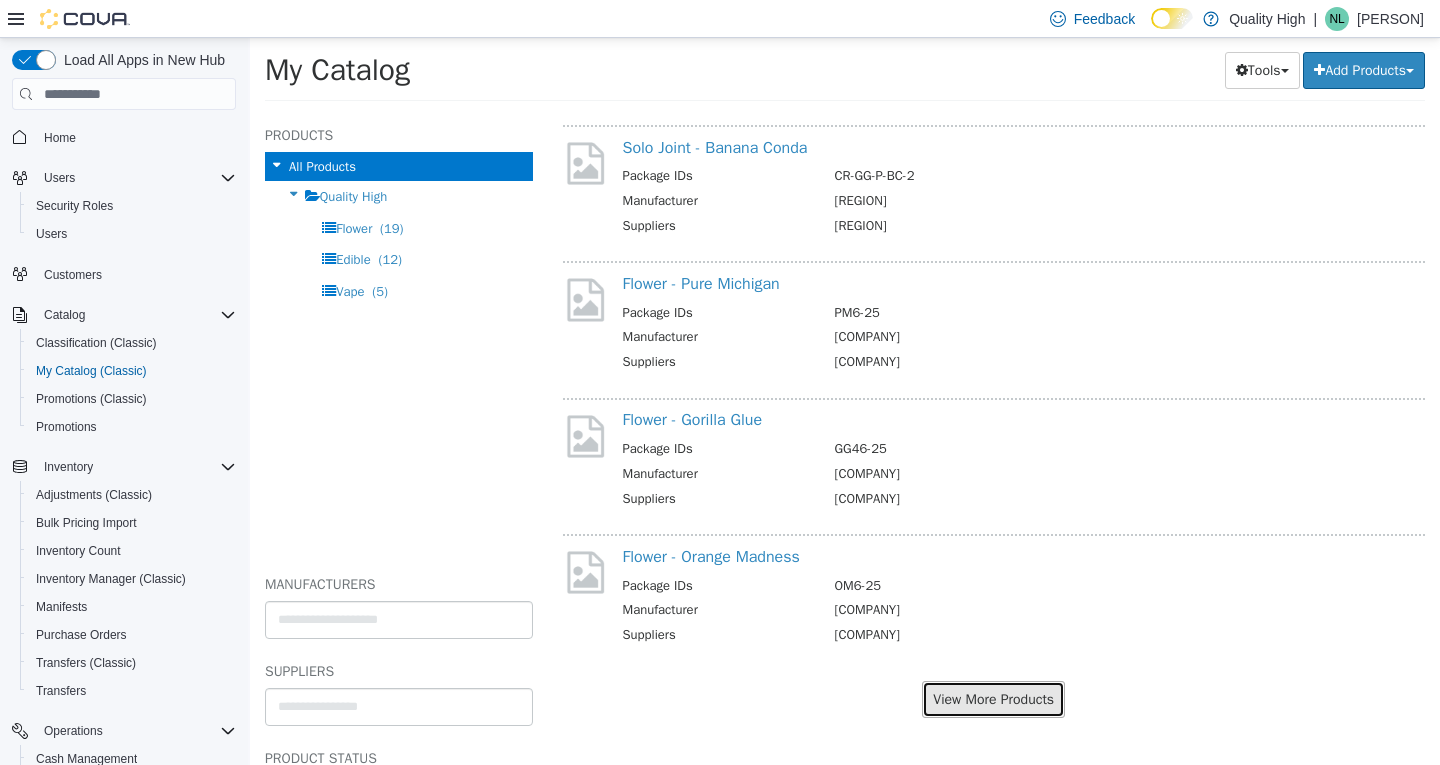 click on "View More Products" at bounding box center [993, 699] 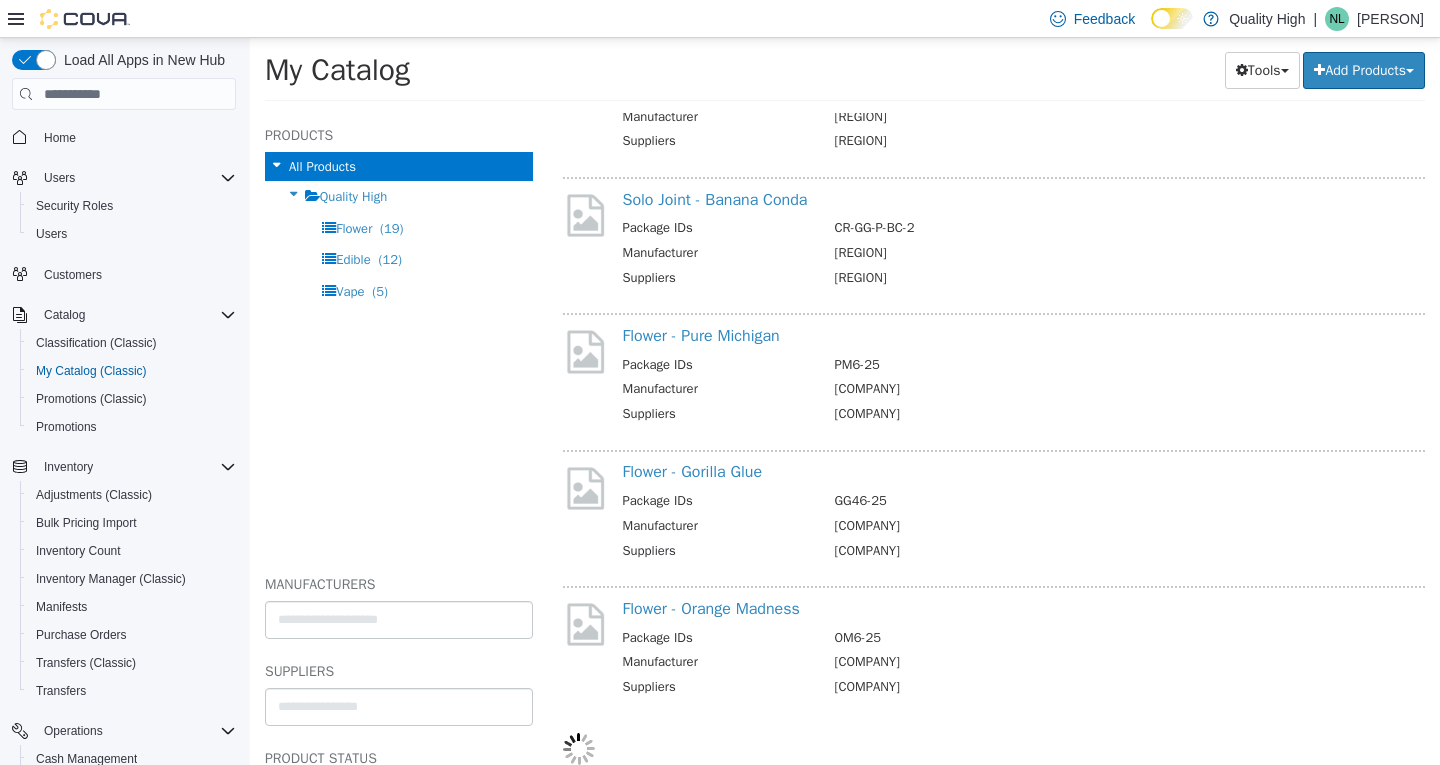 scroll, scrollTop: 2207, scrollLeft: 0, axis: vertical 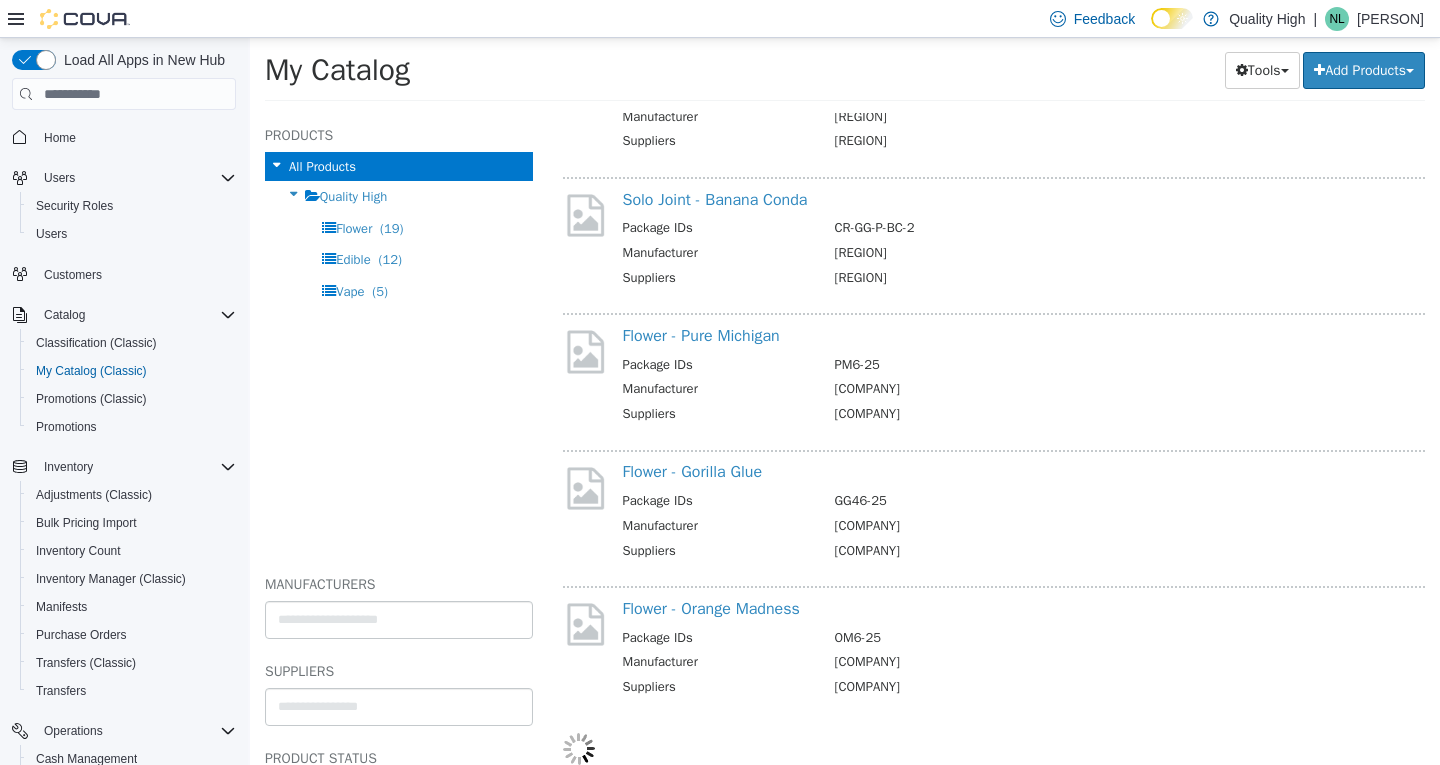 select on "**********" 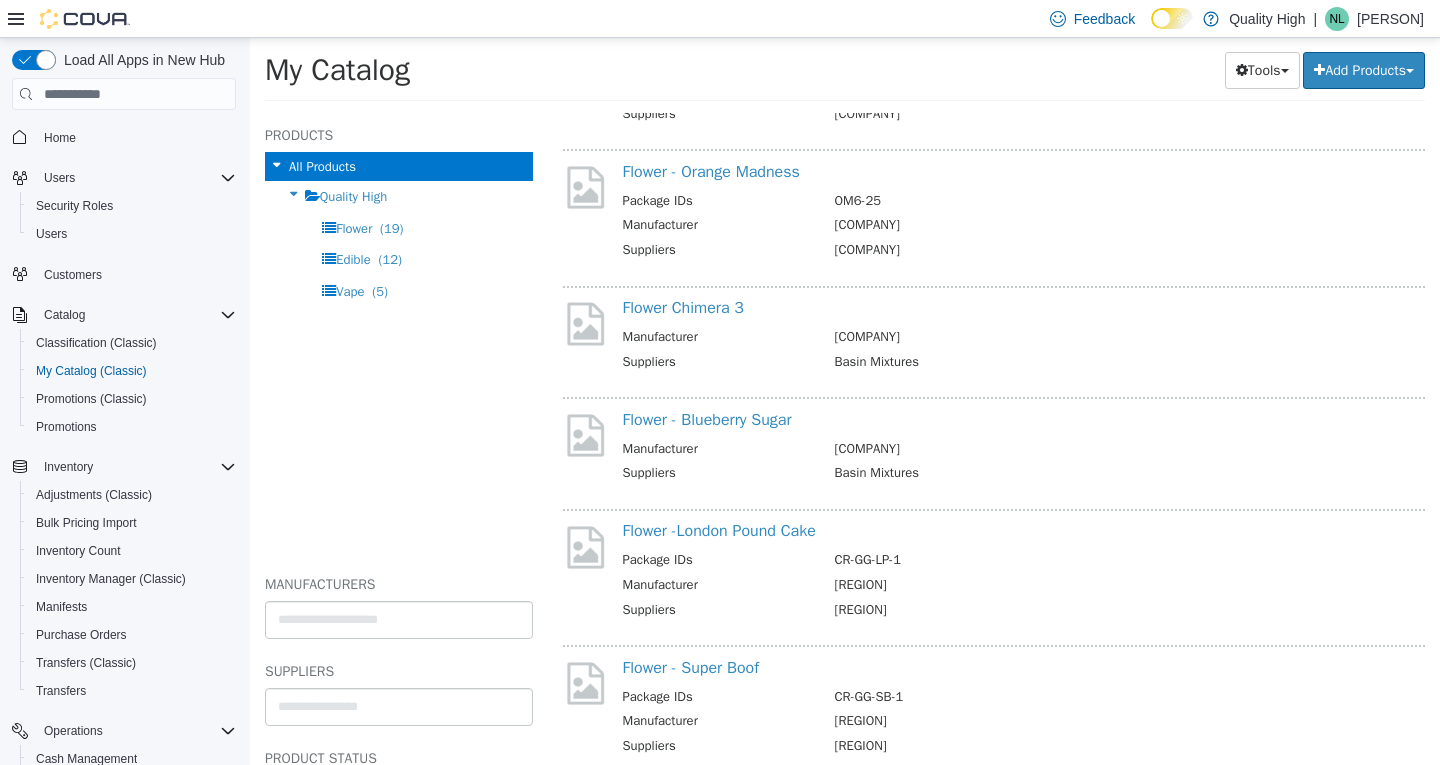 scroll, scrollTop: 2641, scrollLeft: 0, axis: vertical 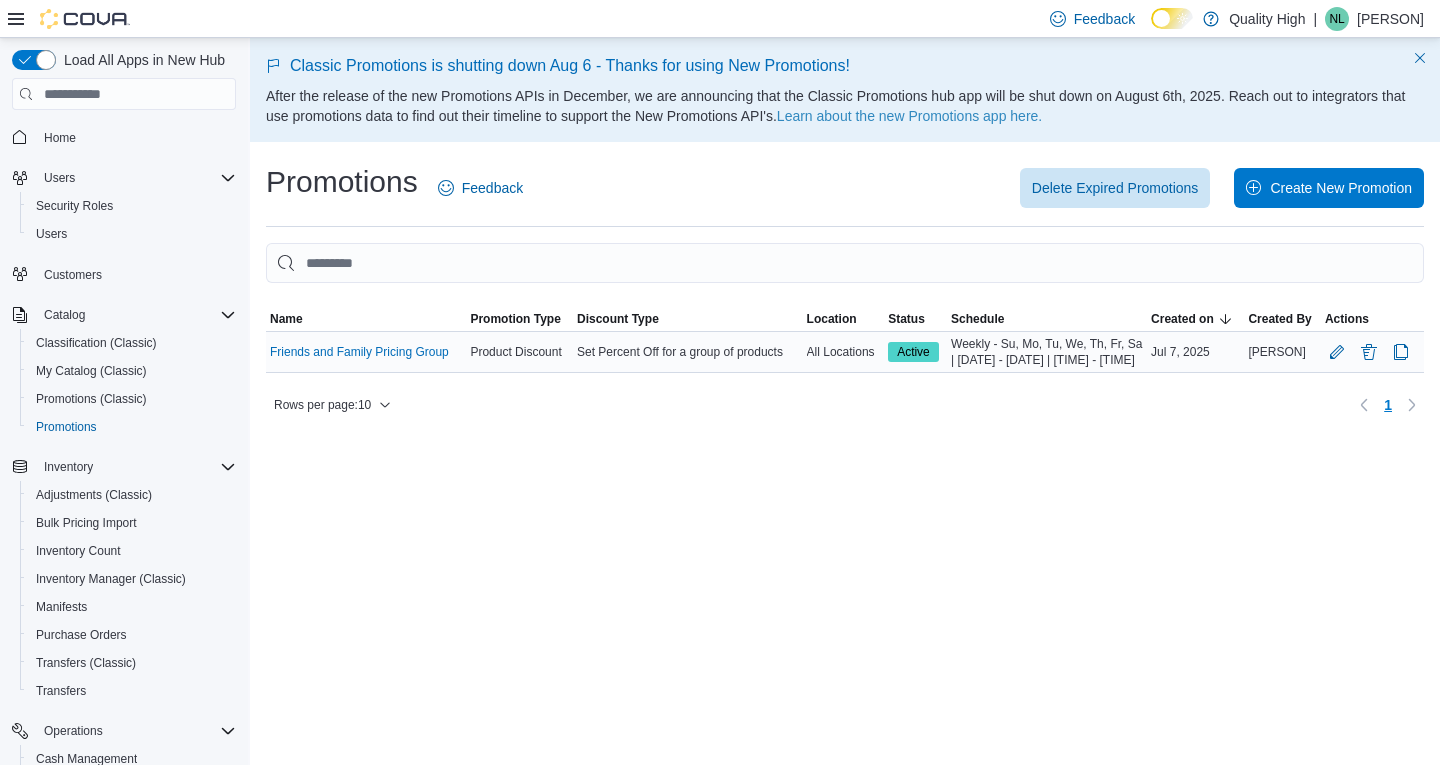 click on "Set Percent Off for a group of products" at bounding box center [688, 352] 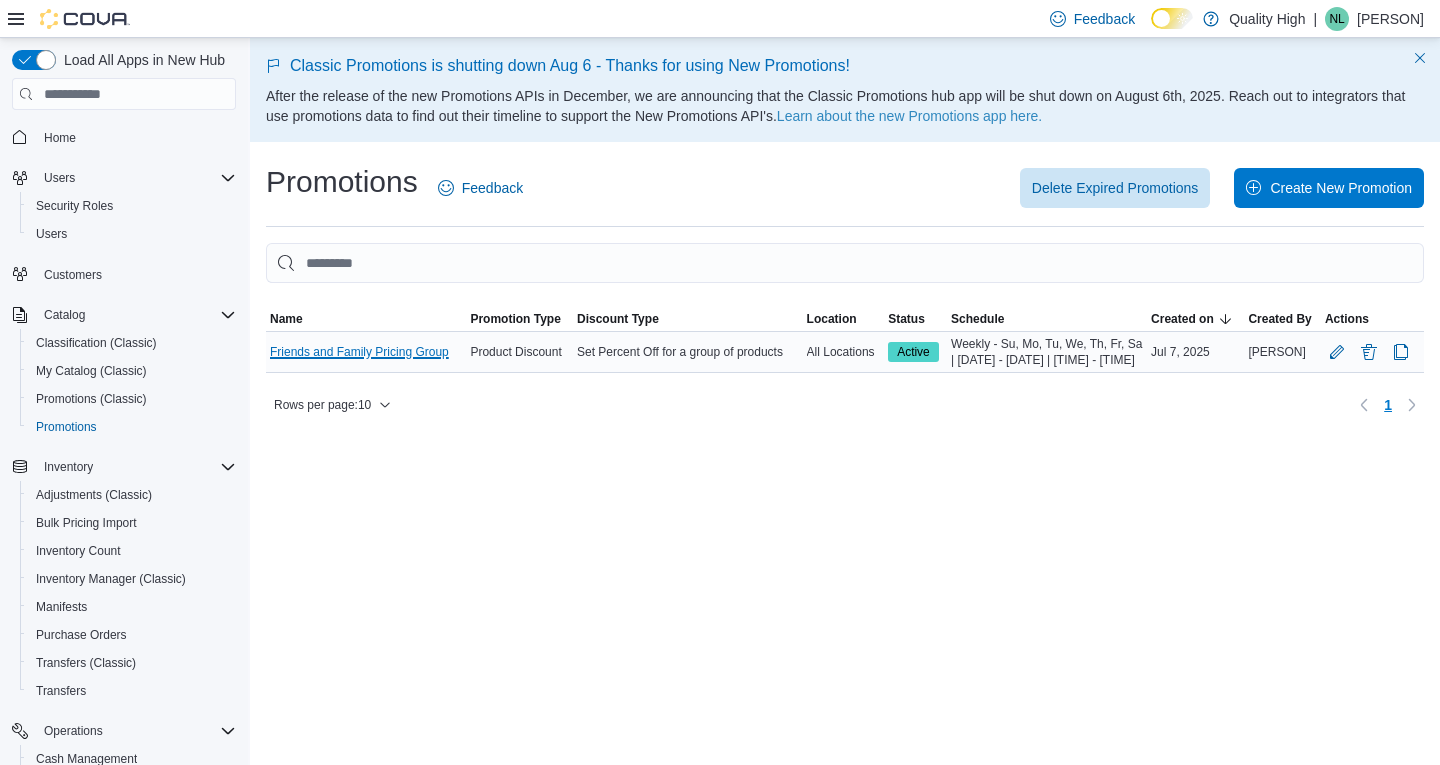click on "Friends and Family Pricing Group" at bounding box center (359, 352) 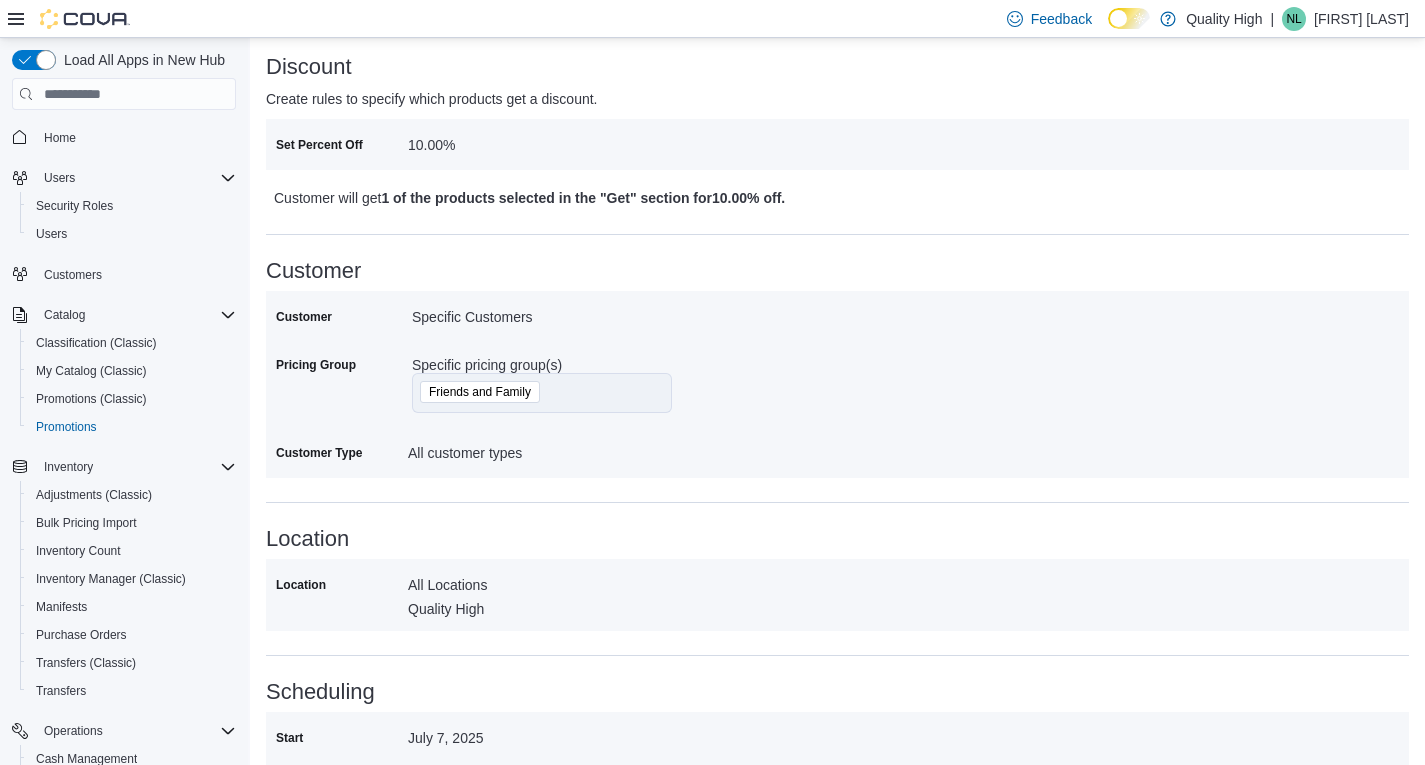 scroll, scrollTop: 673, scrollLeft: 0, axis: vertical 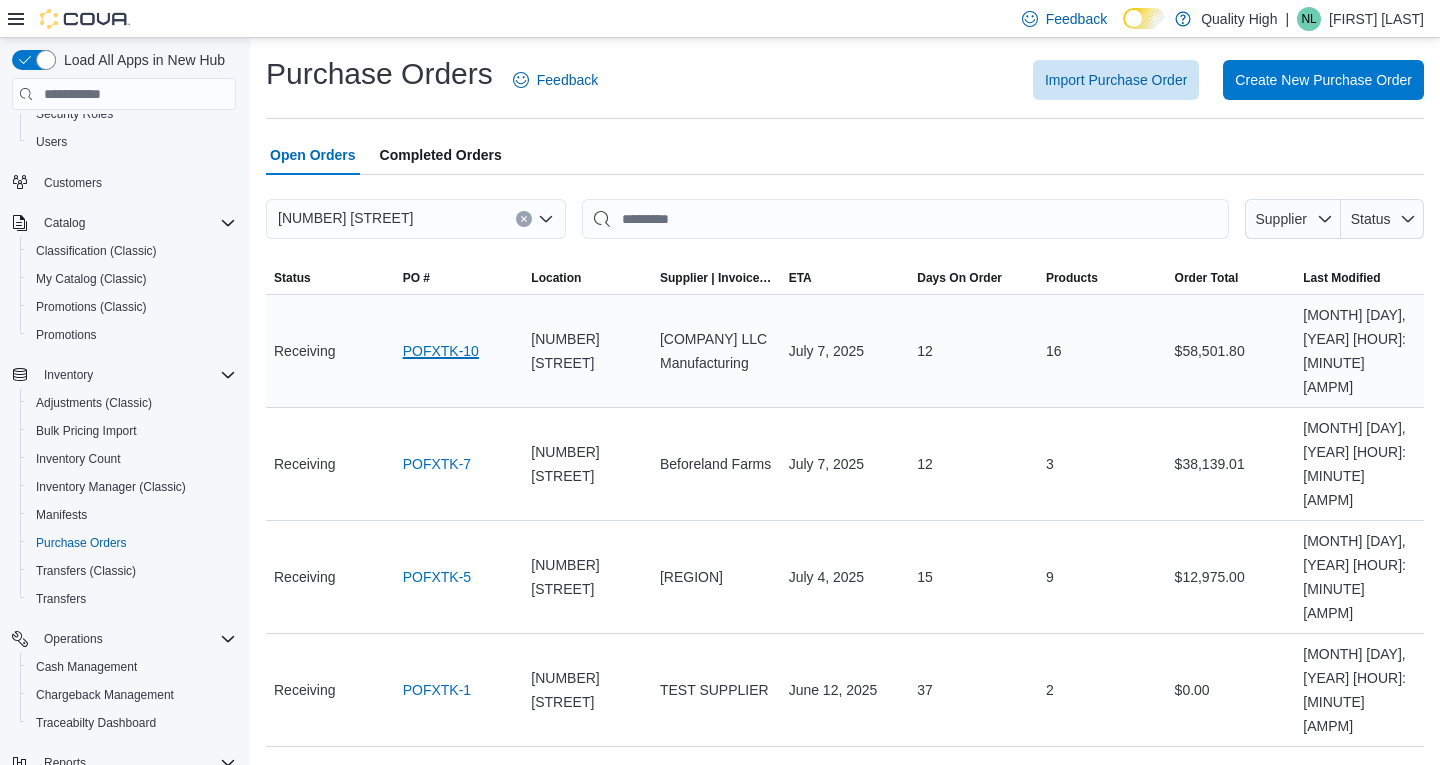click on "POFXTK-10" at bounding box center (441, 351) 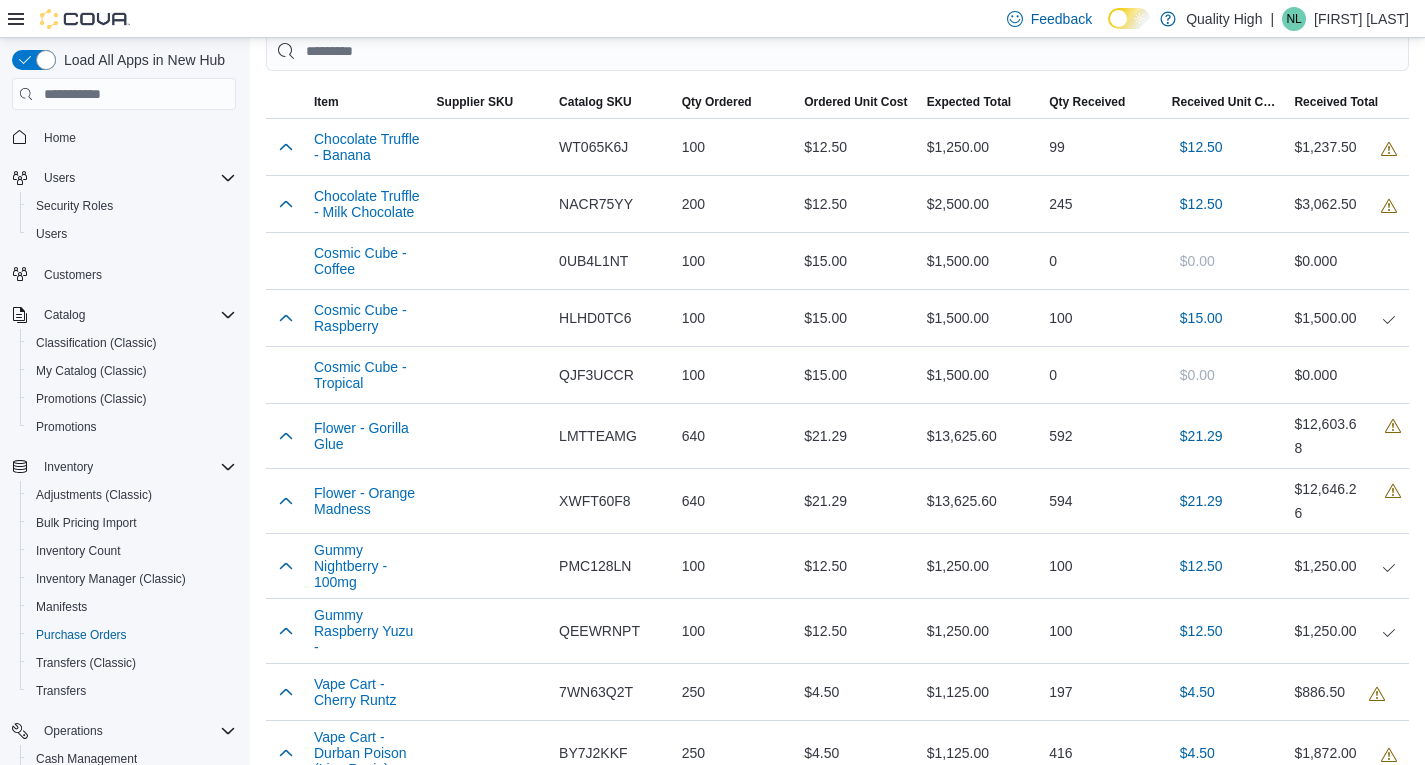 scroll, scrollTop: 655, scrollLeft: 0, axis: vertical 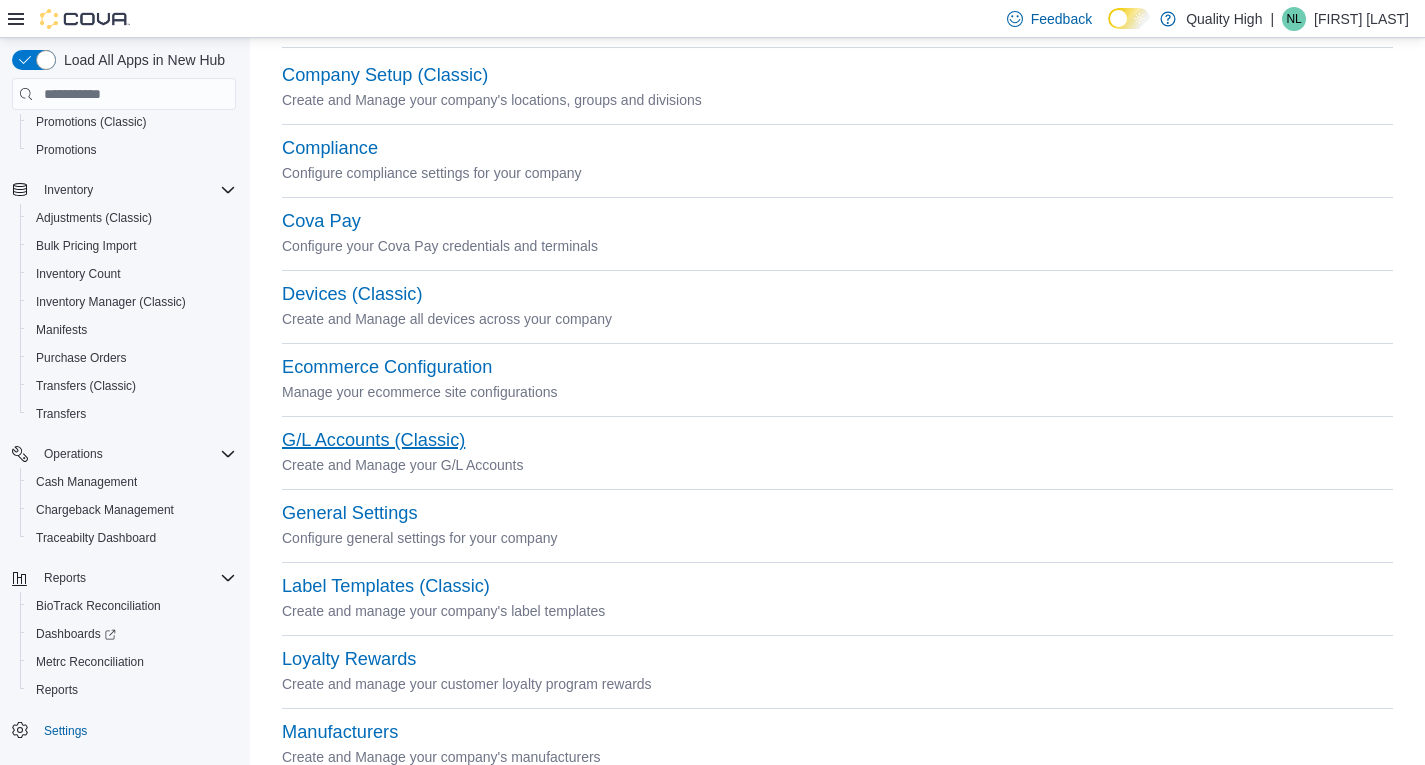 click on "G/L Accounts (Classic)" at bounding box center [373, 440] 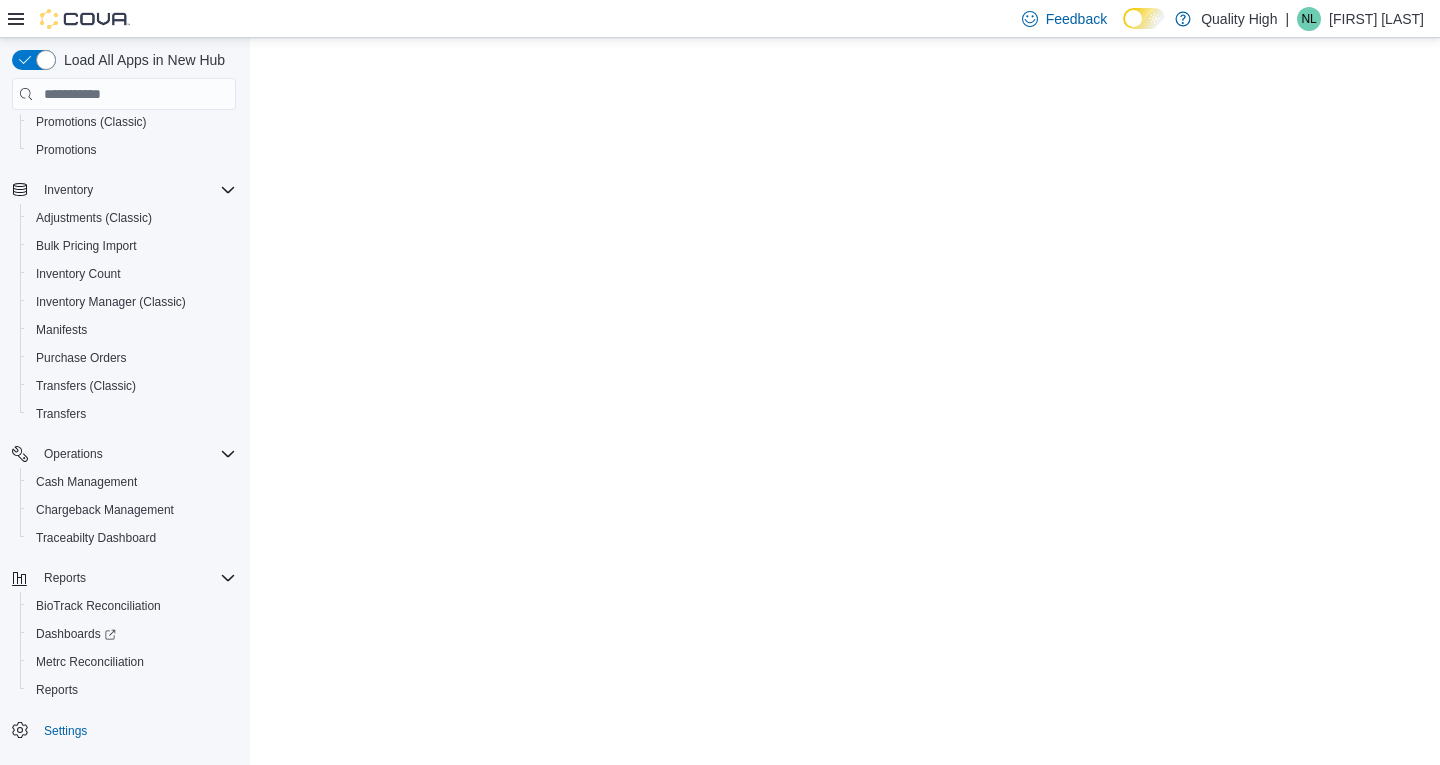 scroll, scrollTop: 0, scrollLeft: 0, axis: both 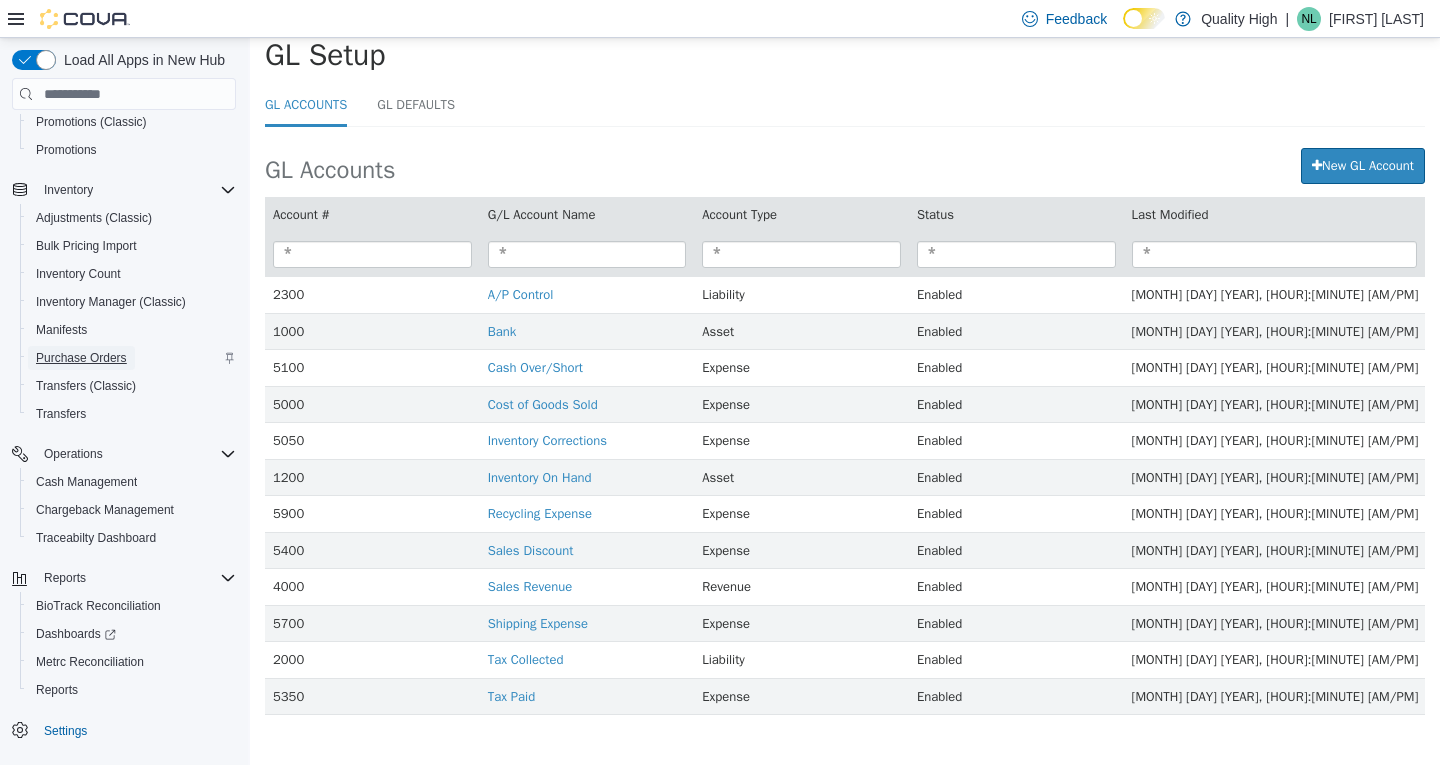 click on "Purchase Orders" at bounding box center [81, 358] 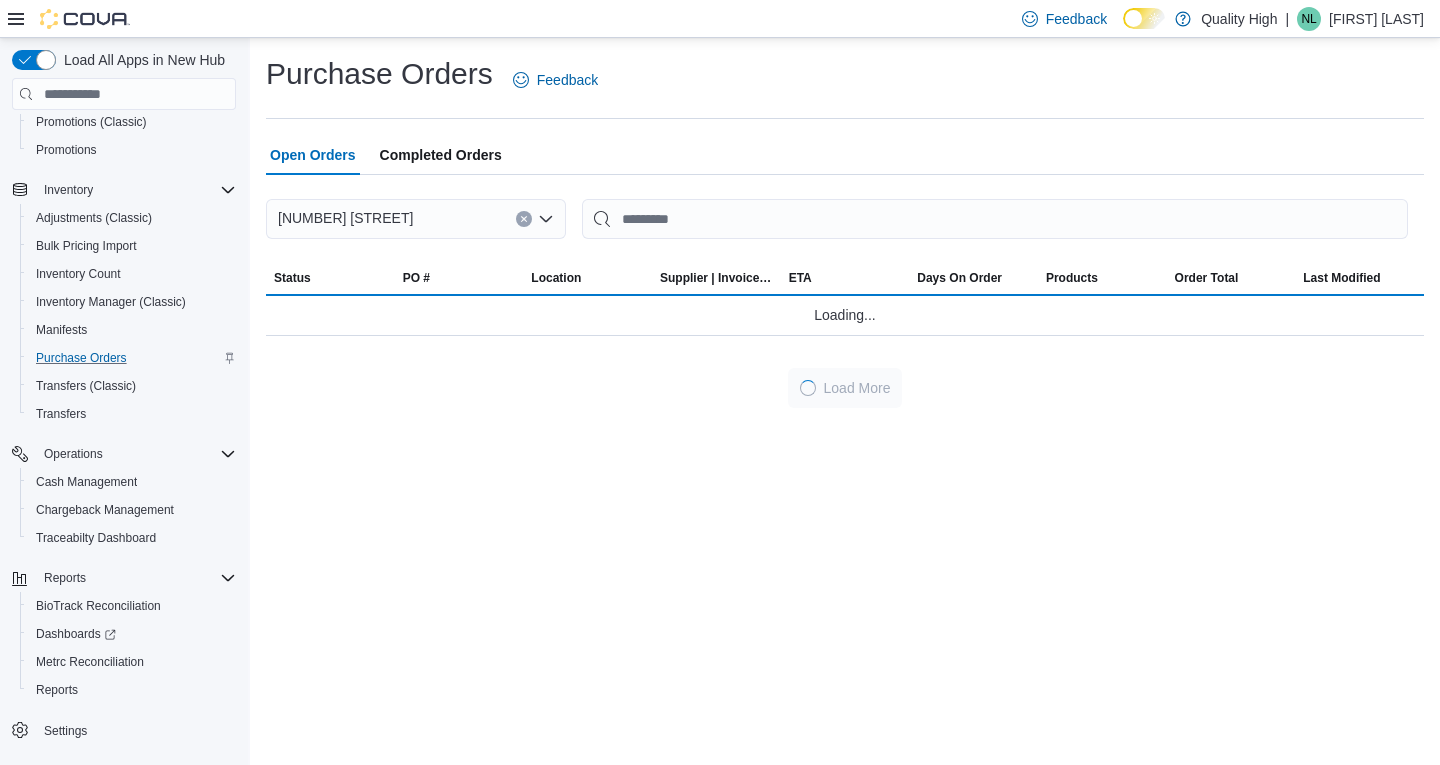 scroll, scrollTop: 211, scrollLeft: 0, axis: vertical 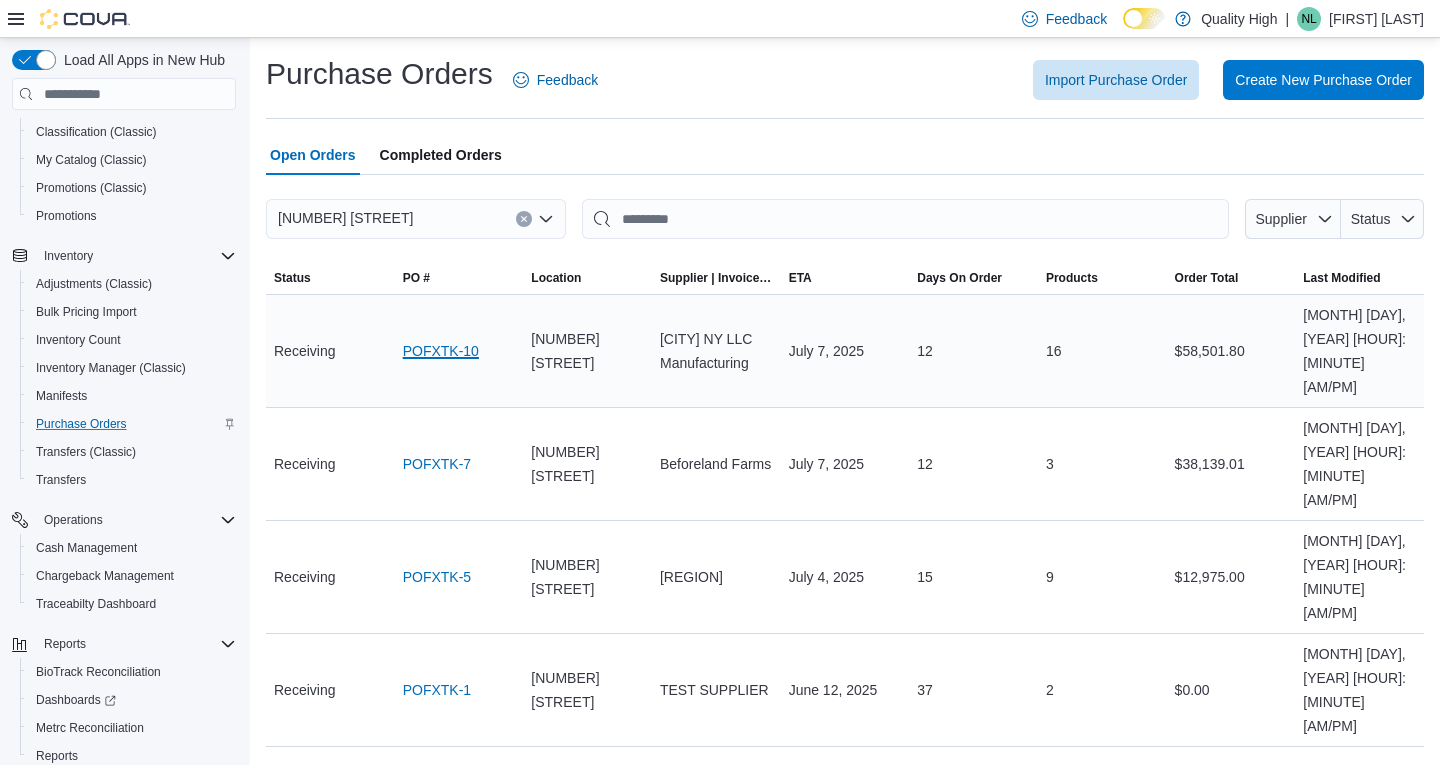click on "POFXTK-10" at bounding box center (441, 351) 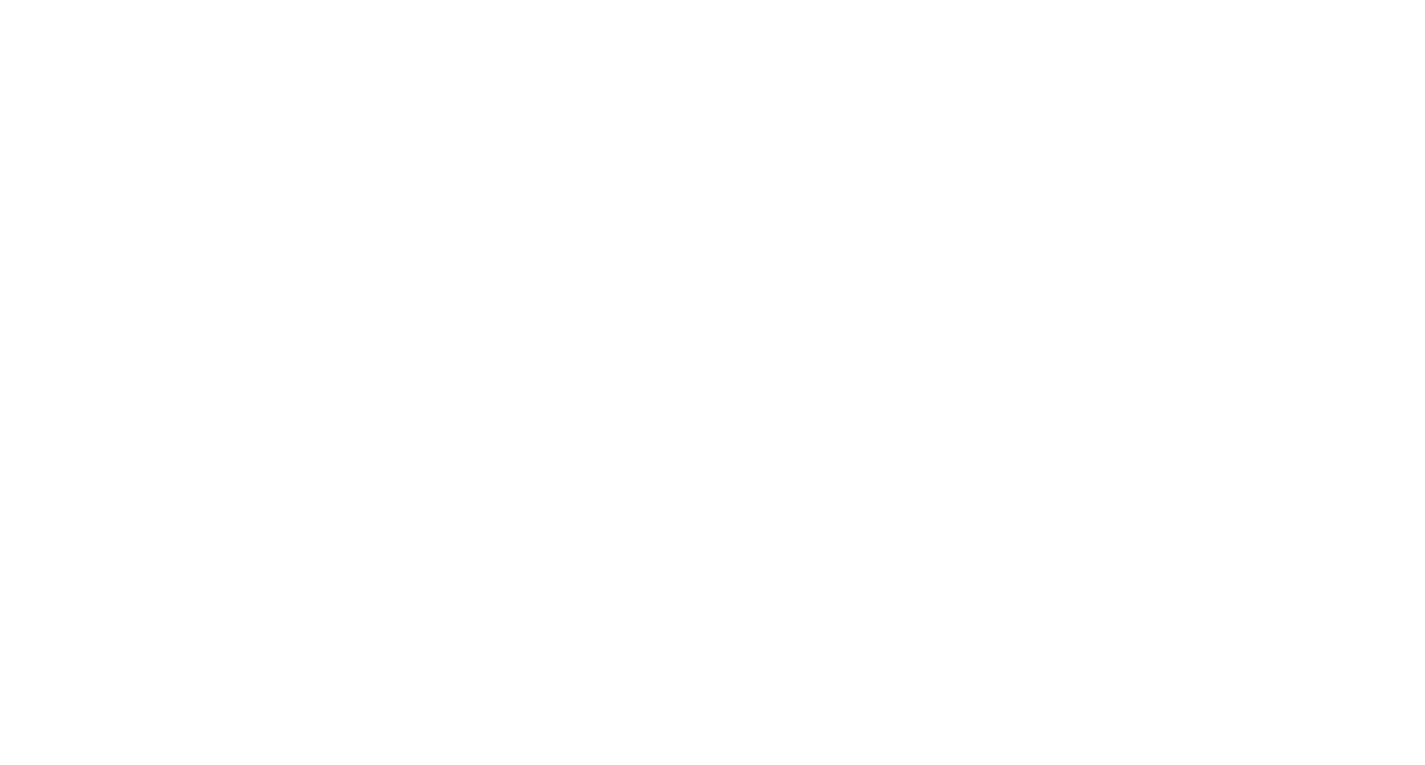 scroll, scrollTop: 0, scrollLeft: 0, axis: both 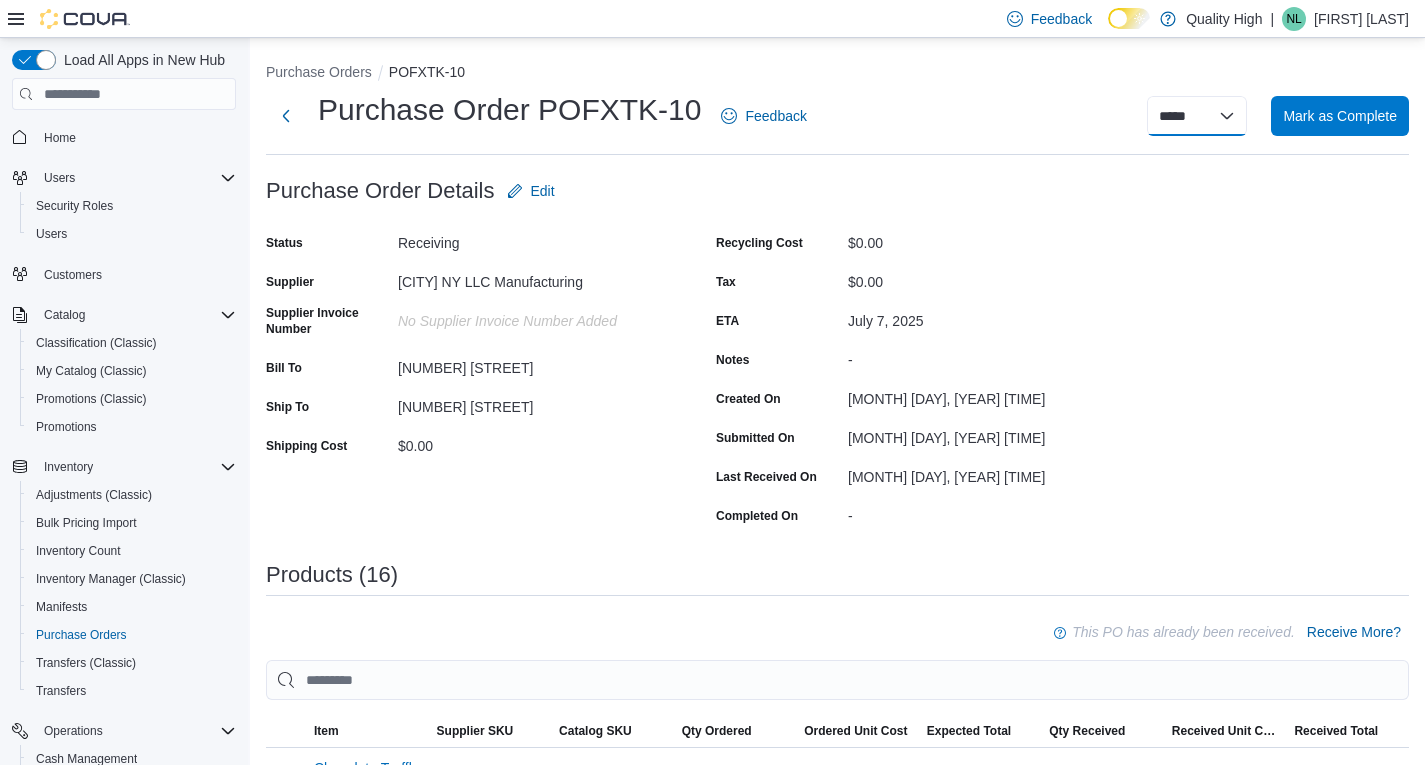 click on "***** *****" at bounding box center [1197, 116] 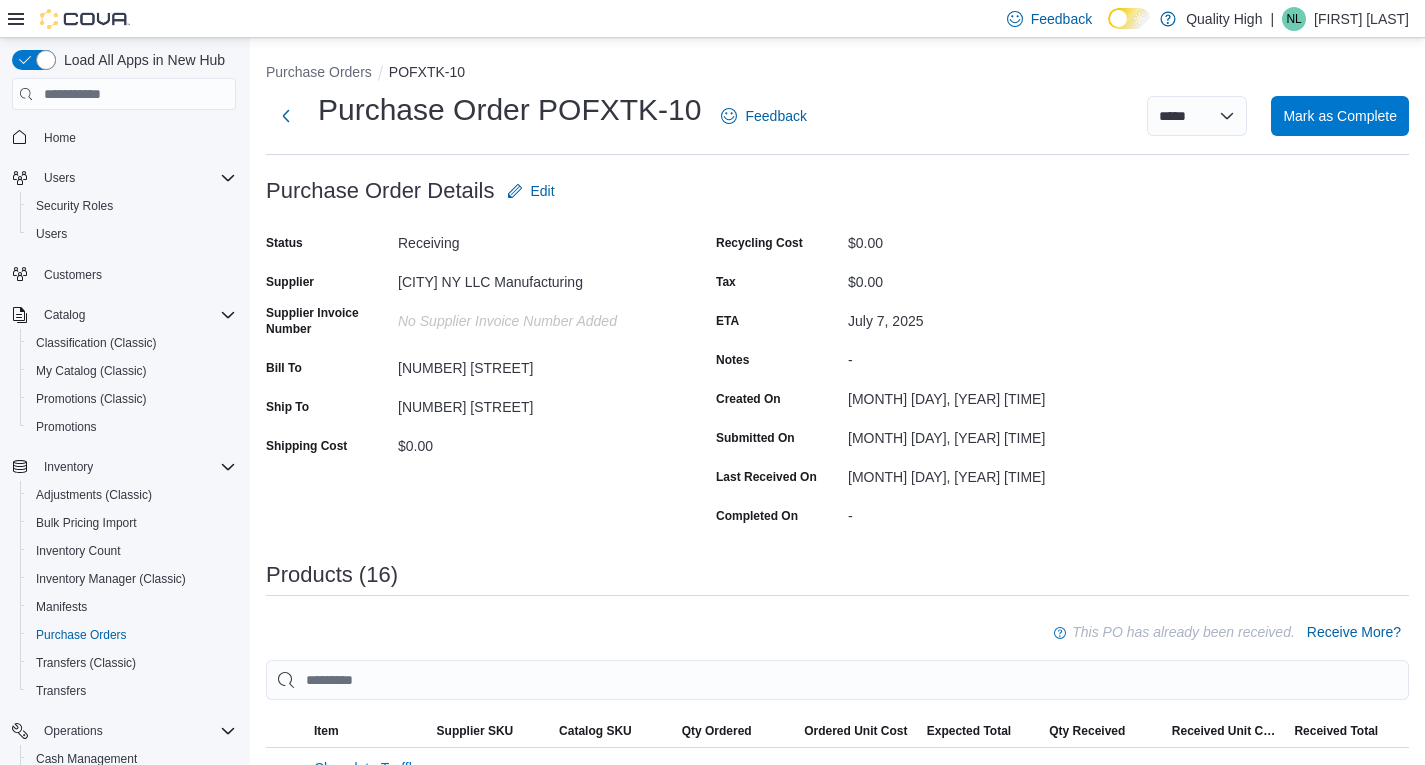 click on "Purchase Order: [ALPHANUMERIC] Feedback Purchase Order Details   Edit Status Receiving Supplier [COMPANY] Supplier Invoice Number No Supplier Invoice Number added Bill To [NUMBER] [STREET] Ship To [NUMBER] [STREET] Shipping Cost $0.00 Recycling Cost $0.00 Tax $0.00 ETA [MONTH] [DAY], [YEAR] Notes - Created On [MONTH] [DAY], [YEAR] [TIME] Submitted On [MONTH] [DAY], [YEAR] [TIME] Last Received On [MONTH] [DAY], [YEAR] [TIME] Completed On - Products (16)   This PO has already been received. Receive More? Sorting EuiBasicTable with search callback Item Supplier SKU Catalog SKU Qty Ordered Ordered Unit Cost Expected Total Qty Received Received Unit Cost Received Total Chocolate Truffle - Banana Supplier SKU Catalog SKU [ALPHANUMERIC] Qty Ordered 100 Ordered Unit Cost $12.50 Expected Total $1,250.00 Qty Received 99 Received Unit Cost $12.50 Received Total $1,237.50 Chocolate Truffle - Milk Chocolate Supplier SKU Catalog SKU [ALPHANUMERIC] Qty Ordered 200 Ordered Unit Cost $12.50 Expected Total $2,500.00 Qty Received 245 Received Unit Cost 100" at bounding box center (837, 1074) 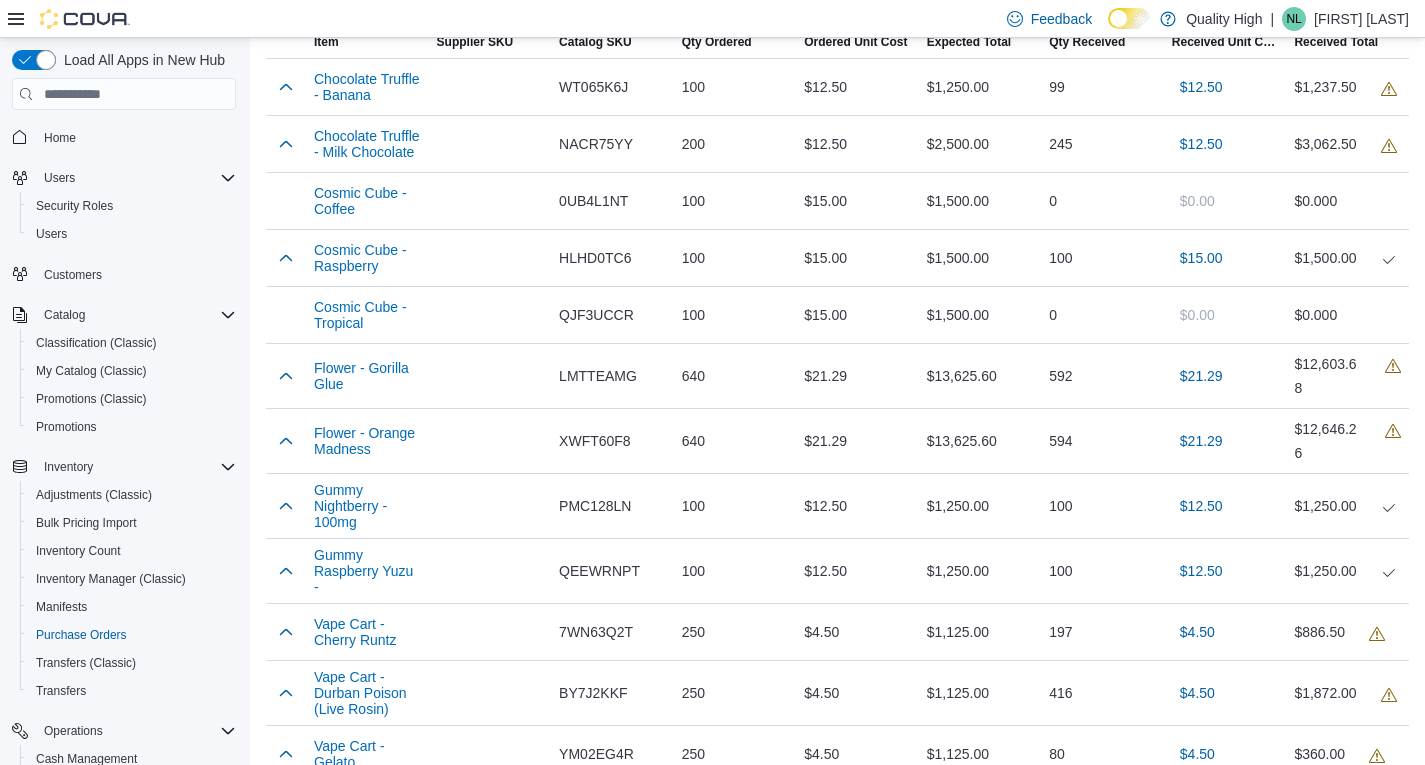 scroll, scrollTop: 362, scrollLeft: 0, axis: vertical 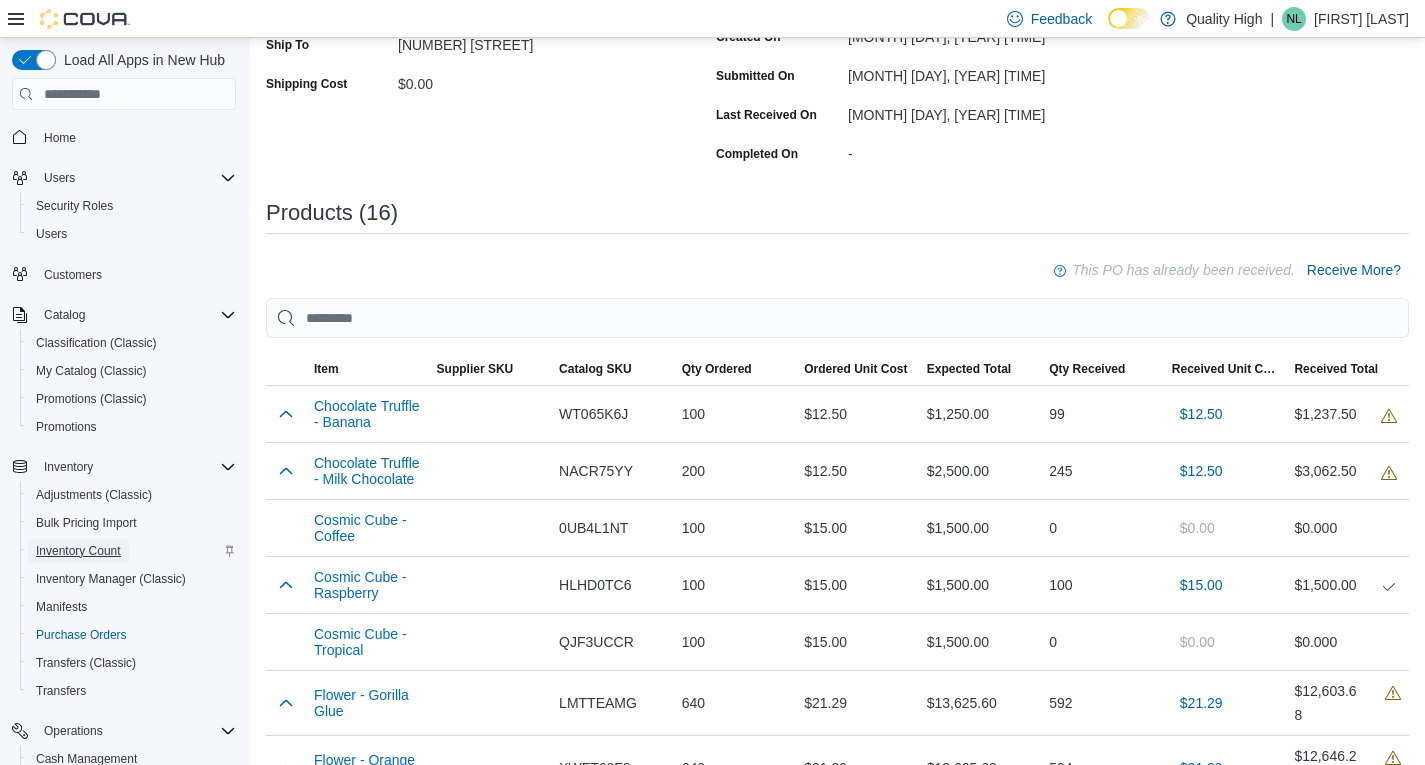 click on "Inventory Count" at bounding box center [78, 551] 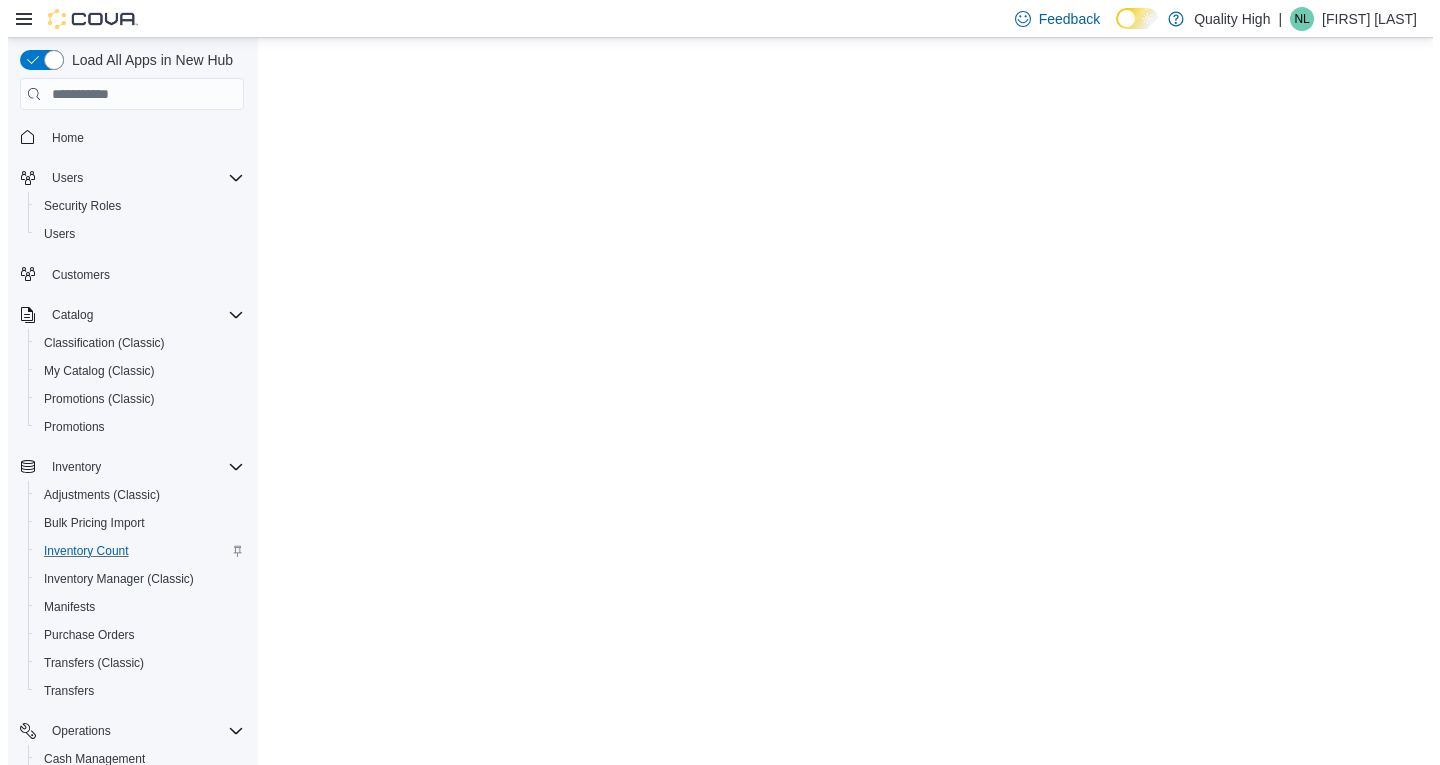 scroll, scrollTop: 0, scrollLeft: 0, axis: both 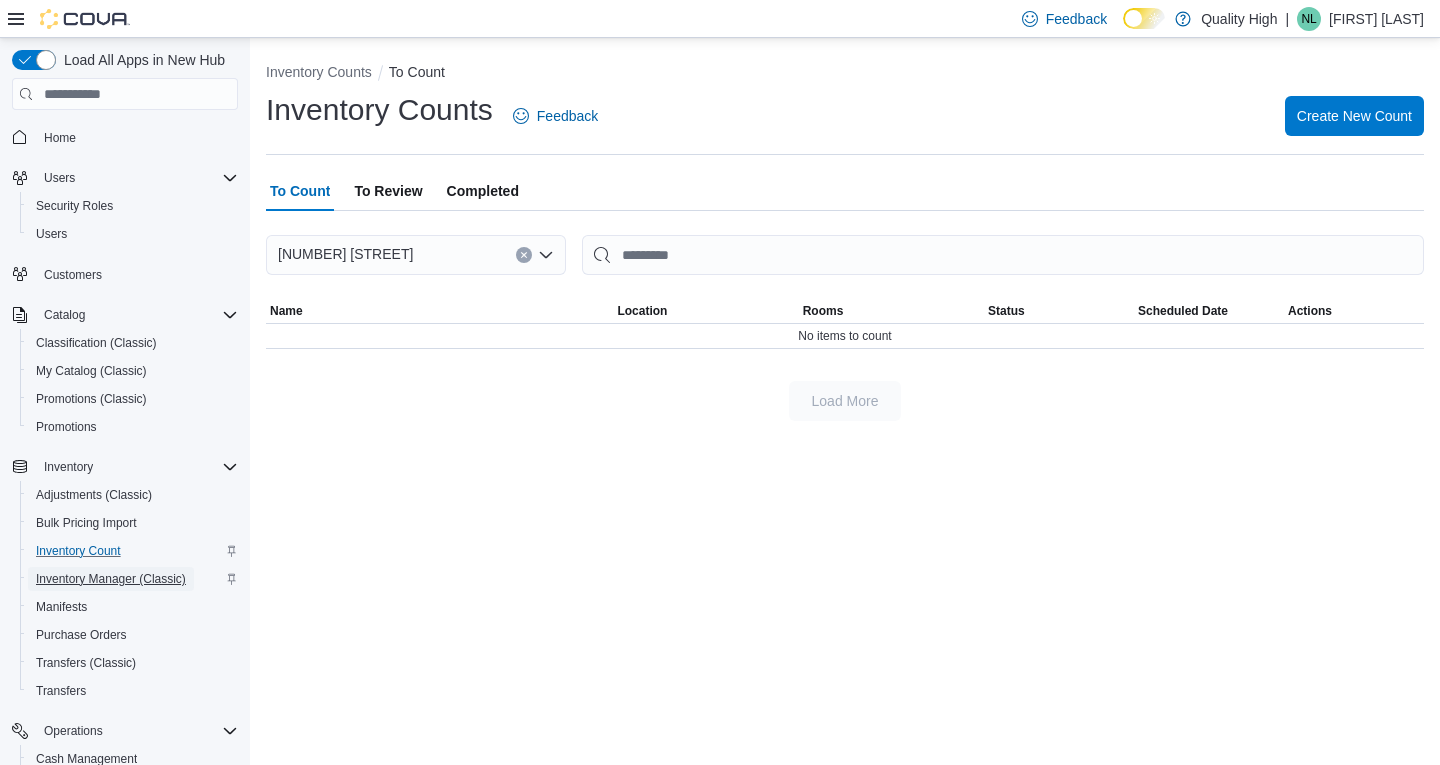 click on "Inventory Manager (Classic)" at bounding box center (111, 579) 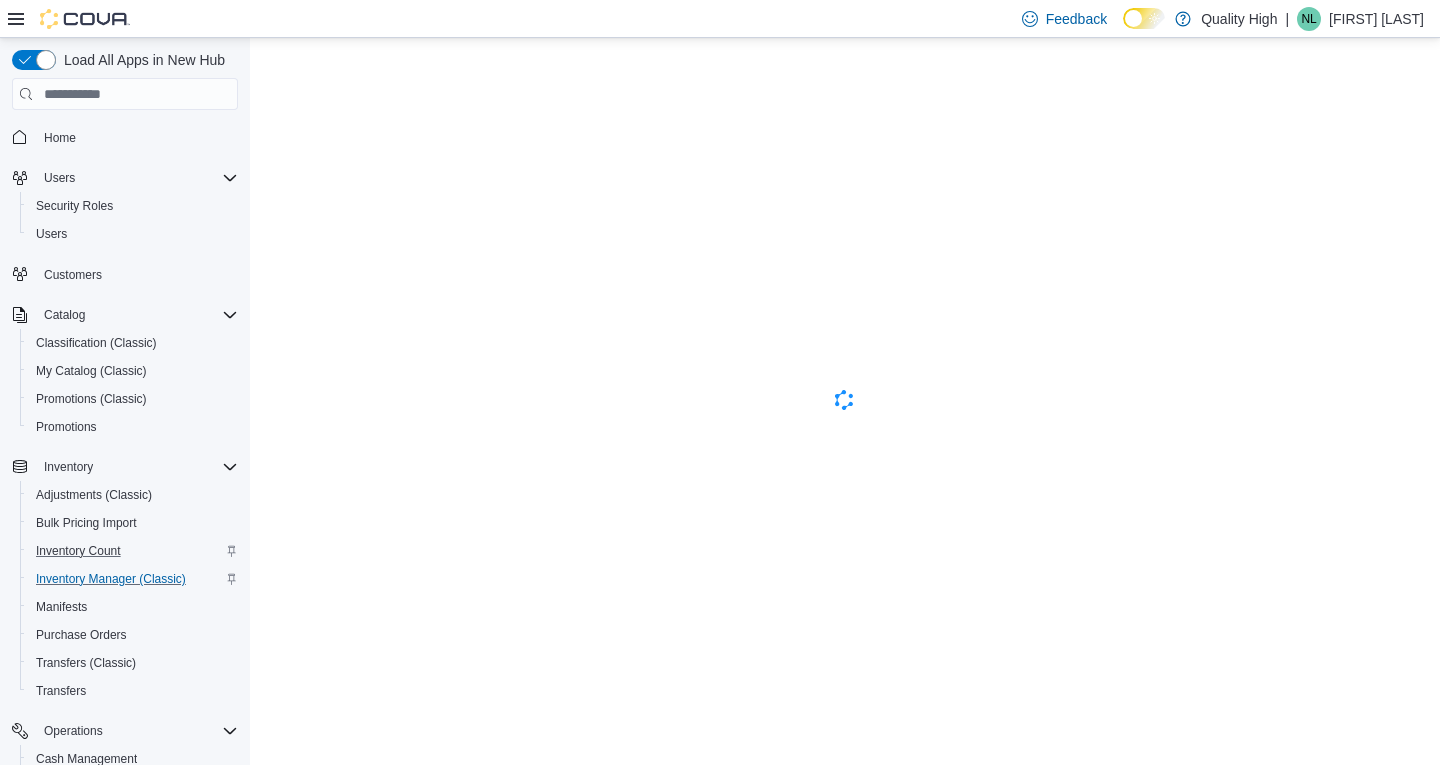 scroll, scrollTop: 0, scrollLeft: 0, axis: both 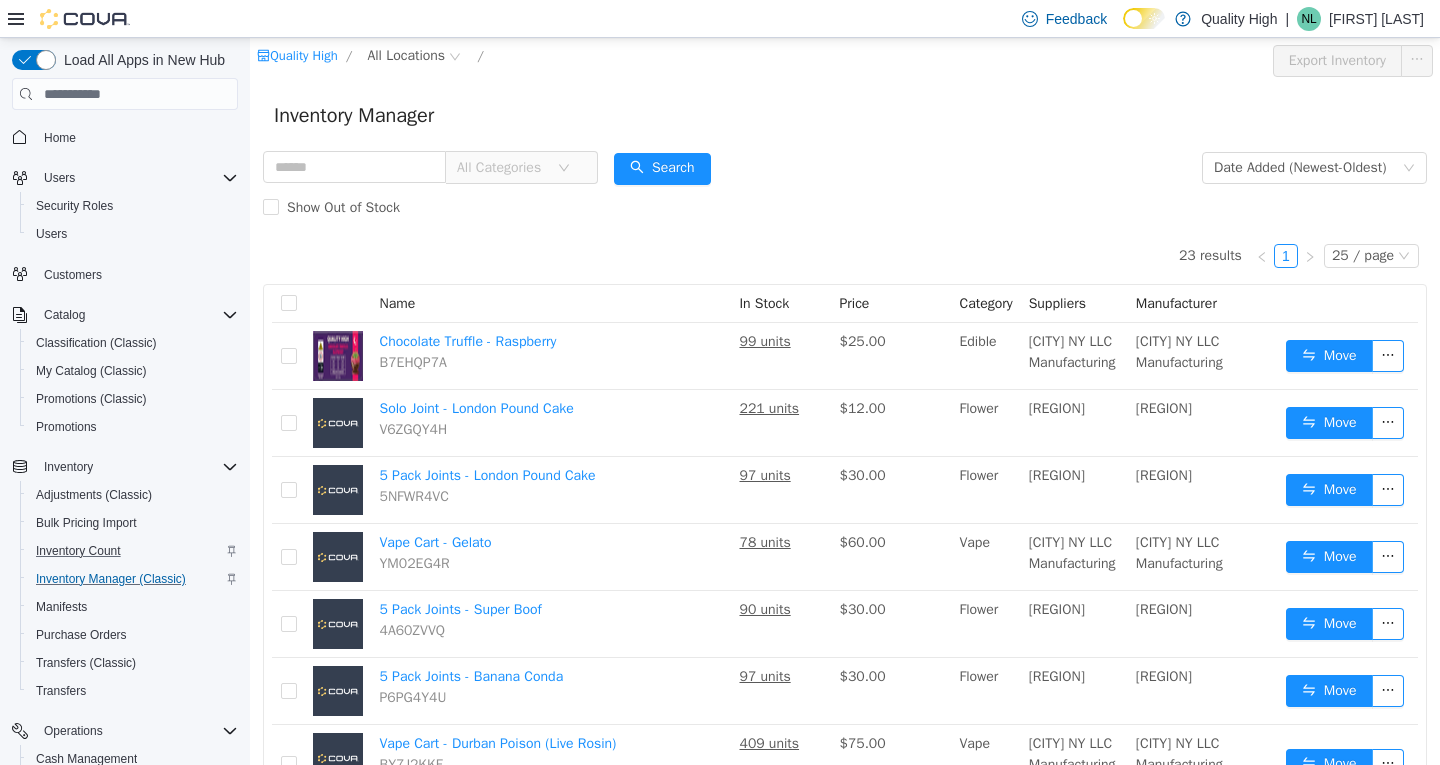 click 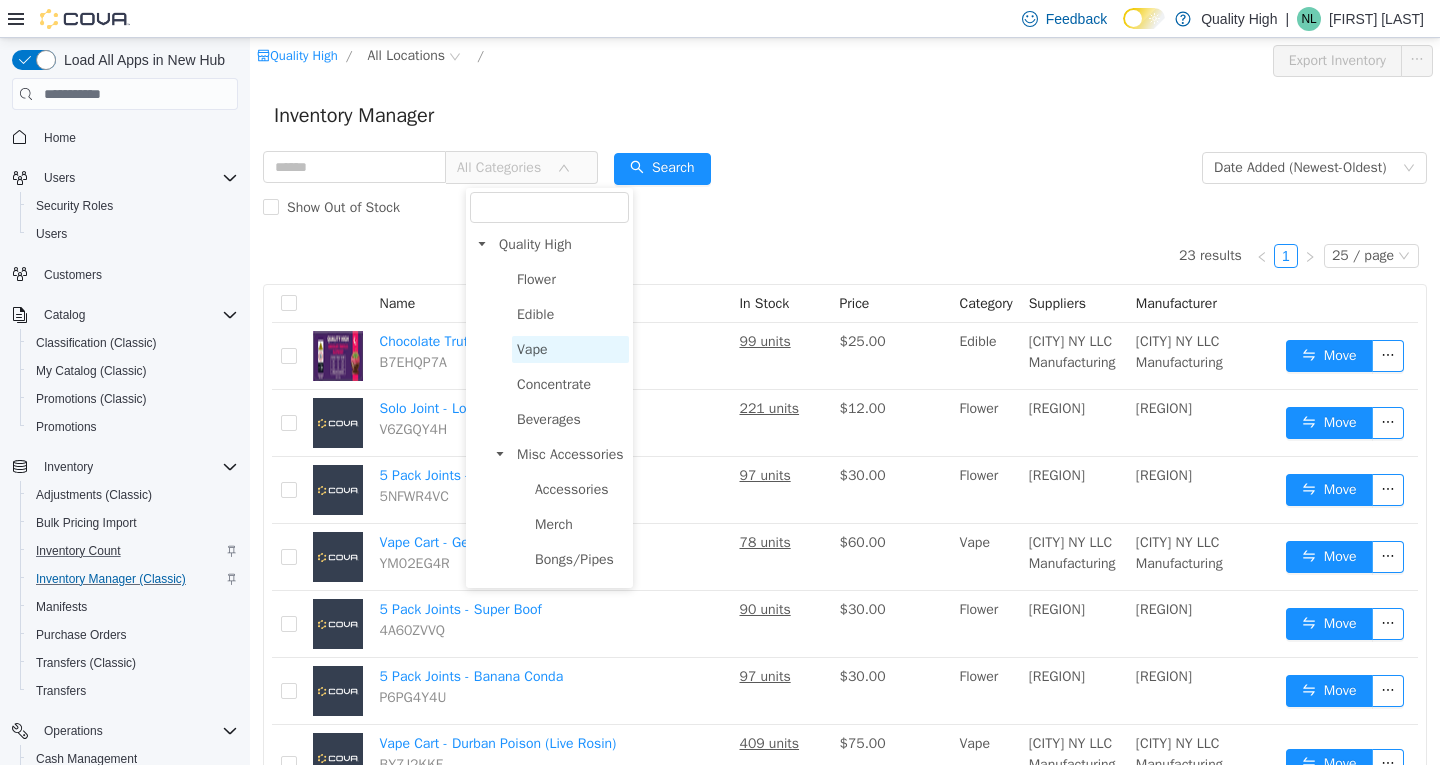 click on "Vape" at bounding box center (532, 349) 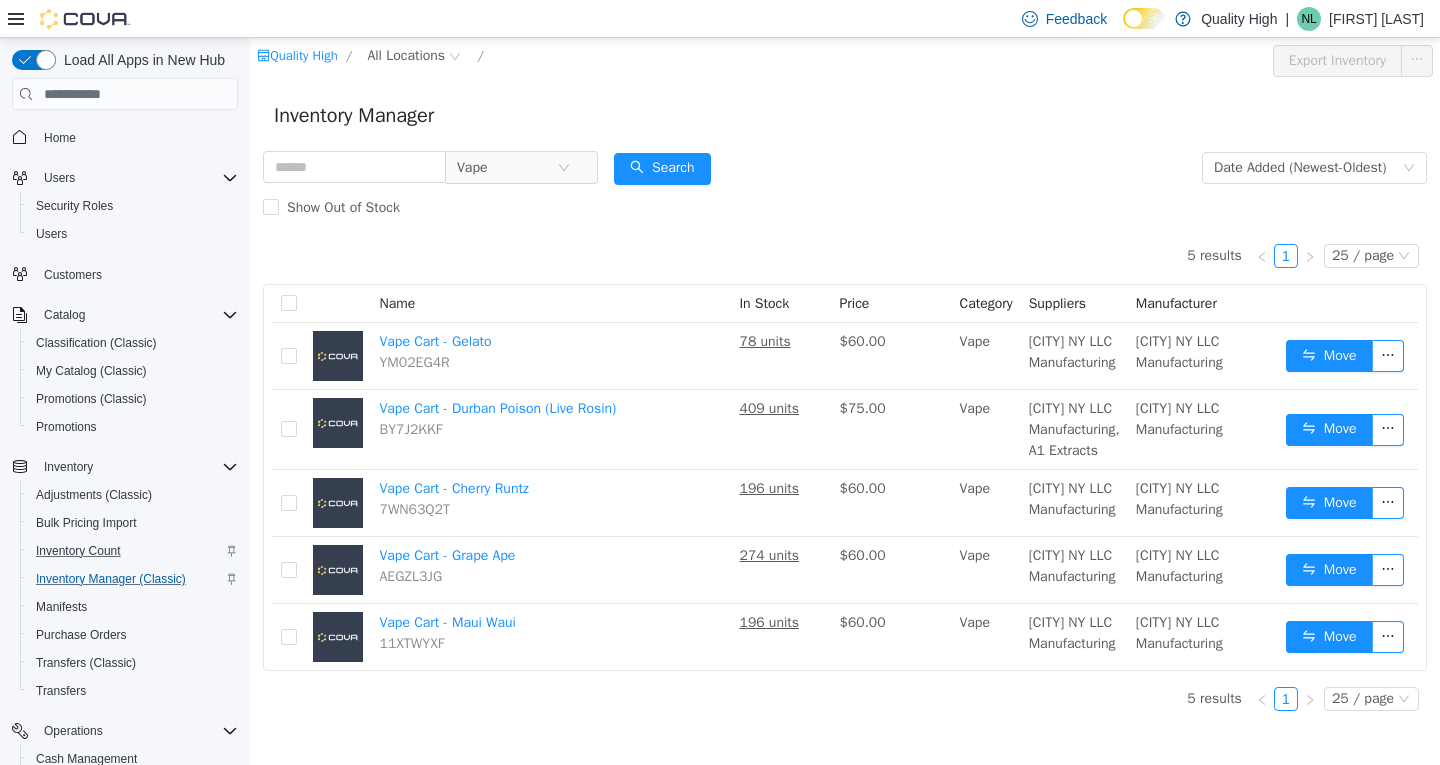 scroll, scrollTop: 51, scrollLeft: 0, axis: vertical 